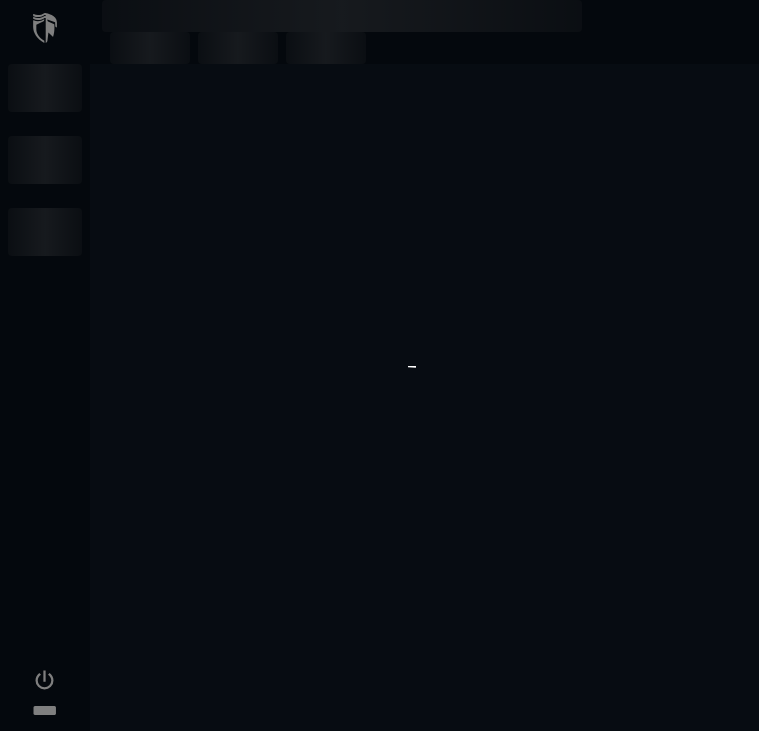 scroll, scrollTop: 0, scrollLeft: 0, axis: both 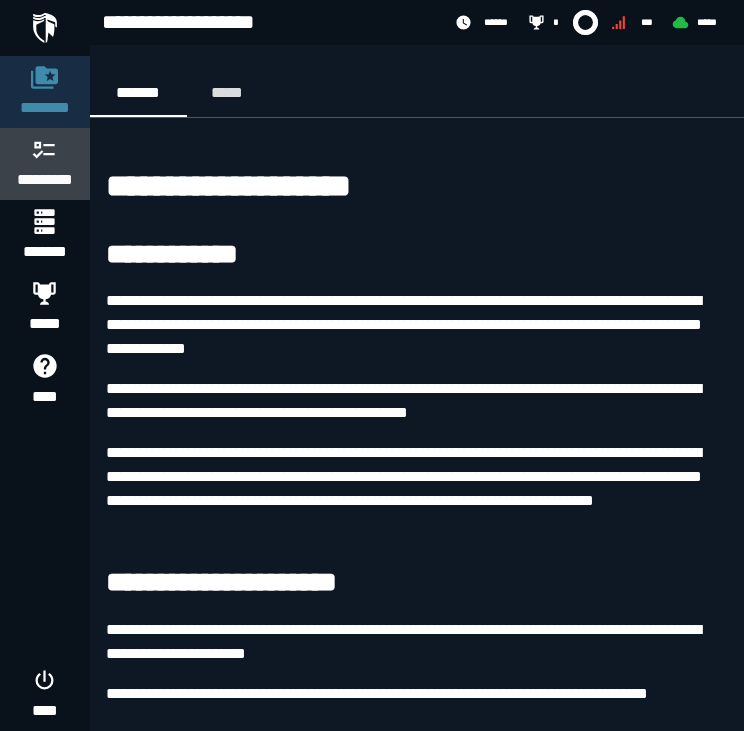 click 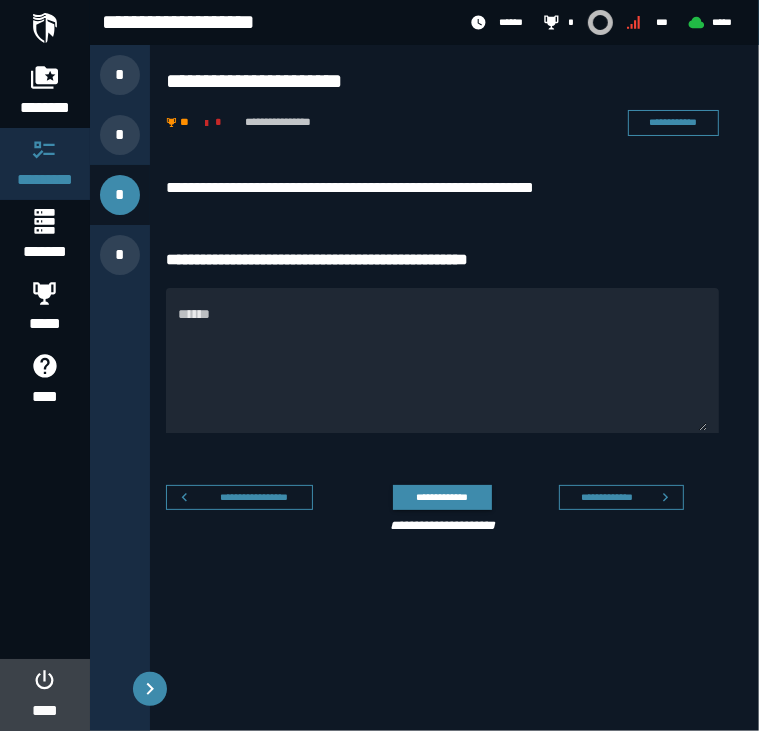 click 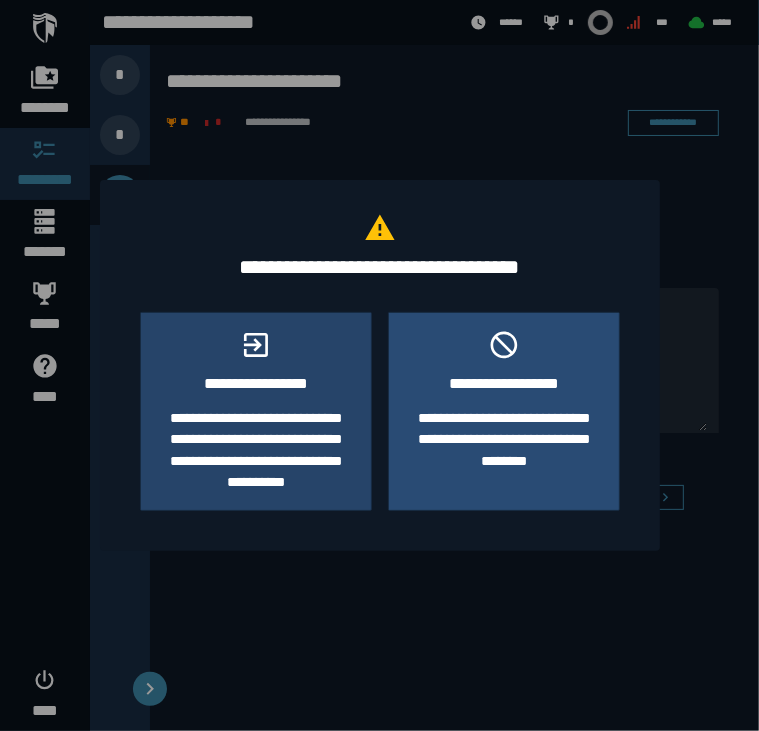 click on "**********" 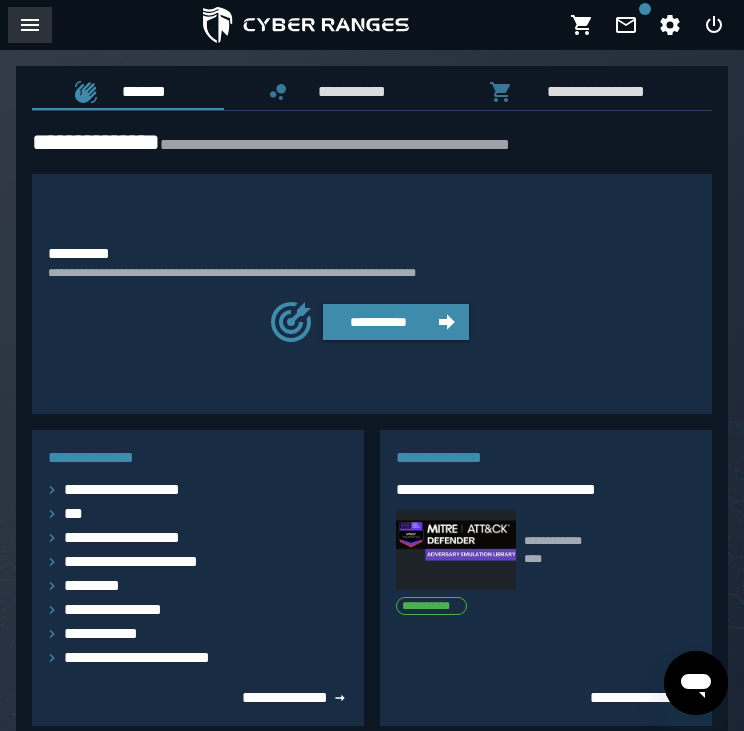 click 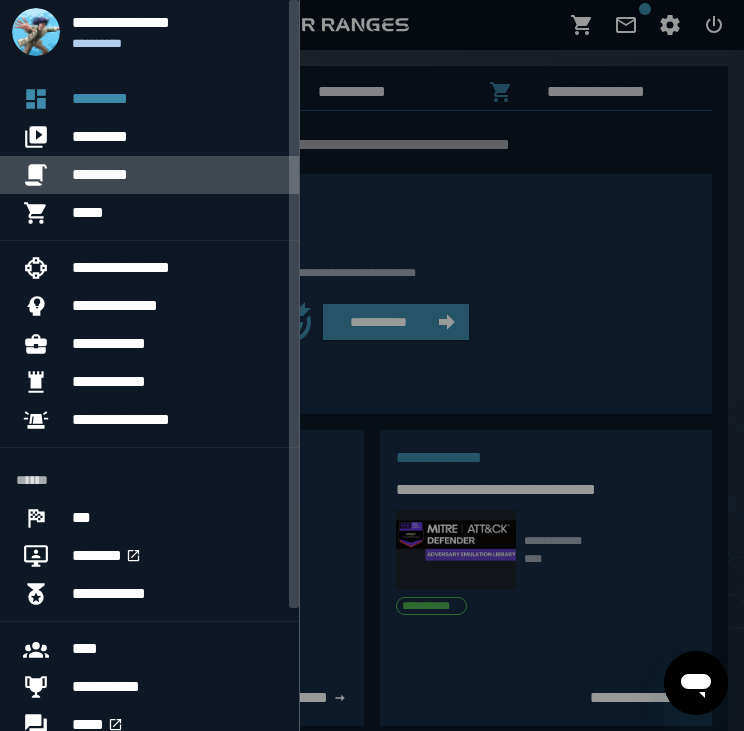 click on "*********" at bounding box center (177, 175) 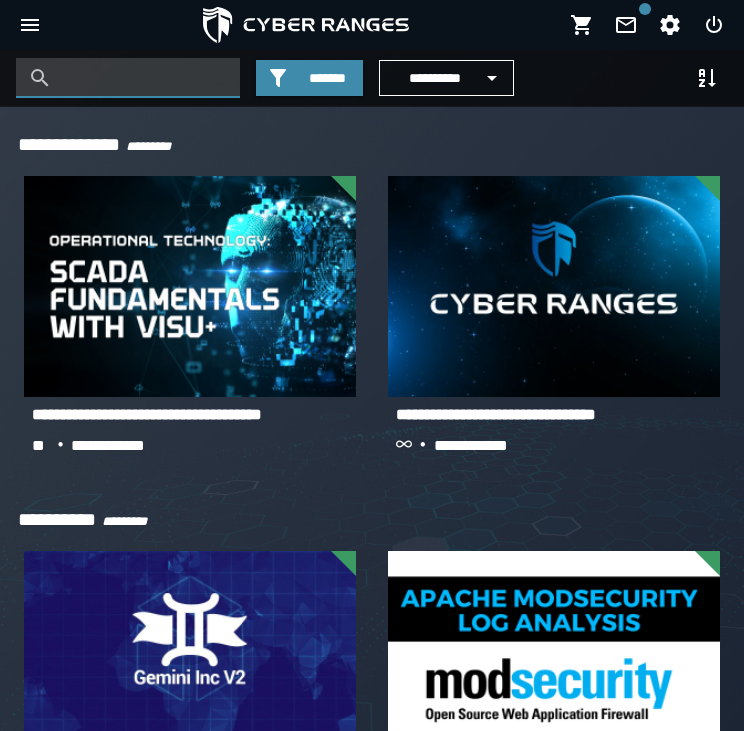 click at bounding box center [143, 78] 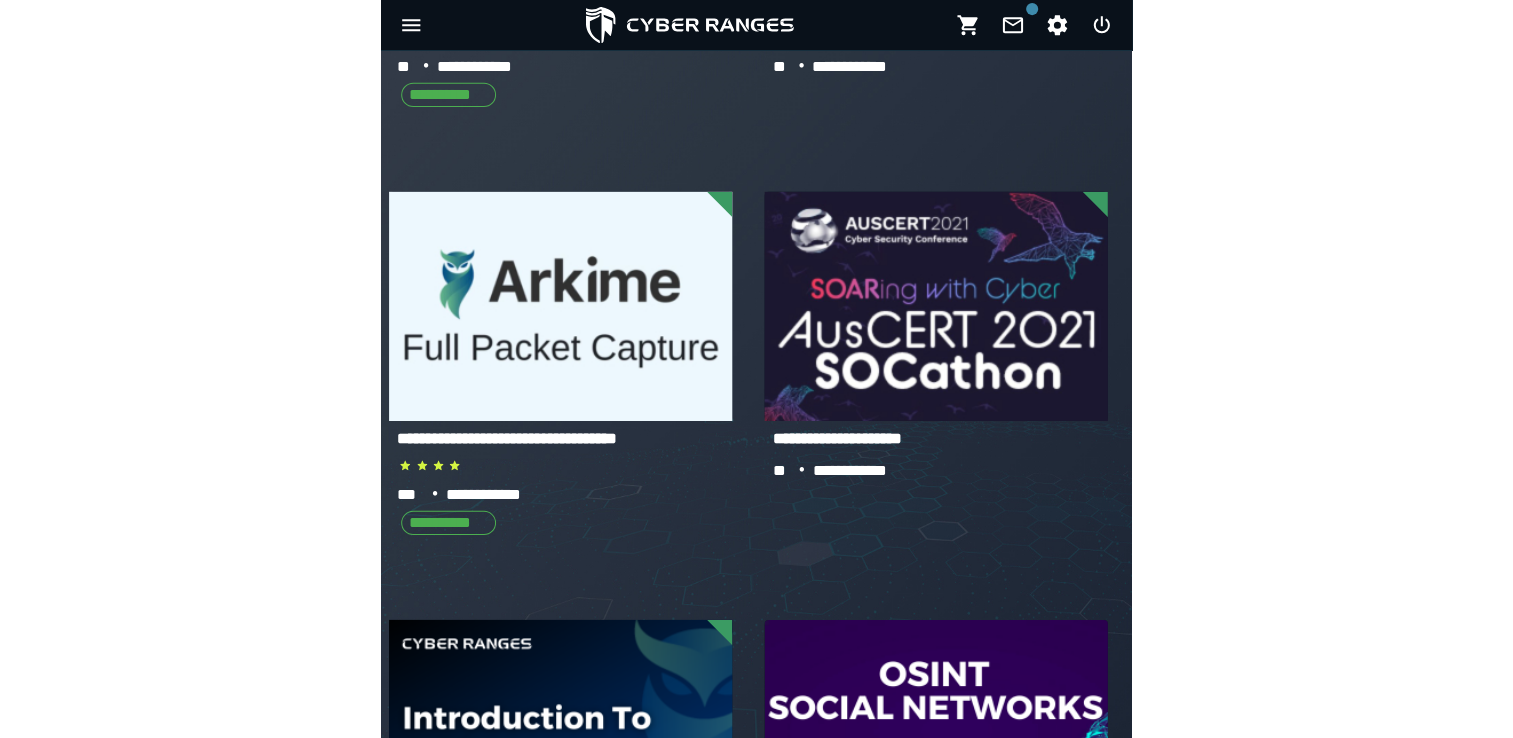 scroll, scrollTop: 0, scrollLeft: 0, axis: both 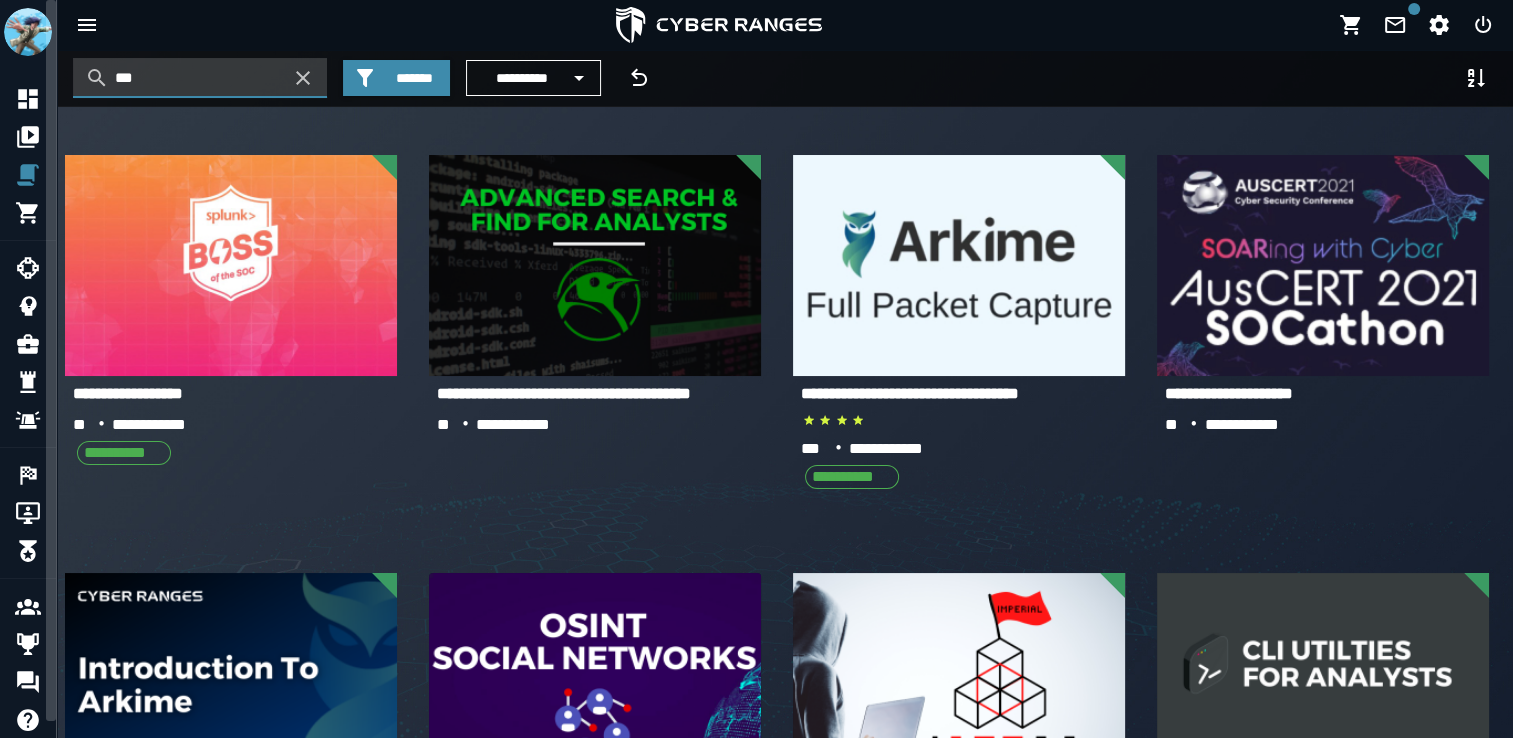 type on "***" 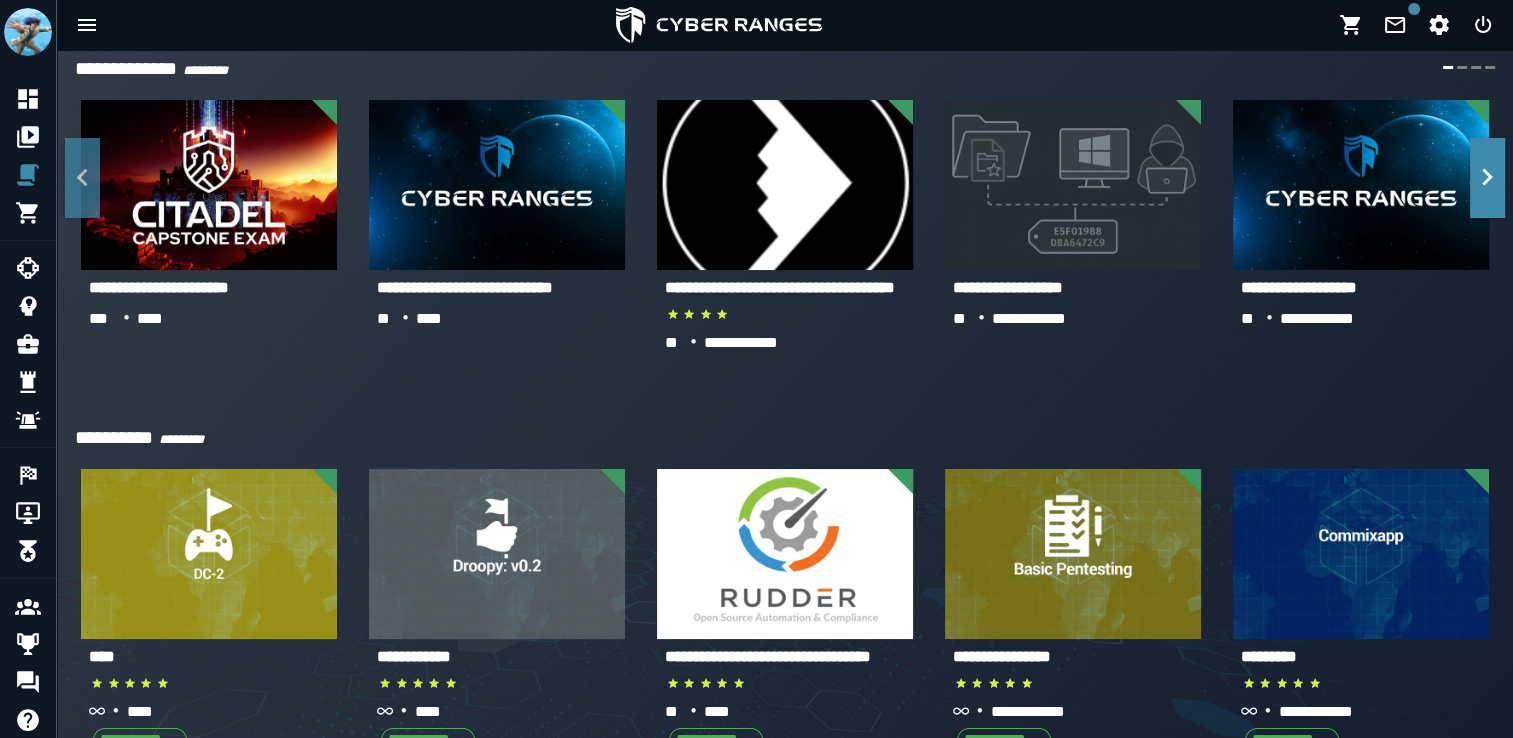 scroll, scrollTop: 0, scrollLeft: 0, axis: both 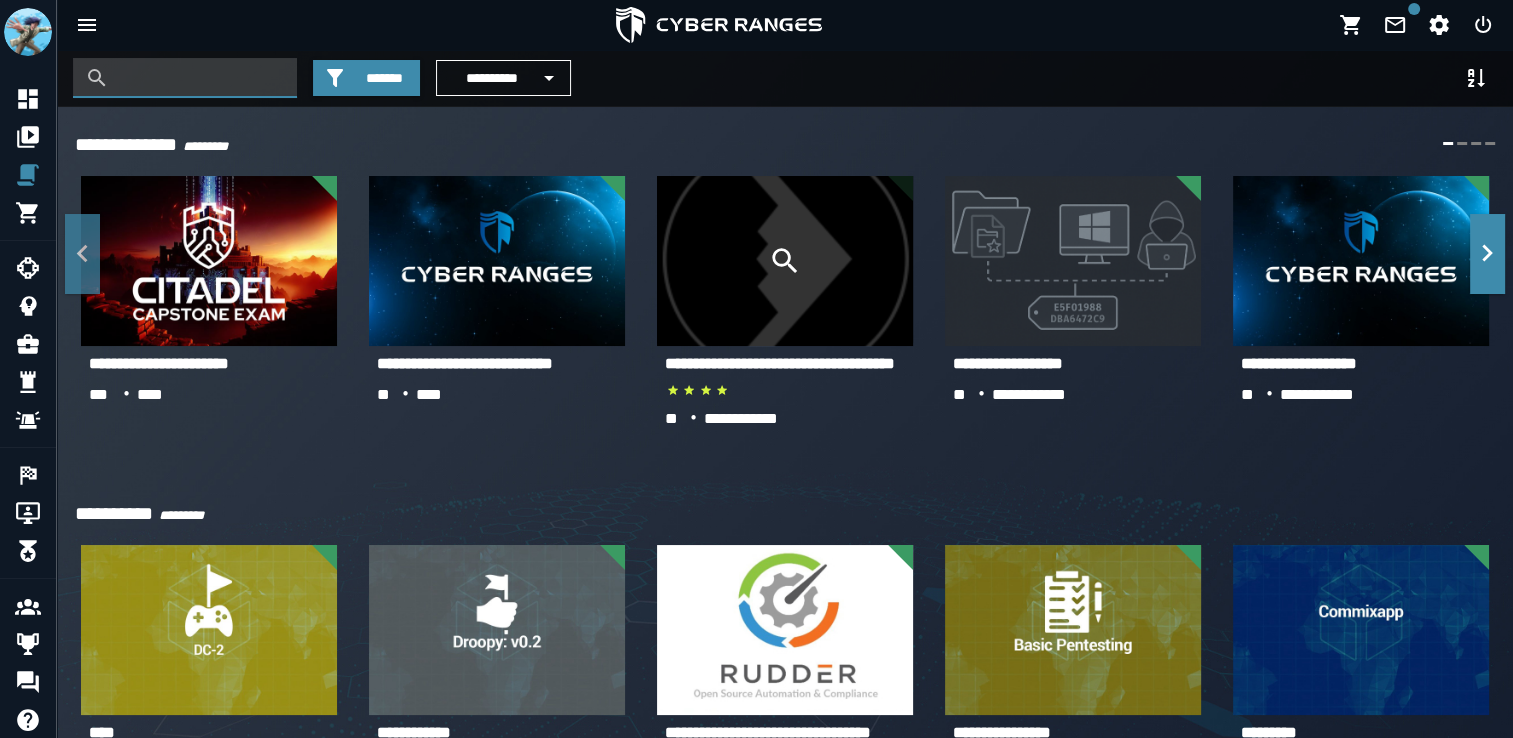 type on "***" 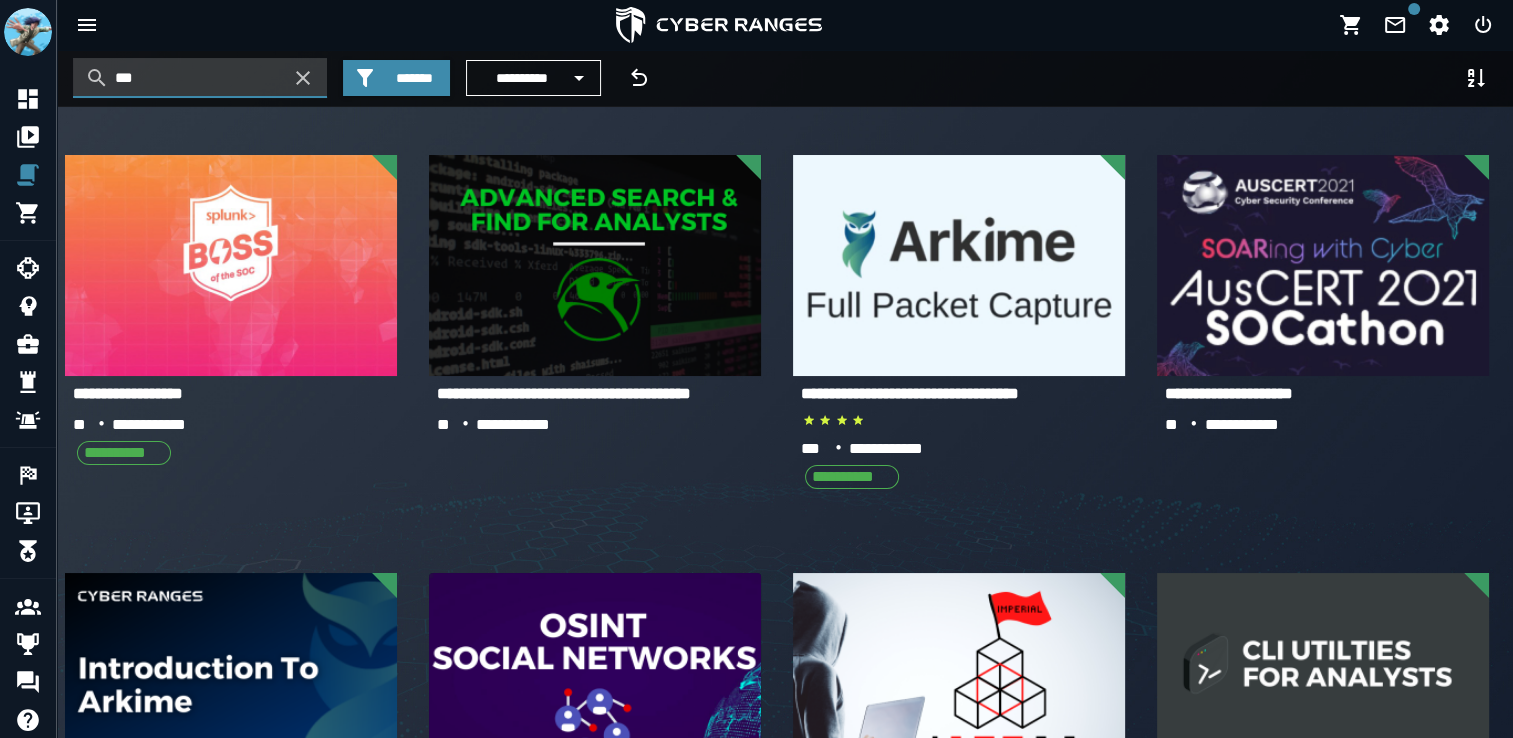 click 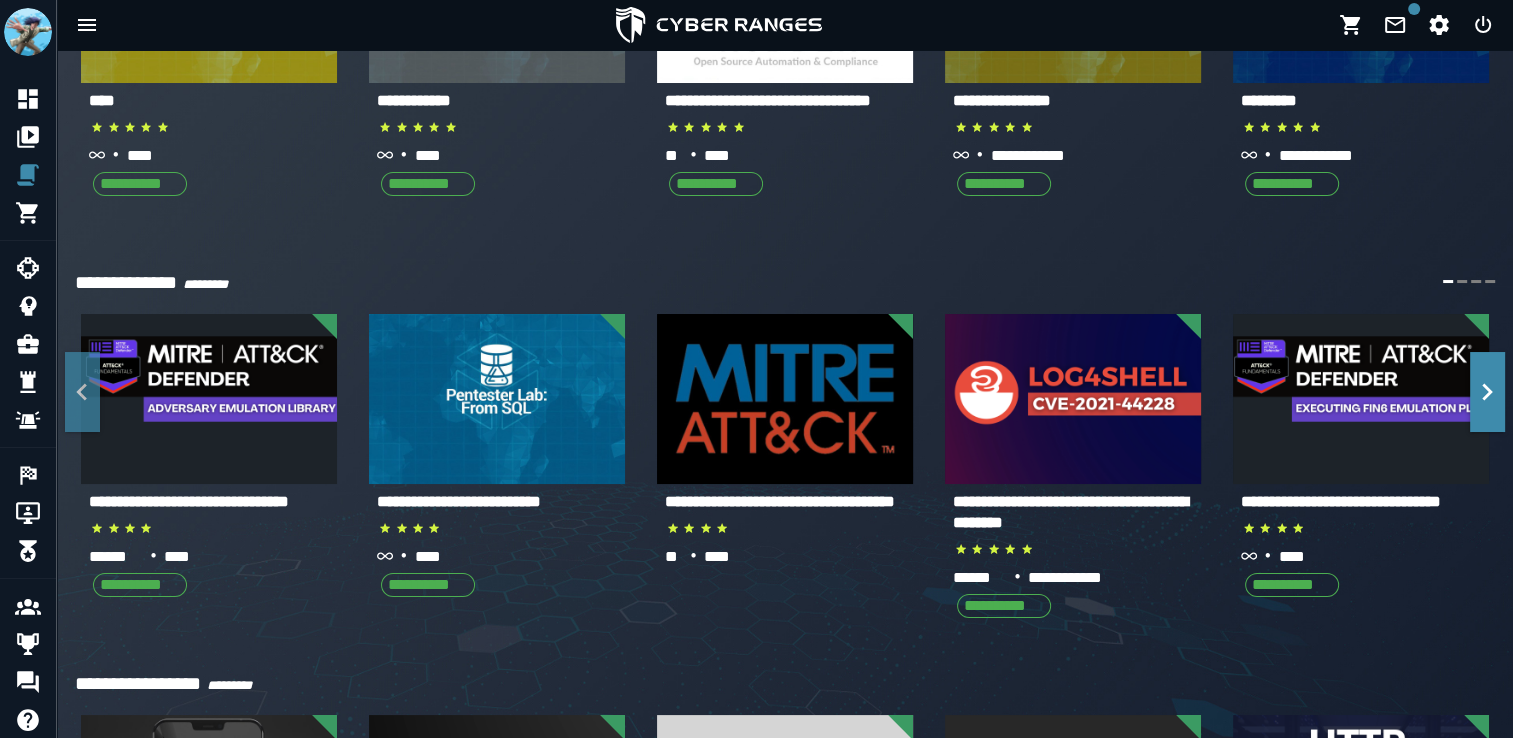 scroll, scrollTop: 655, scrollLeft: 0, axis: vertical 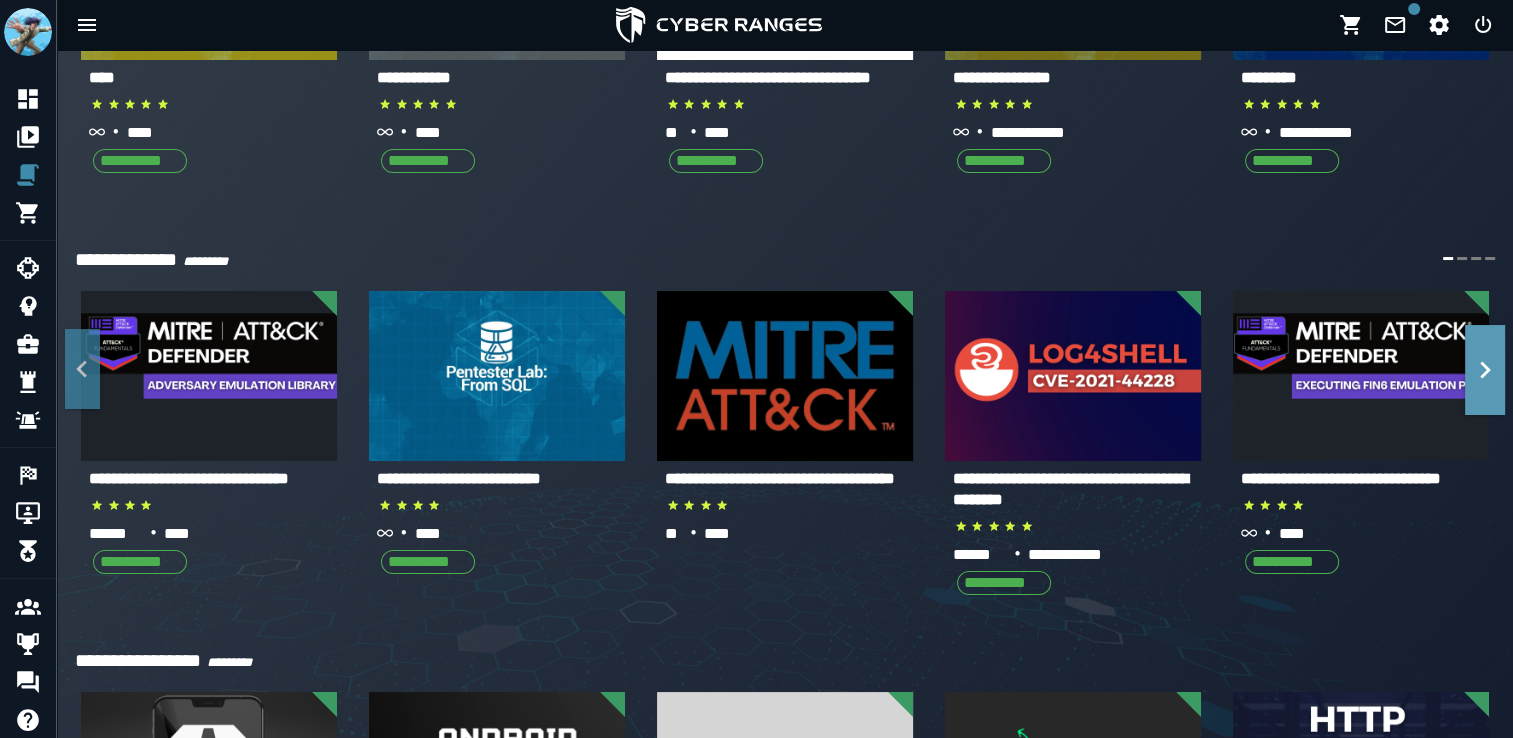 click 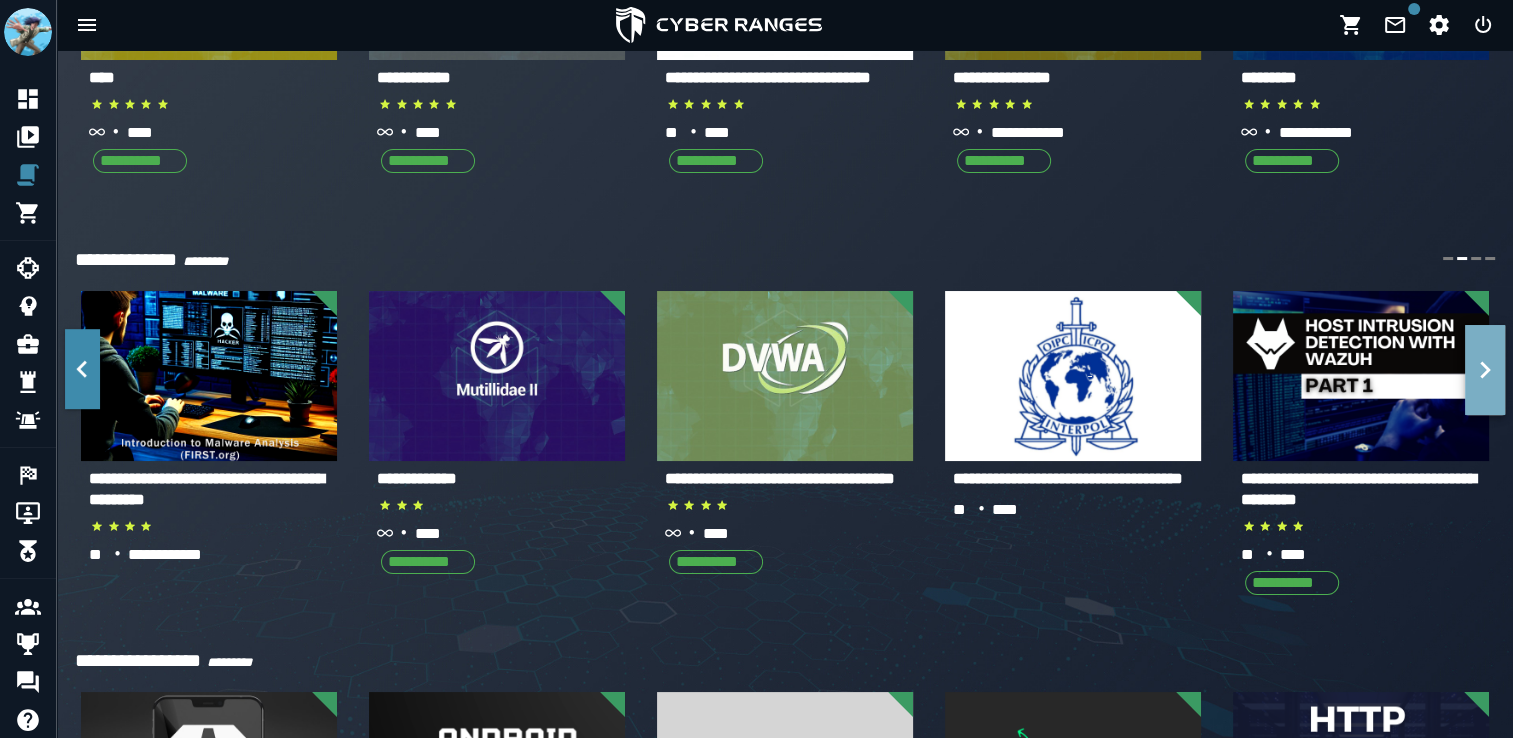click 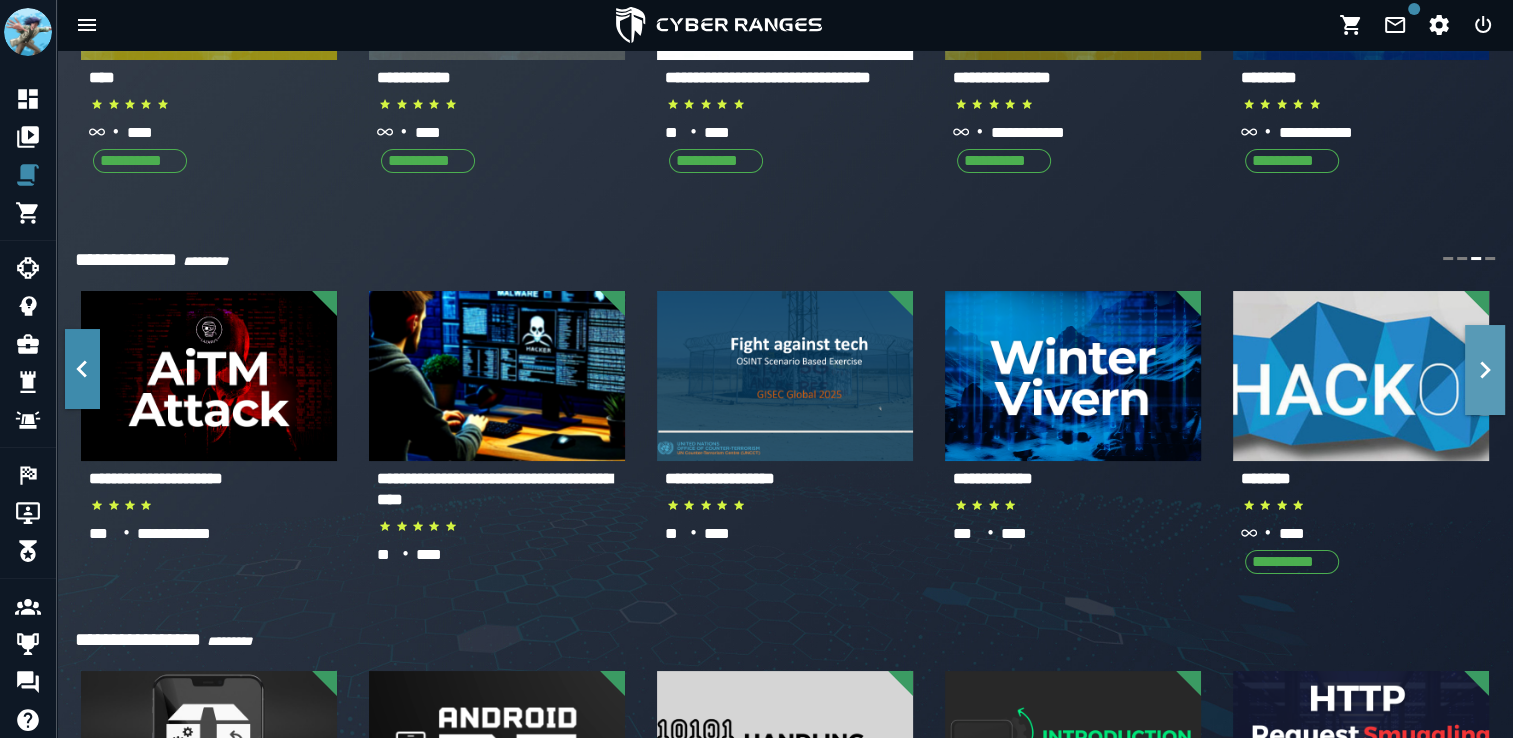 click 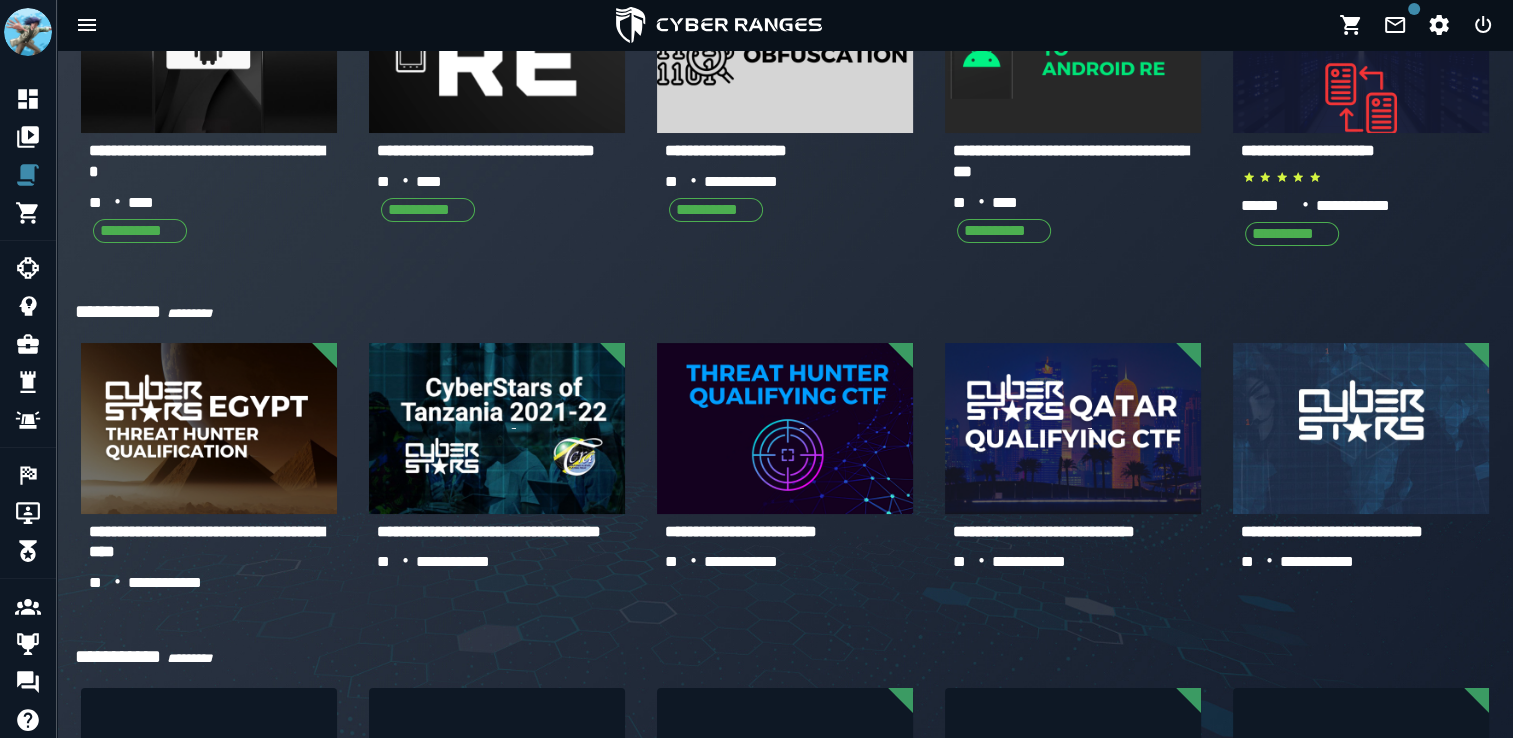 scroll, scrollTop: 1450, scrollLeft: 0, axis: vertical 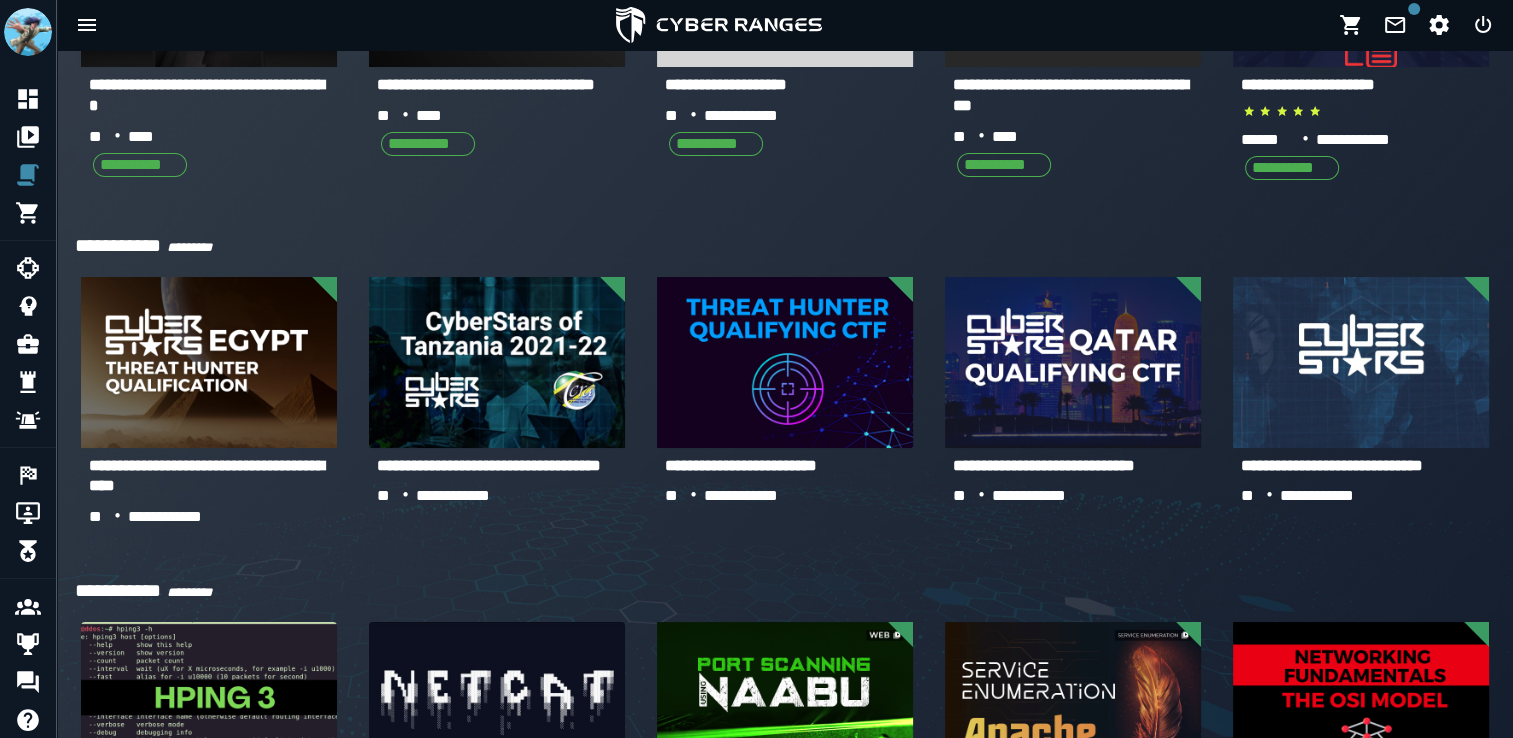 click at bounding box center [719, 25] 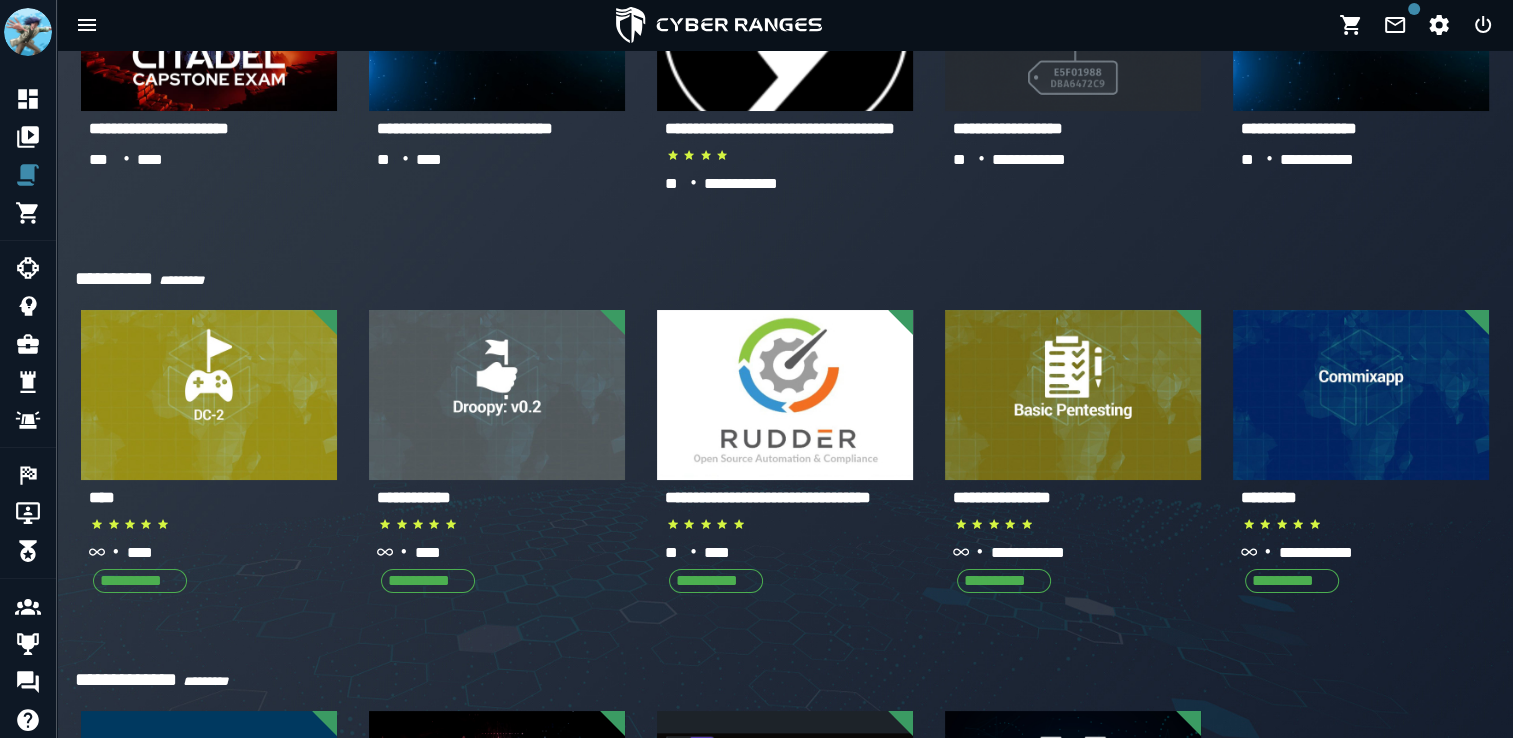 scroll, scrollTop: 0, scrollLeft: 0, axis: both 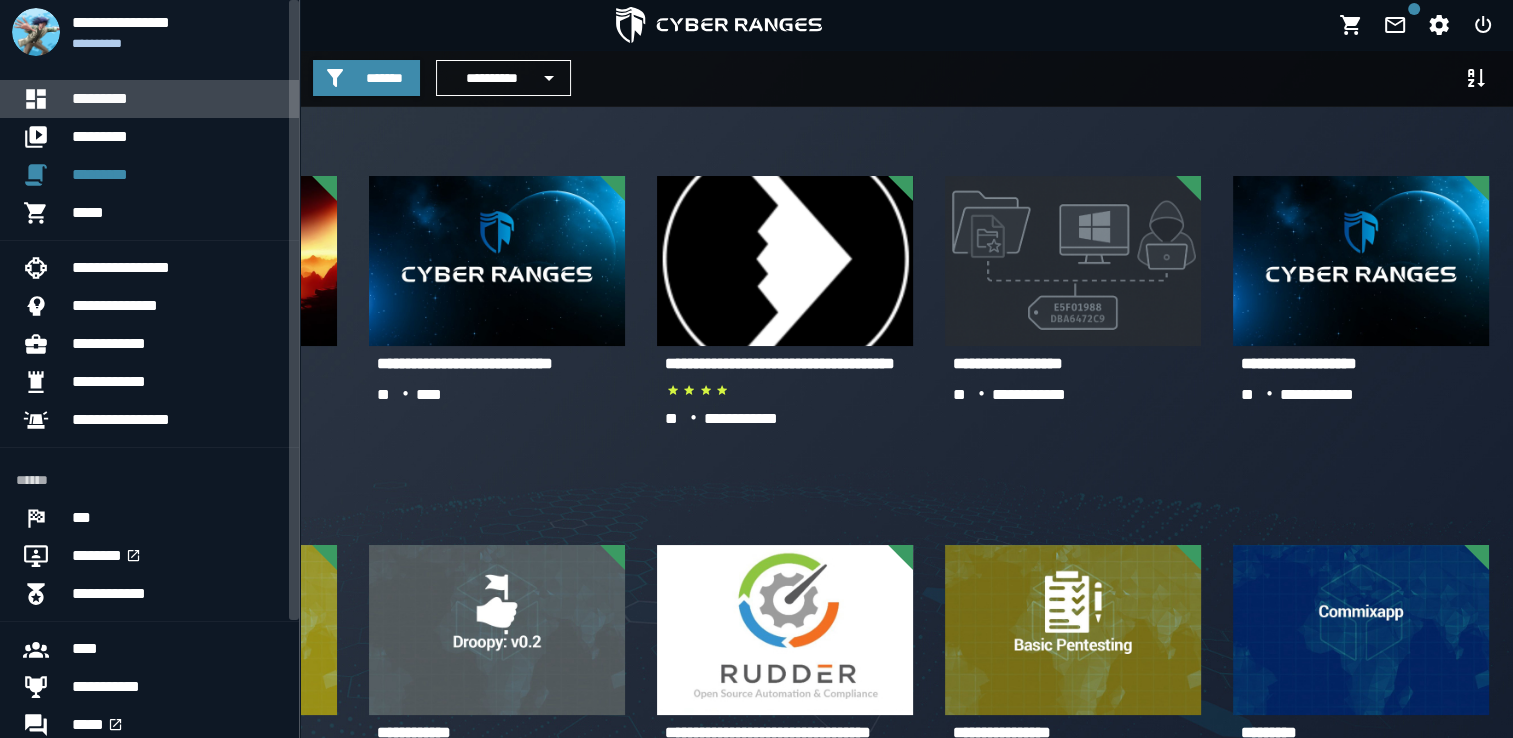 click 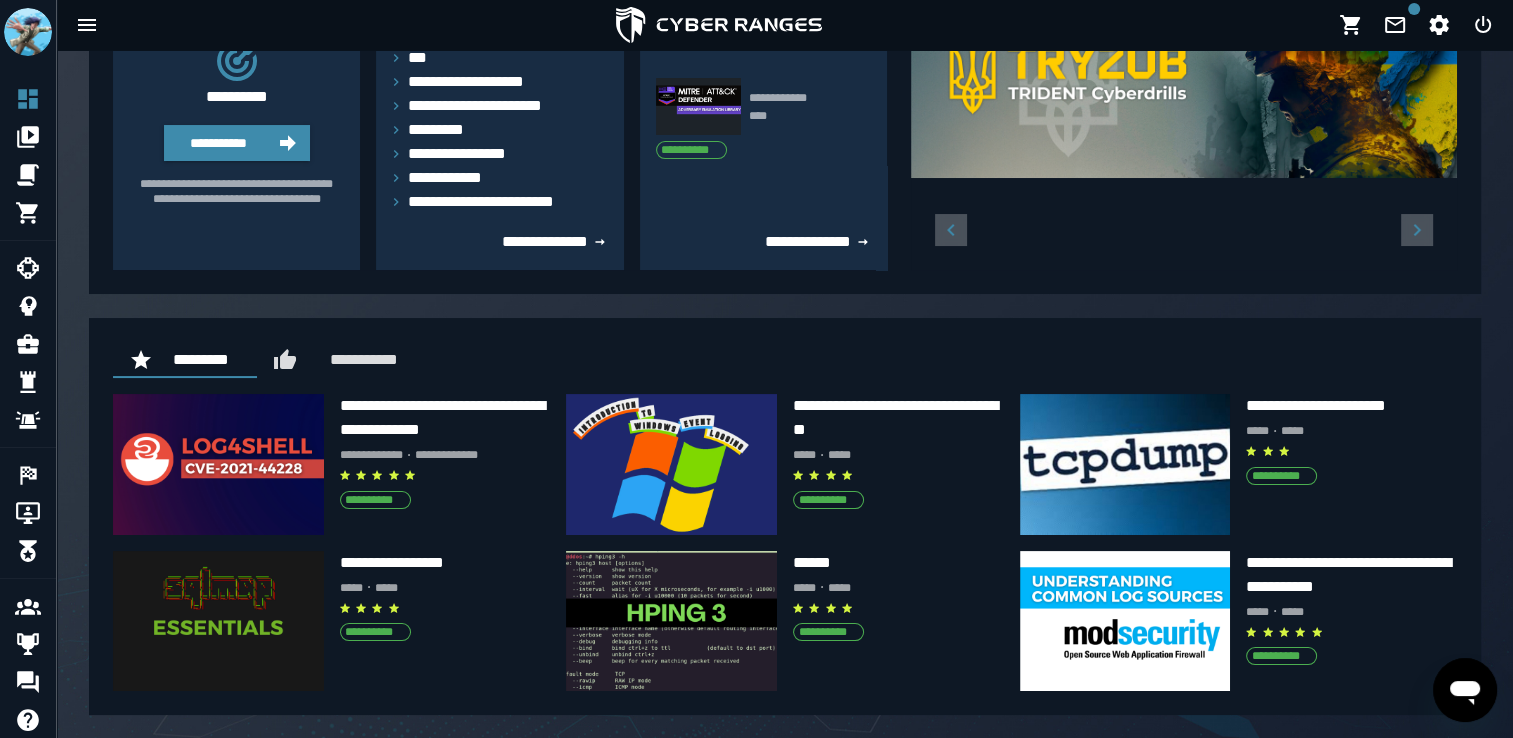 scroll, scrollTop: 0, scrollLeft: 0, axis: both 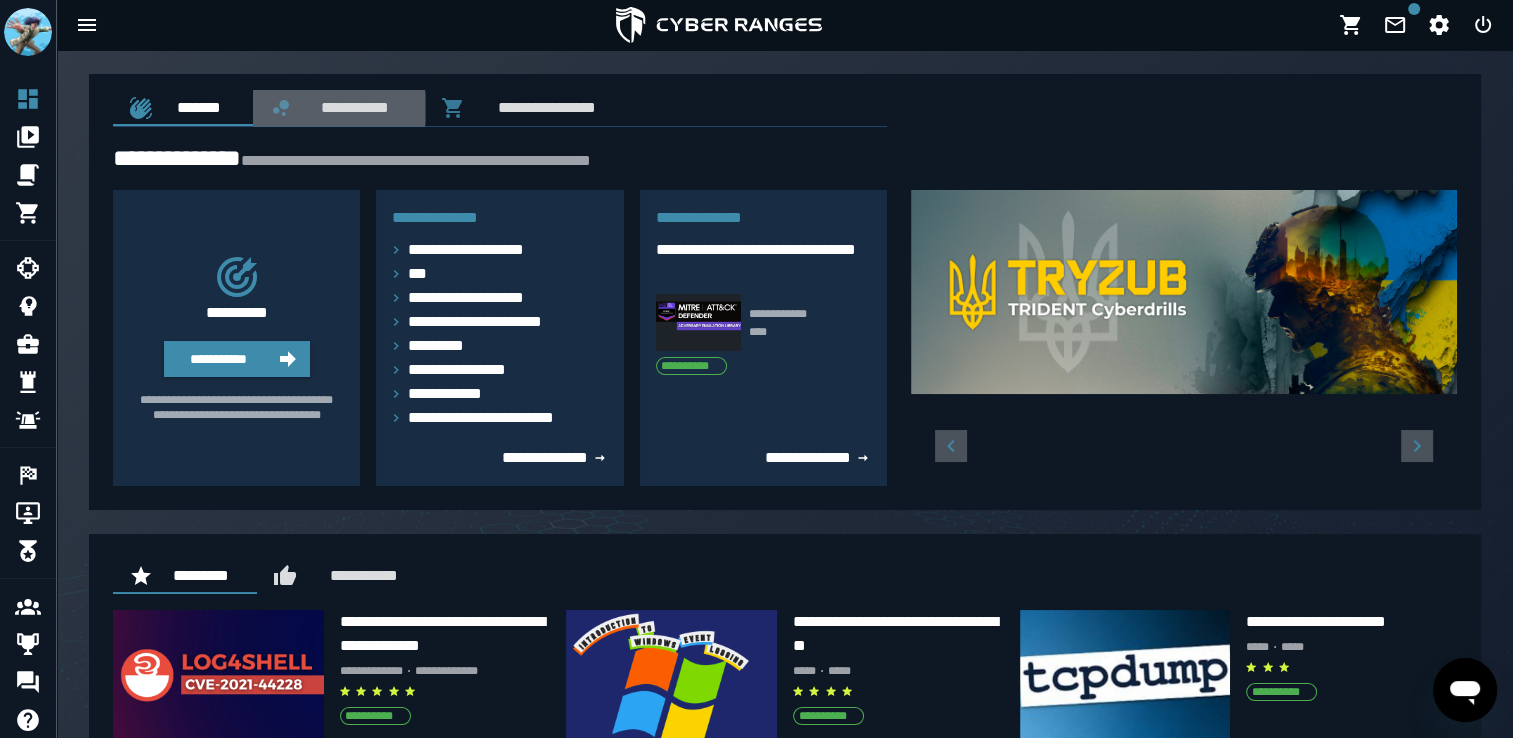 click on "**********" at bounding box center [351, 107] 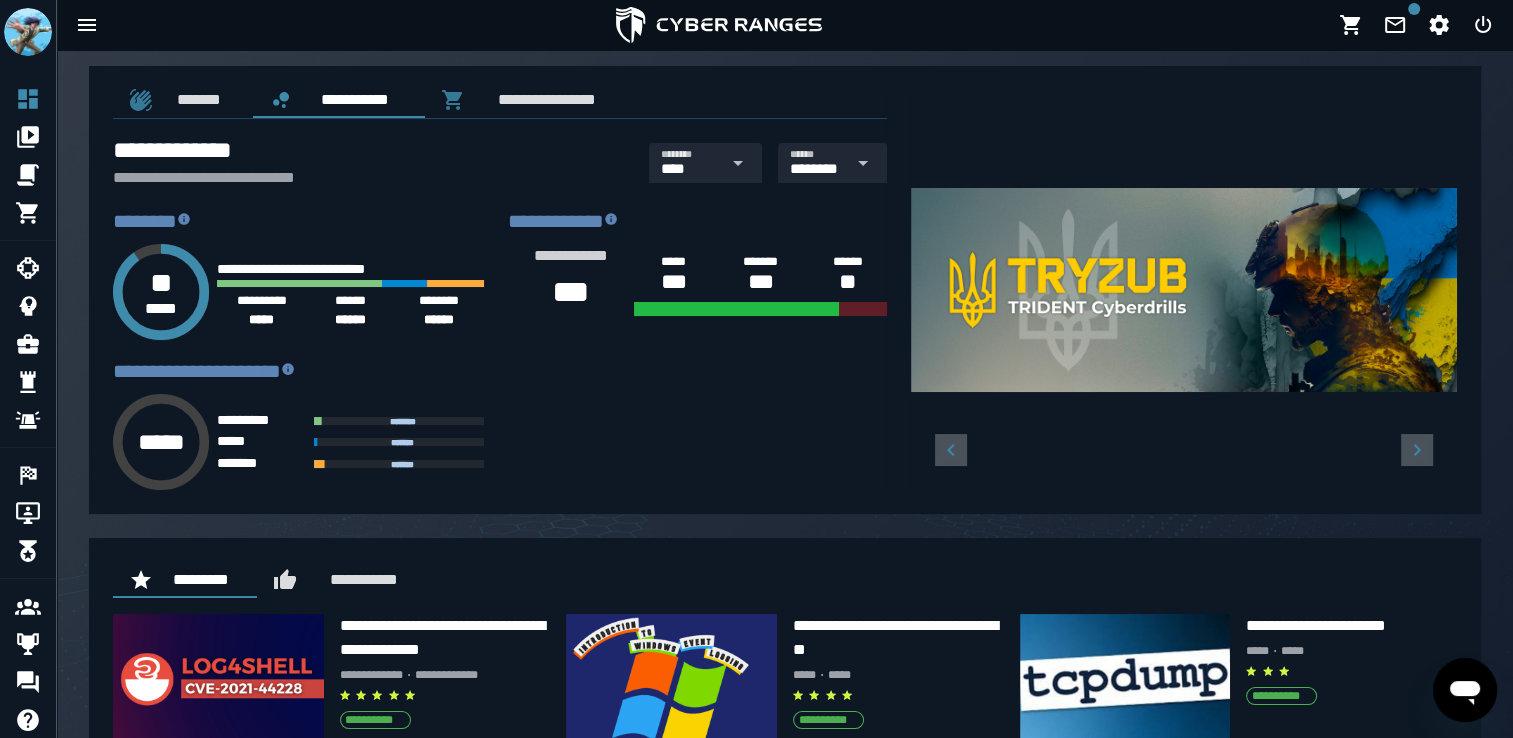 scroll, scrollTop: 7, scrollLeft: 0, axis: vertical 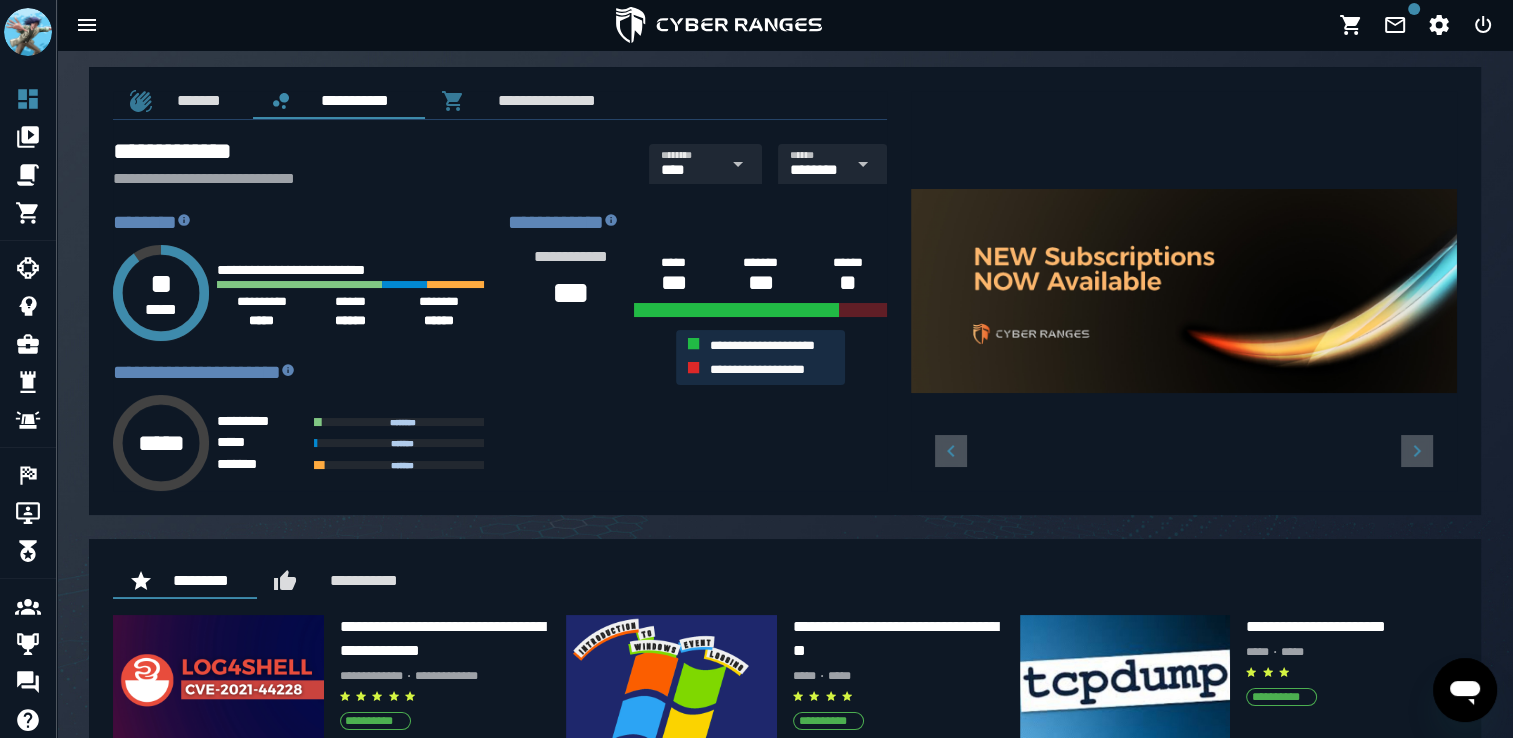 click at bounding box center [760, 310] 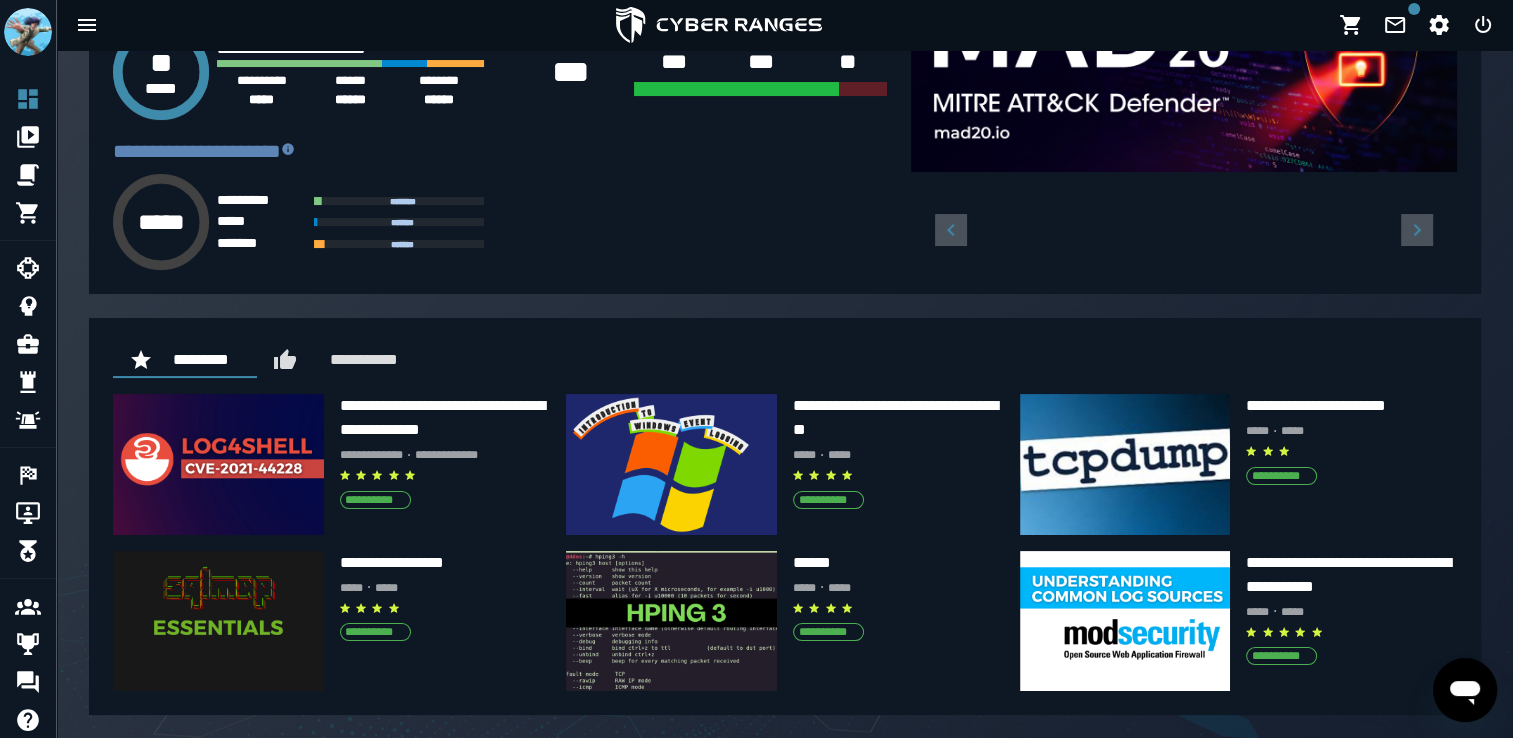 scroll, scrollTop: 0, scrollLeft: 0, axis: both 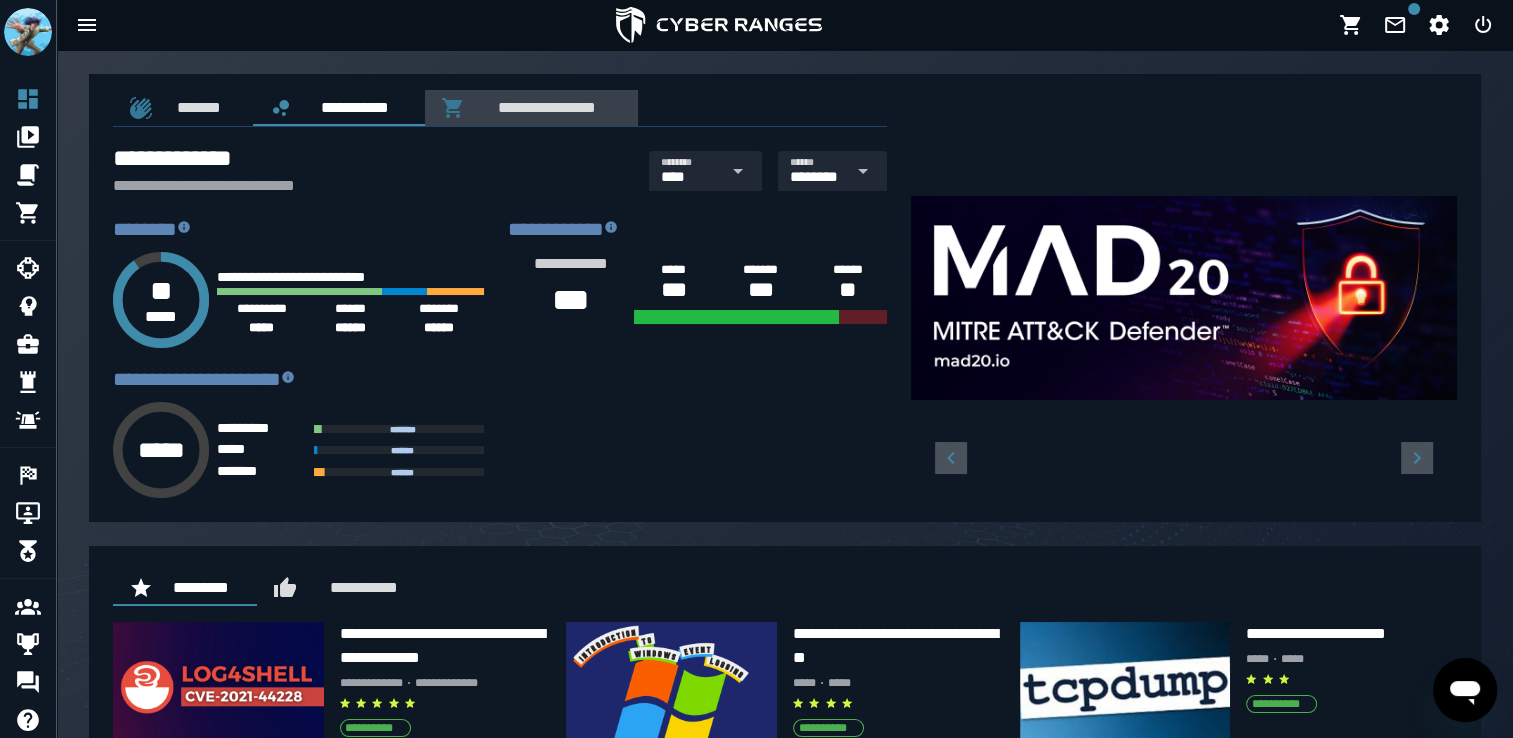 click on "**********" at bounding box center (543, 107) 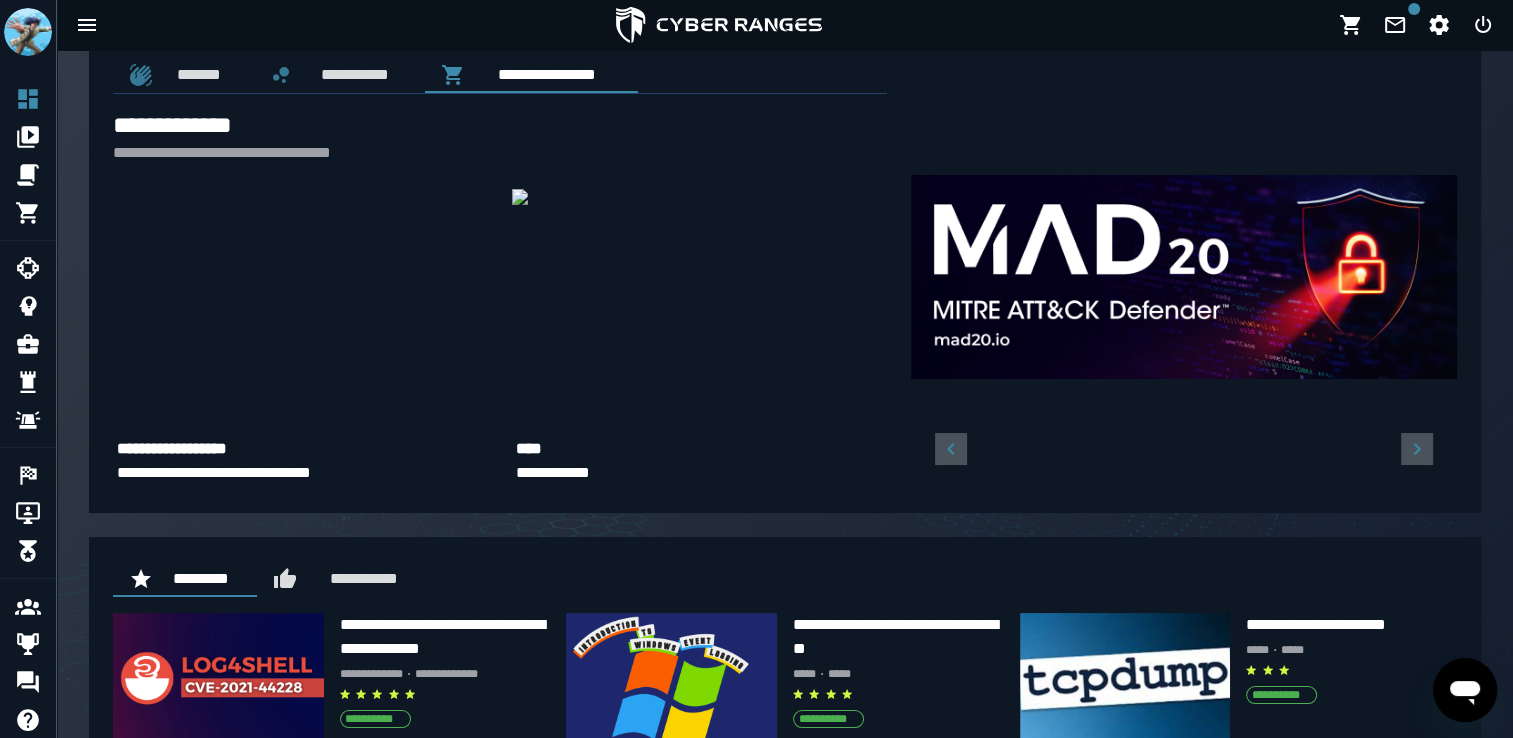 scroll, scrollTop: 0, scrollLeft: 0, axis: both 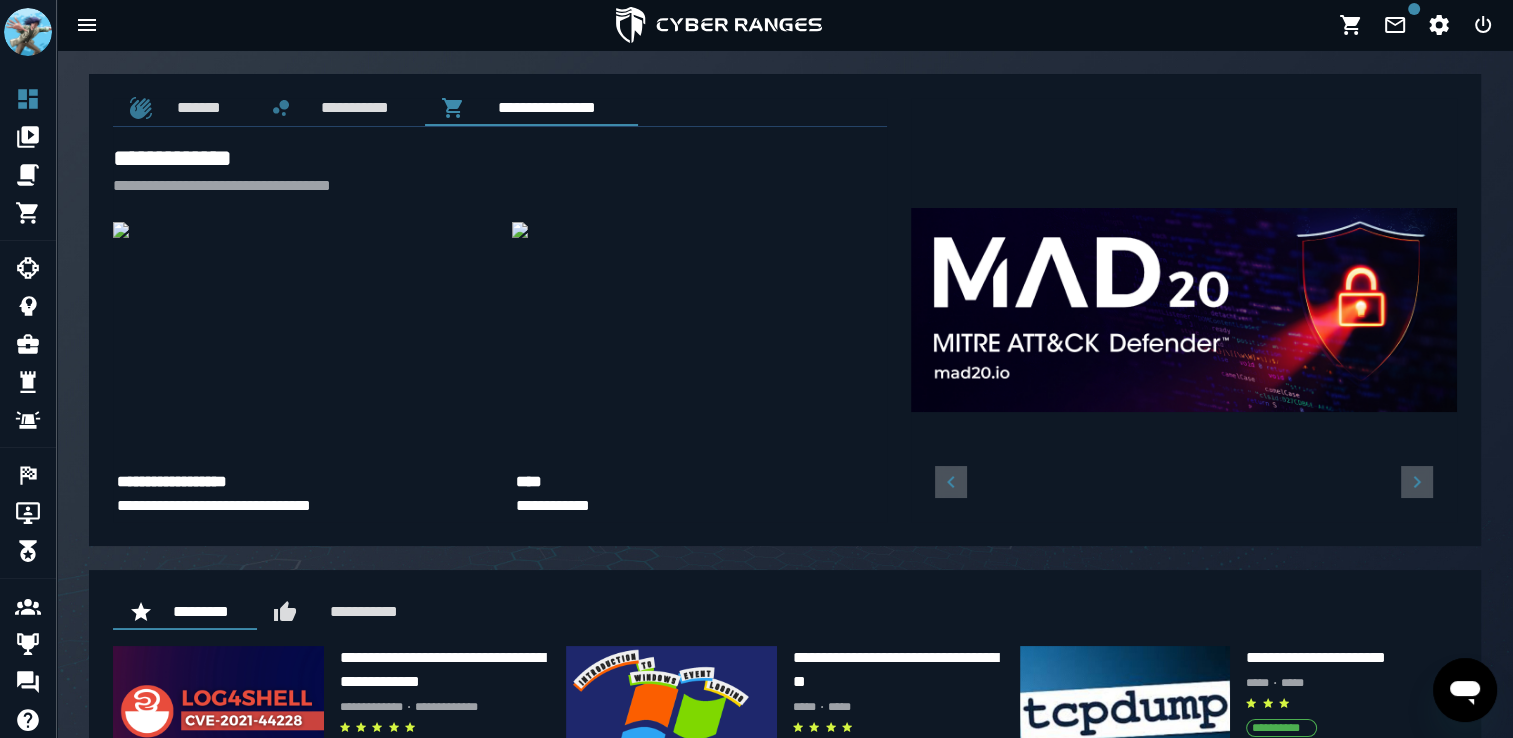 click on "**********" 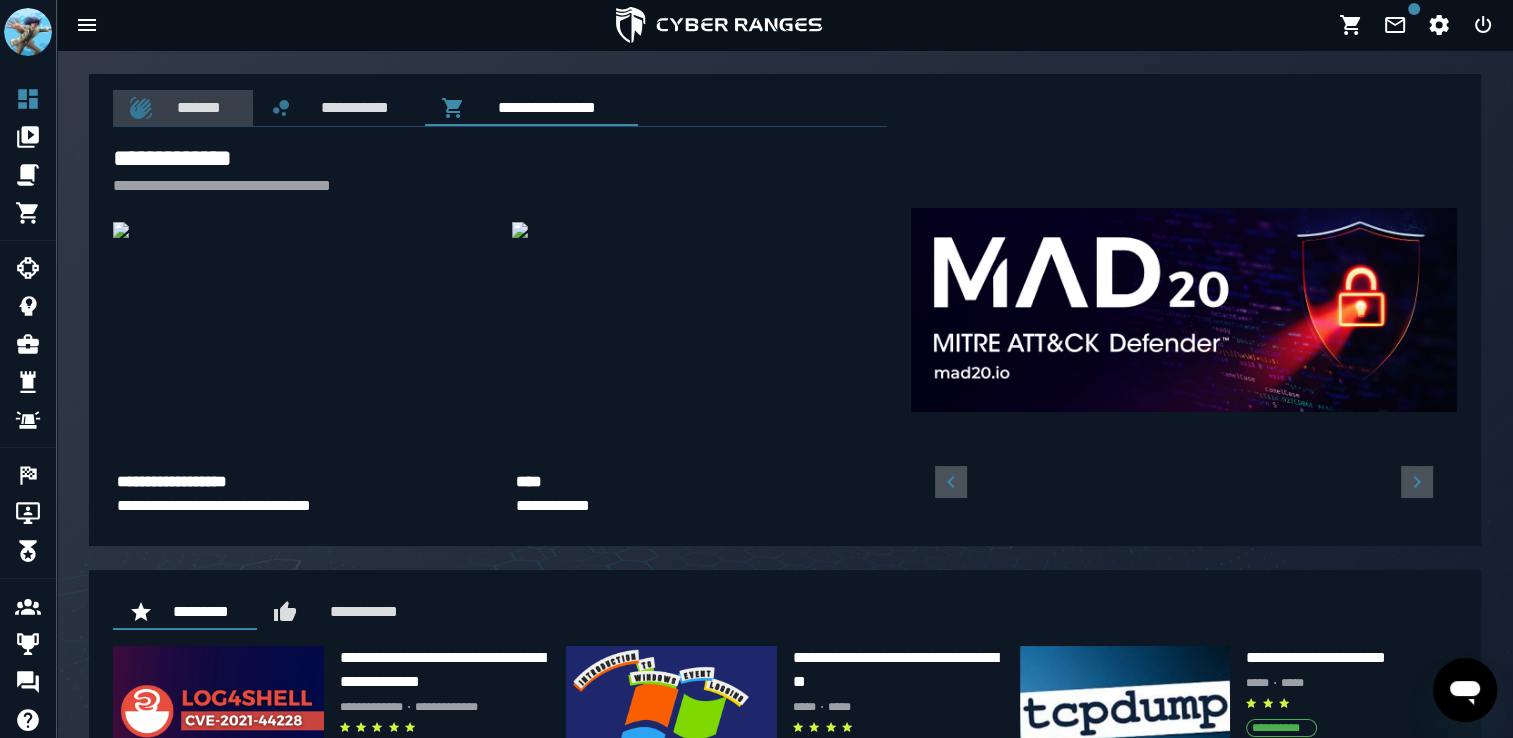 click on "*******" at bounding box center [195, 107] 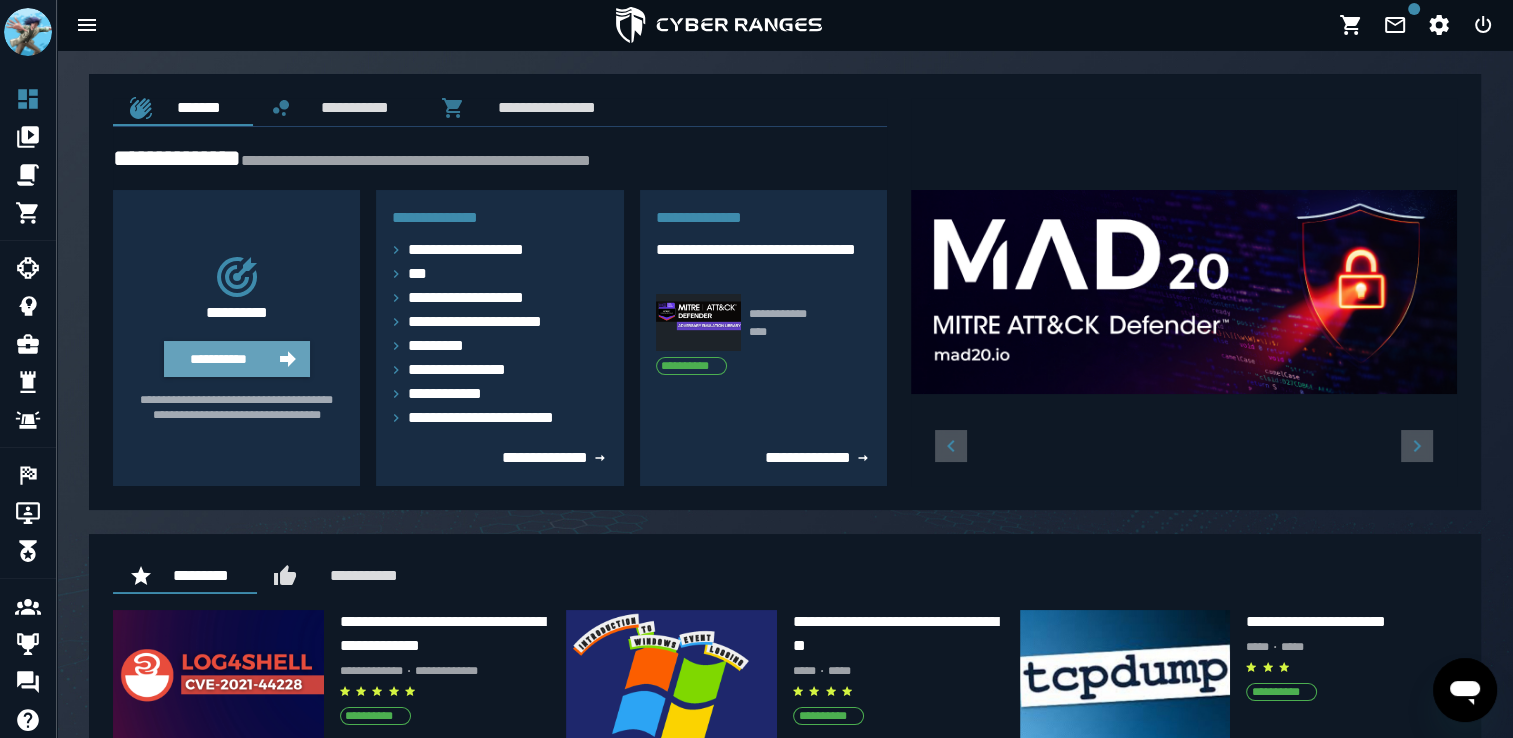 drag, startPoint x: 285, startPoint y: 362, endPoint x: 252, endPoint y: 356, distance: 33.54102 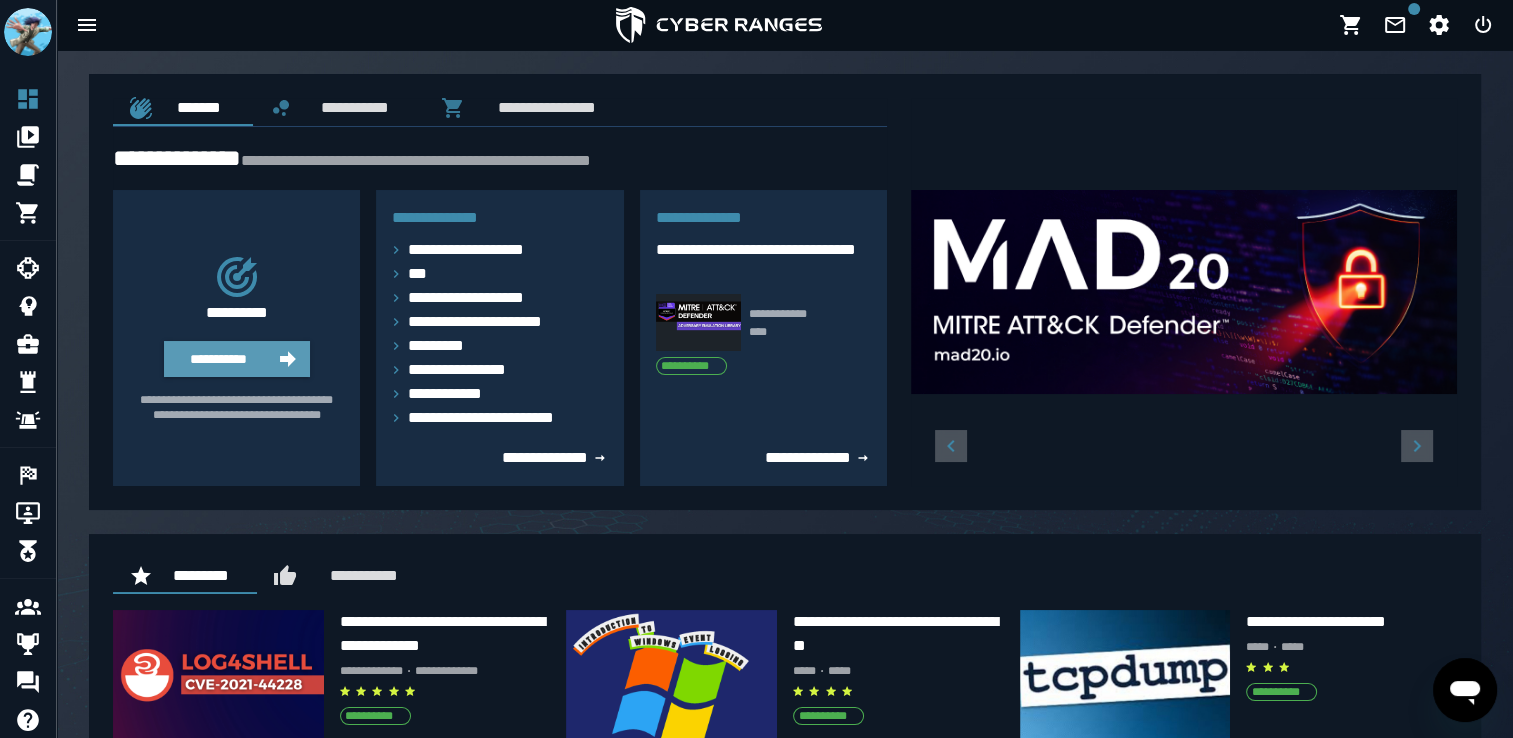 click on "**********" at bounding box center (219, 359) 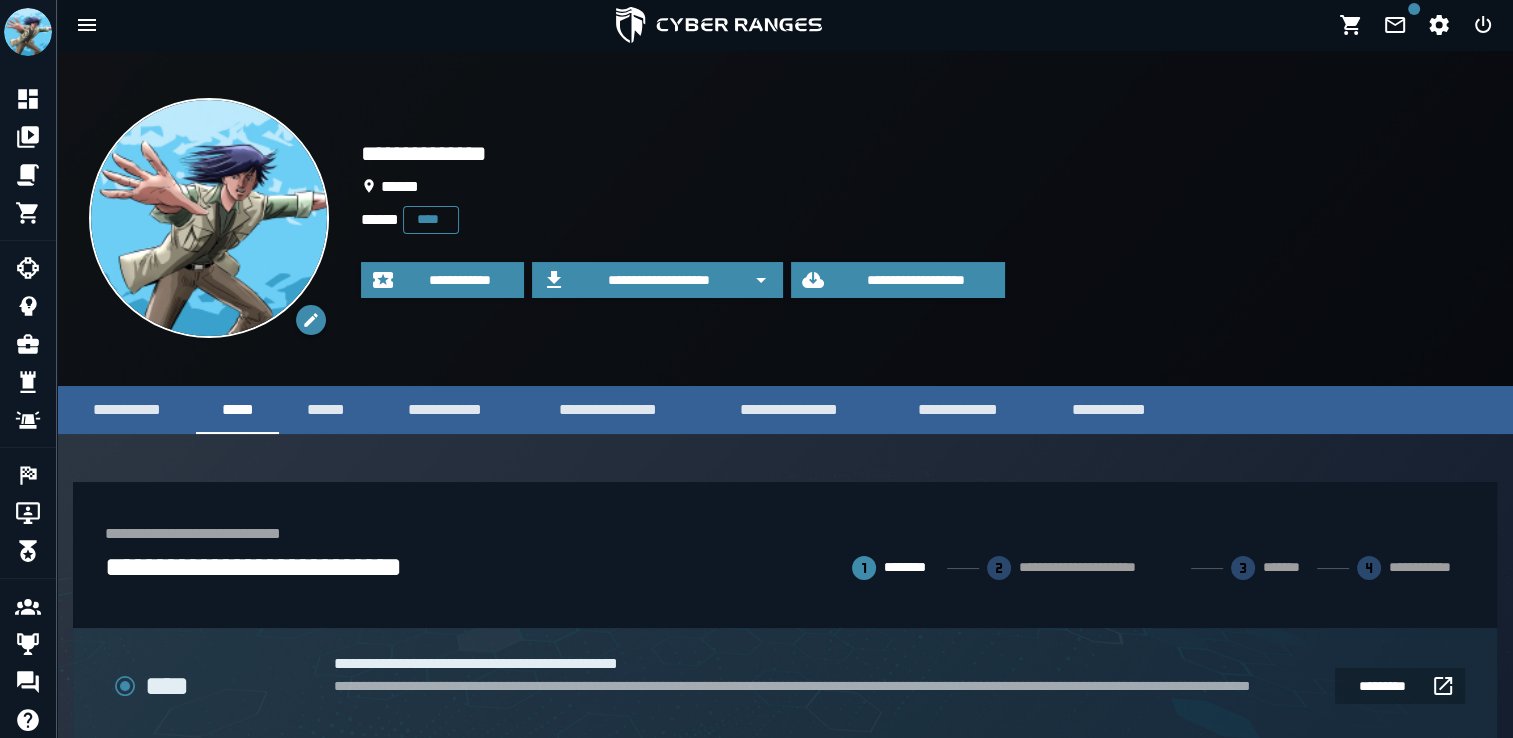 scroll, scrollTop: 136, scrollLeft: 0, axis: vertical 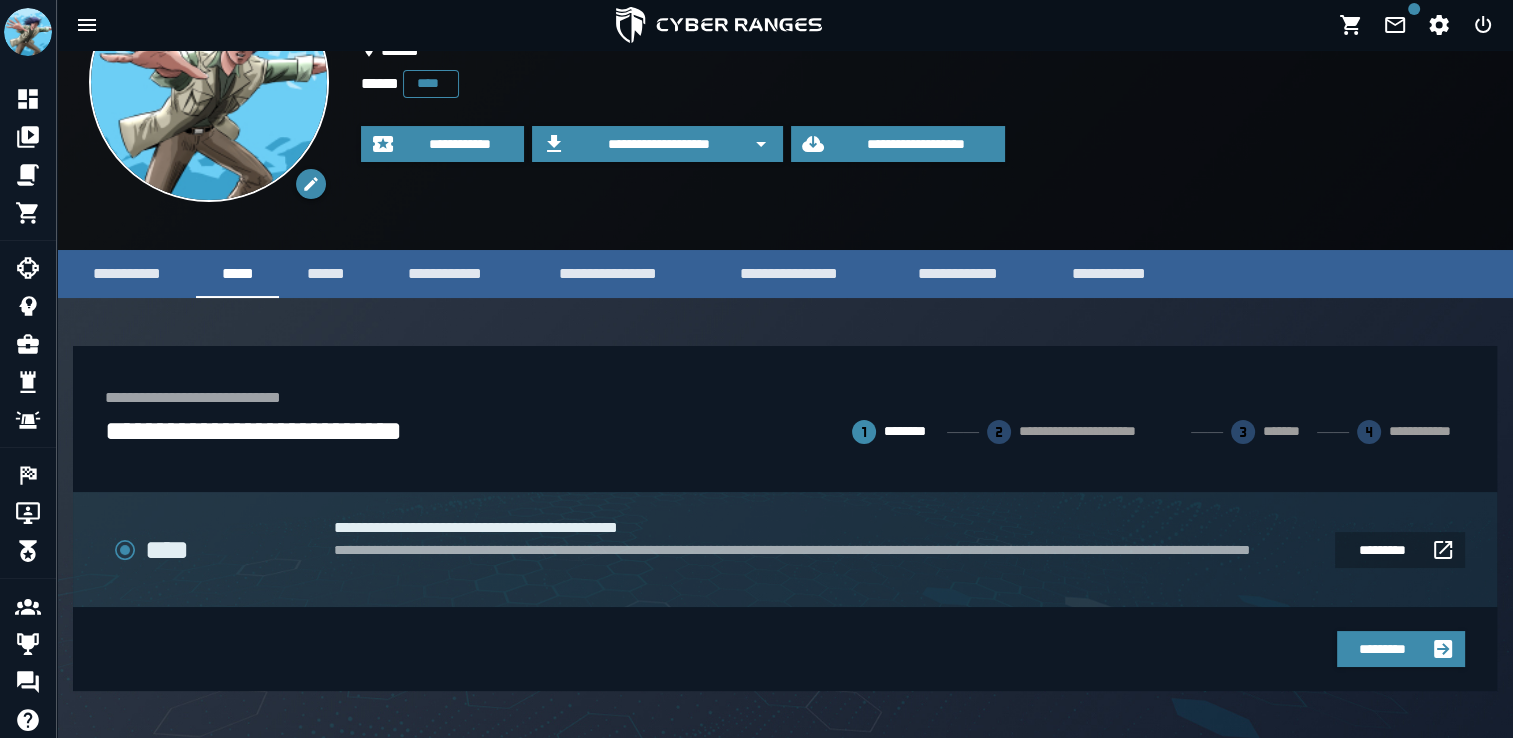 click on "*********" at bounding box center [781, 645] 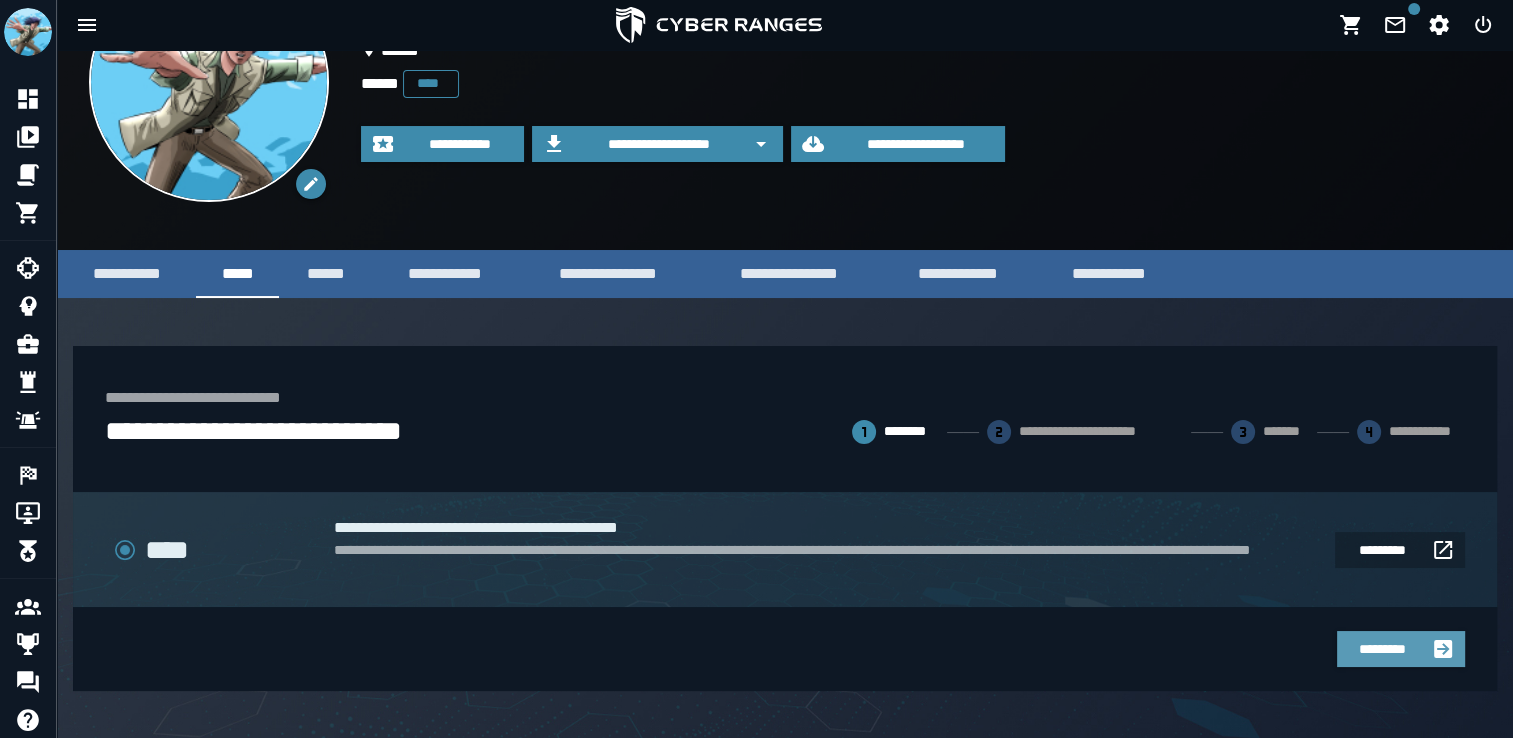 click on "*********" at bounding box center (1383, 649) 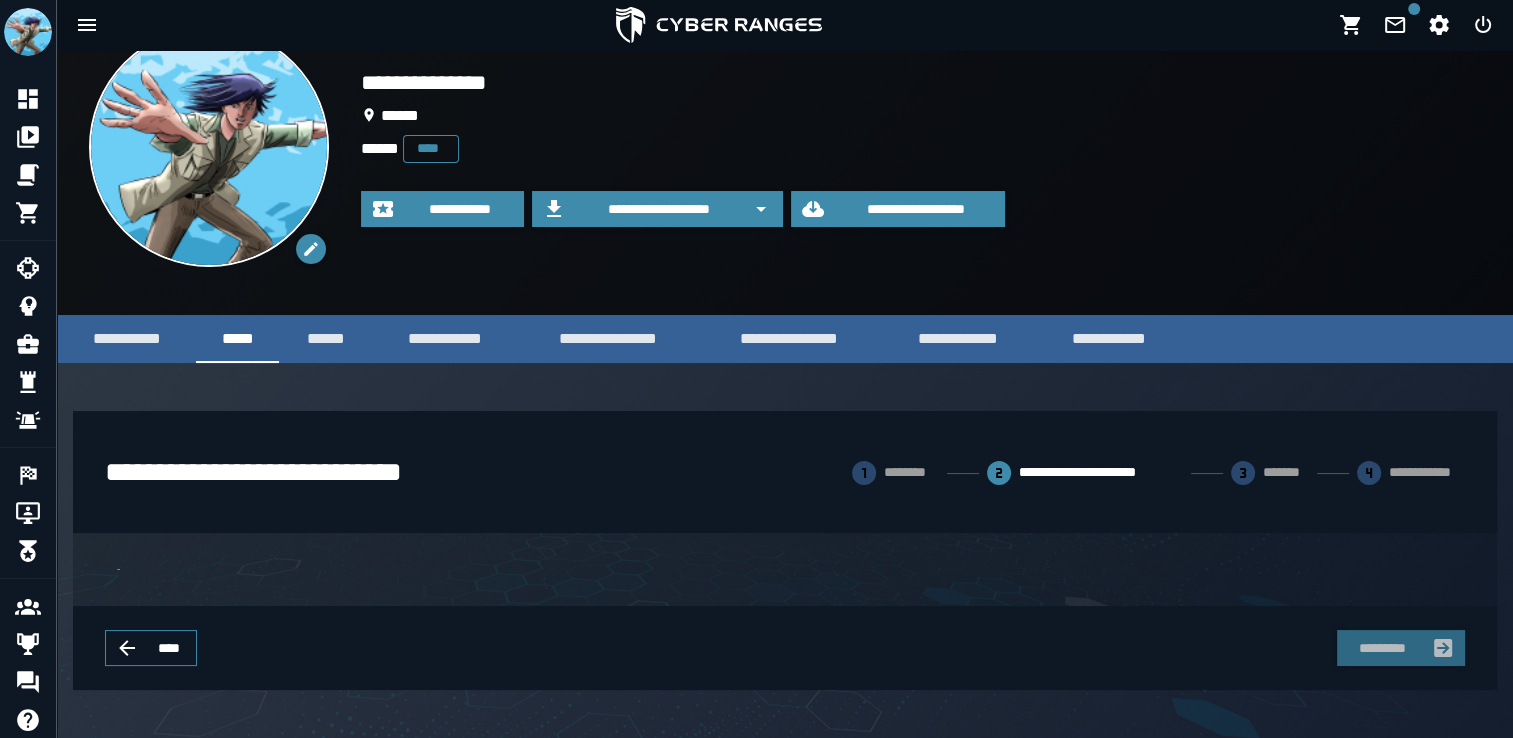 scroll, scrollTop: 136, scrollLeft: 0, axis: vertical 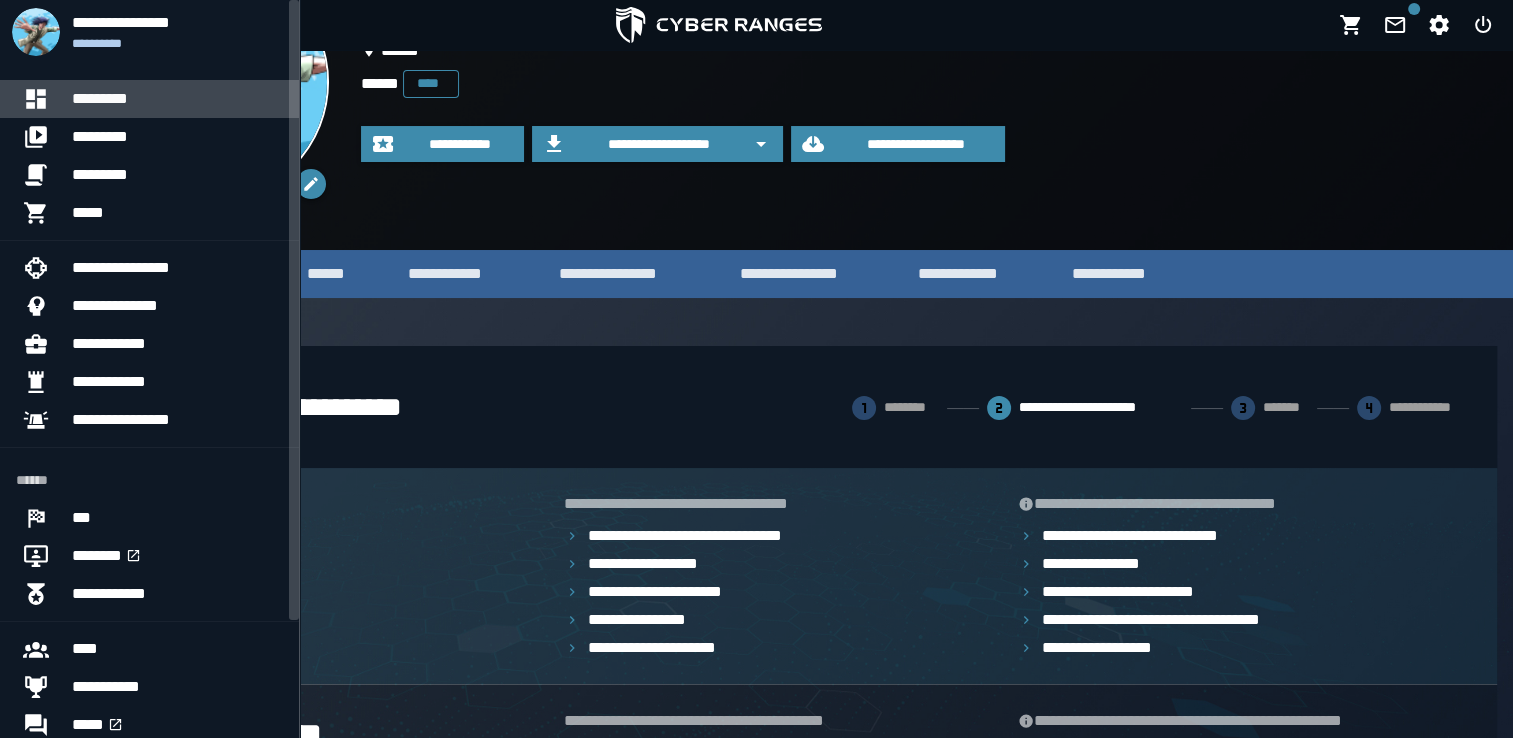 click 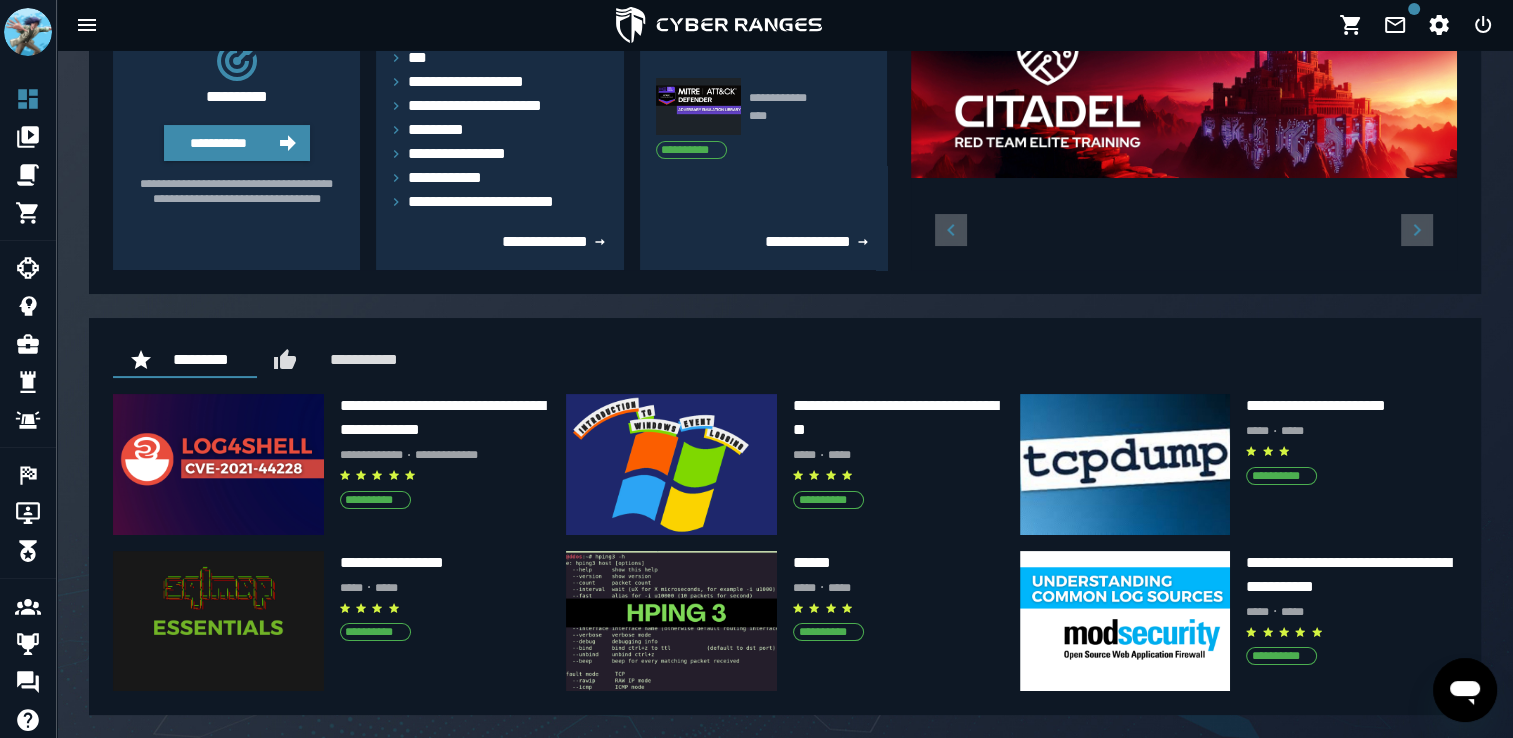 scroll, scrollTop: 216, scrollLeft: 0, axis: vertical 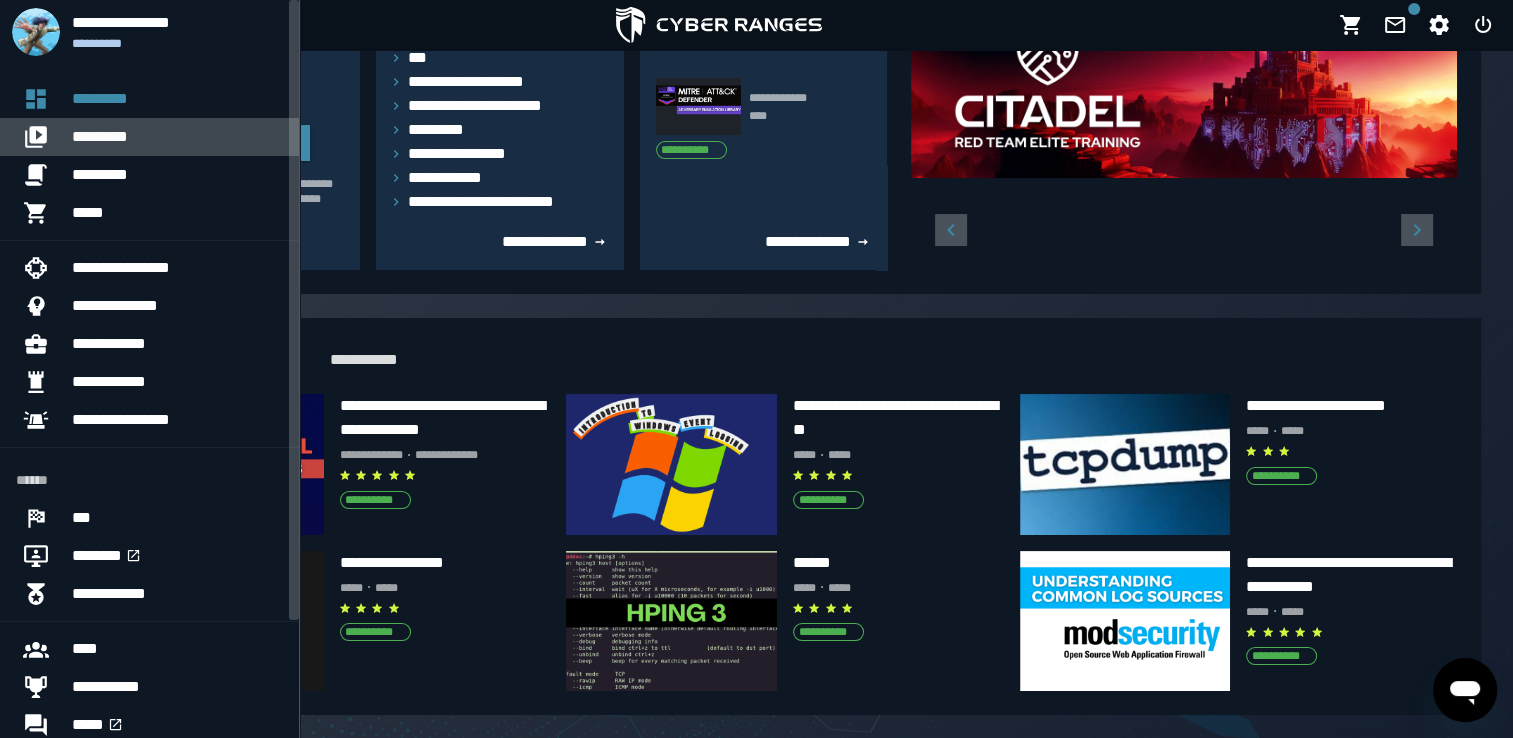 click 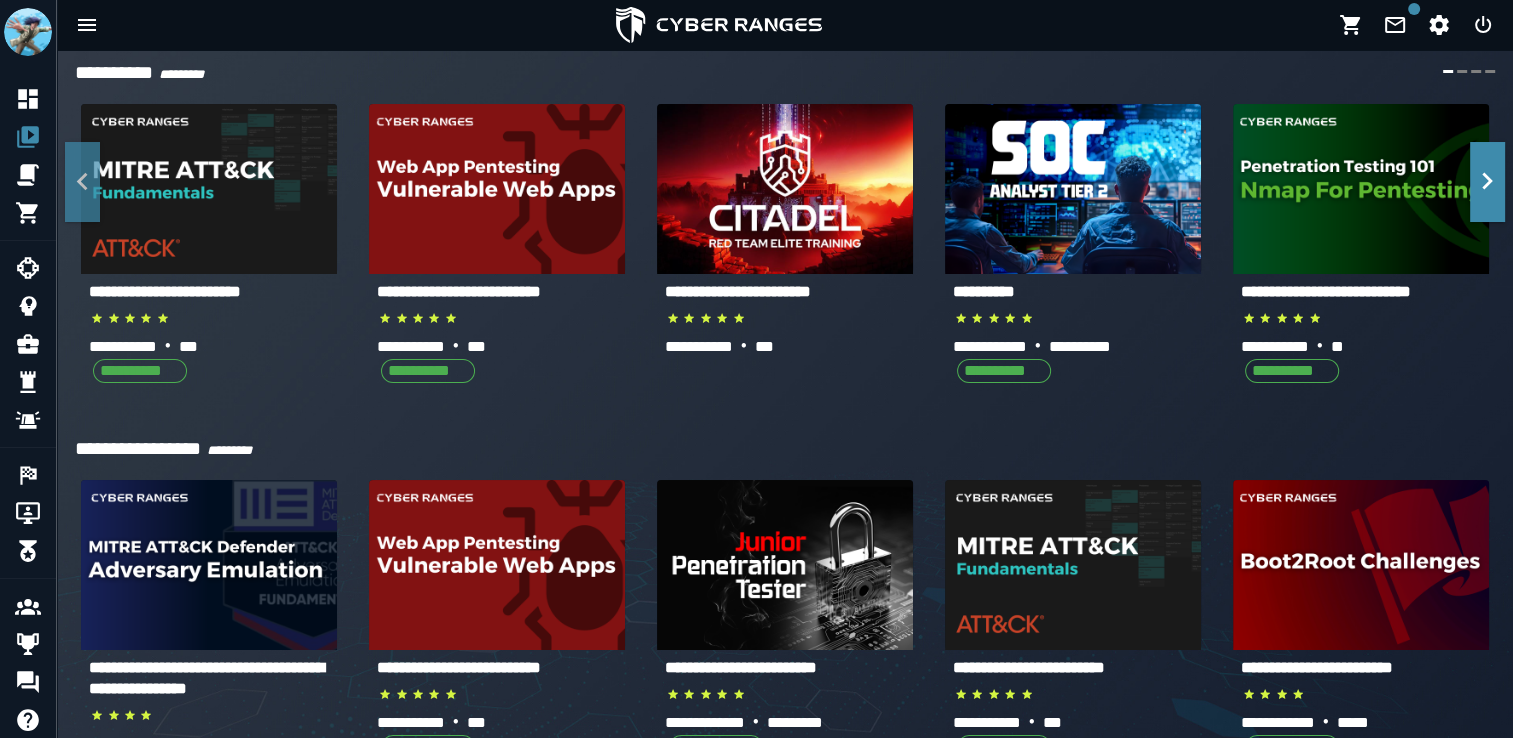 scroll, scrollTop: 76, scrollLeft: 0, axis: vertical 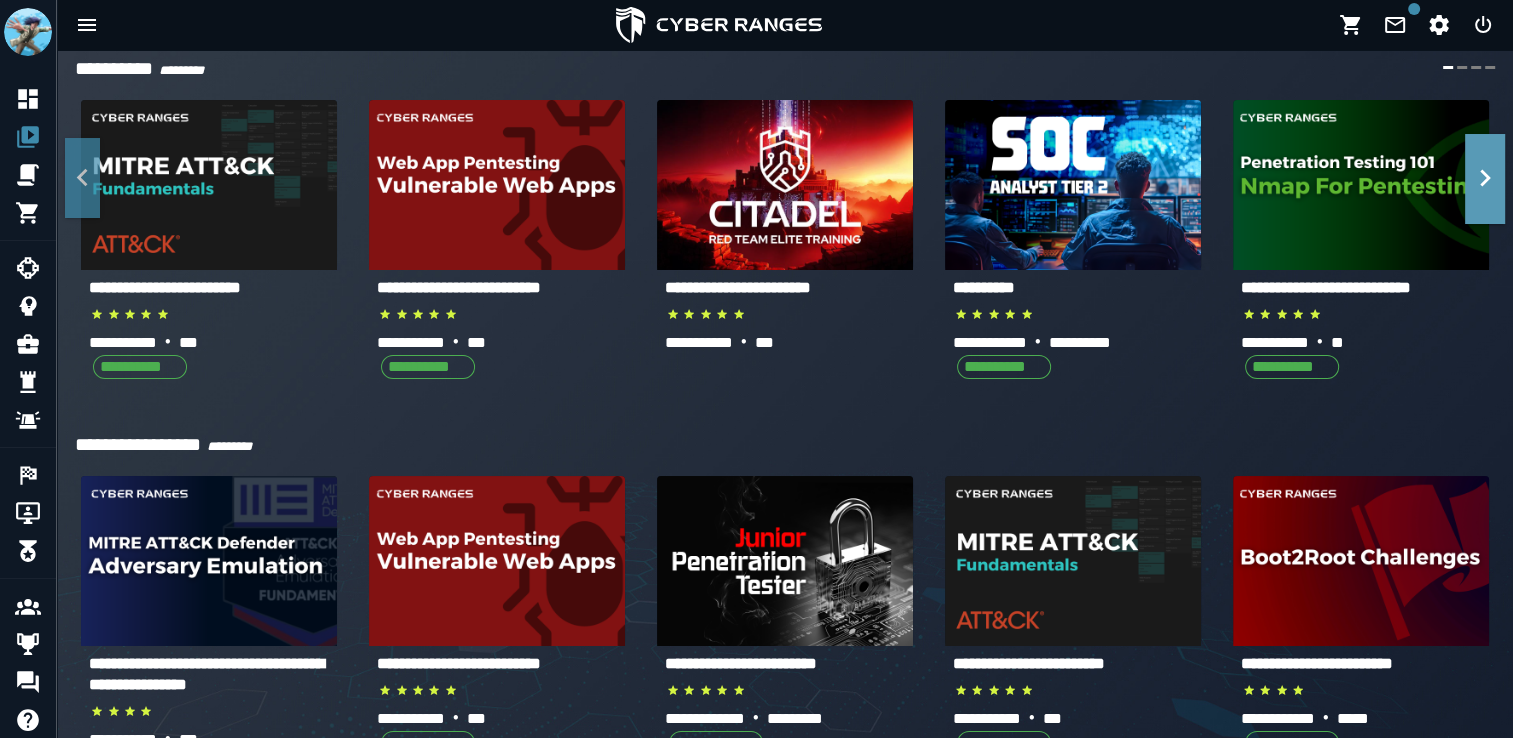 click 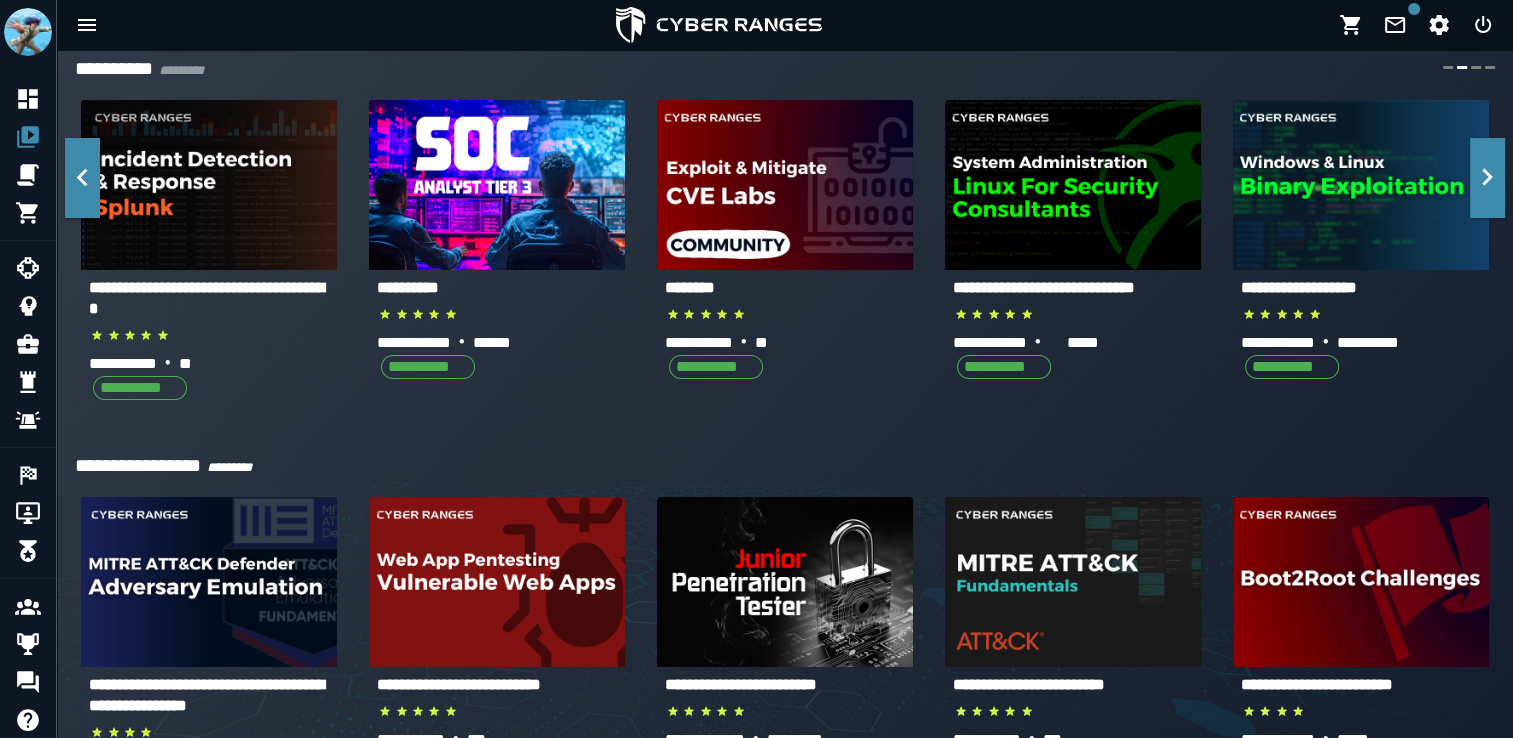 click on "*********" at bounding box center [179, 70] 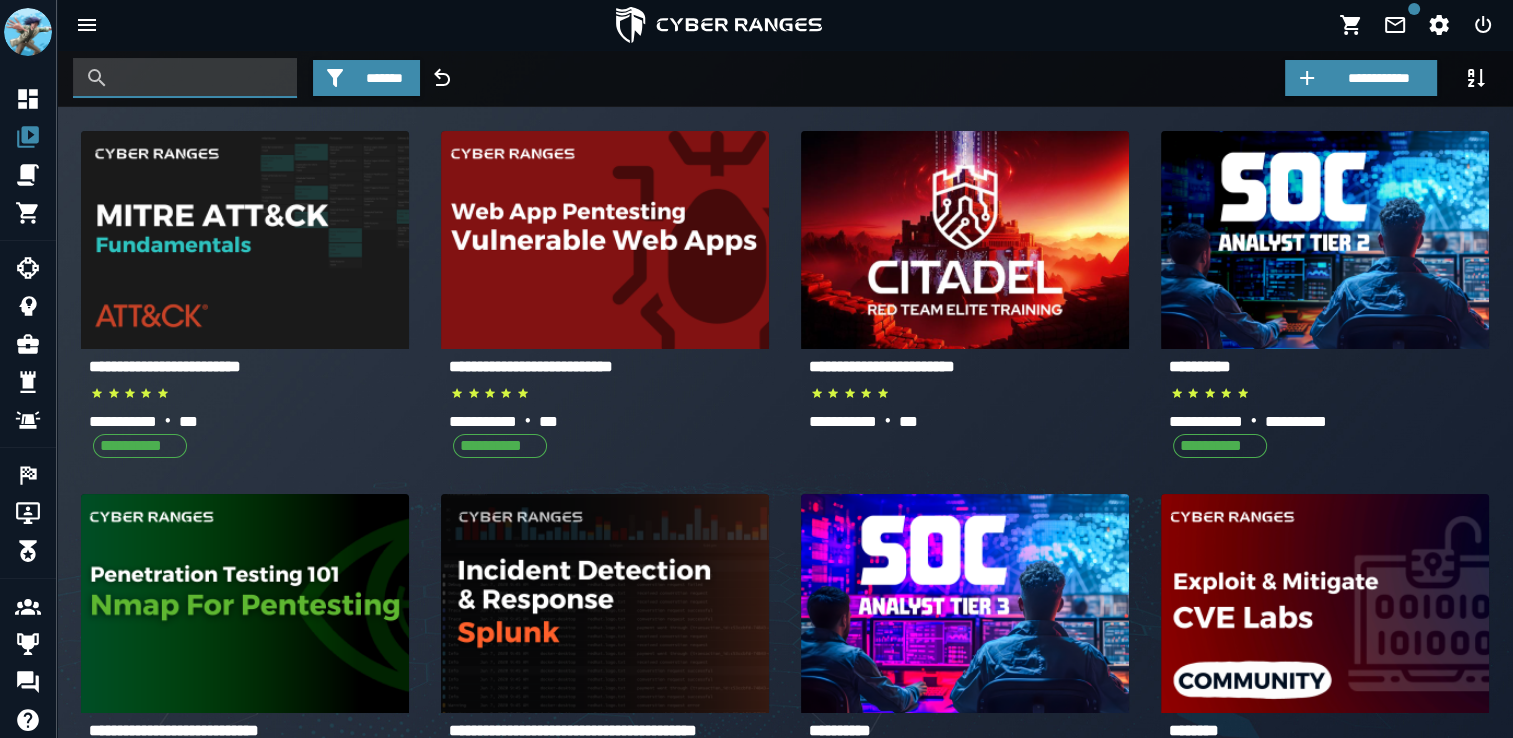 type on "*" 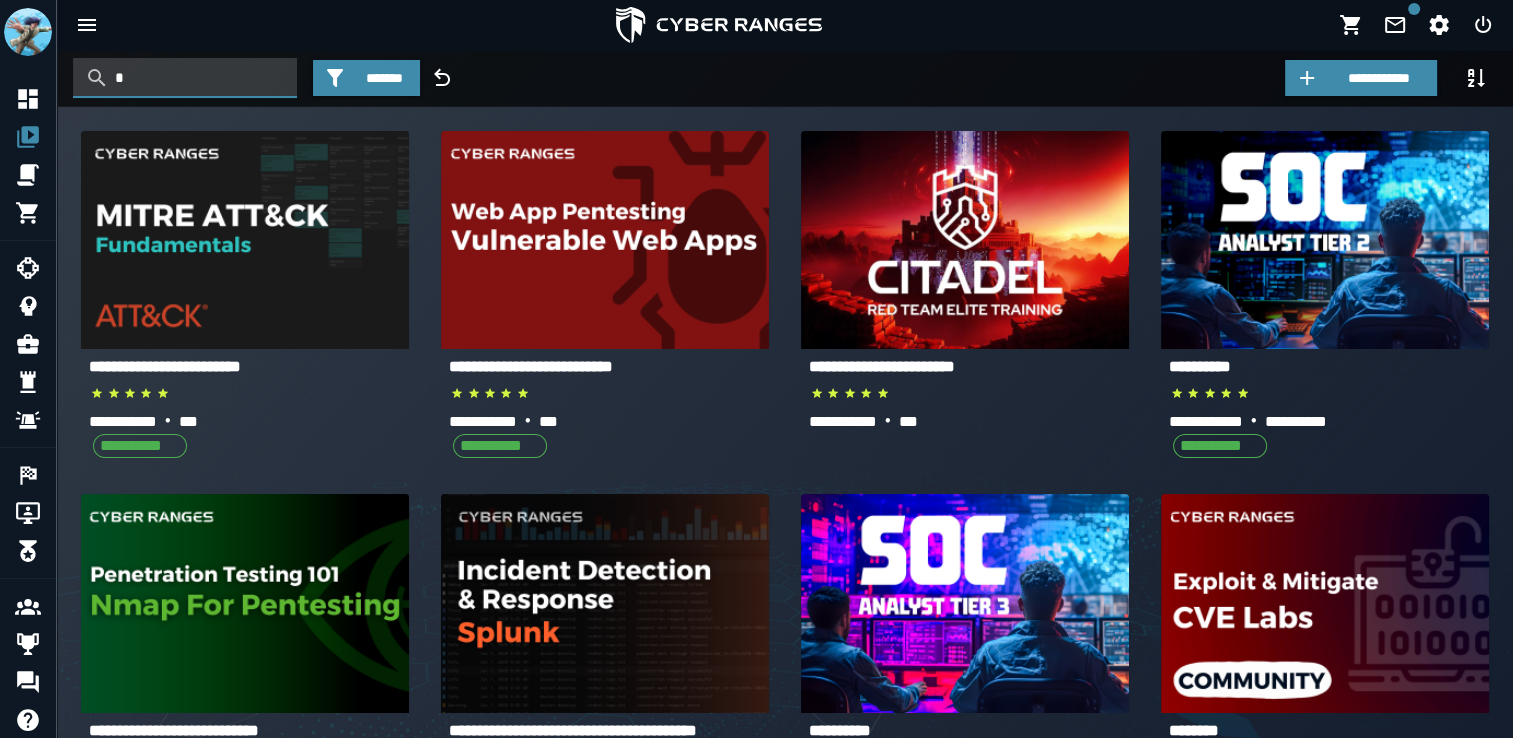 click on "*" at bounding box center [200, 78] 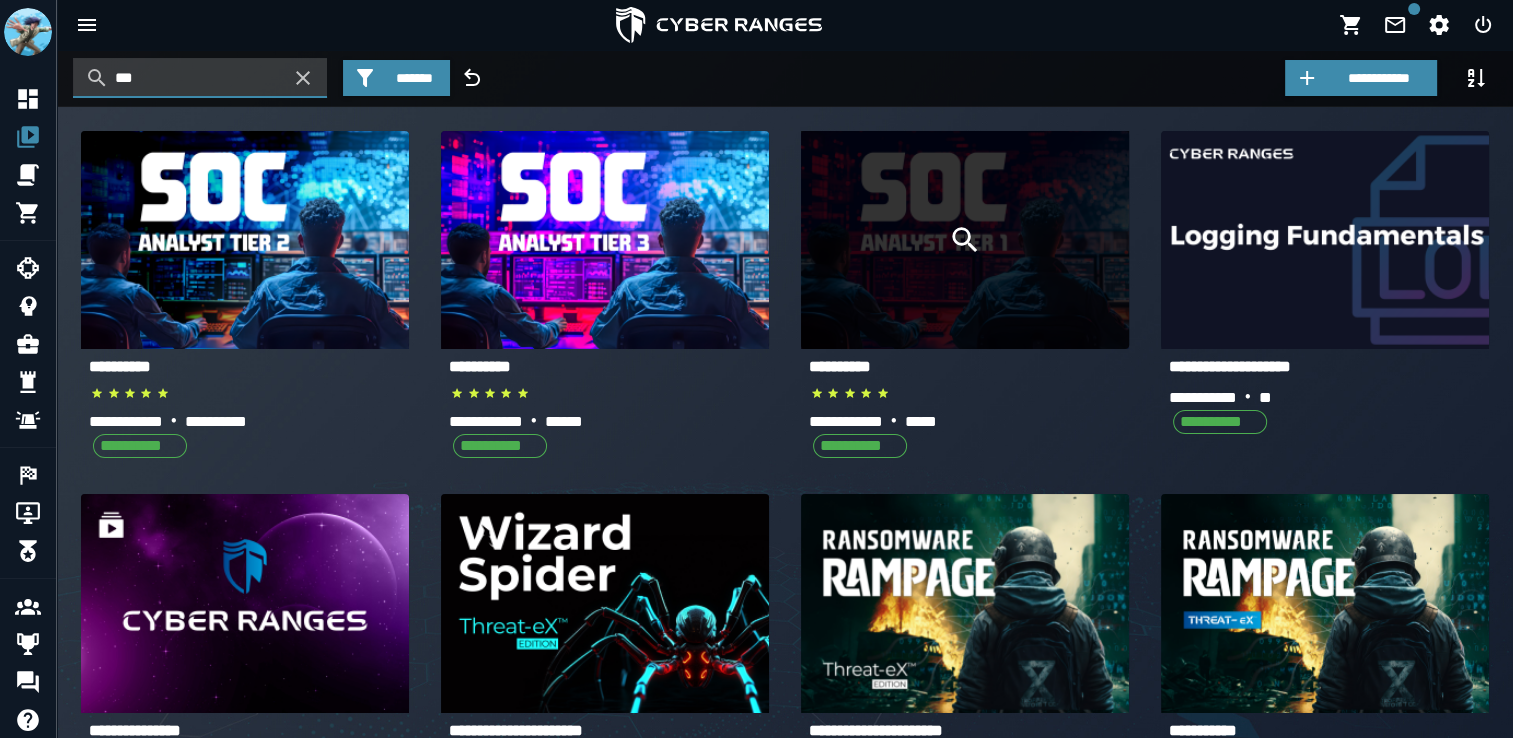 type on "***" 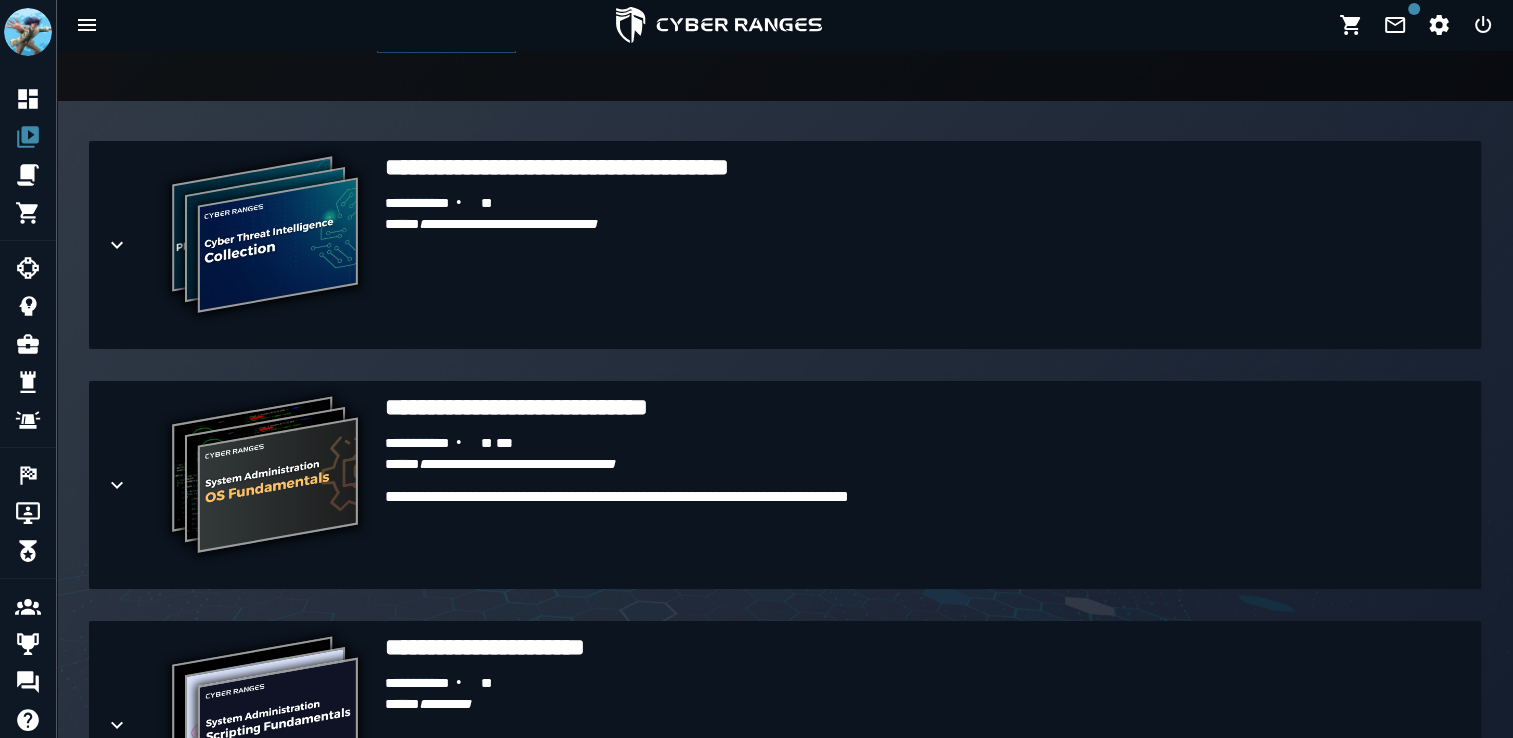 scroll, scrollTop: 433, scrollLeft: 0, axis: vertical 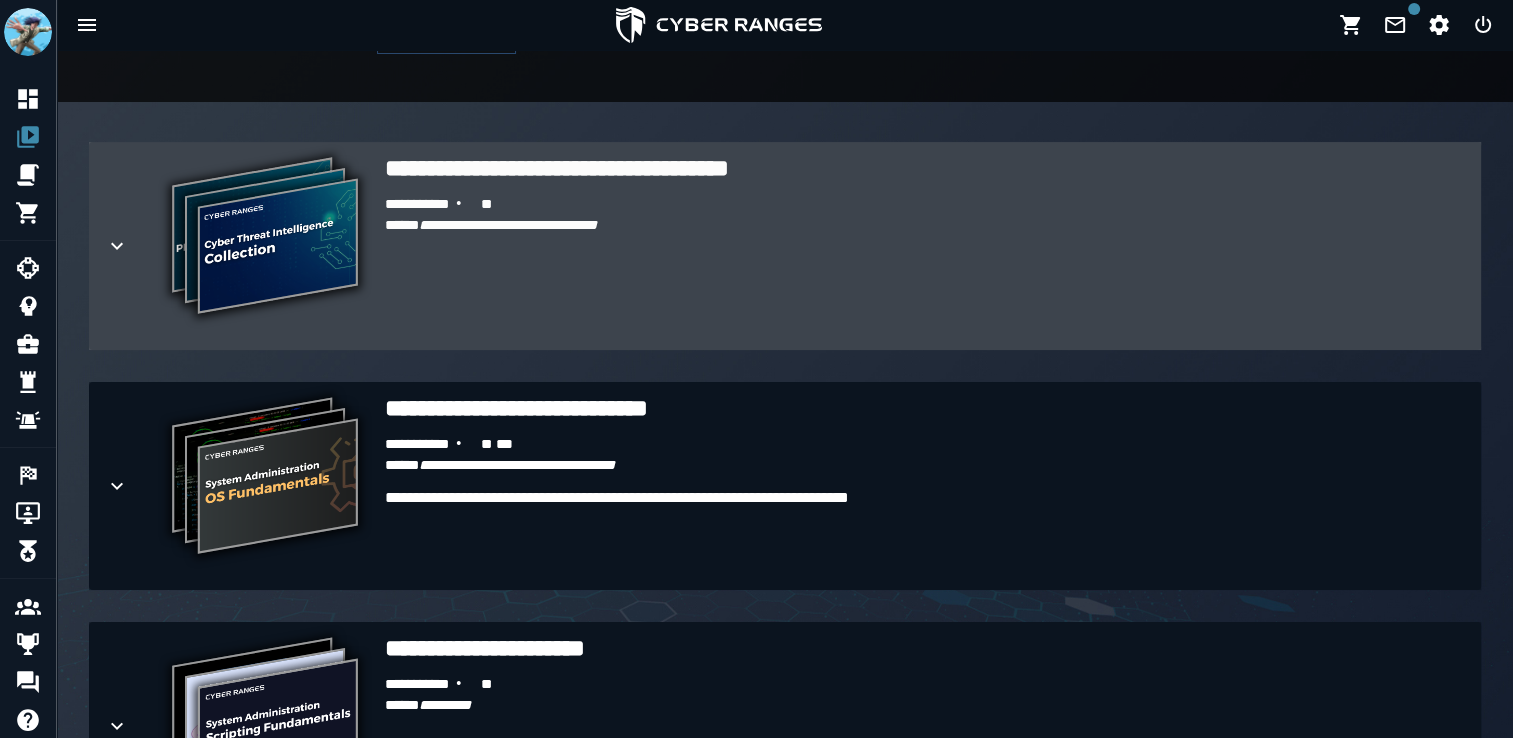 click 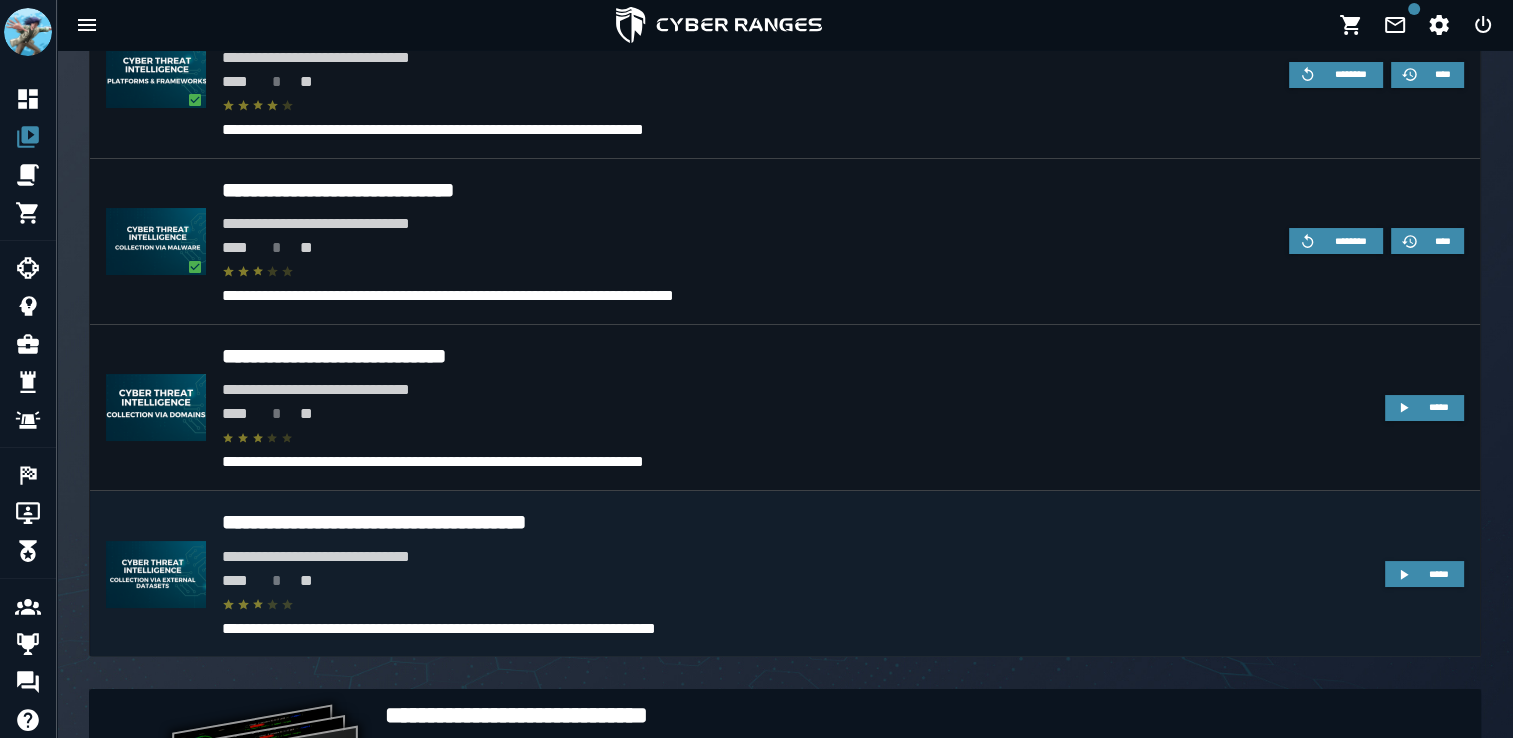 scroll, scrollTop: 958, scrollLeft: 0, axis: vertical 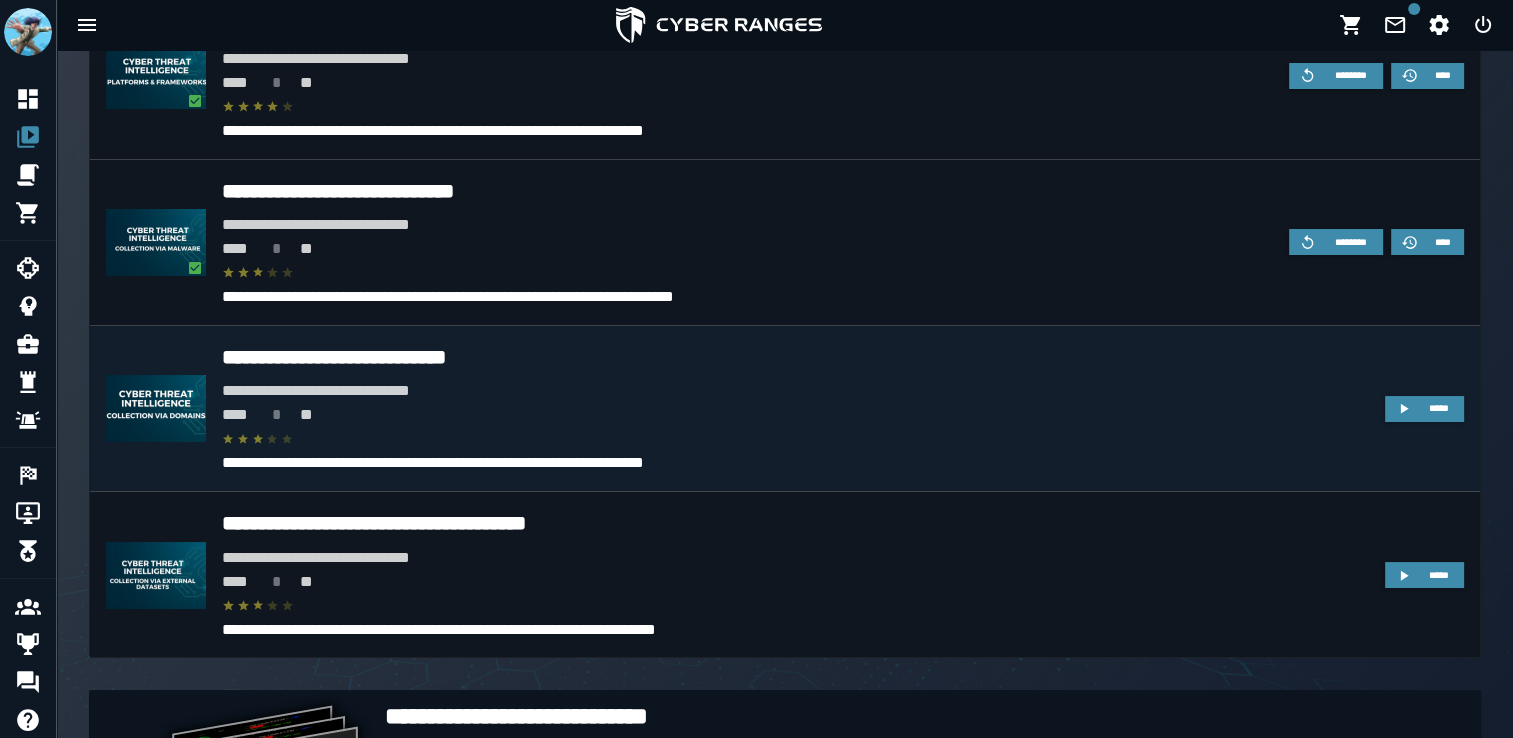 click on "**********" at bounding box center [795, 357] 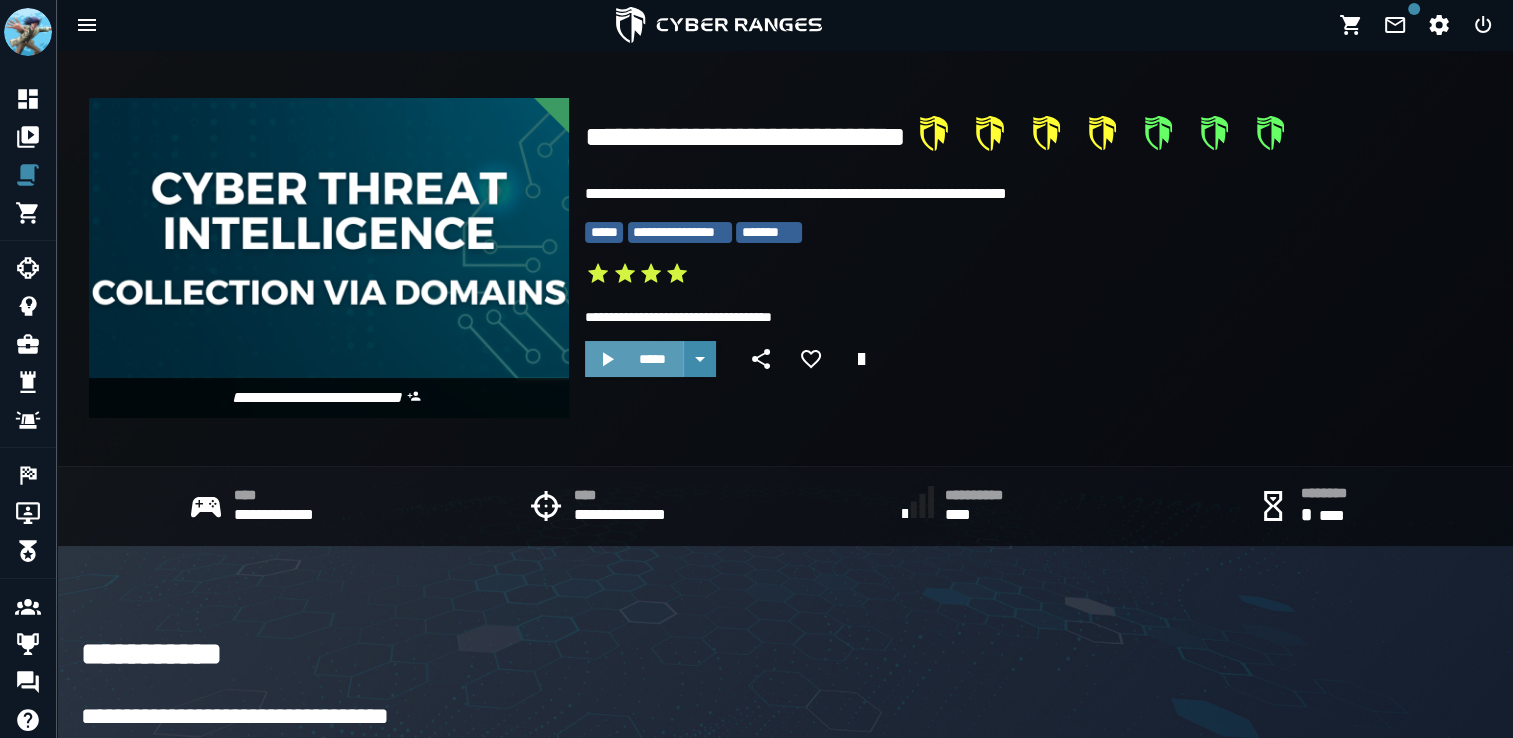 click 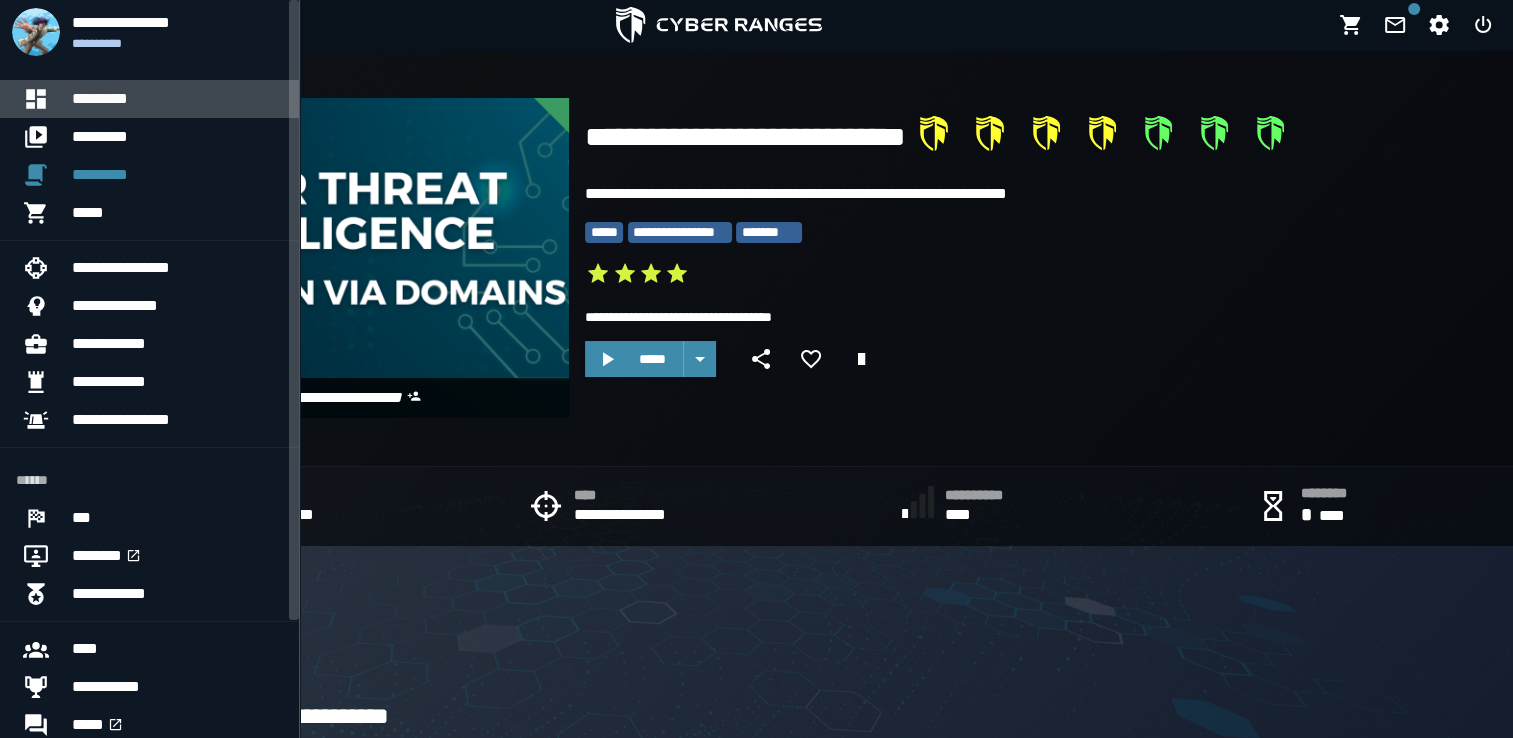 click 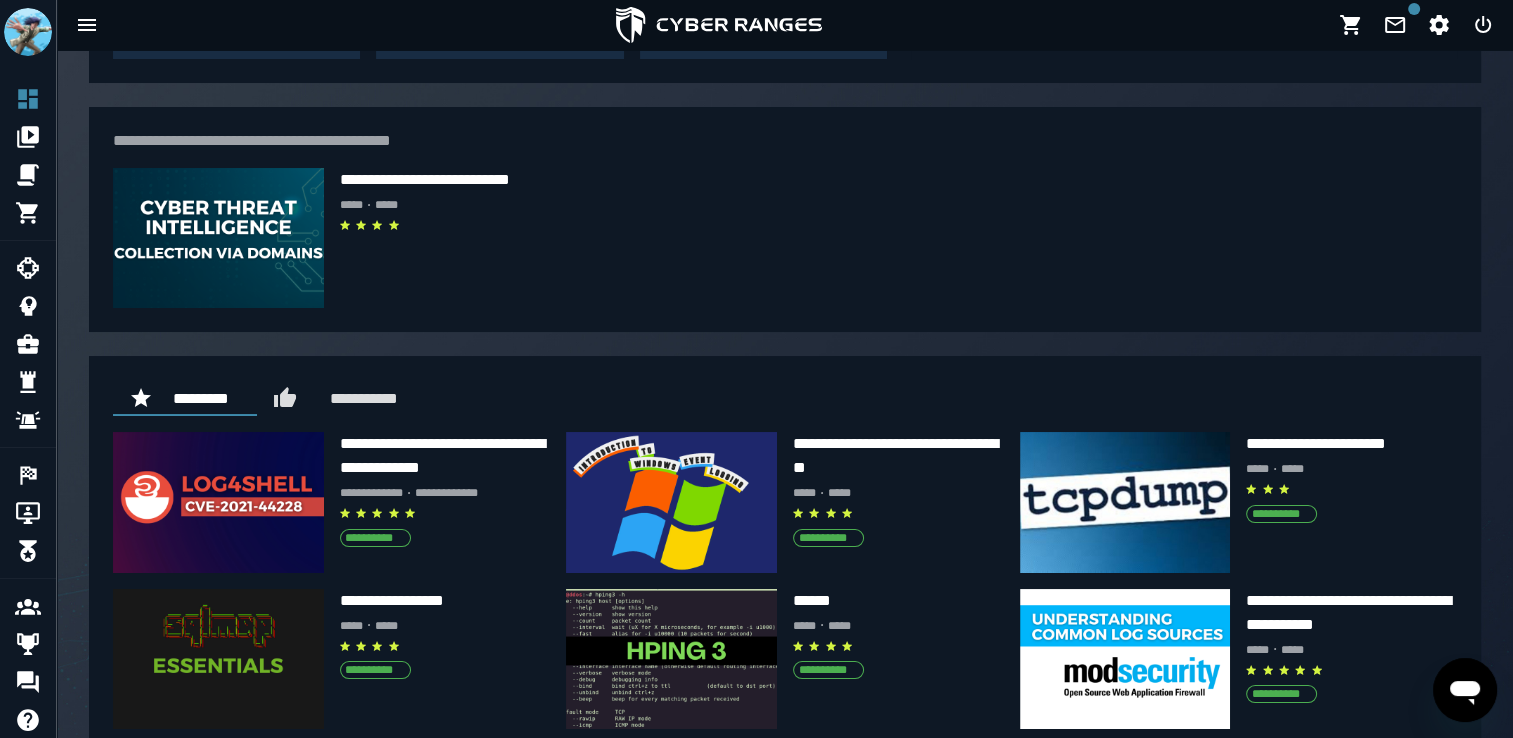 scroll, scrollTop: 465, scrollLeft: 0, axis: vertical 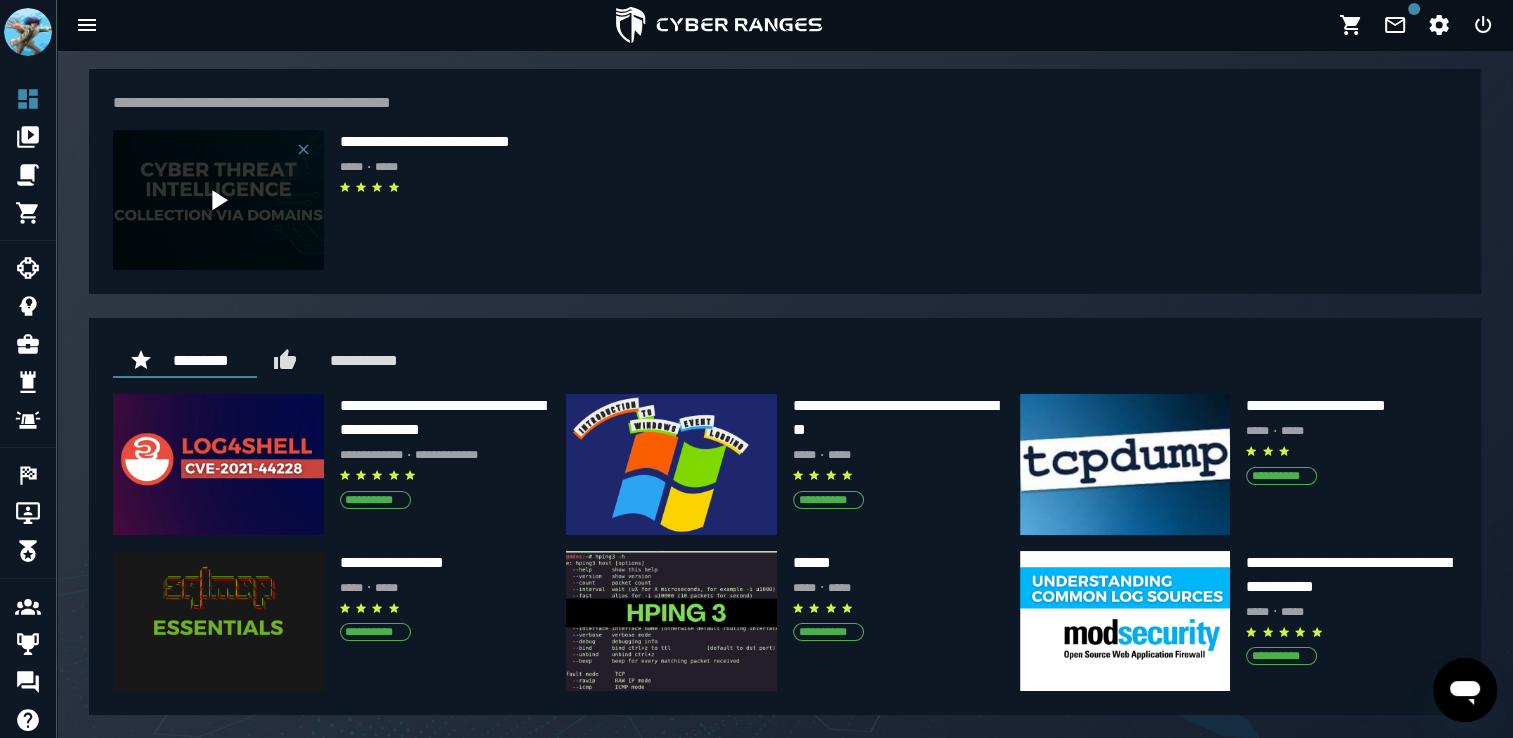click at bounding box center (218, 200) 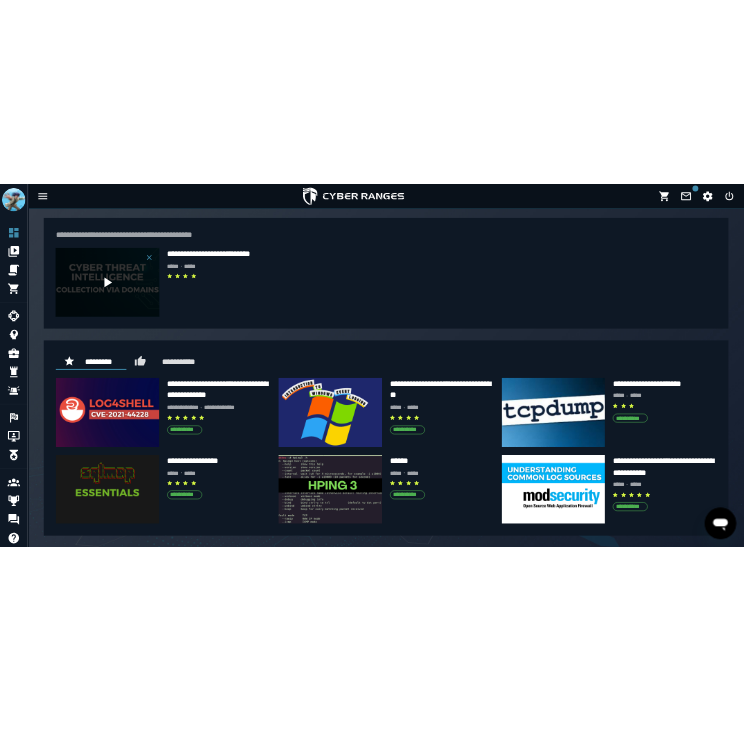 scroll, scrollTop: 0, scrollLeft: 0, axis: both 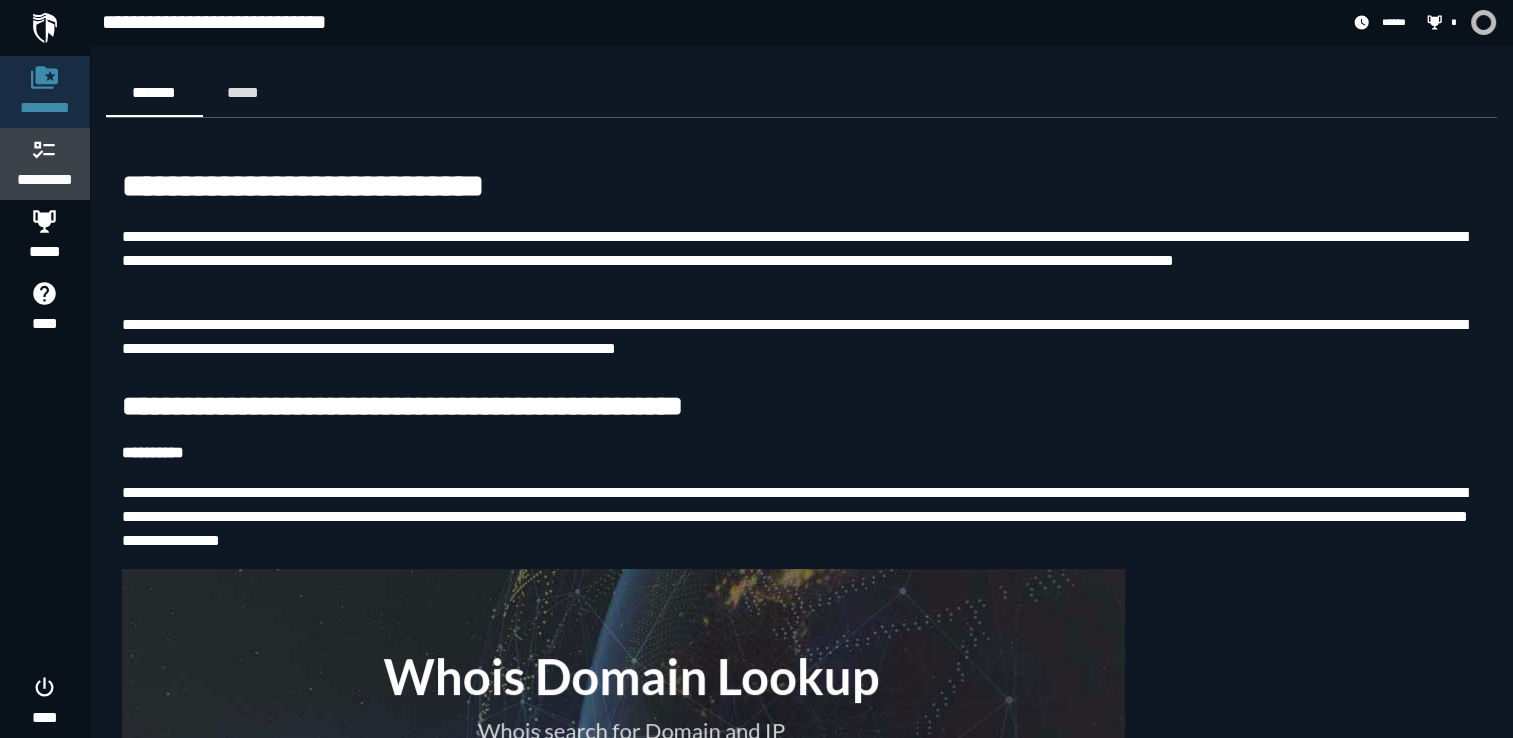 click on "*********" at bounding box center [45, 180] 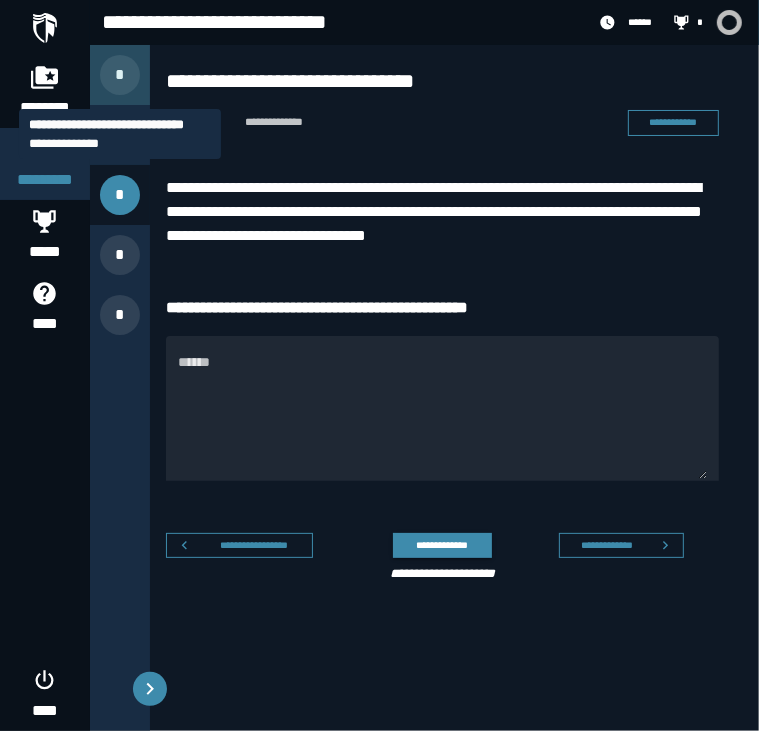 click on "*" at bounding box center [120, 75] 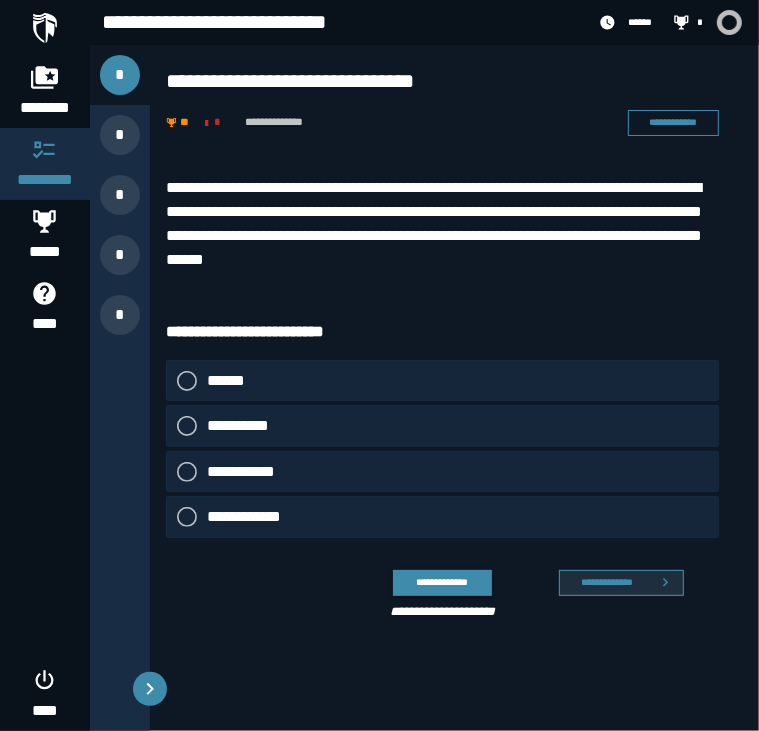click on "**********" at bounding box center (606, 582) 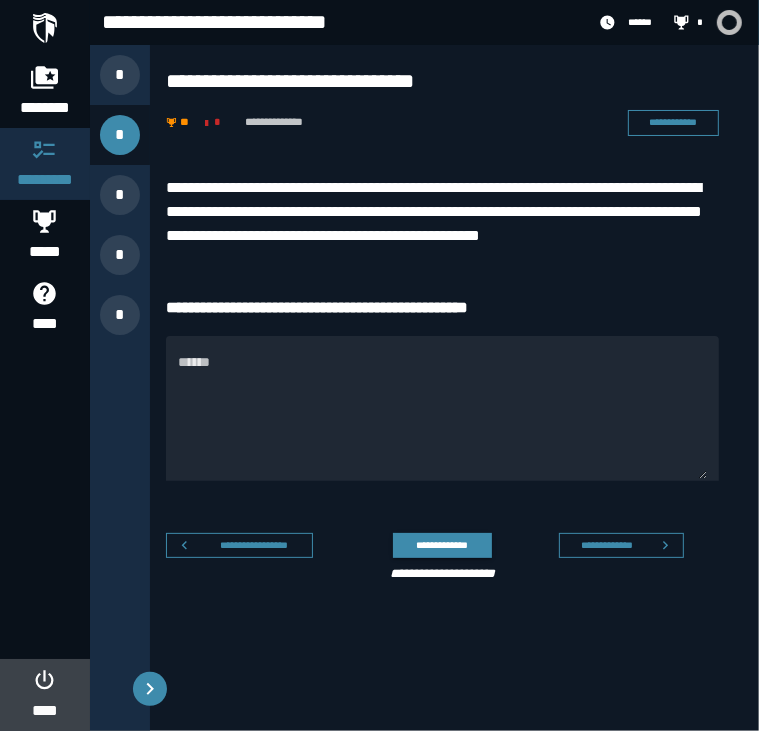click 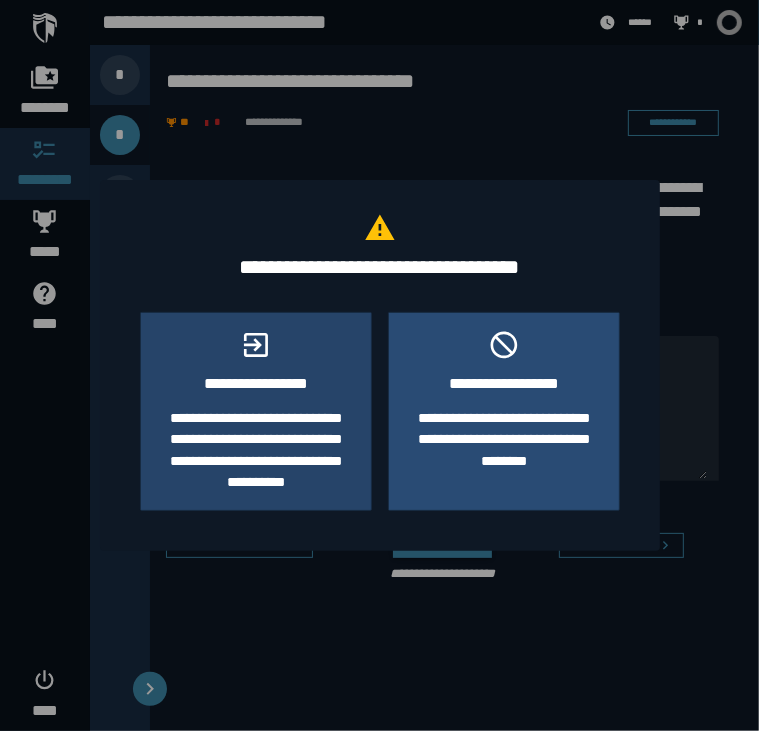 click 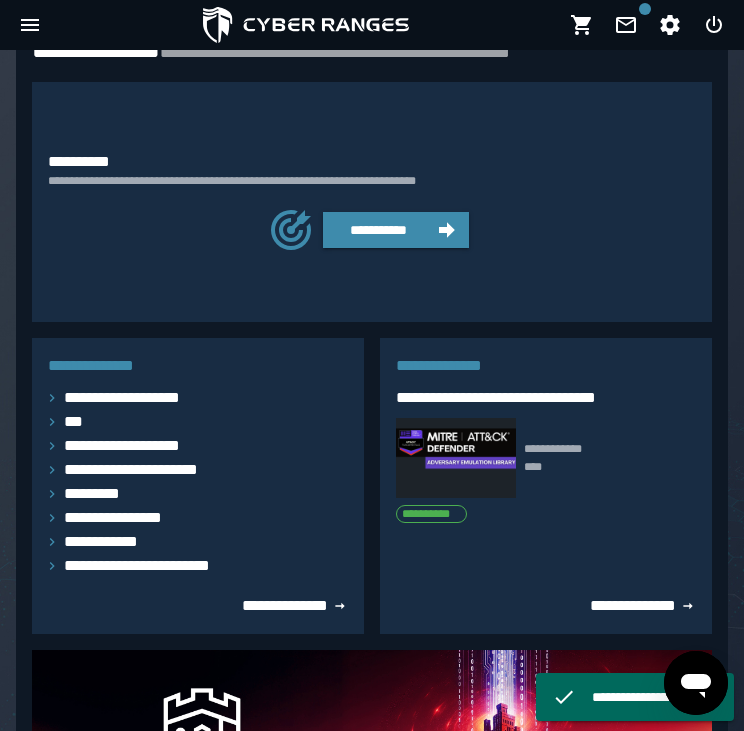 scroll, scrollTop: 0, scrollLeft: 0, axis: both 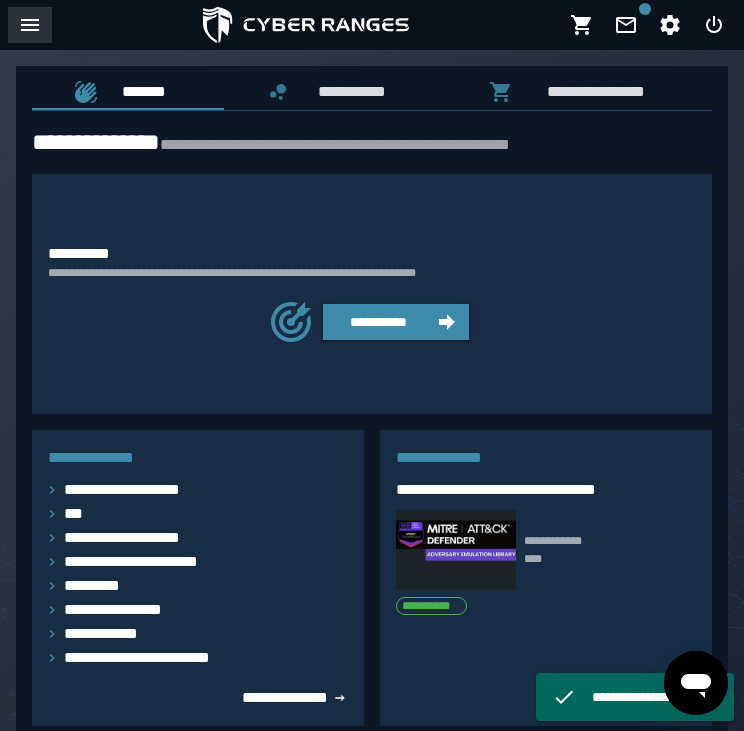 click at bounding box center (30, 25) 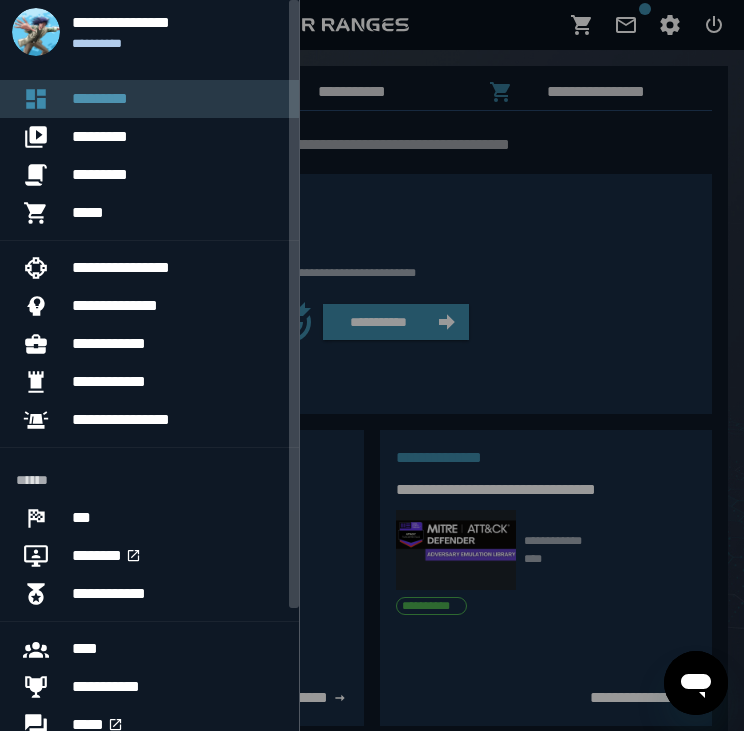 click on "*********" at bounding box center [177, 99] 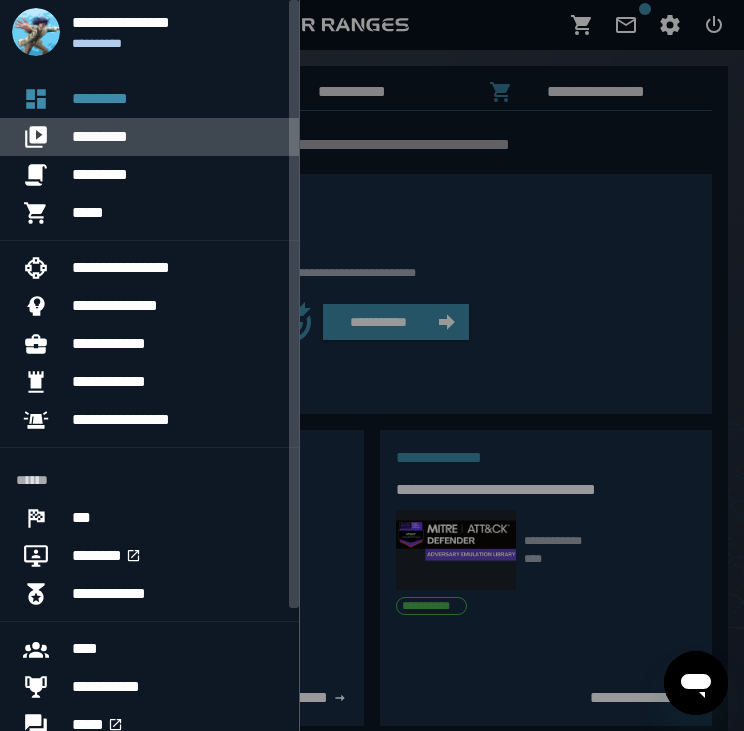 click on "*********" at bounding box center [177, 137] 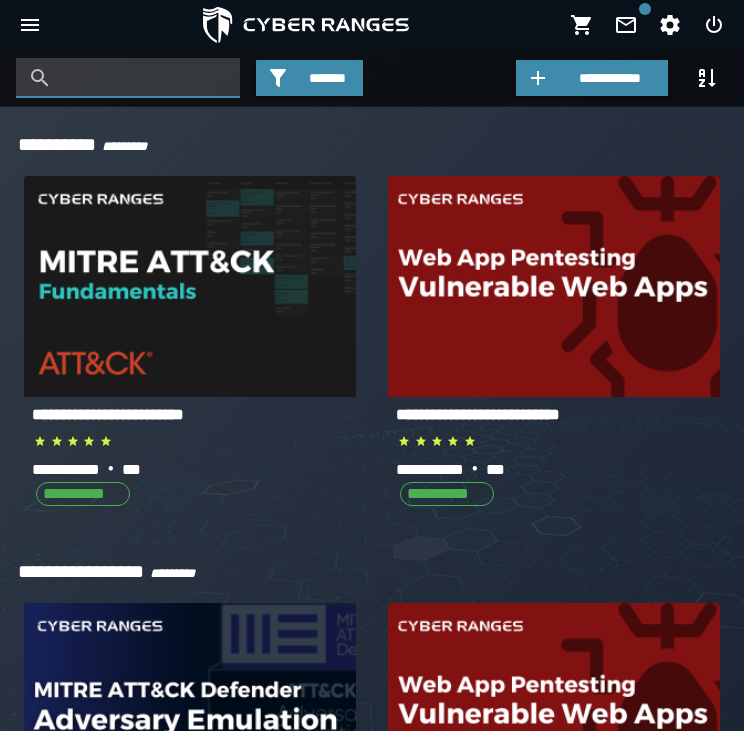 click at bounding box center [143, 78] 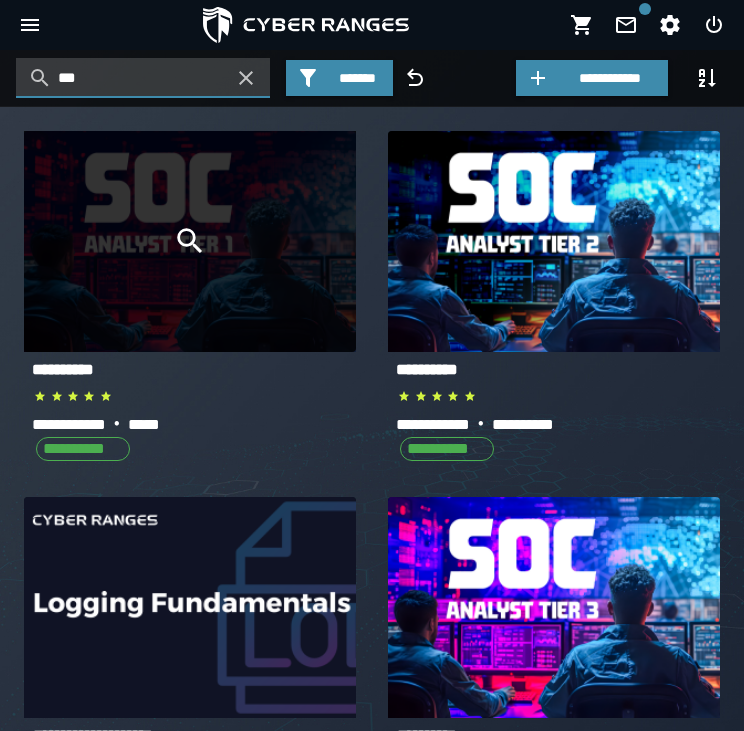 type on "***" 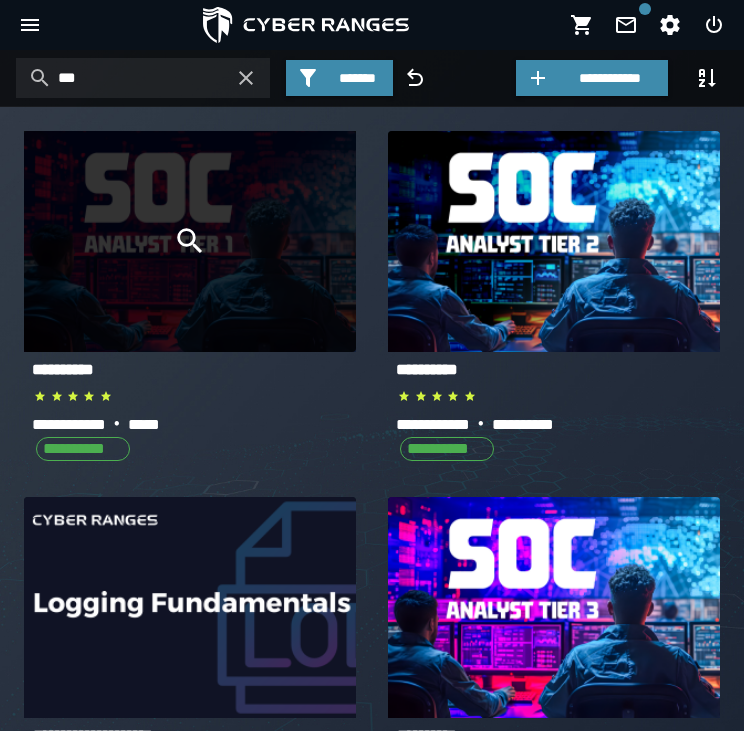 click 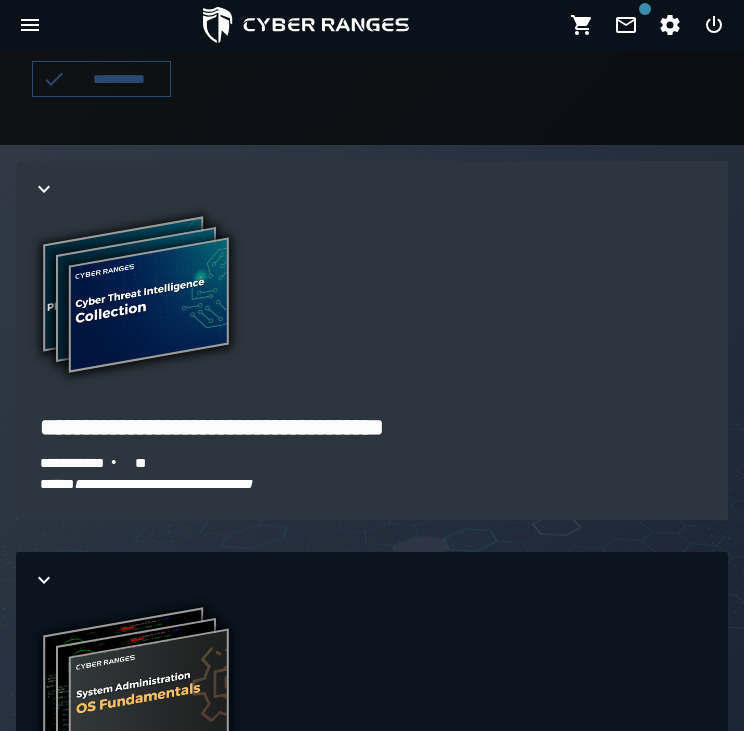 scroll, scrollTop: 620, scrollLeft: 0, axis: vertical 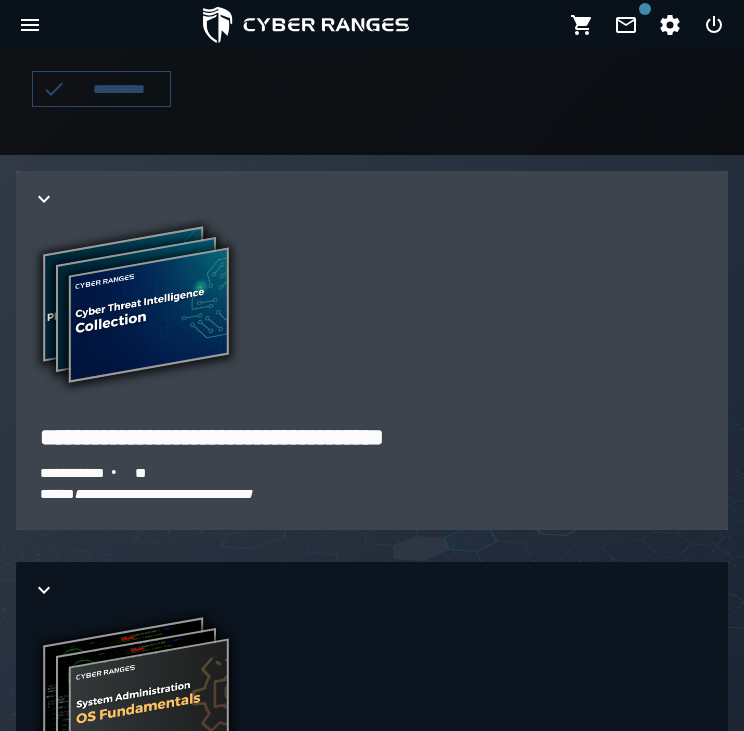 click 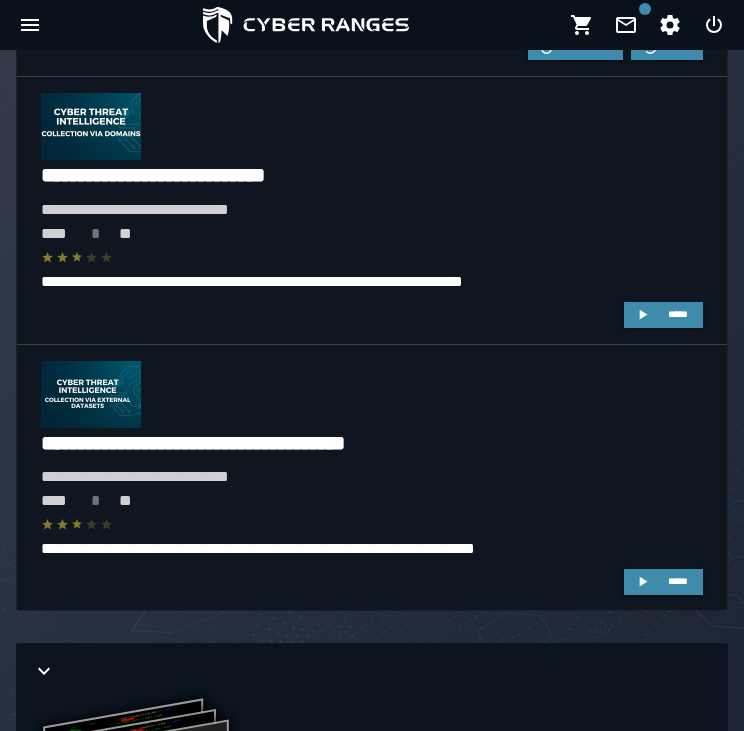scroll, scrollTop: 1875, scrollLeft: 0, axis: vertical 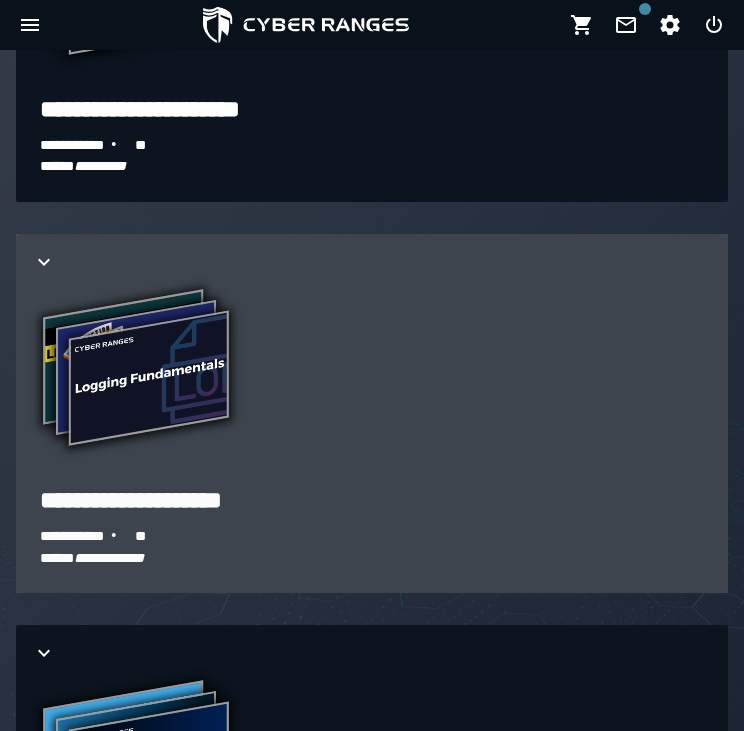 click on "**********" at bounding box center [136, 370] 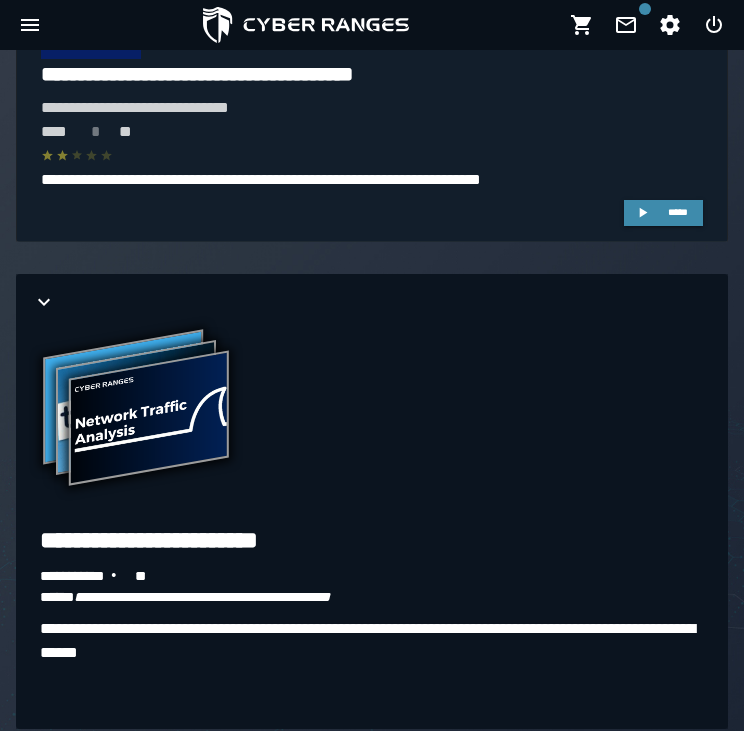 scroll, scrollTop: 4609, scrollLeft: 0, axis: vertical 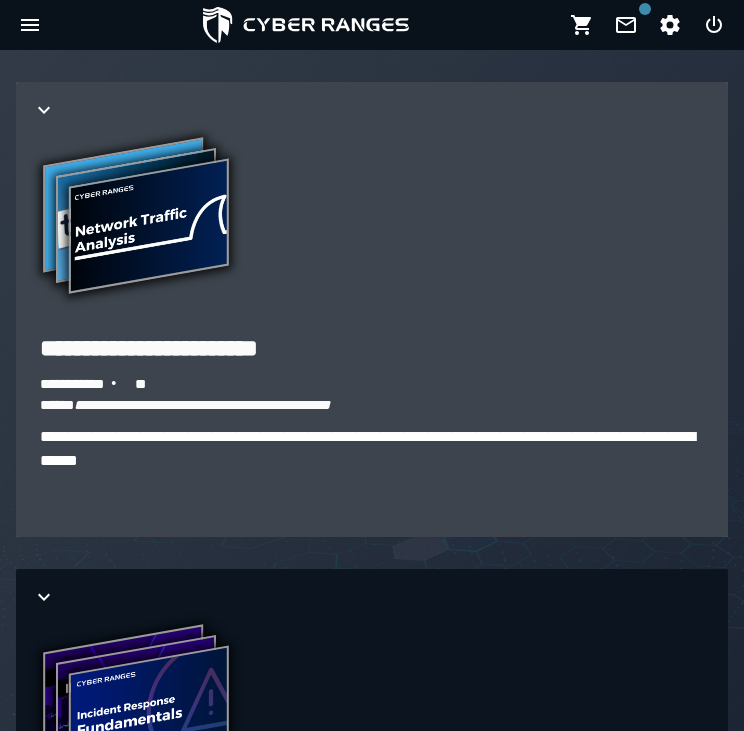 click 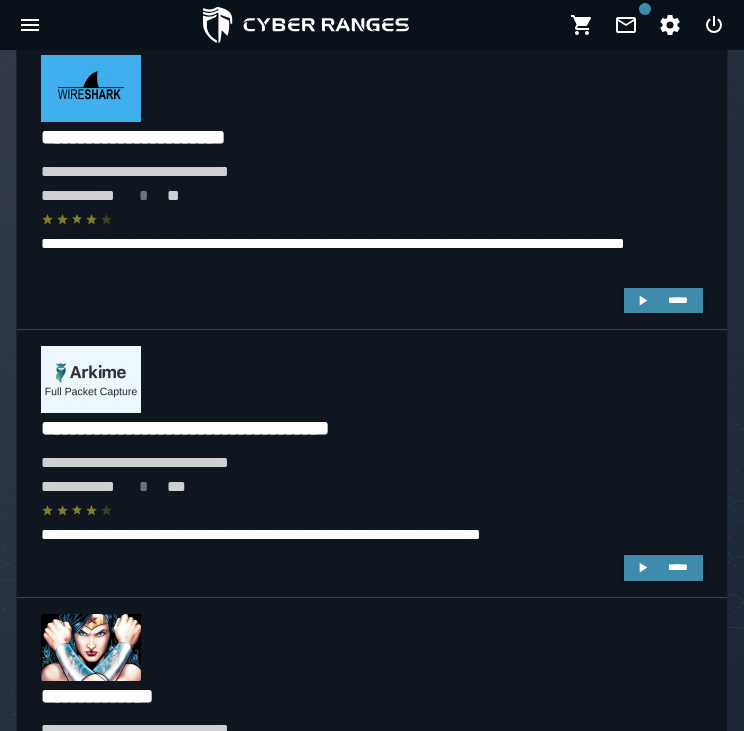 scroll, scrollTop: 6107, scrollLeft: 0, axis: vertical 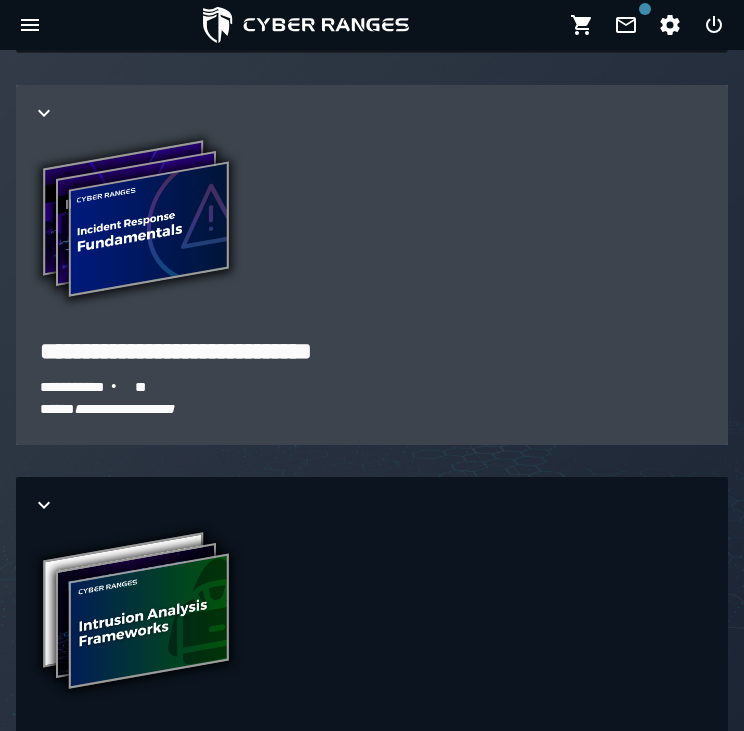 click 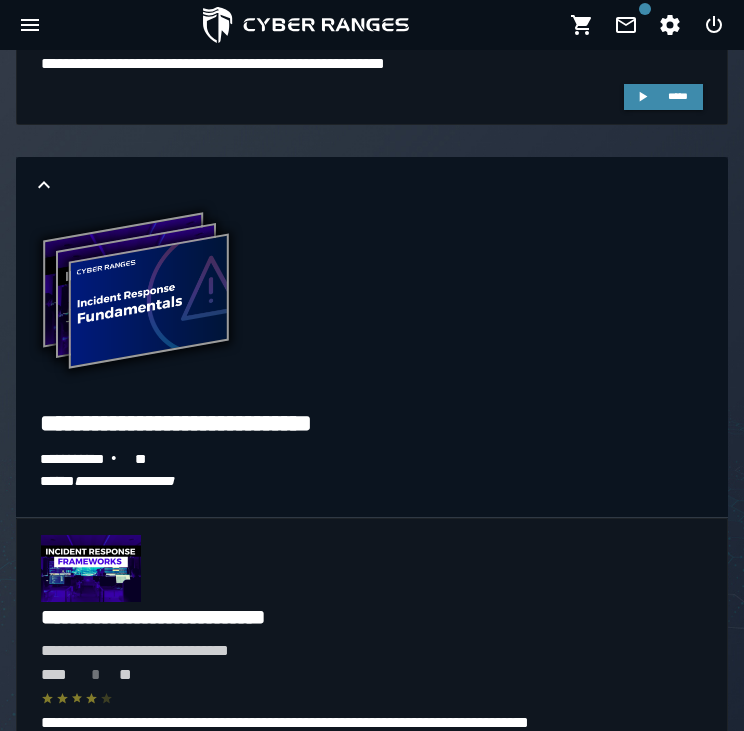 scroll, scrollTop: 7191, scrollLeft: 0, axis: vertical 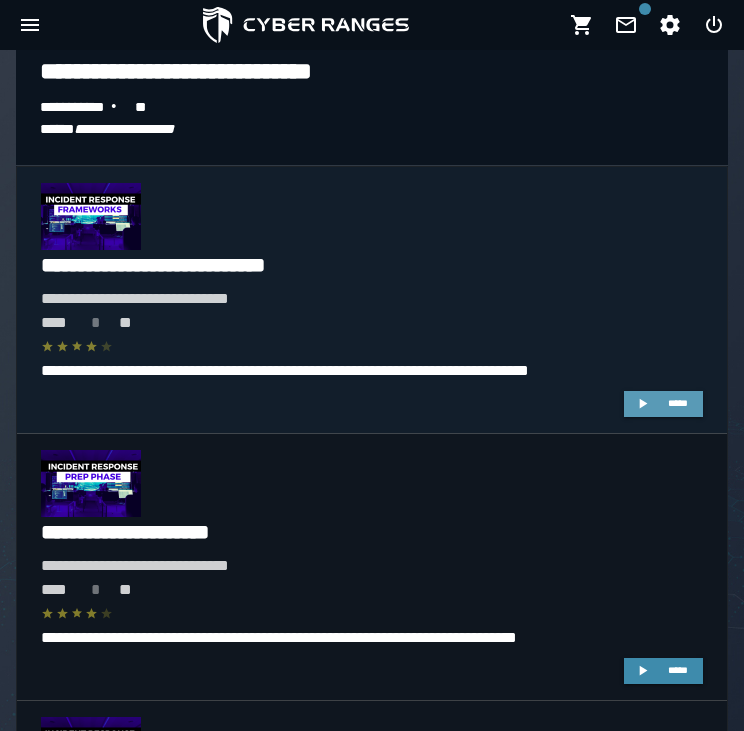 click 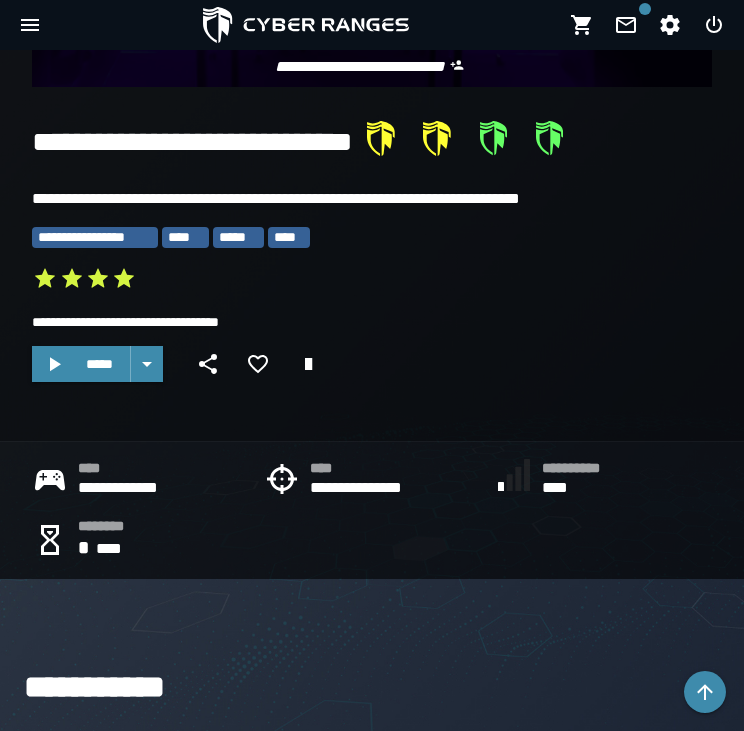 scroll, scrollTop: 467, scrollLeft: 0, axis: vertical 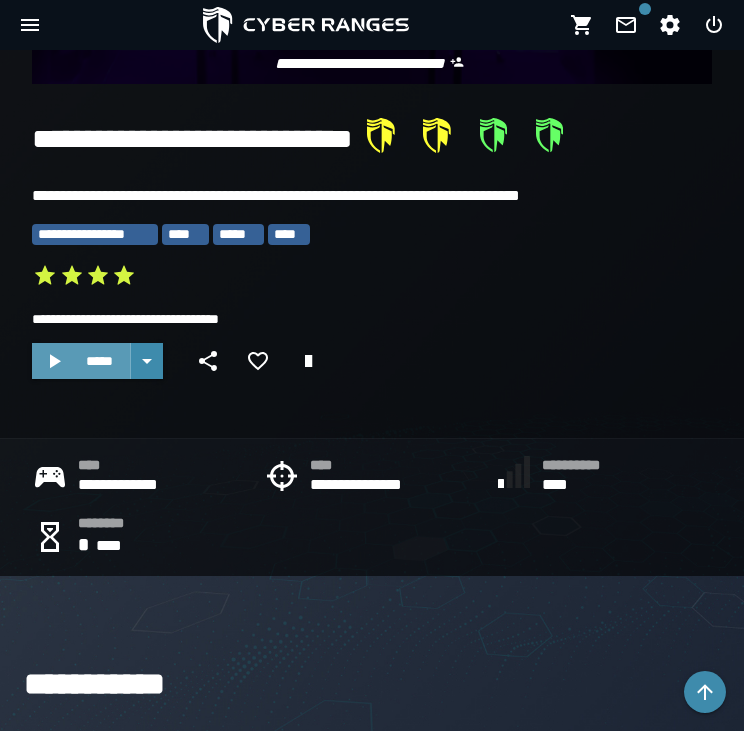 click 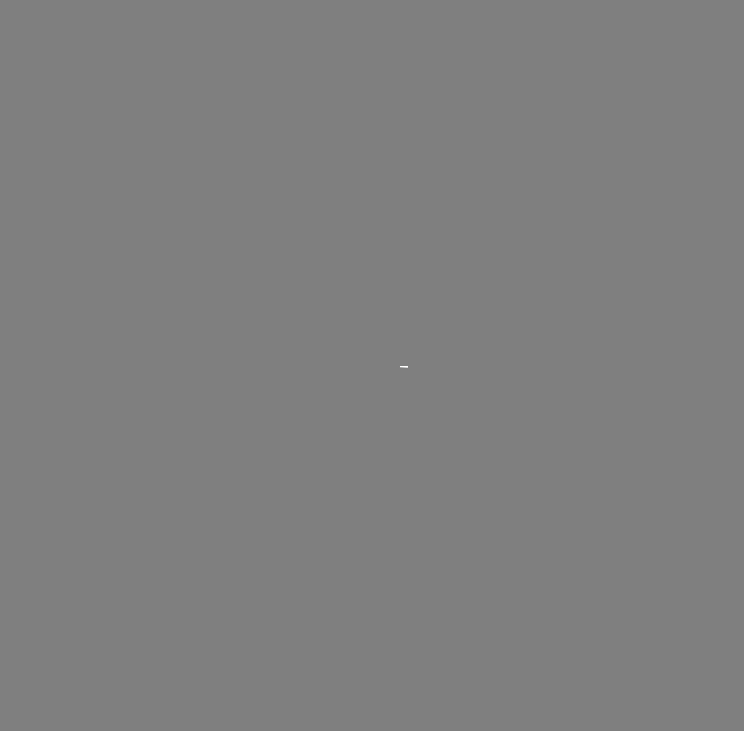scroll, scrollTop: 0, scrollLeft: 0, axis: both 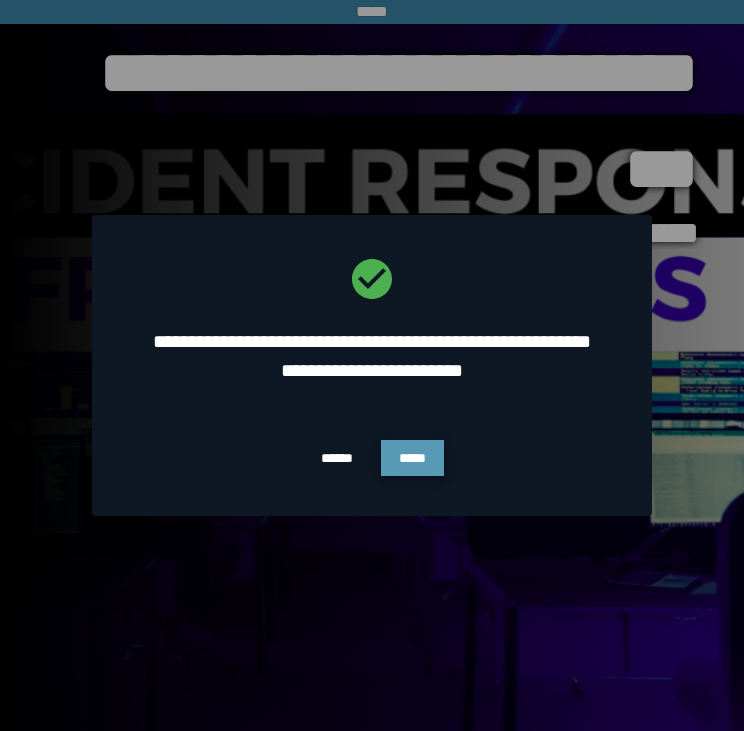 click on "*****" at bounding box center [412, 458] 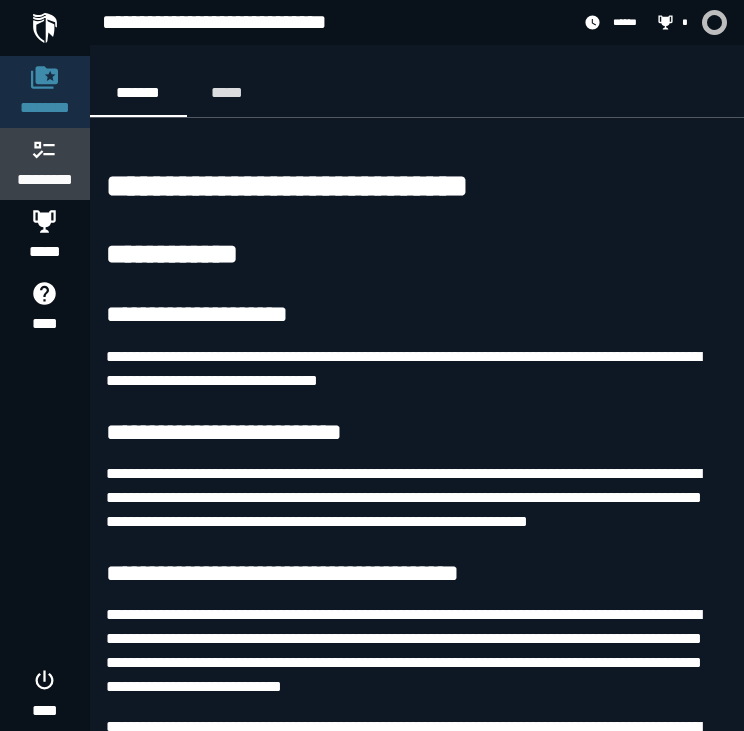 click 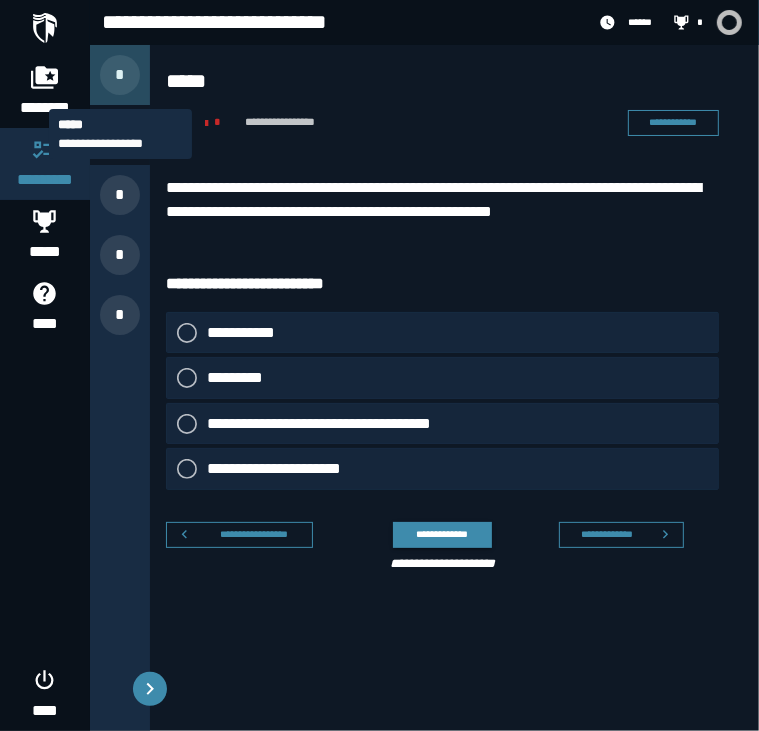 click on "*" at bounding box center (120, 75) 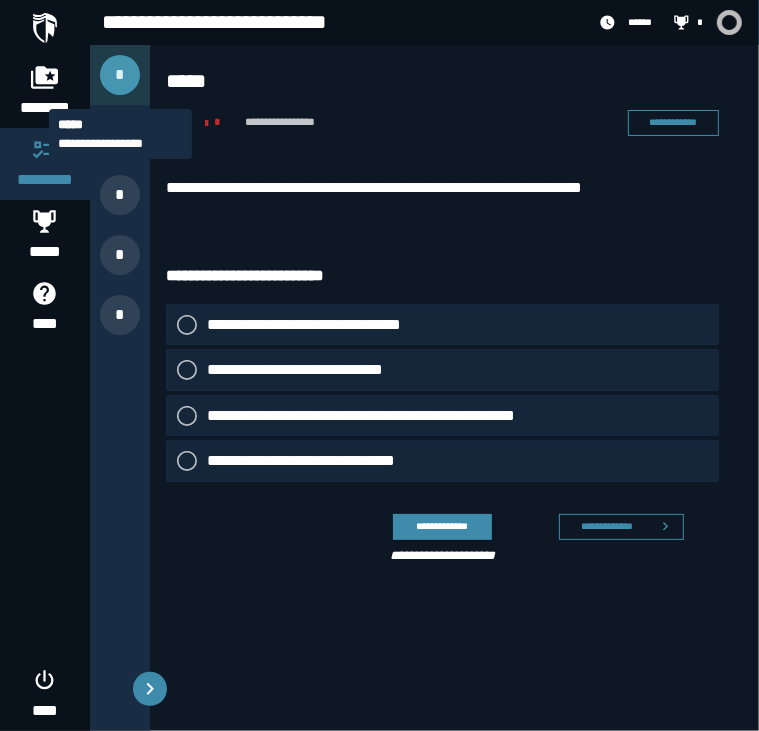 click on "*" at bounding box center (120, 75) 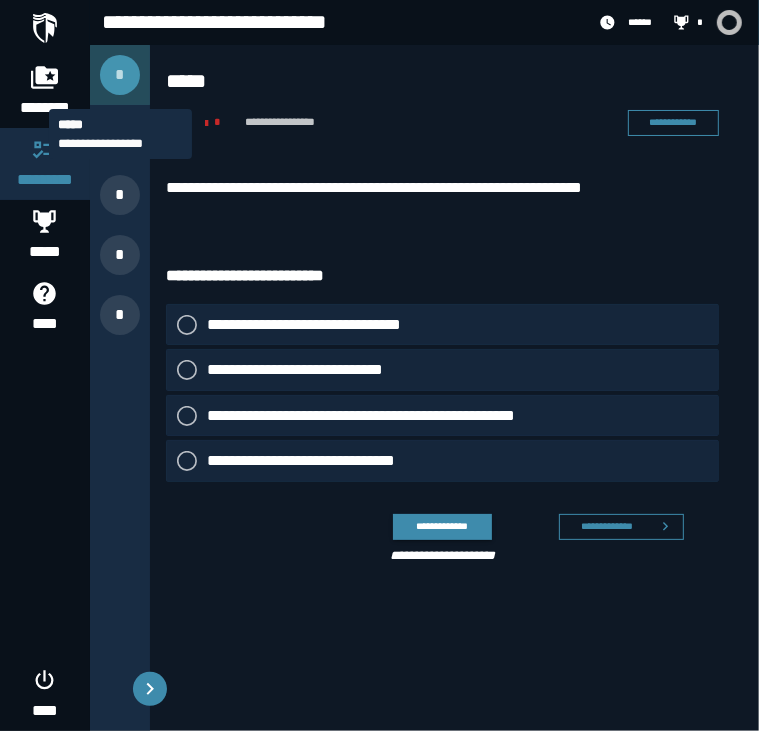click on "*" at bounding box center [120, 75] 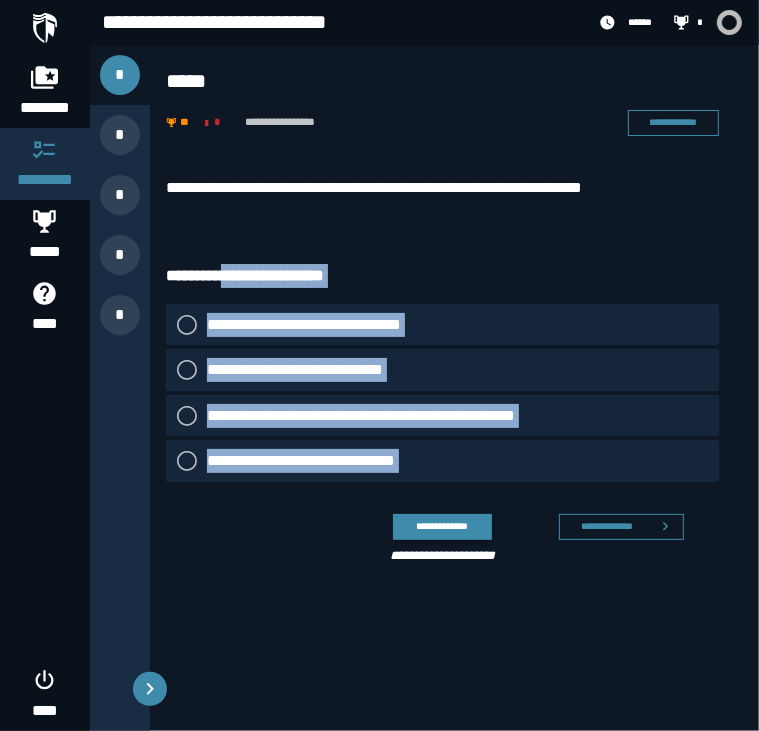 drag, startPoint x: 363, startPoint y: 516, endPoint x: 225, endPoint y: 260, distance: 290.82642 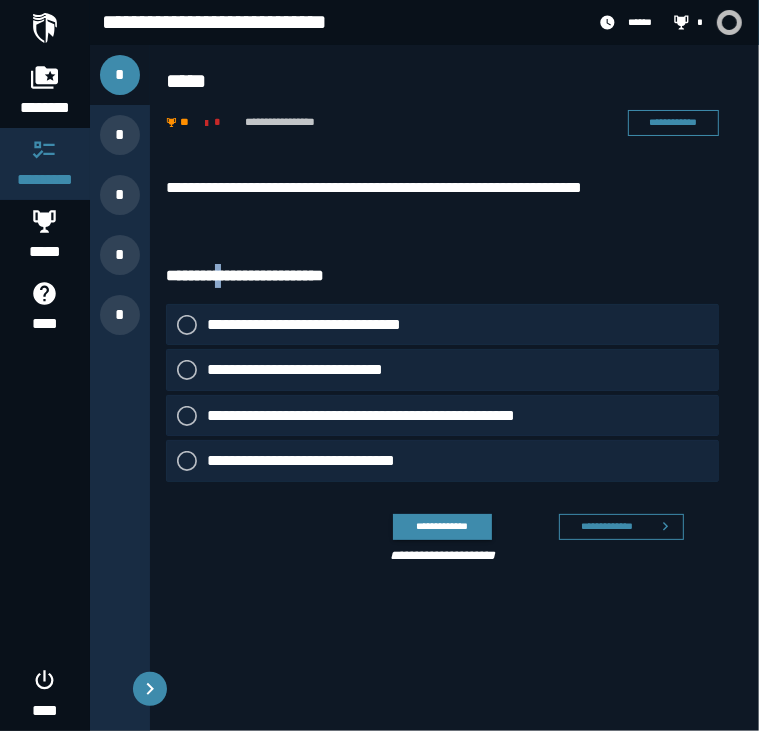 click on "**********" at bounding box center (454, 374) 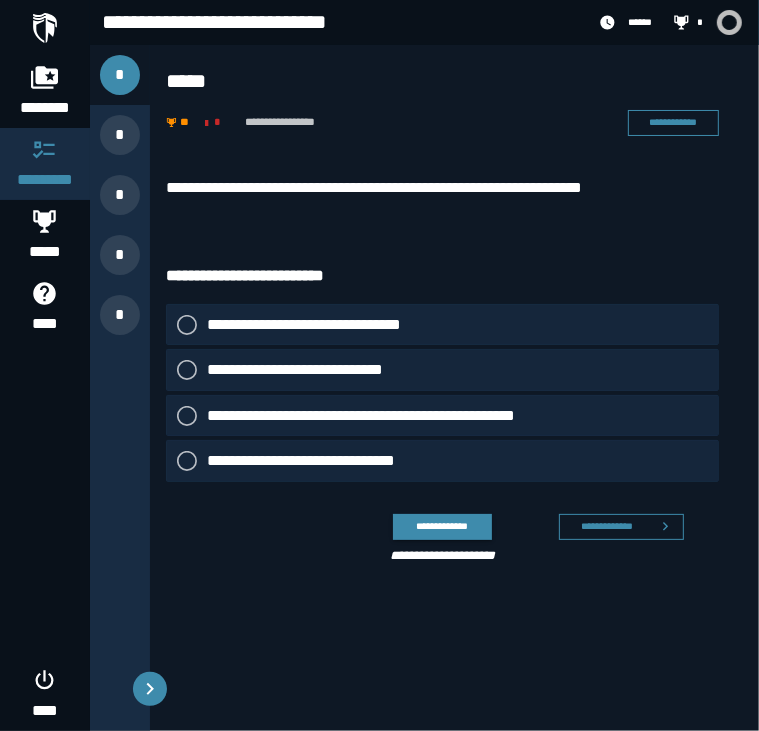 click on "**********" at bounding box center [454, 374] 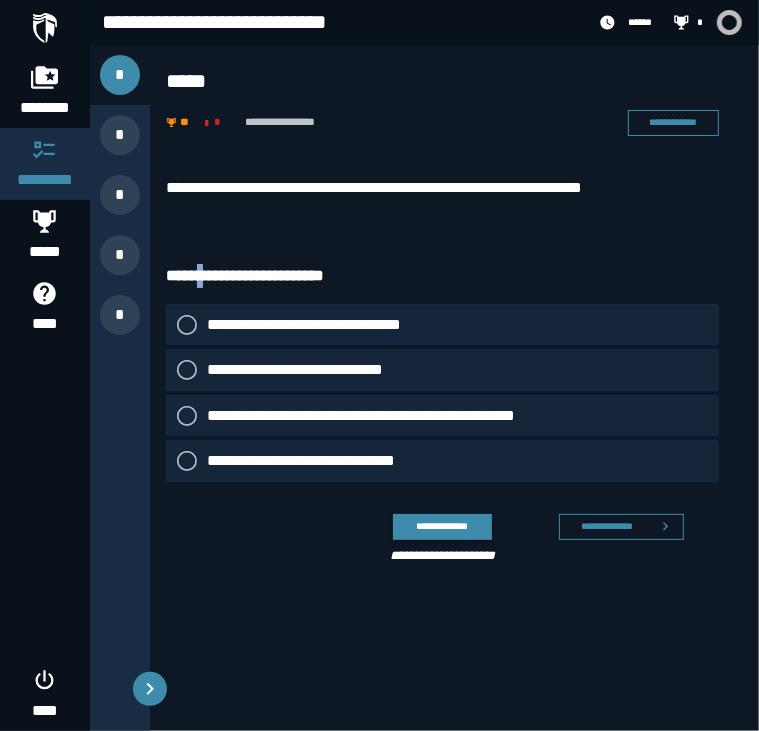 drag, startPoint x: 217, startPoint y: 251, endPoint x: 208, endPoint y: 239, distance: 15 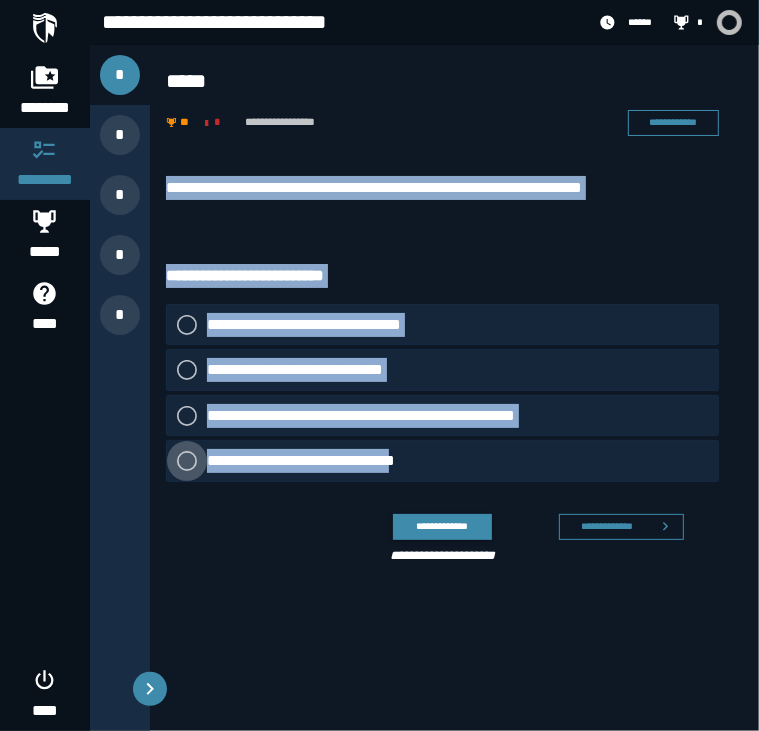 drag, startPoint x: 208, startPoint y: 239, endPoint x: 411, endPoint y: 476, distance: 312.05447 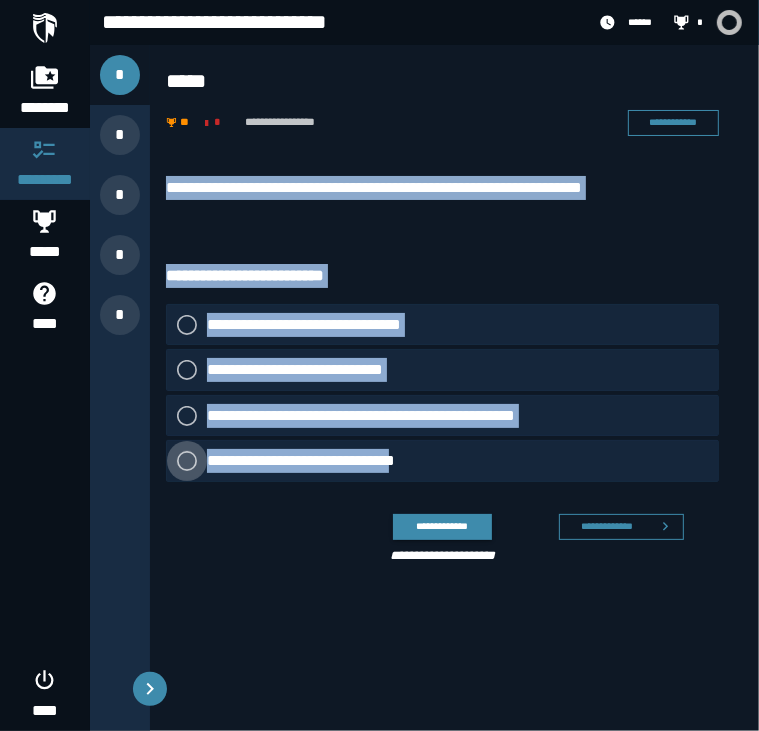 drag, startPoint x: 411, startPoint y: 476, endPoint x: 380, endPoint y: 462, distance: 34.0147 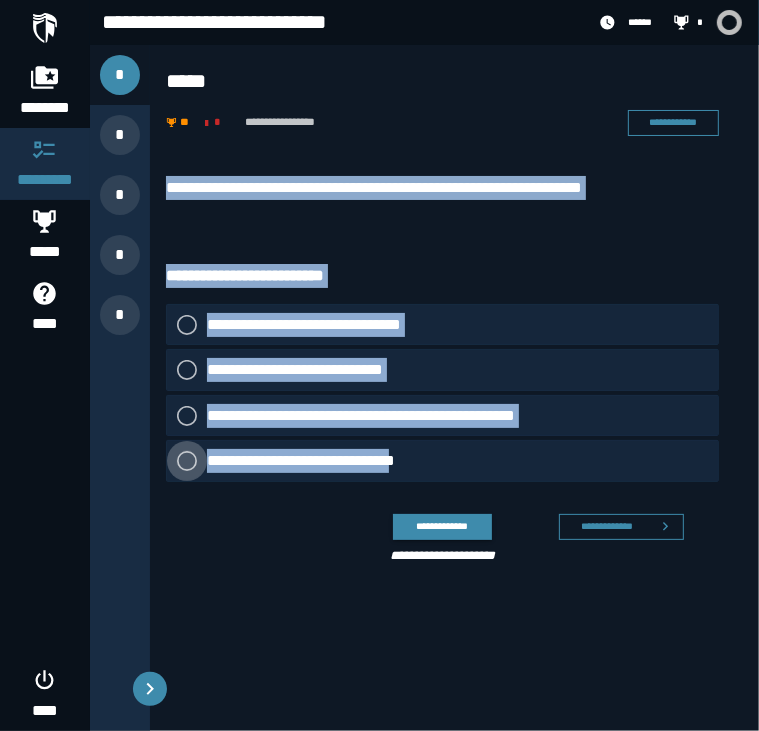 copy on "**********" 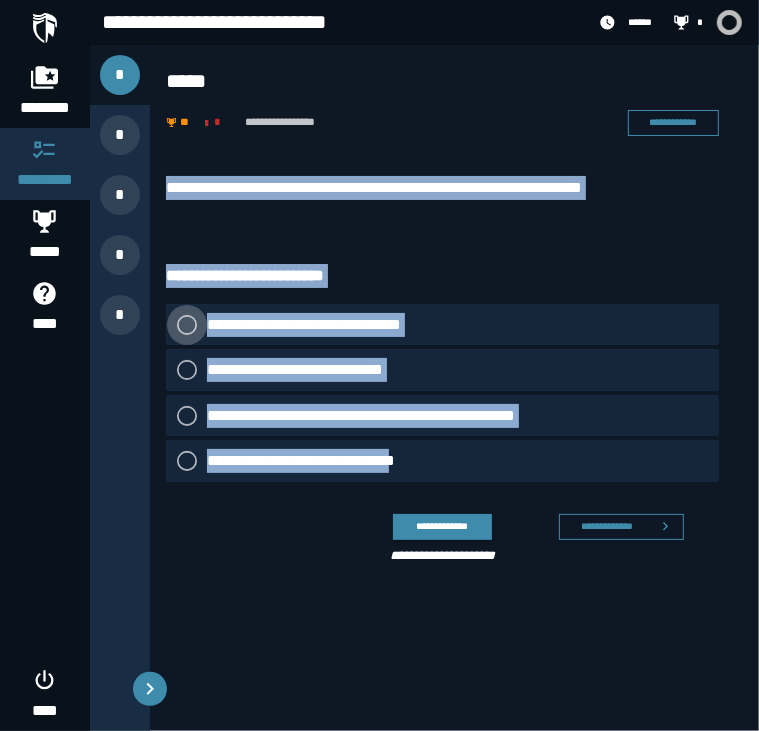 click on "**********" 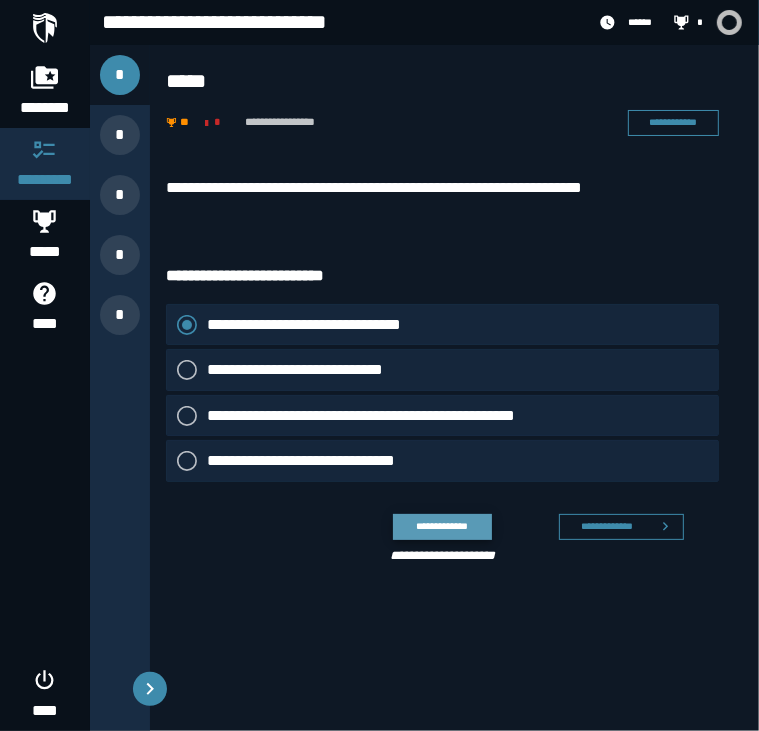 click on "**********" at bounding box center (442, 526) 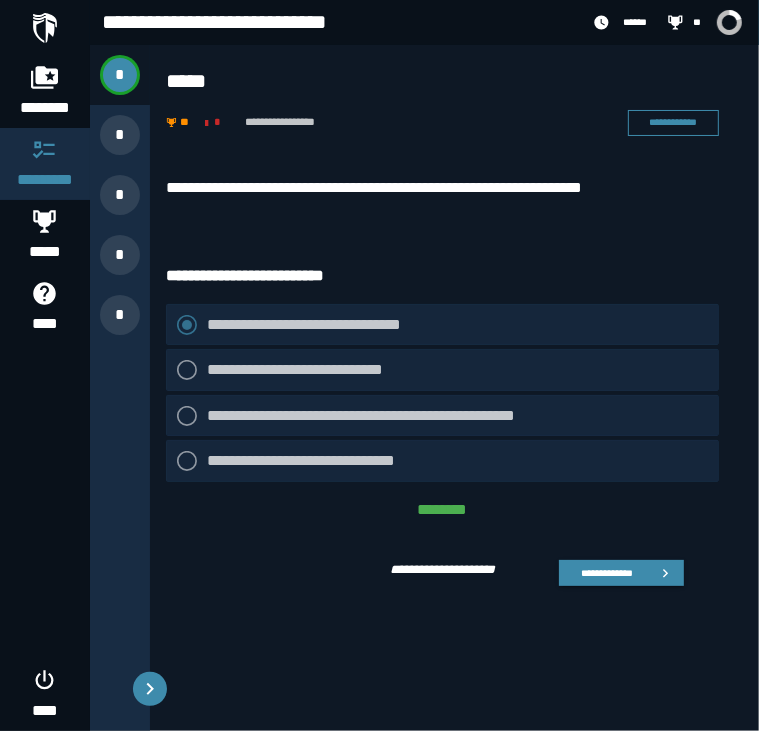 click on "**********" at bounding box center (442, 393) 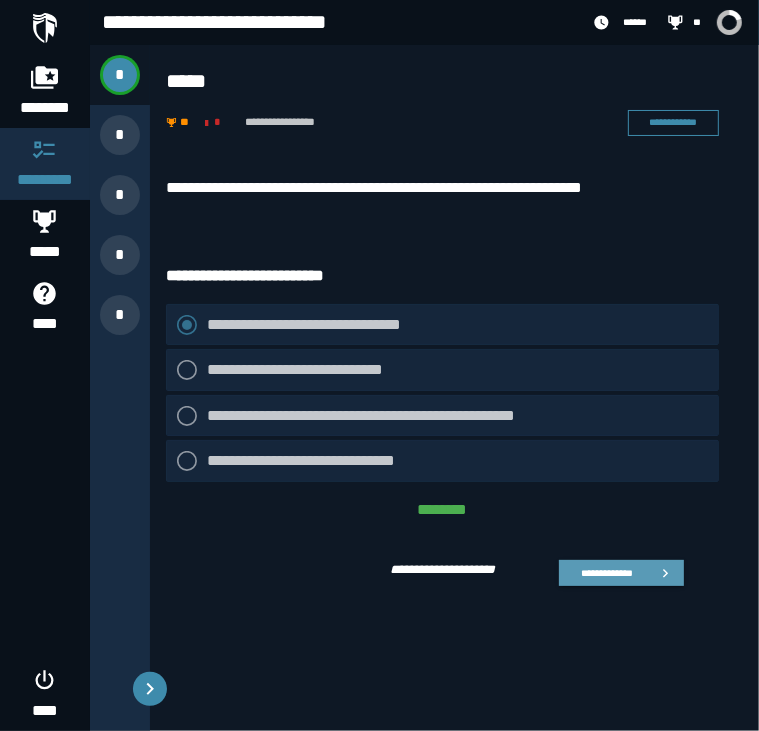 click on "**********" at bounding box center (606, 573) 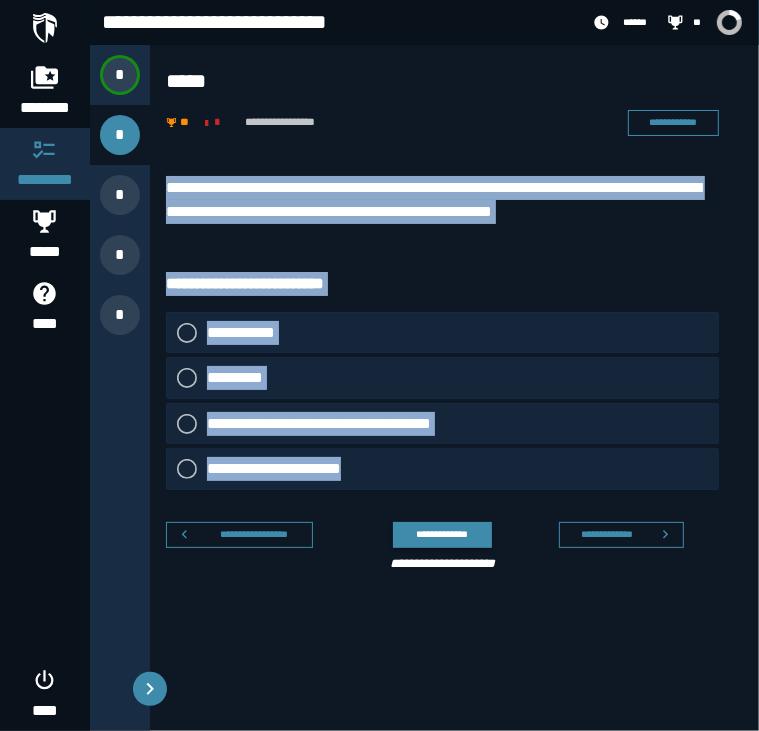 drag, startPoint x: 170, startPoint y: 187, endPoint x: 360, endPoint y: 465, distance: 336.7254 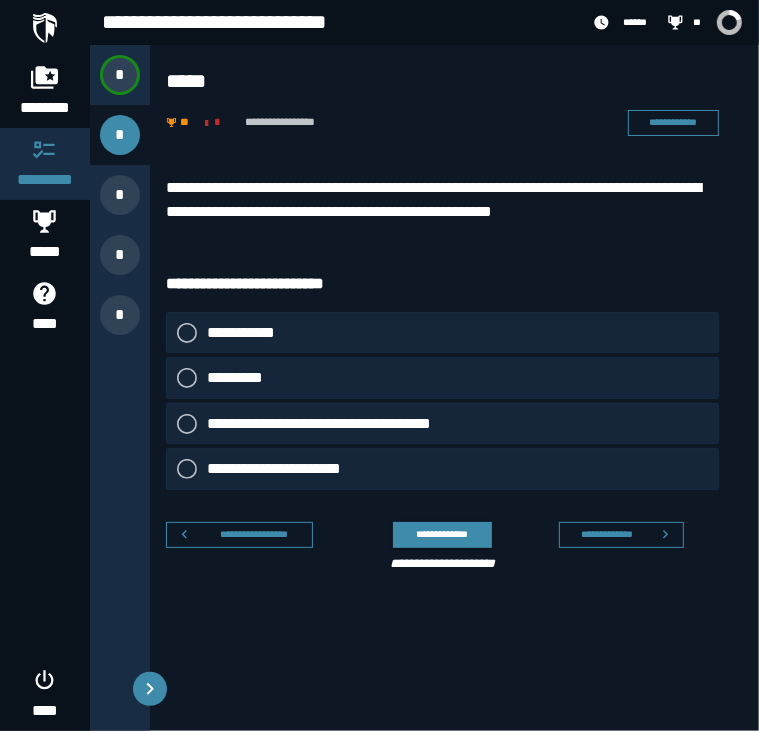 drag, startPoint x: 360, startPoint y: 465, endPoint x: 278, endPoint y: 212, distance: 265.95676 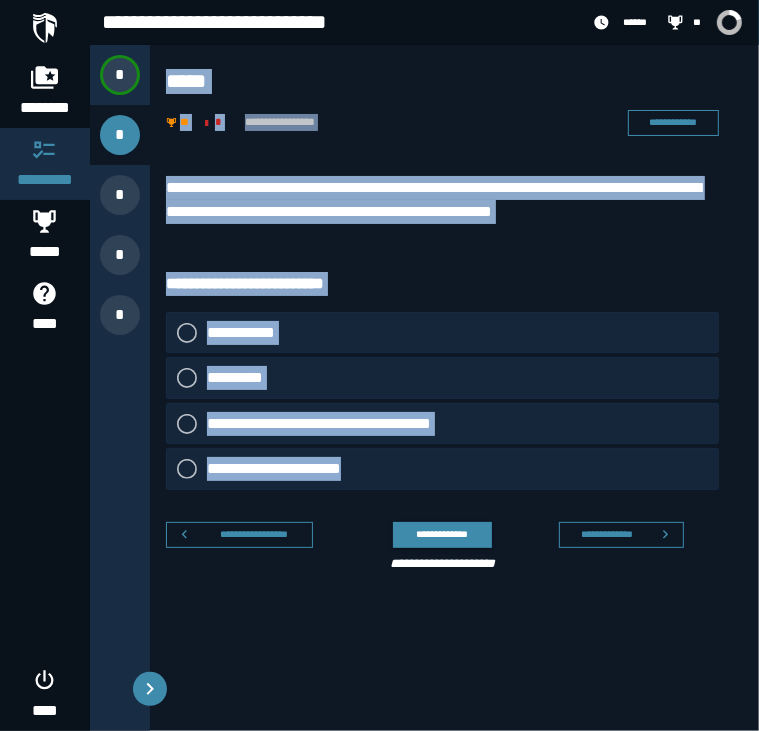 drag, startPoint x: 166, startPoint y: 68, endPoint x: 364, endPoint y: 471, distance: 449.01337 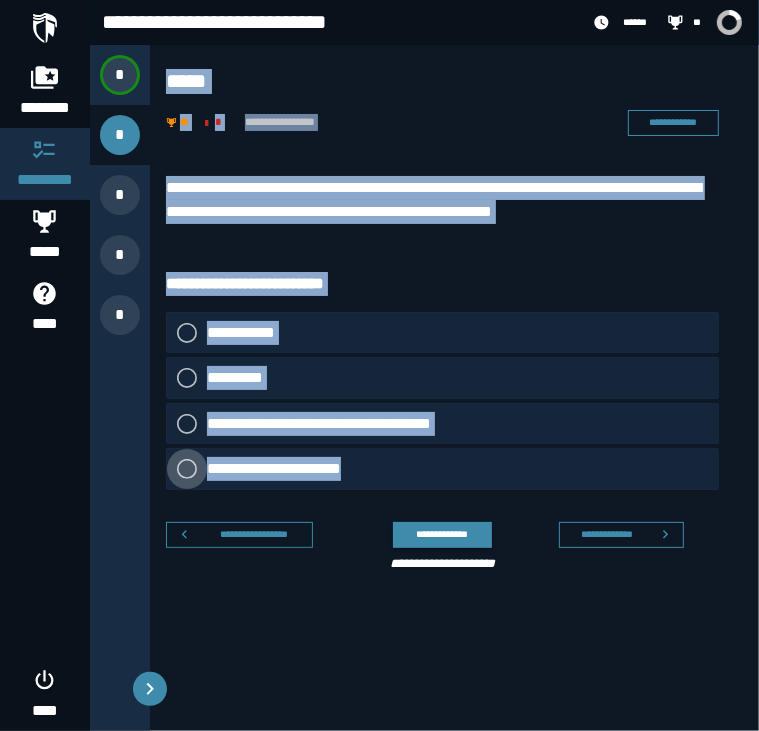 drag, startPoint x: 364, startPoint y: 471, endPoint x: 332, endPoint y: 471, distance: 32 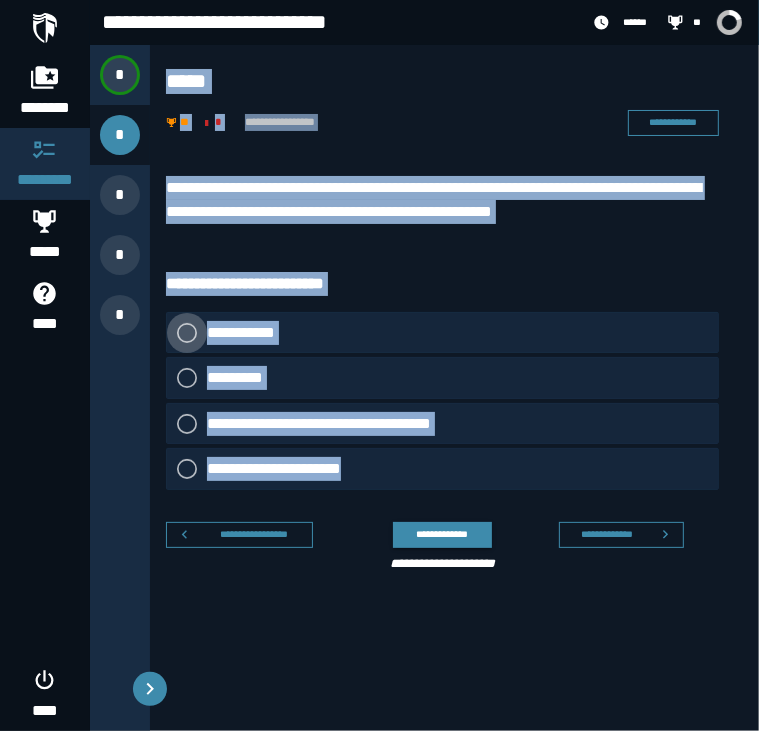 click on "**********" at bounding box center [248, 333] 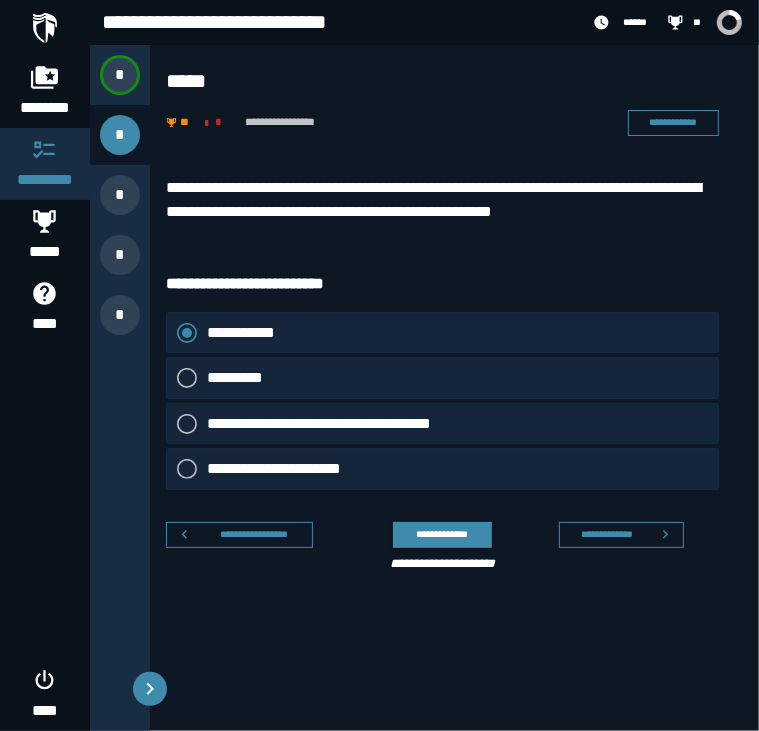 click on "**********" at bounding box center [442, 284] 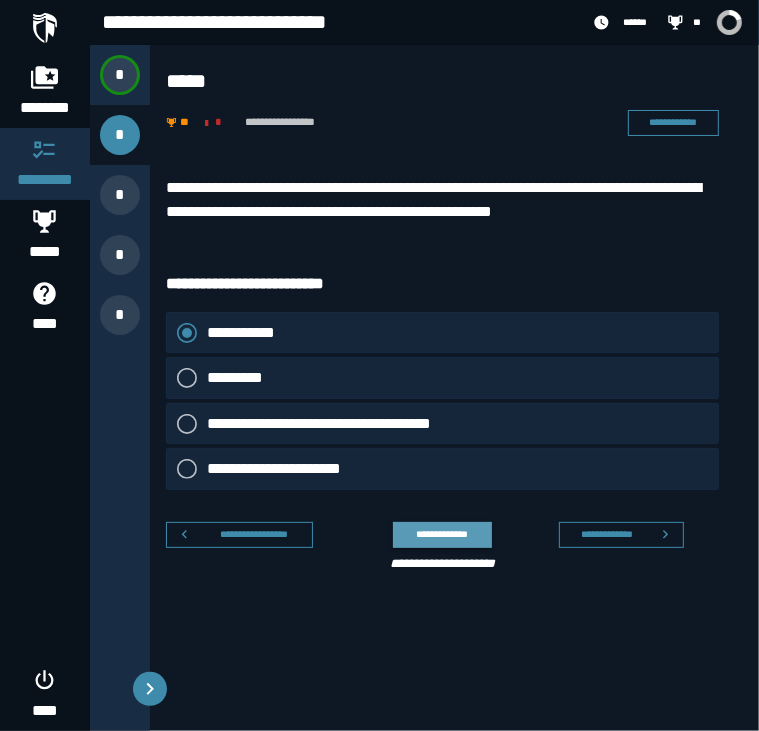 click on "**********" at bounding box center [442, 534] 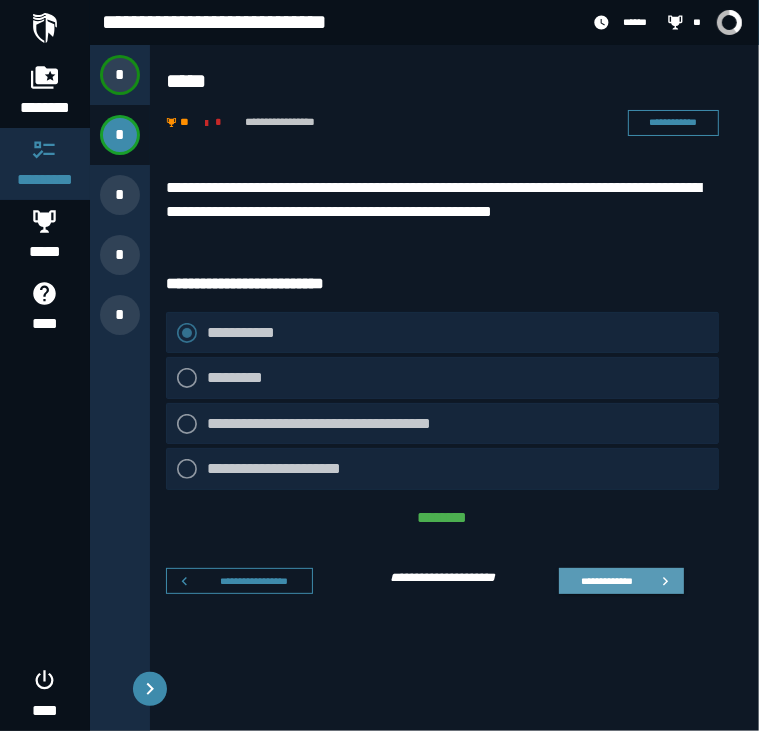 click on "**********" at bounding box center (606, 581) 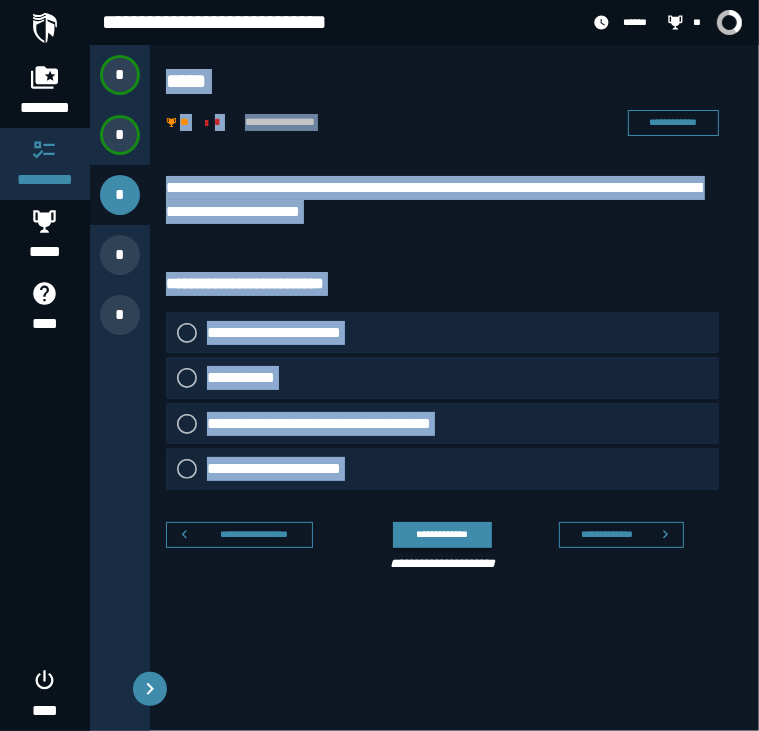 drag, startPoint x: 165, startPoint y: 78, endPoint x: 358, endPoint y: 518, distance: 480.46747 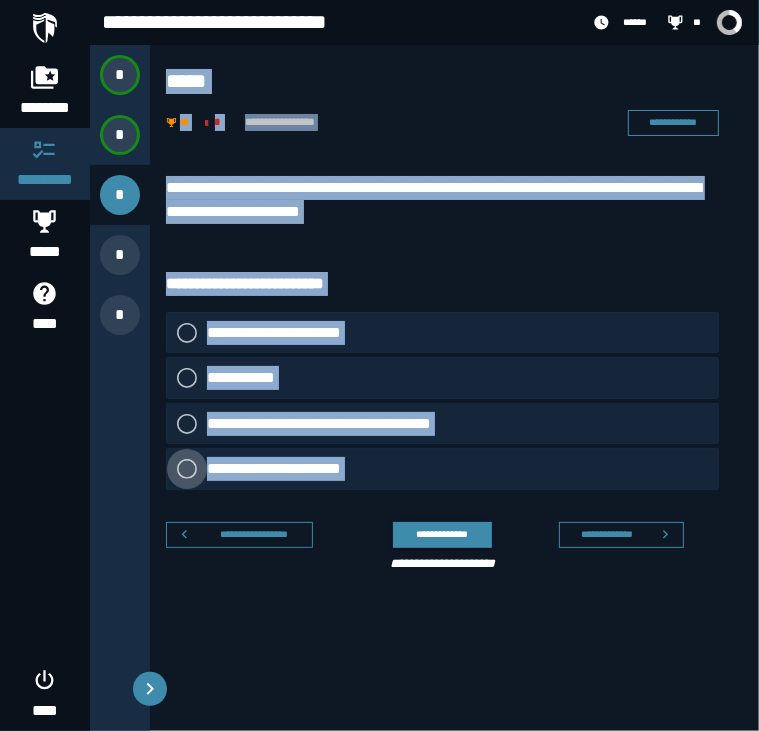 drag, startPoint x: 358, startPoint y: 518, endPoint x: 328, endPoint y: 464, distance: 61.77378 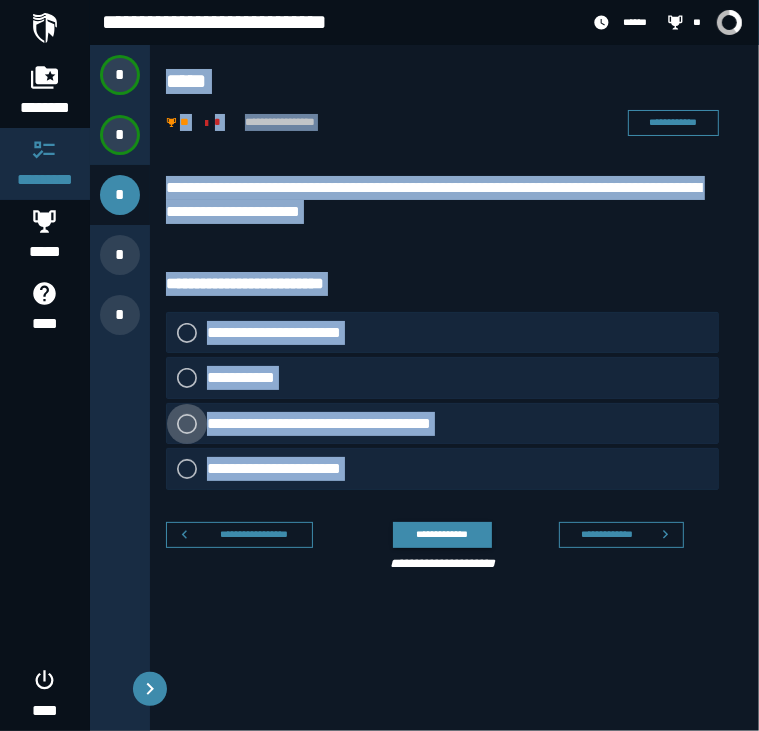 click on "**********" at bounding box center (343, 424) 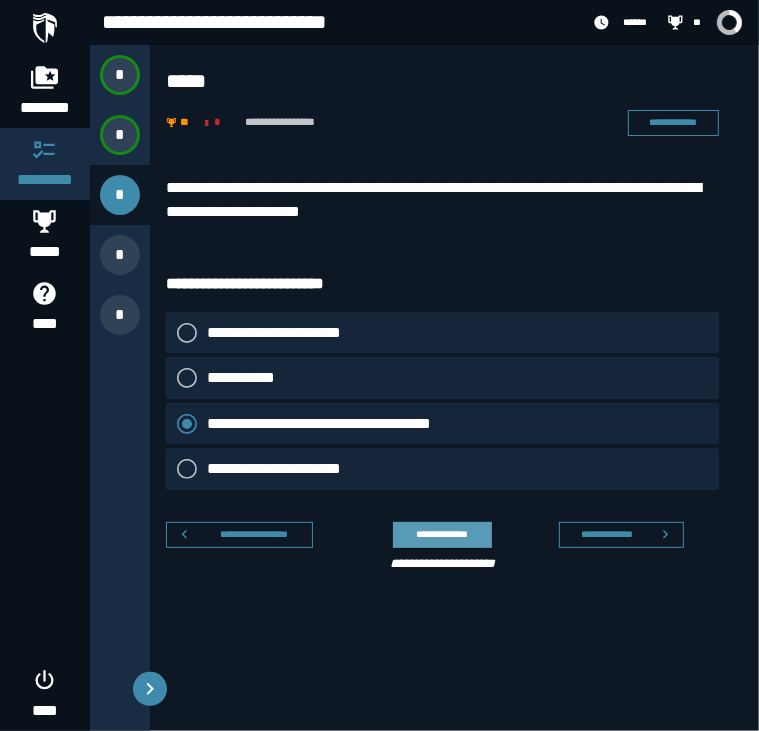 click on "**********" at bounding box center (442, 534) 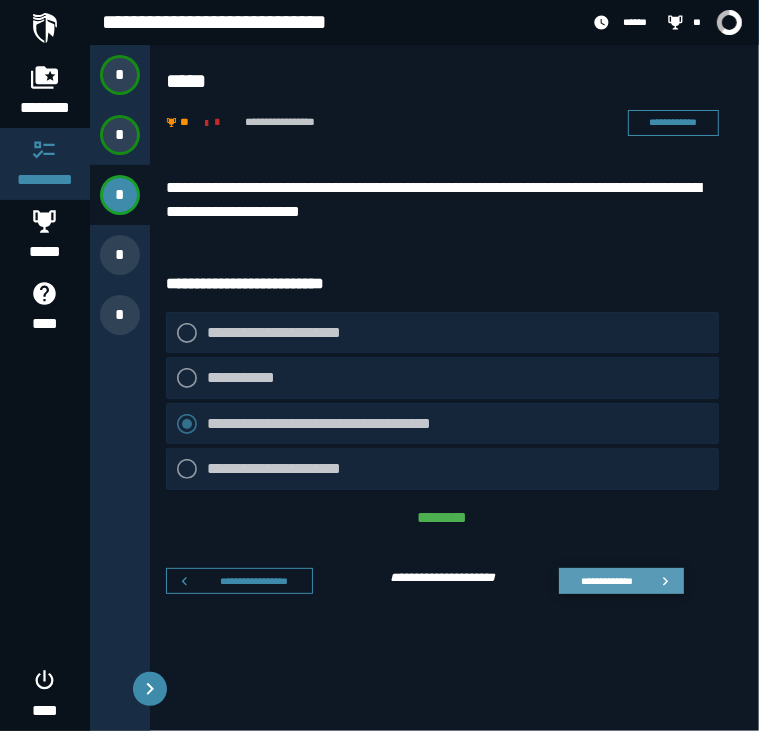 click on "**********" at bounding box center [606, 581] 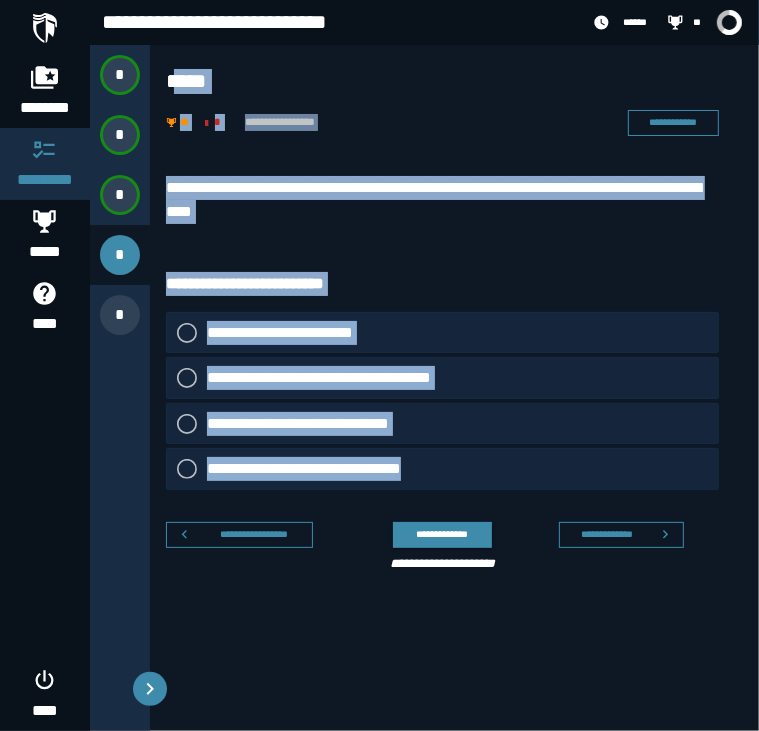 drag, startPoint x: 169, startPoint y: 74, endPoint x: 467, endPoint y: 461, distance: 488.43936 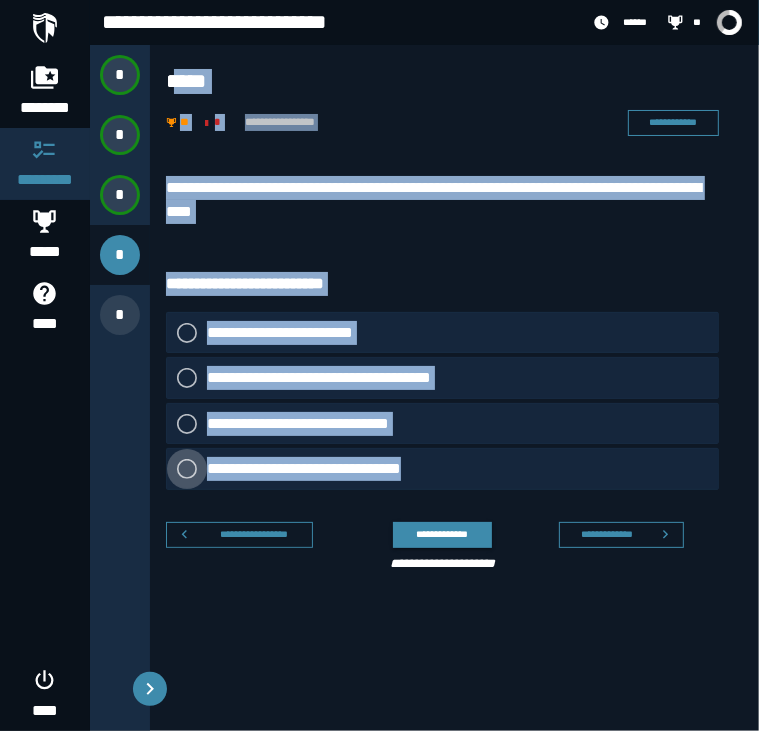drag, startPoint x: 467, startPoint y: 461, endPoint x: 439, endPoint y: 466, distance: 28.442924 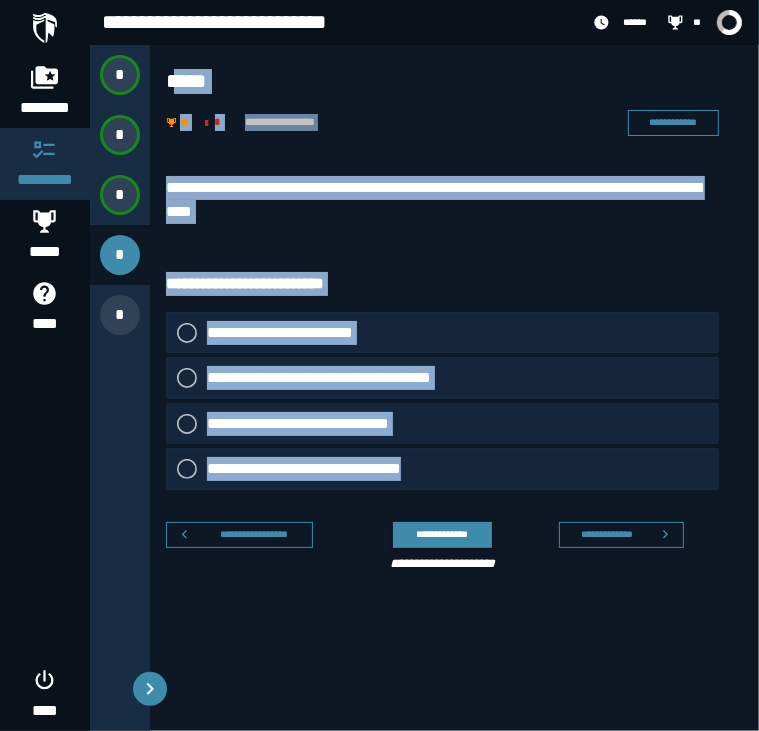 click on "**********" at bounding box center (454, 378) 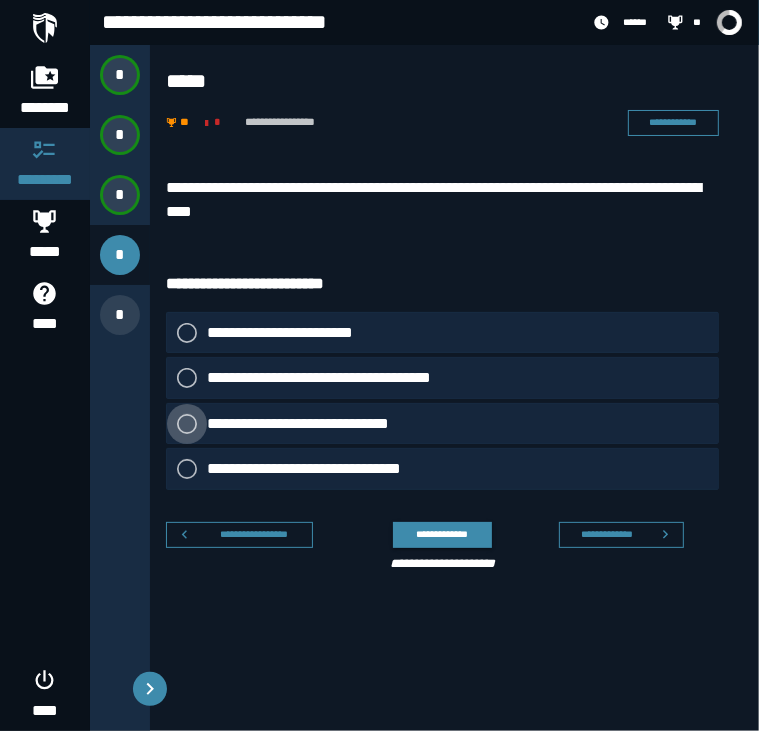 click on "**********" at bounding box center (312, 424) 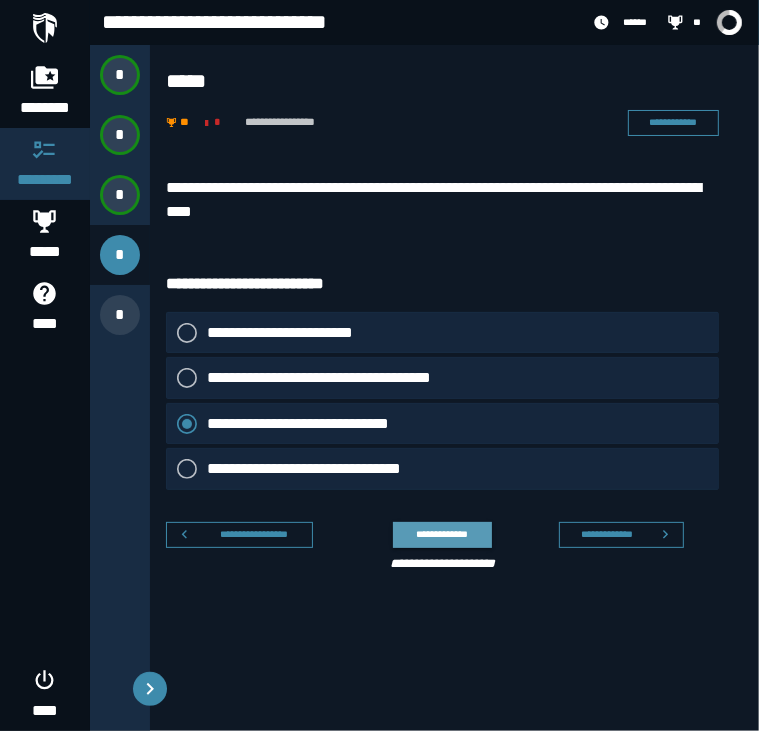 click on "**********" at bounding box center (442, 534) 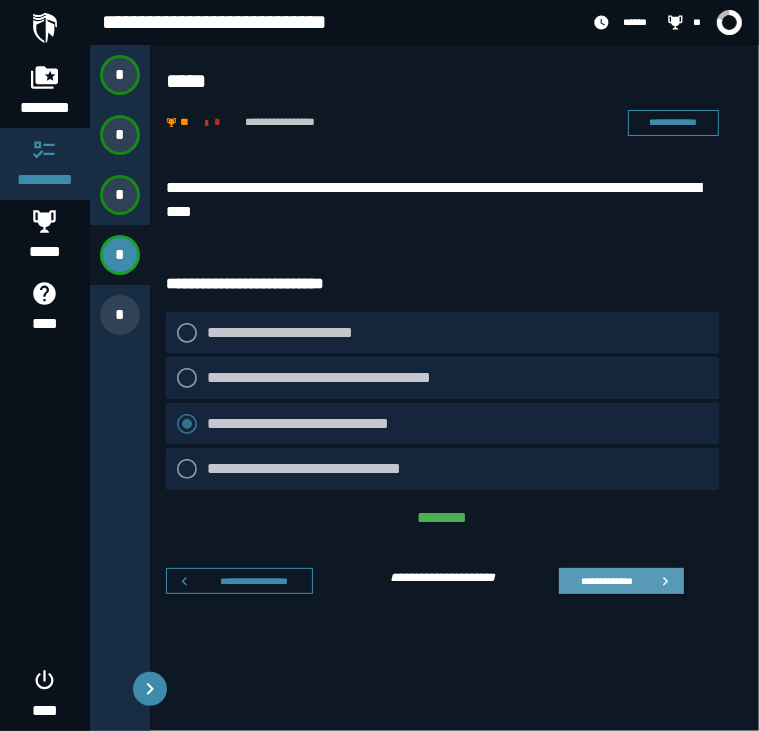 click on "**********" at bounding box center [606, 581] 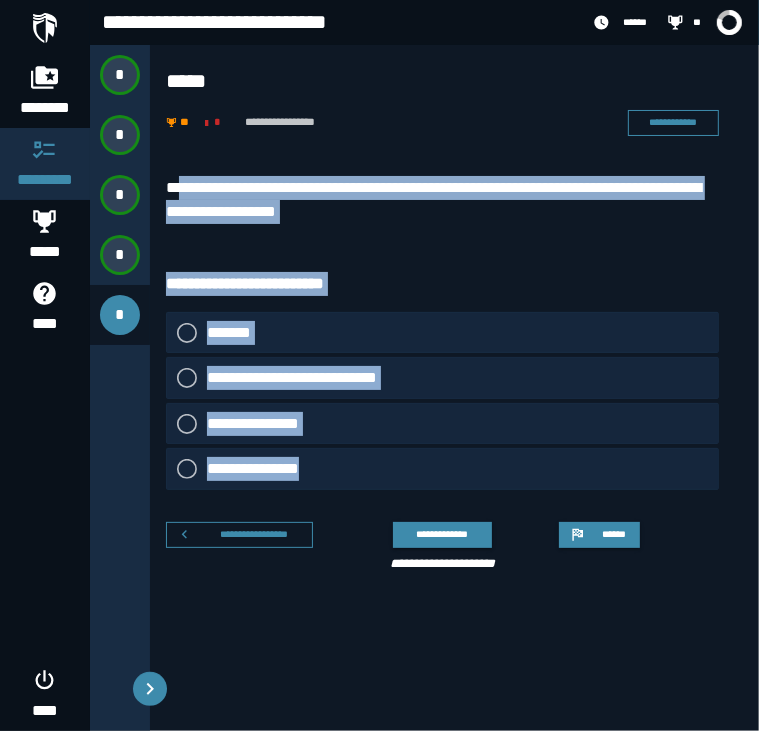 drag, startPoint x: 185, startPoint y: 166, endPoint x: 440, endPoint y: 479, distance: 403.72516 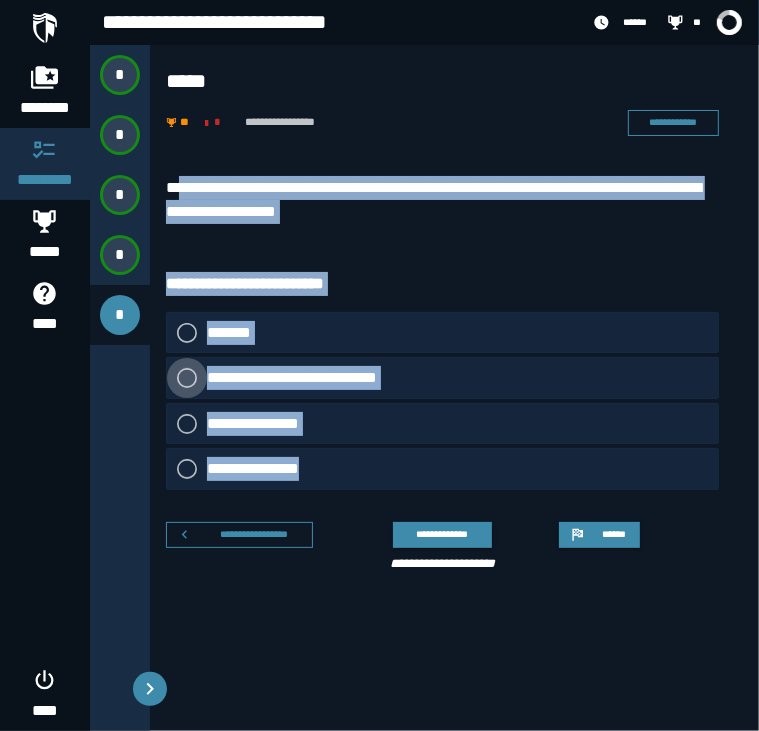 drag, startPoint x: 440, startPoint y: 479, endPoint x: 354, endPoint y: 389, distance: 124.48293 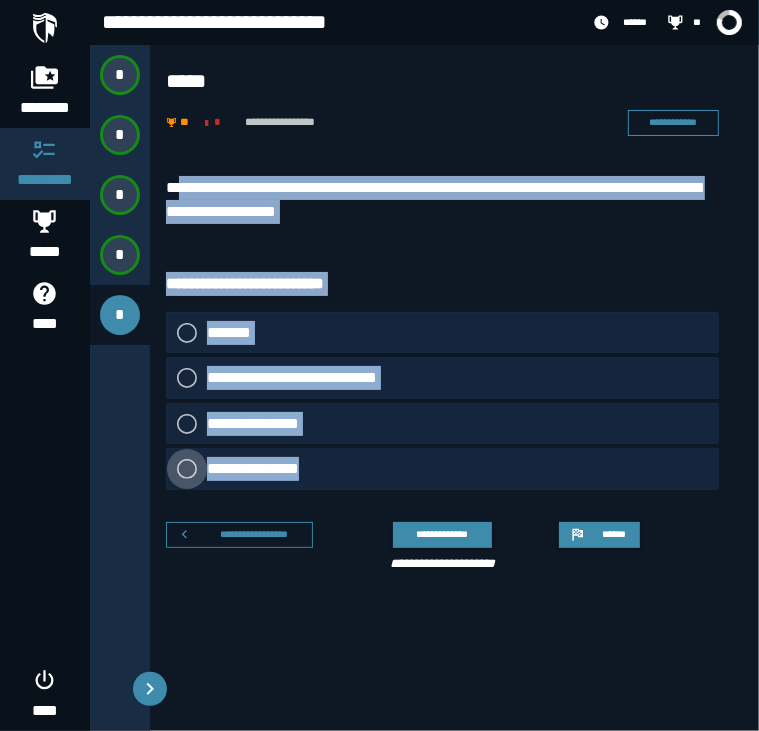 click on "**********" at bounding box center [262, 469] 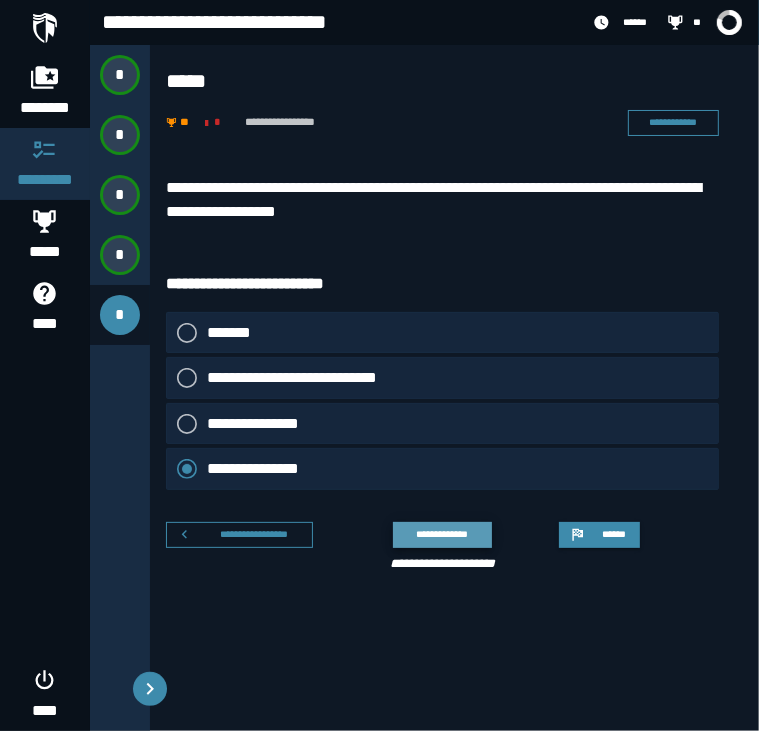click on "**********" at bounding box center [442, 534] 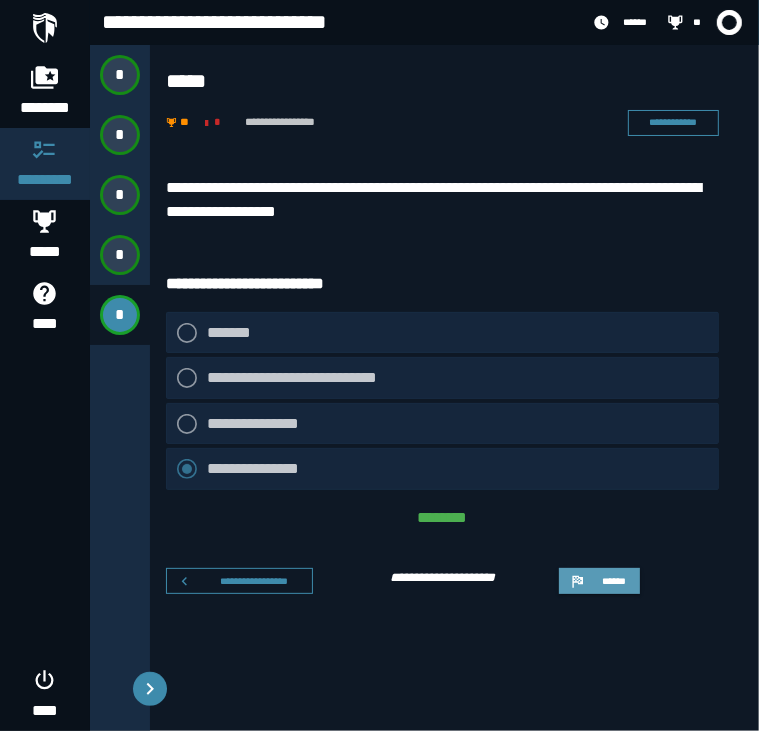 click on "******" at bounding box center (613, 581) 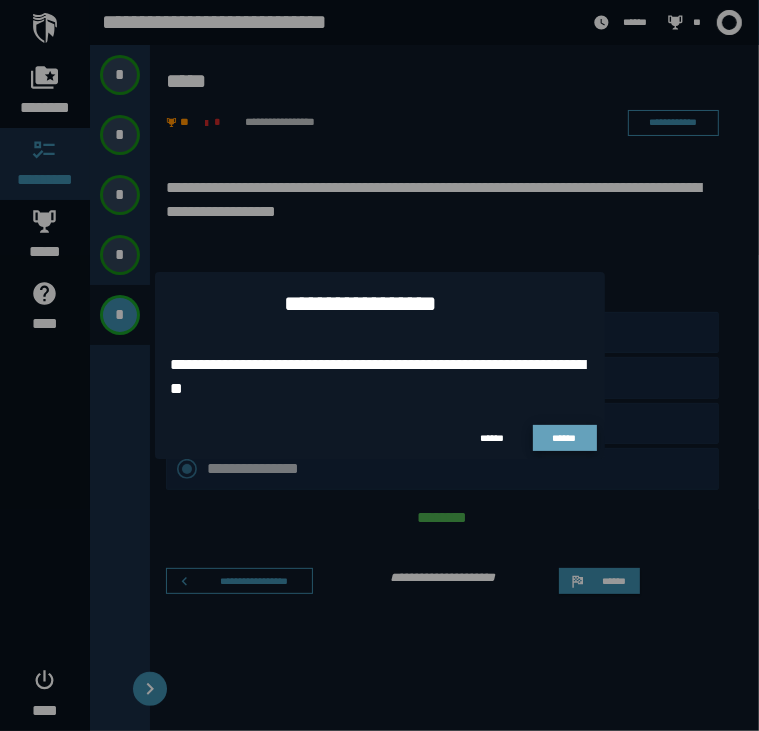 click on "******" at bounding box center [565, 438] 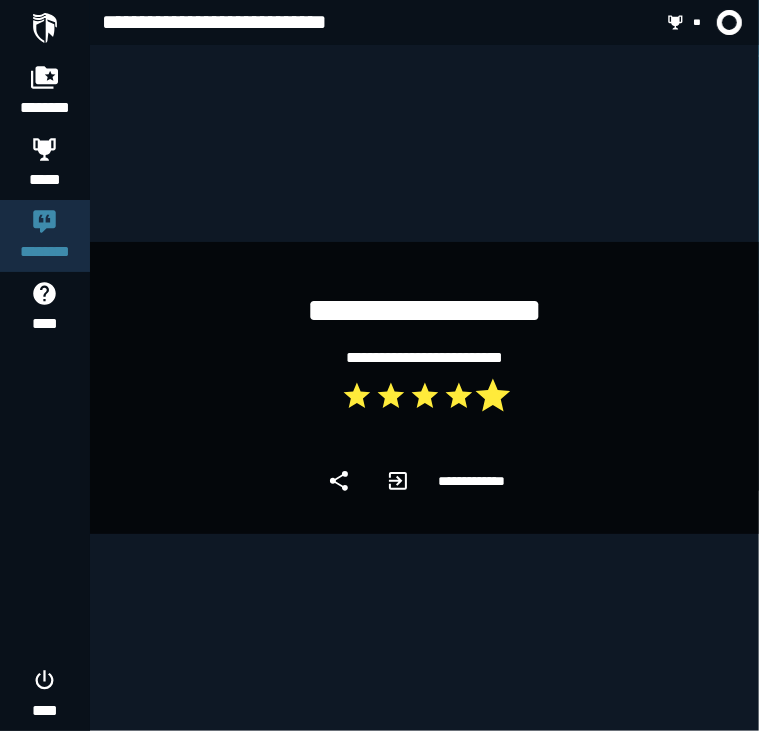 click 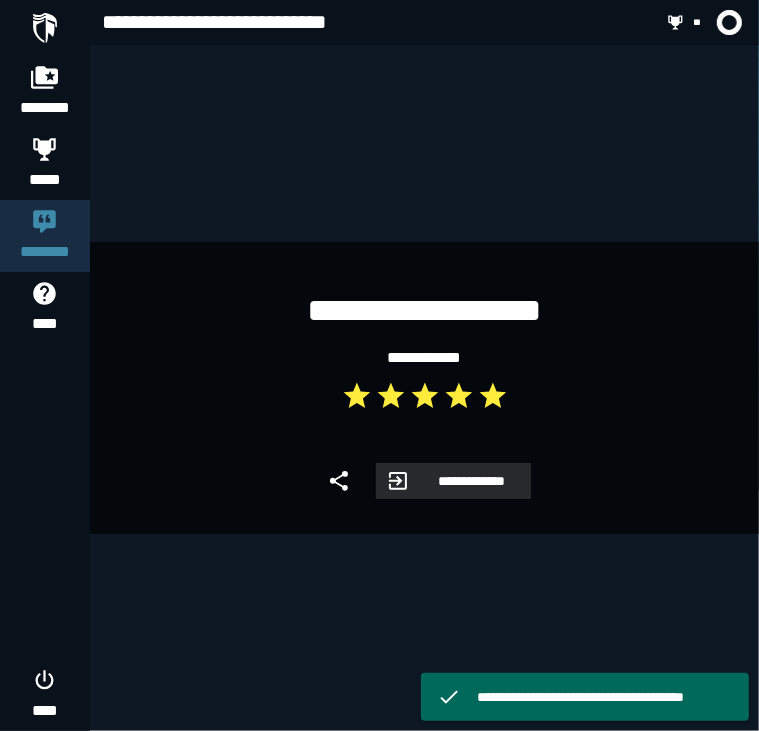 click on "**********" at bounding box center [471, 481] 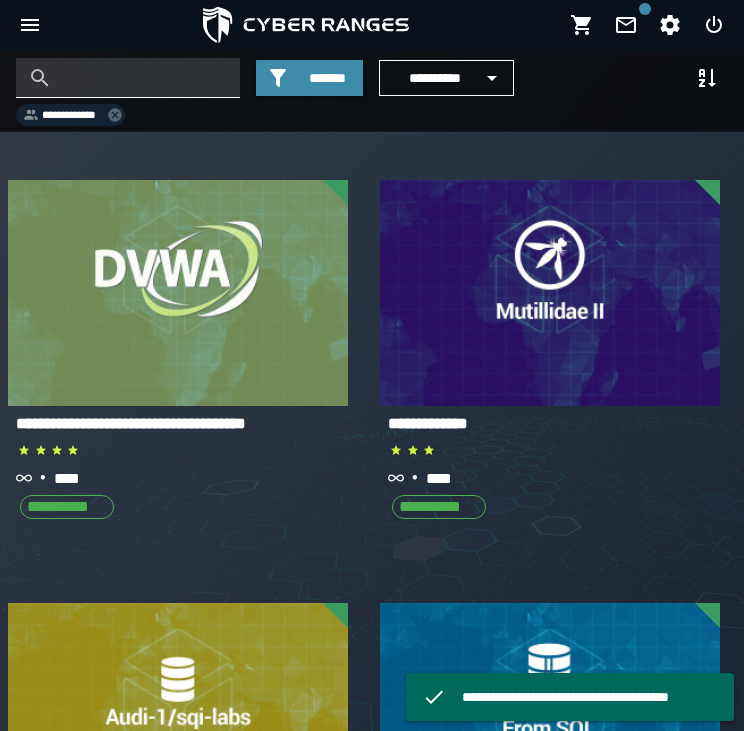 click at bounding box center [143, 78] 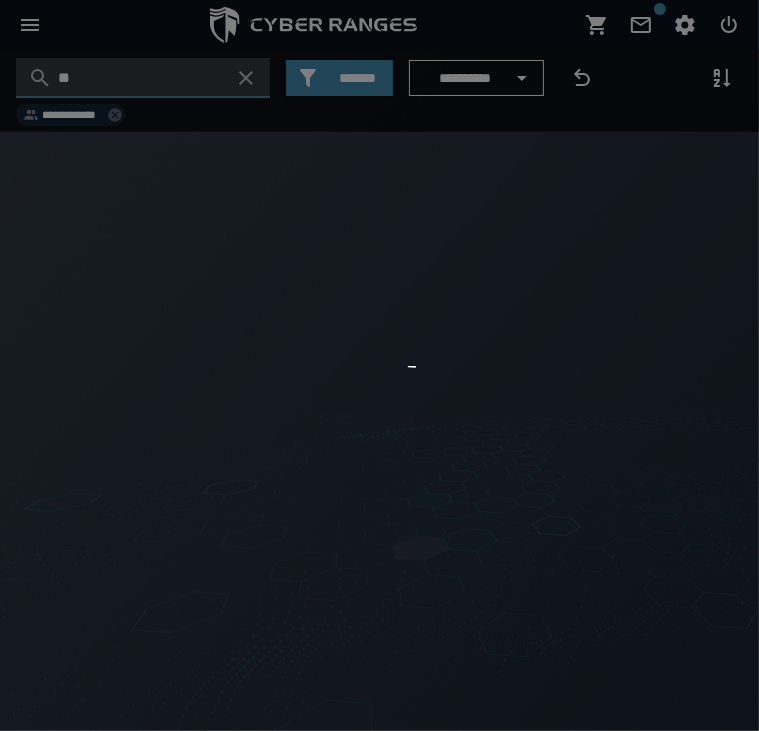 type on "*" 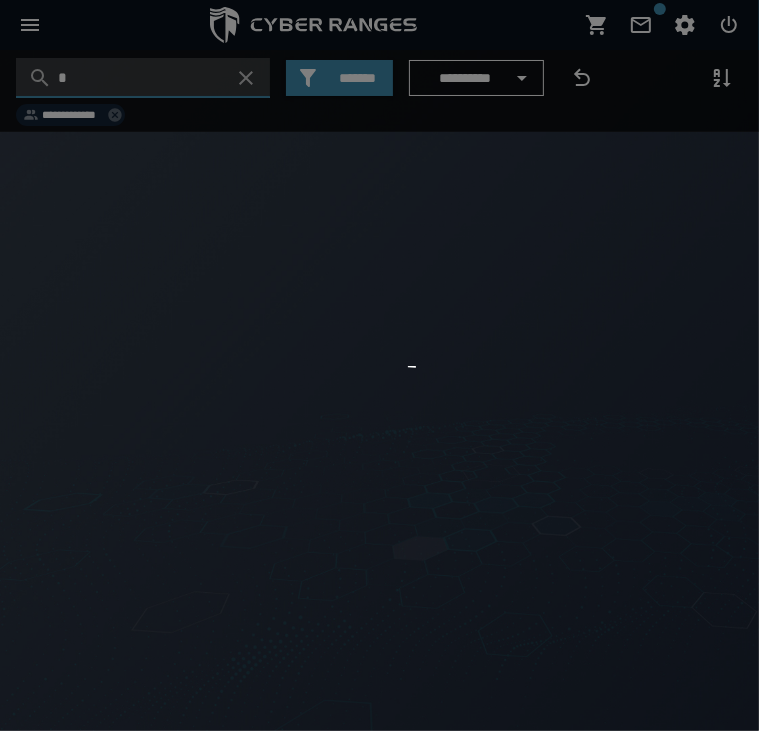 type 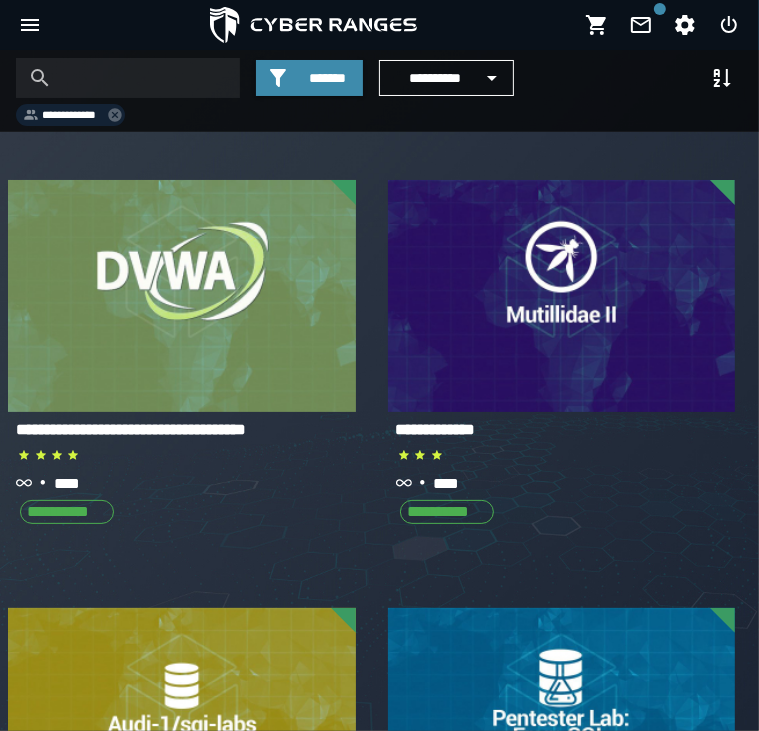 click at bounding box center [379, 365] 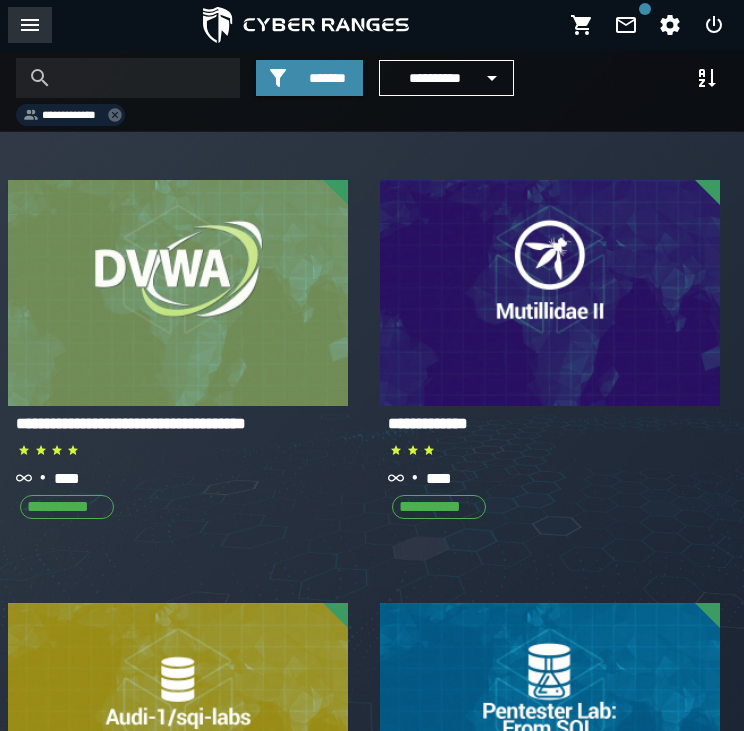click 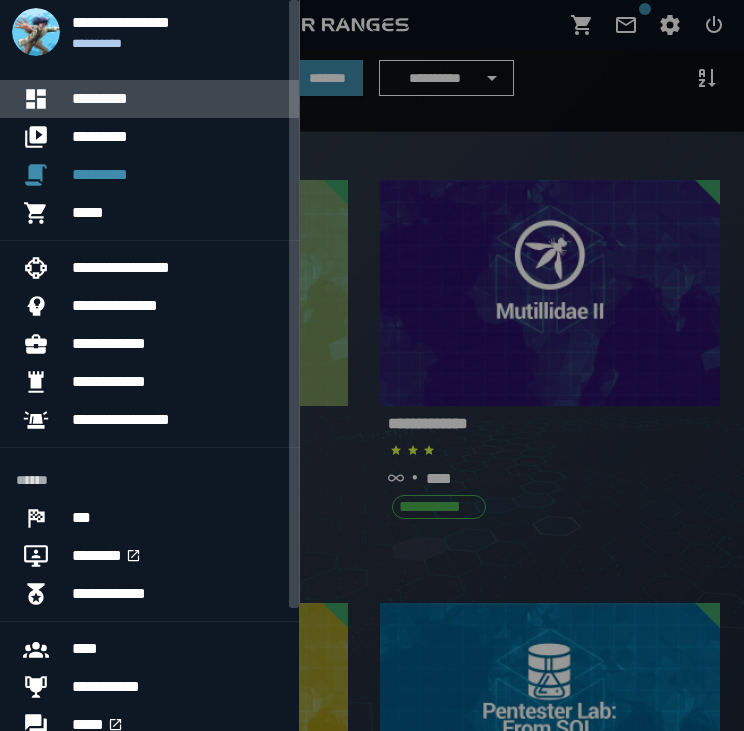 click at bounding box center (44, 99) 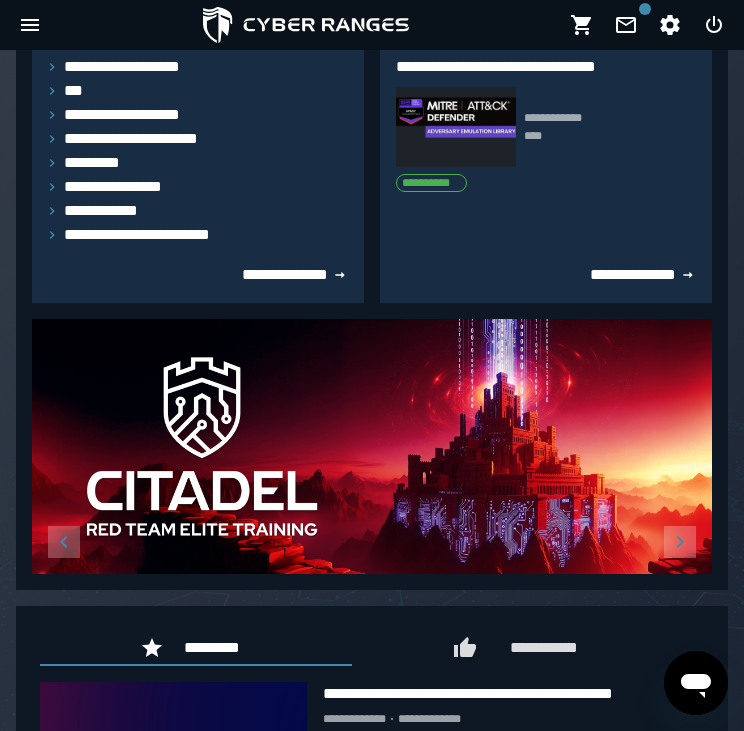 scroll, scrollTop: 300, scrollLeft: 0, axis: vertical 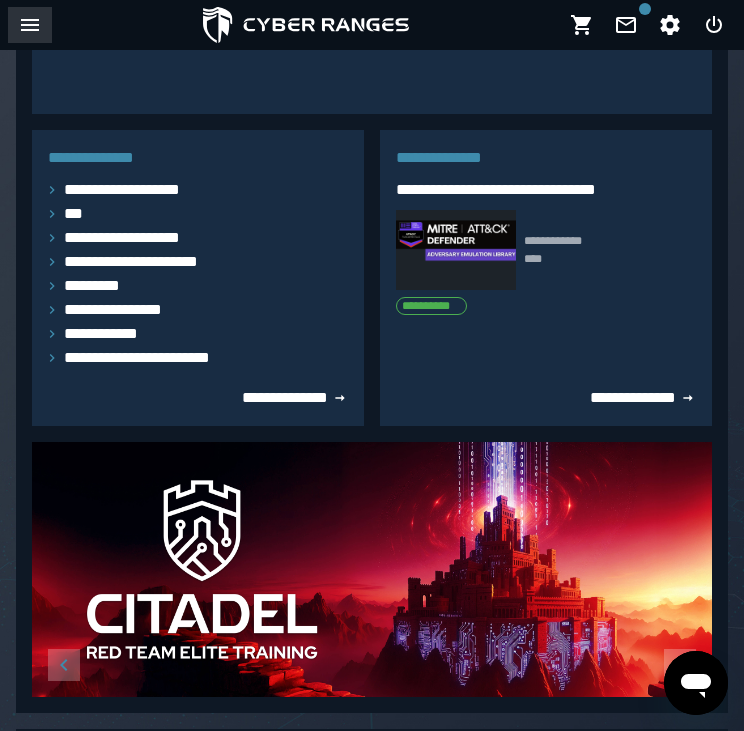 click 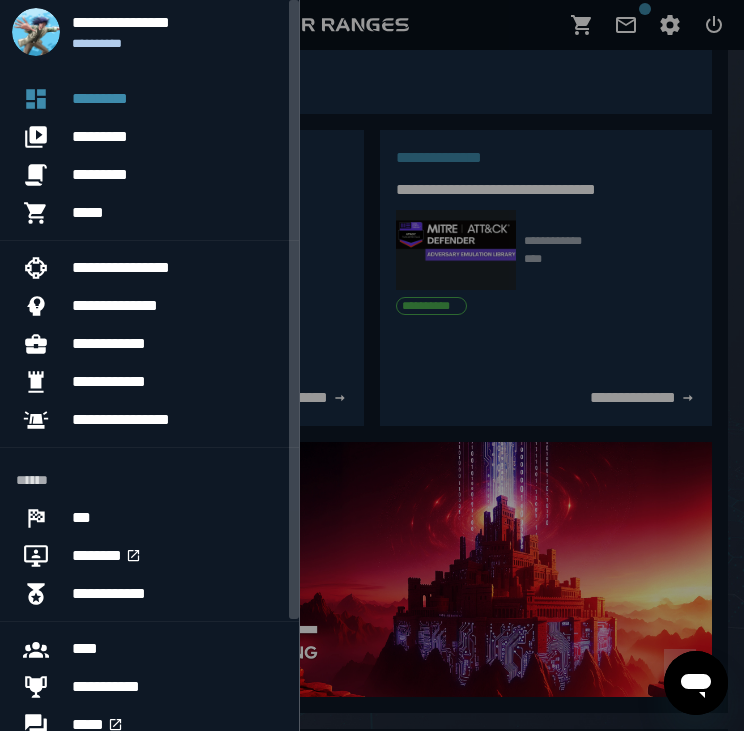 scroll, scrollTop: 0, scrollLeft: 0, axis: both 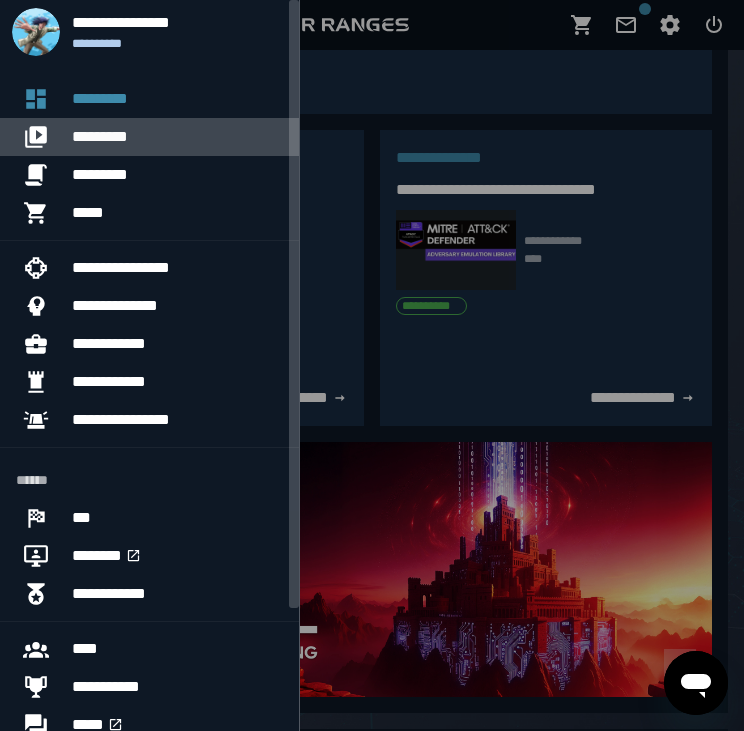click at bounding box center (44, 137) 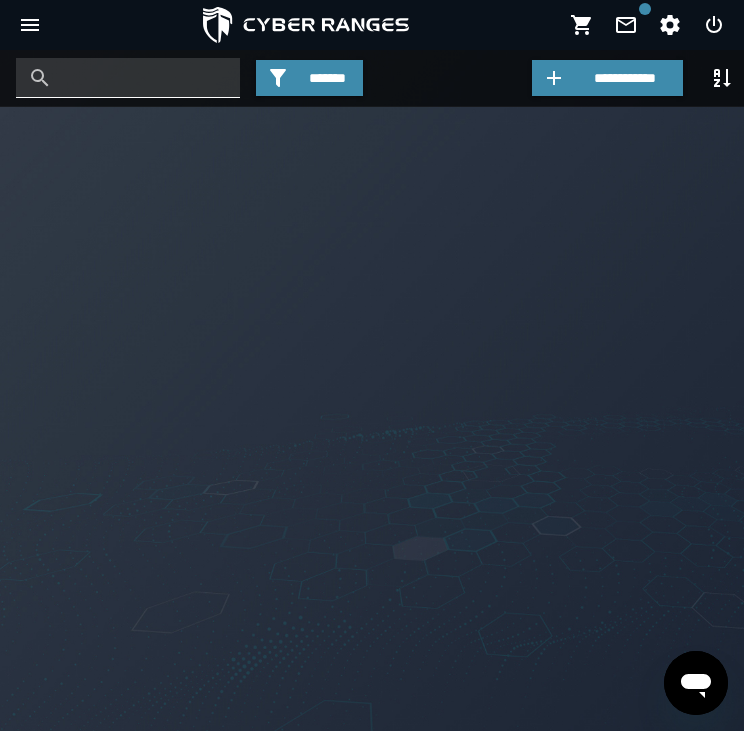 click at bounding box center [143, 78] 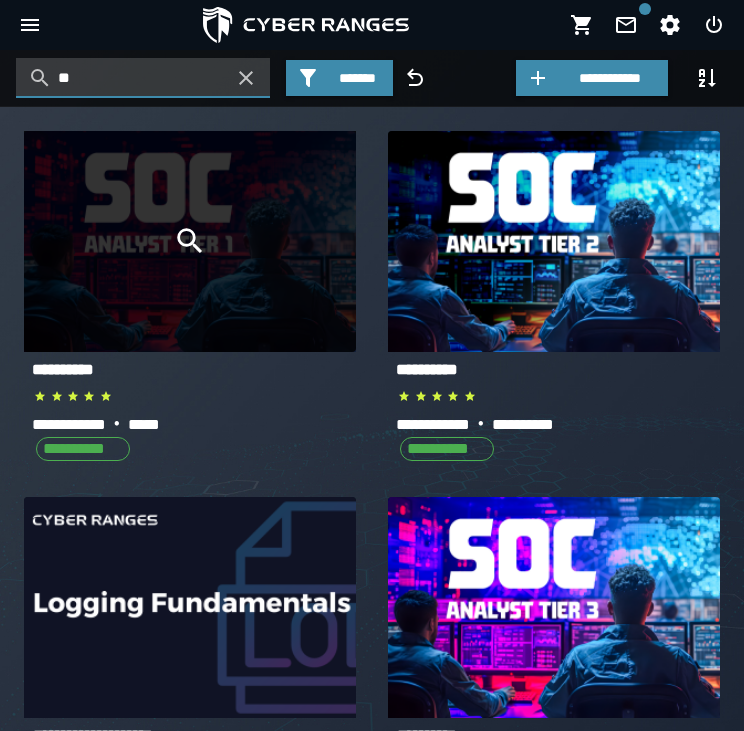 type on "**" 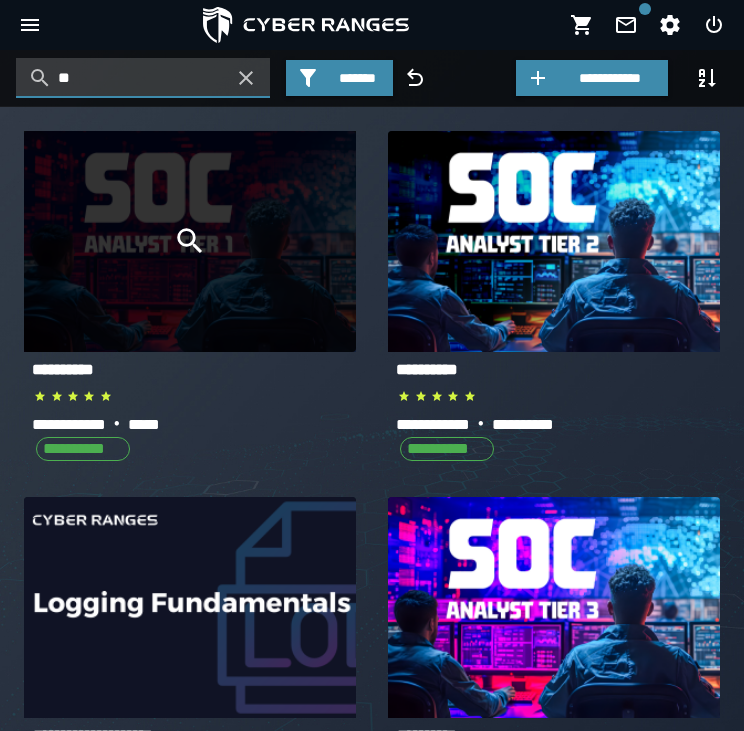 click 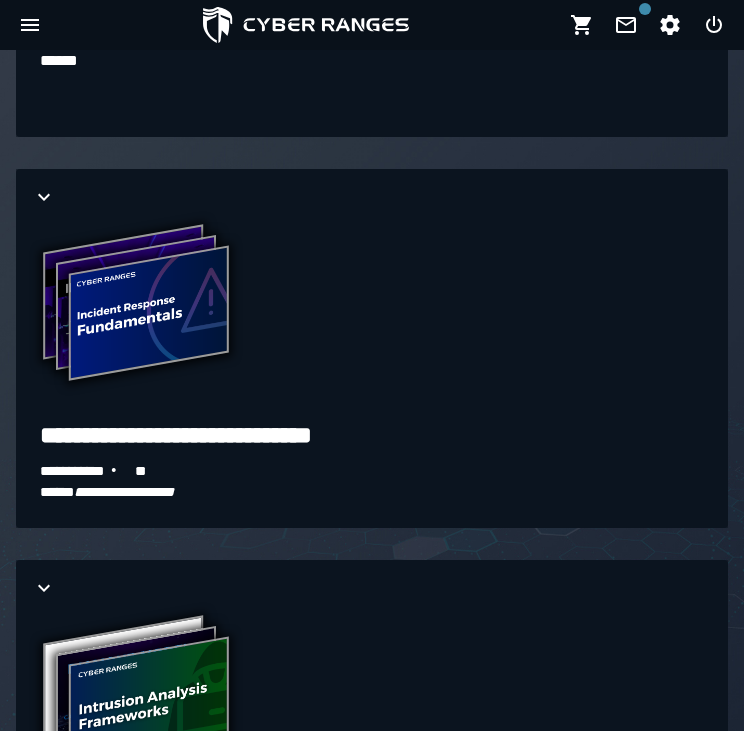 scroll, scrollTop: 2814, scrollLeft: 0, axis: vertical 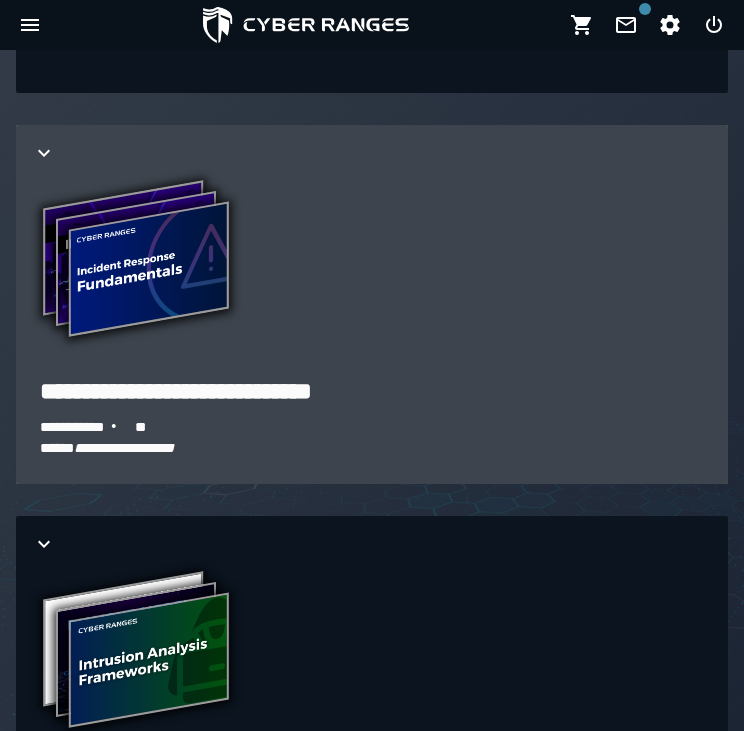 click on "**********" at bounding box center (372, 304) 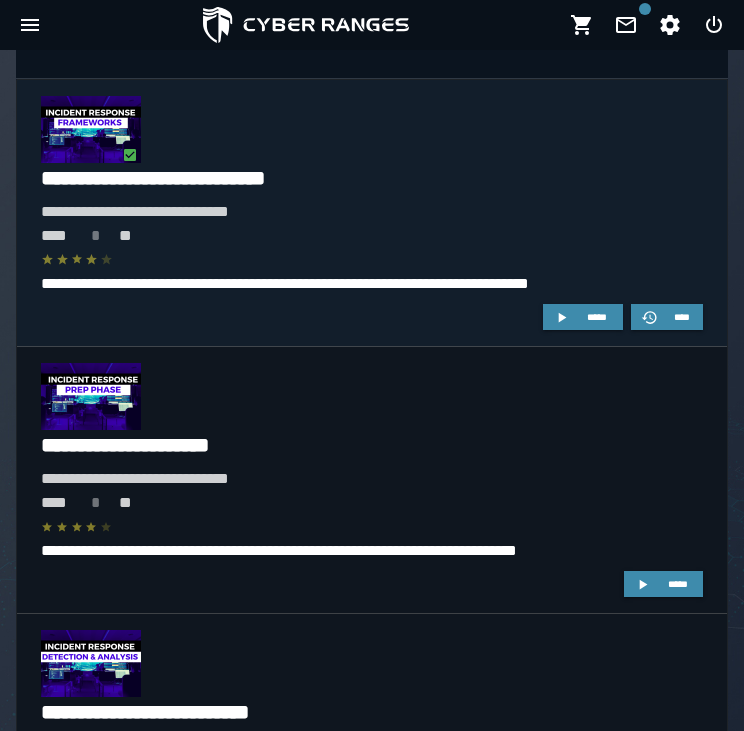 scroll, scrollTop: 3223, scrollLeft: 0, axis: vertical 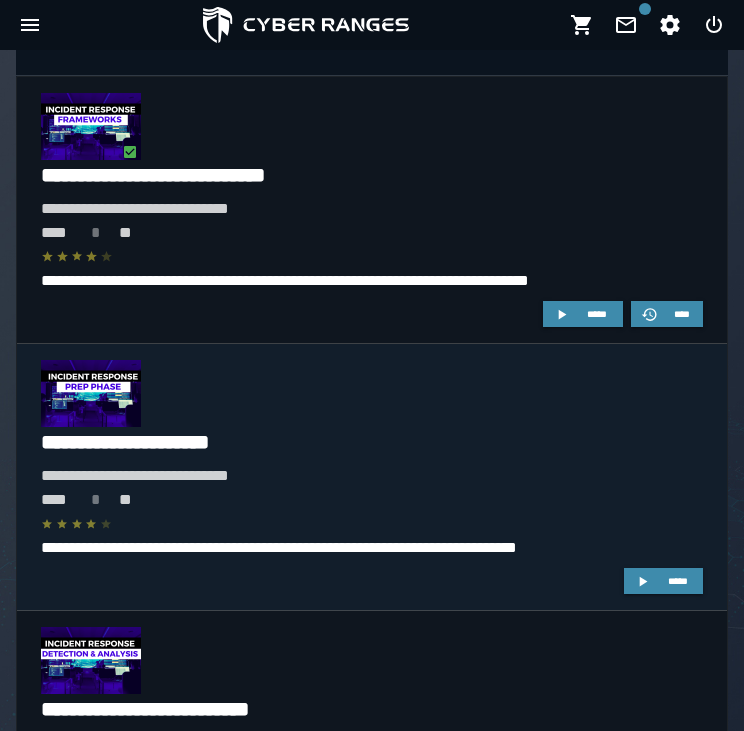 click on "**********" 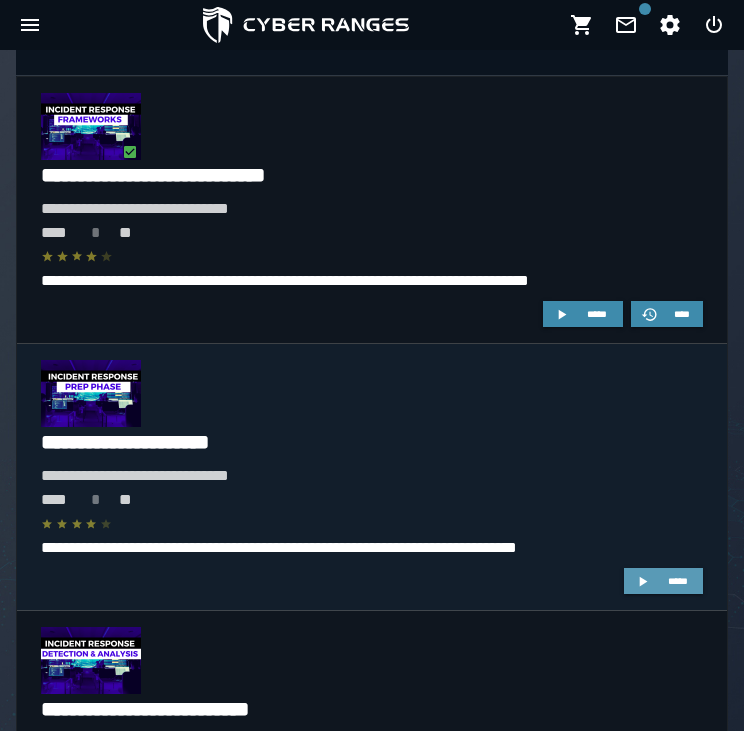 click on "*****" at bounding box center (663, 581) 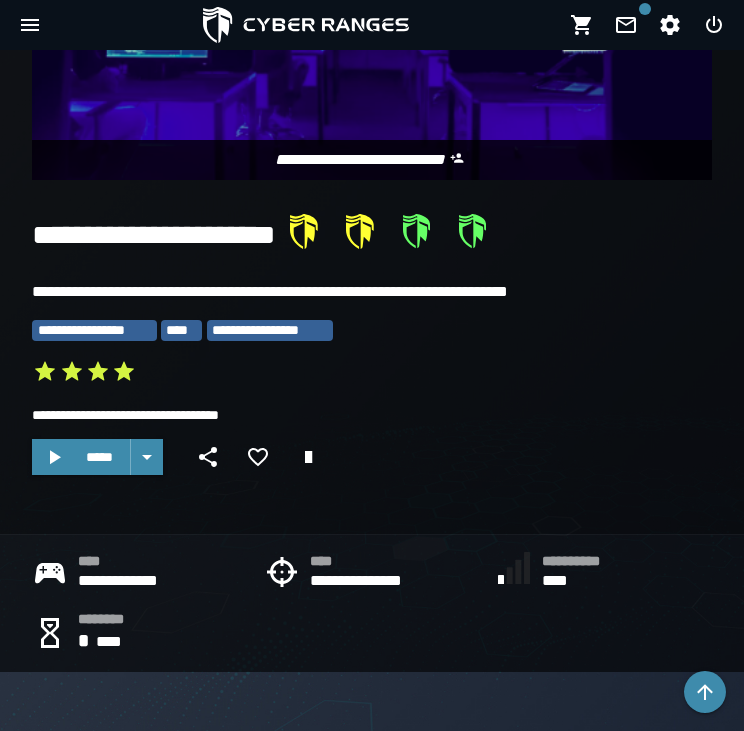 scroll, scrollTop: 372, scrollLeft: 0, axis: vertical 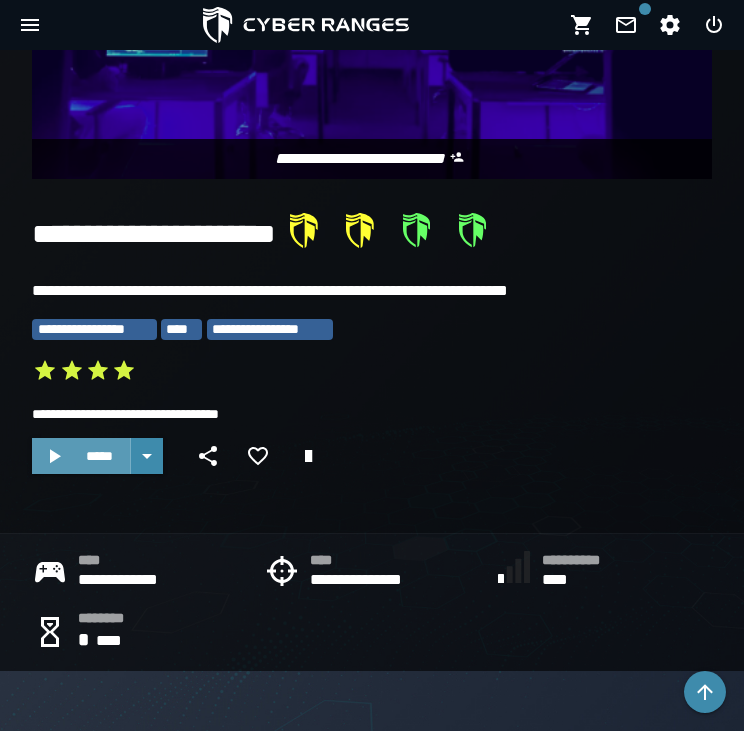 click on "*****" at bounding box center (99, 456) 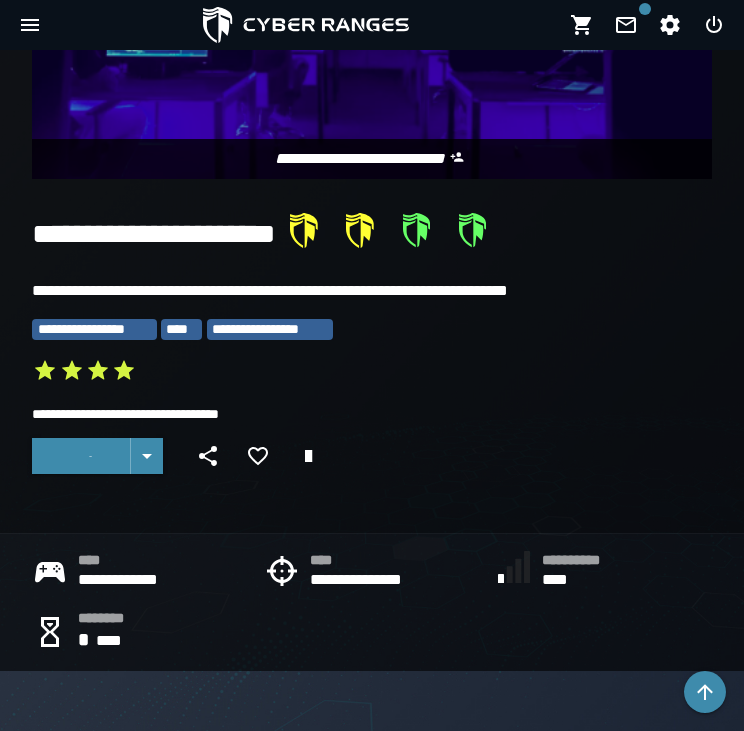 scroll, scrollTop: 0, scrollLeft: 0, axis: both 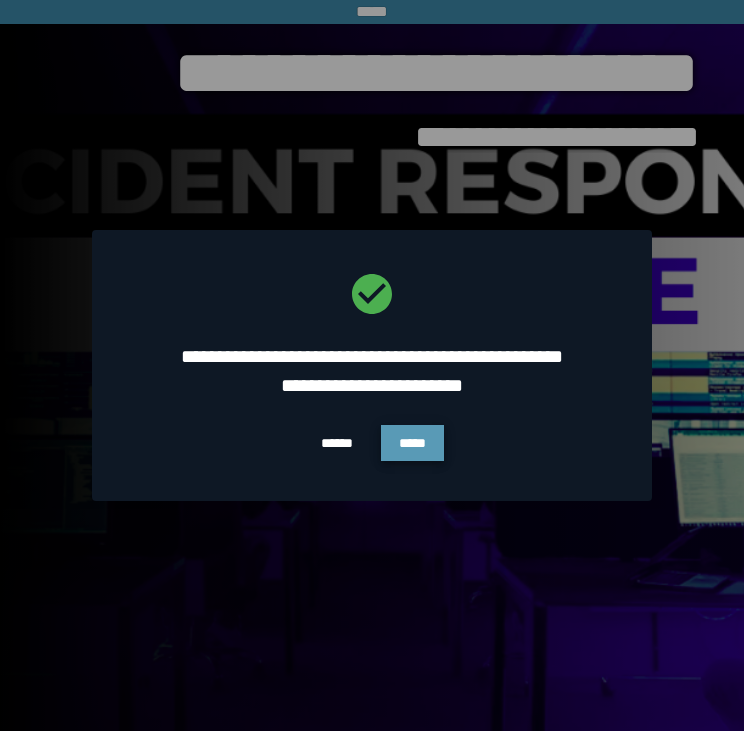 click on "*****" at bounding box center [412, 443] 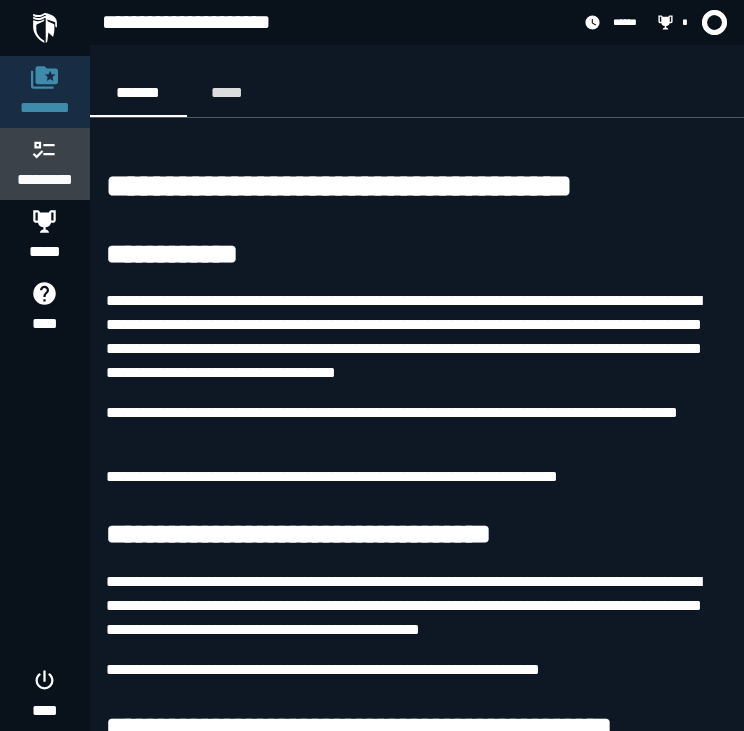 click on "*********" at bounding box center [45, 180] 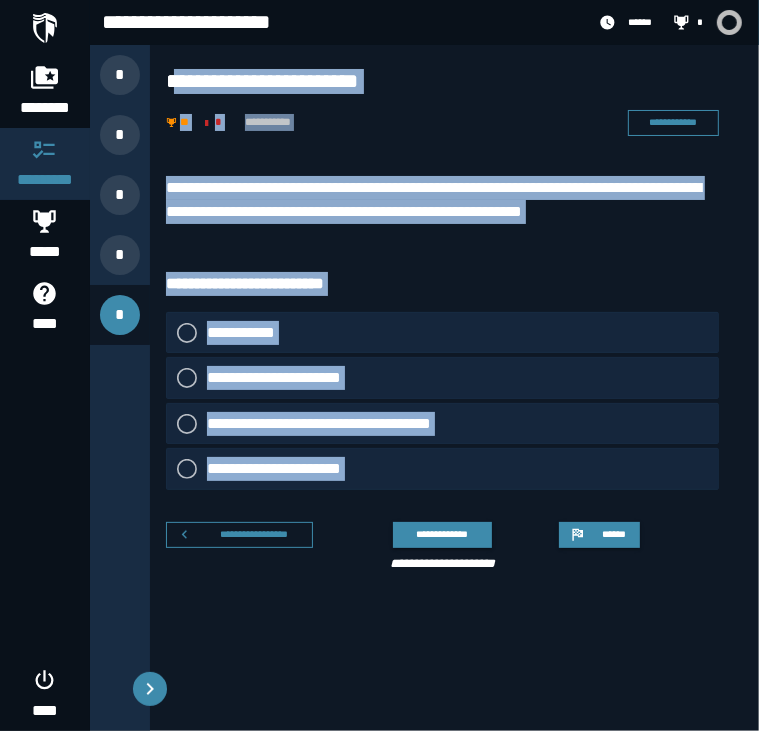 drag, startPoint x: 170, startPoint y: 61, endPoint x: 457, endPoint y: 497, distance: 521.9818 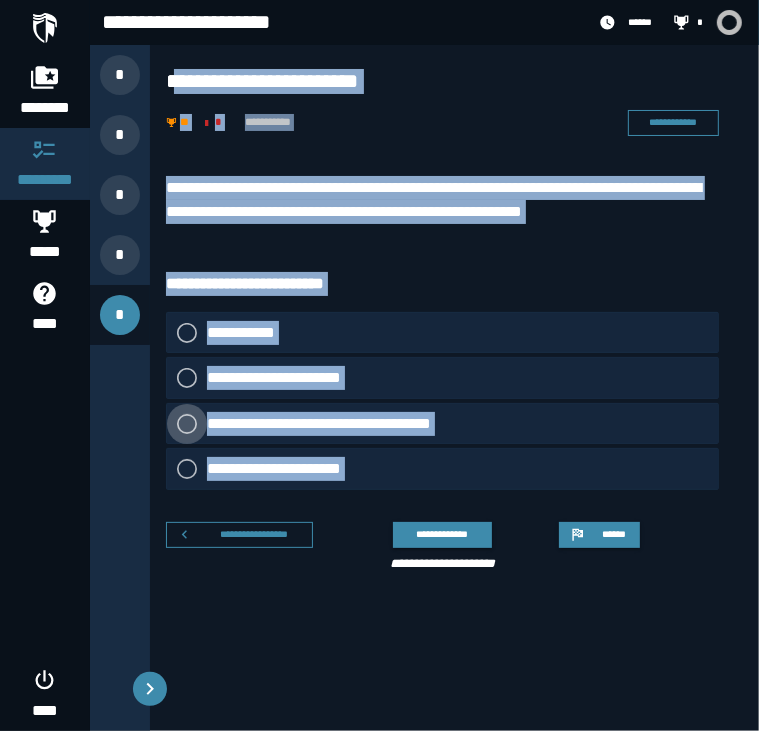 drag, startPoint x: 457, startPoint y: 497, endPoint x: 374, endPoint y: 435, distance: 103.6002 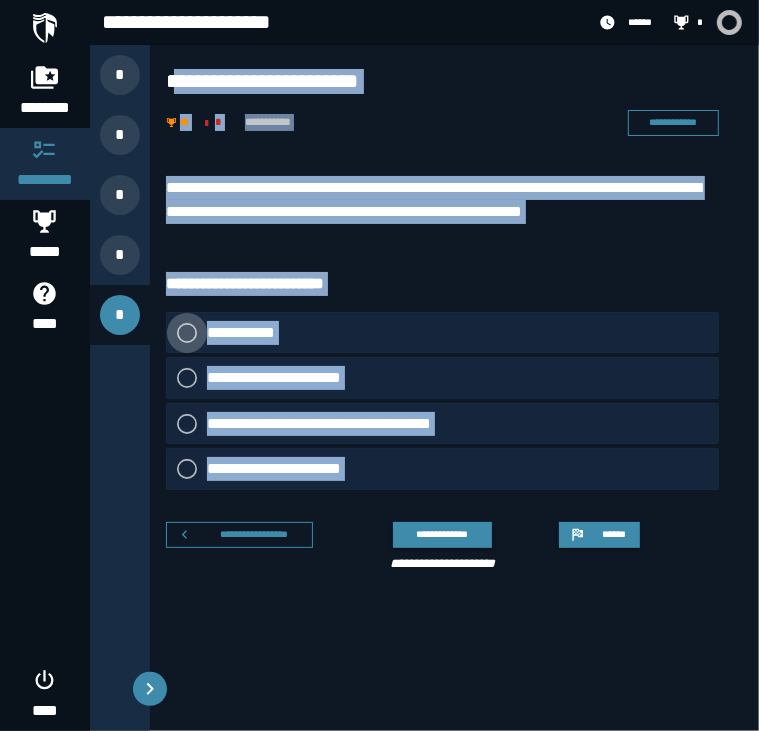 click on "**********" 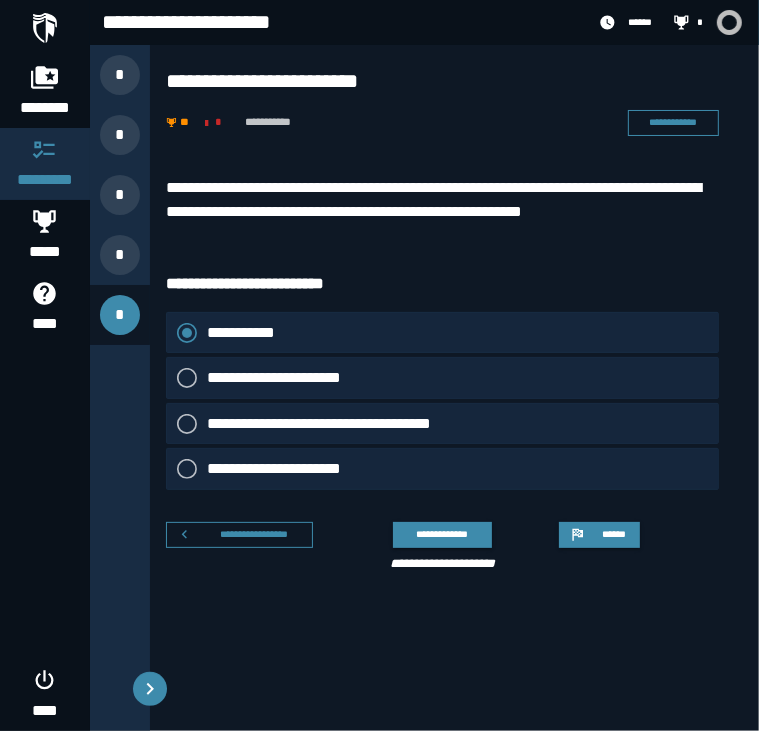 click on "**********" at bounding box center (442, 284) 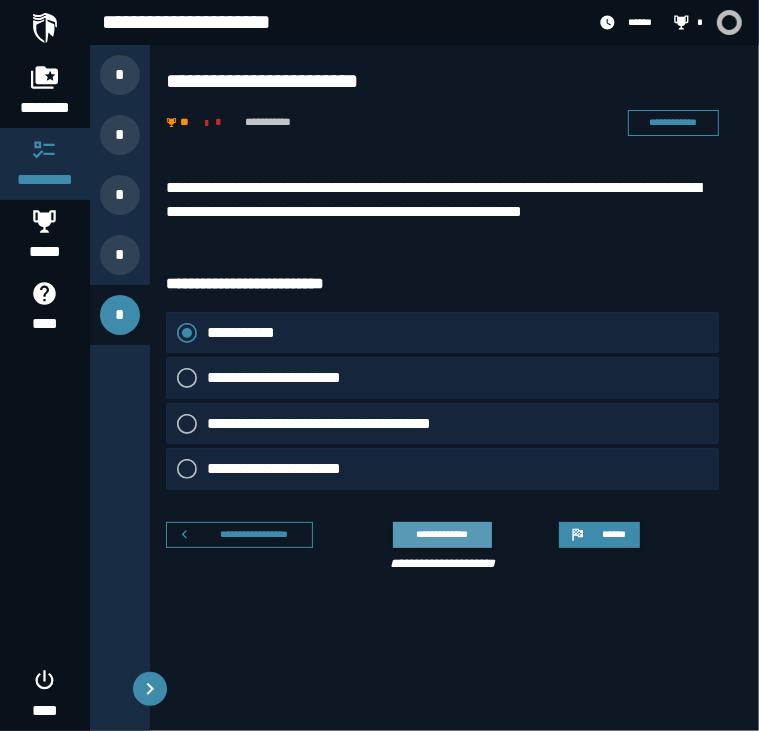 click on "**********" at bounding box center [442, 534] 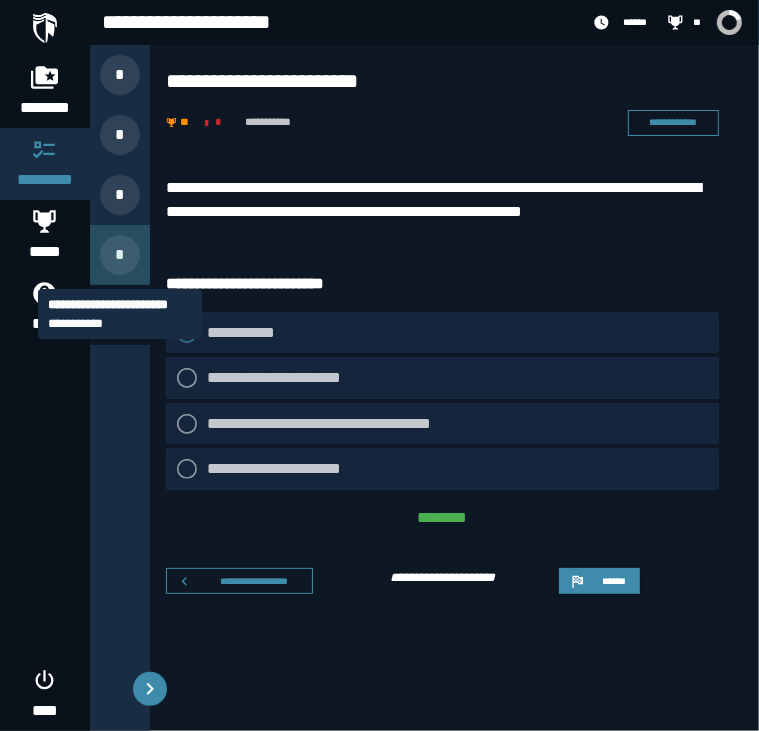 click on "*" at bounding box center [120, 255] 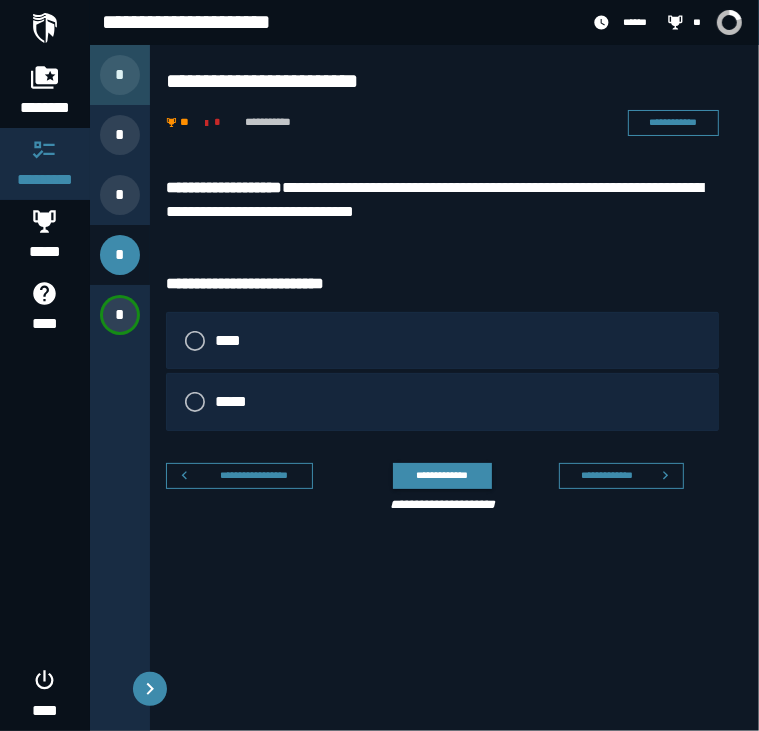click on "*" at bounding box center [120, 75] 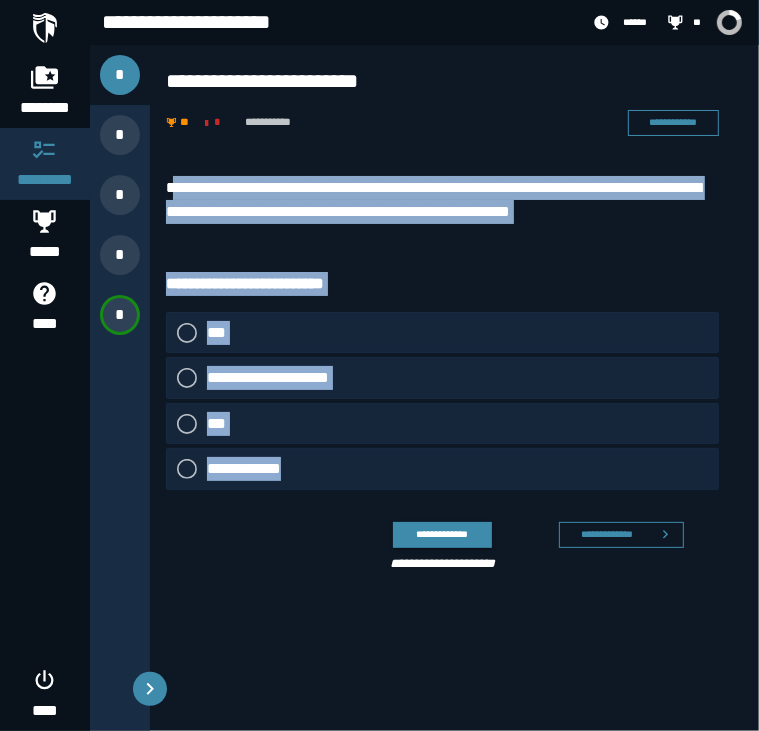 drag, startPoint x: 173, startPoint y: 163, endPoint x: 410, endPoint y: 461, distance: 380.7532 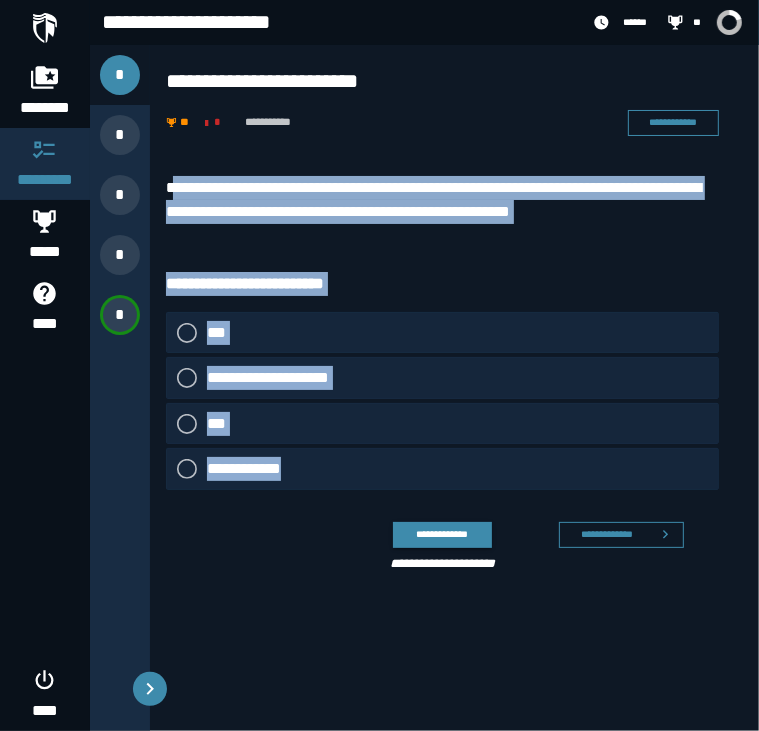copy on "[REDACTED]" 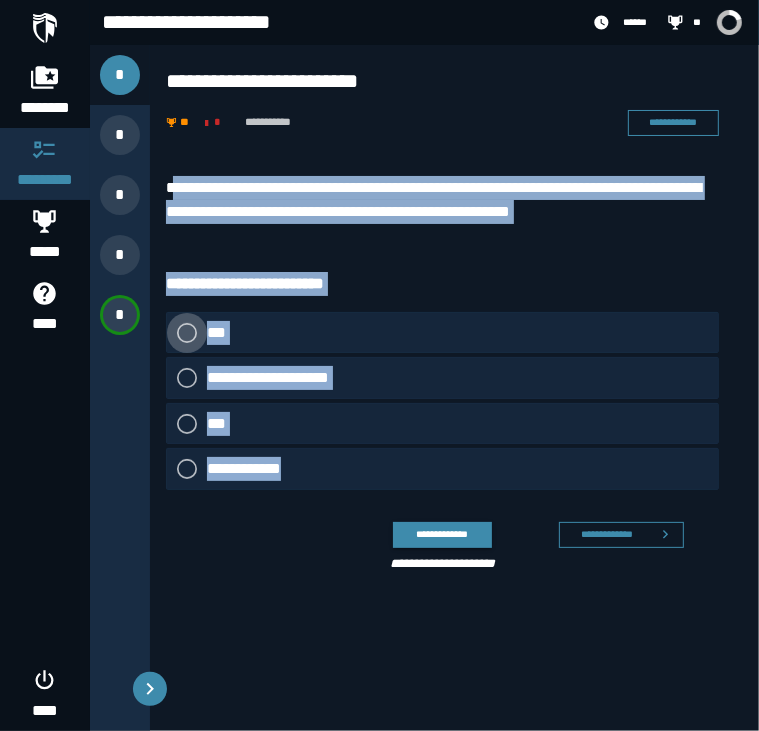 click on "***" at bounding box center [222, 333] 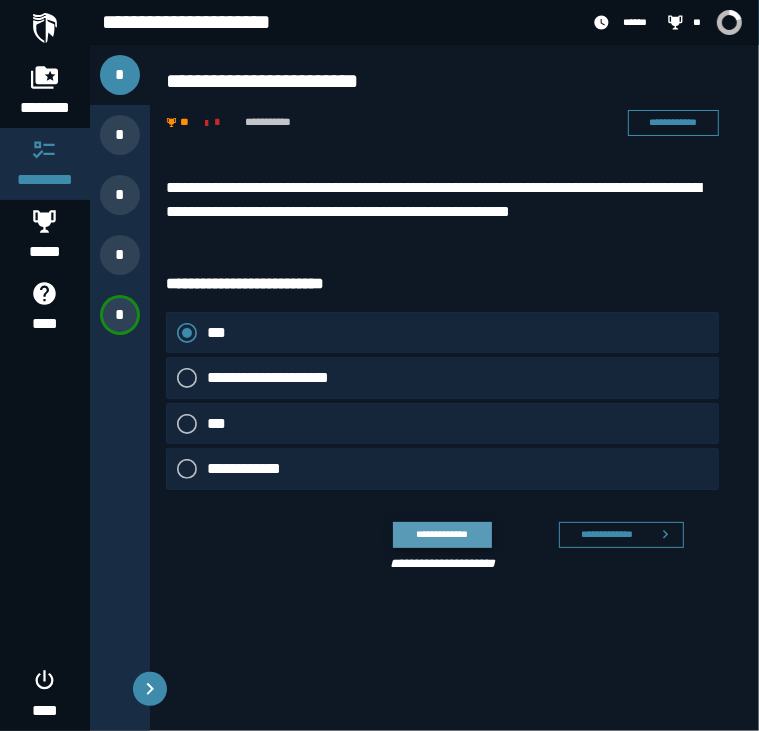 click on "**********" 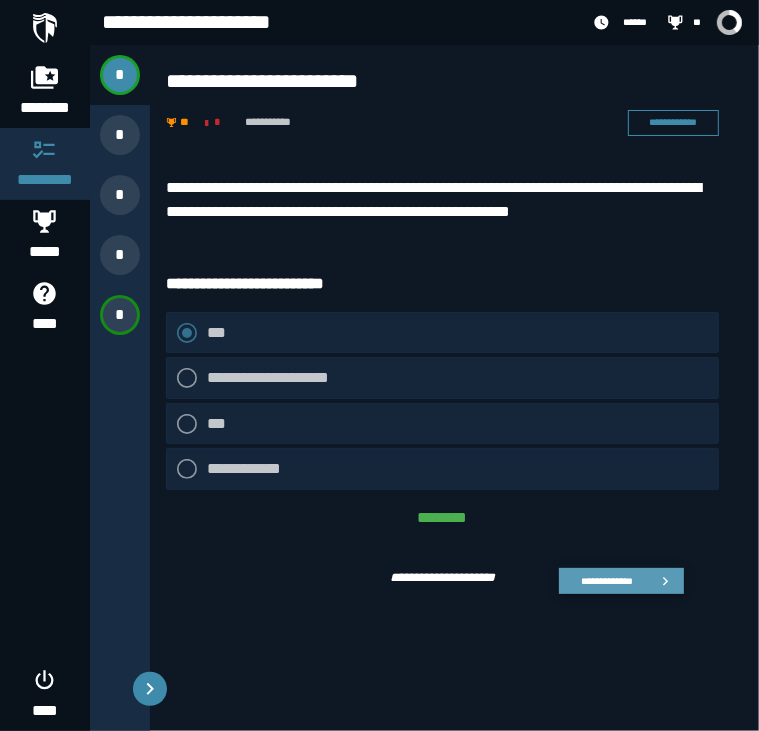 click on "**********" at bounding box center [606, 581] 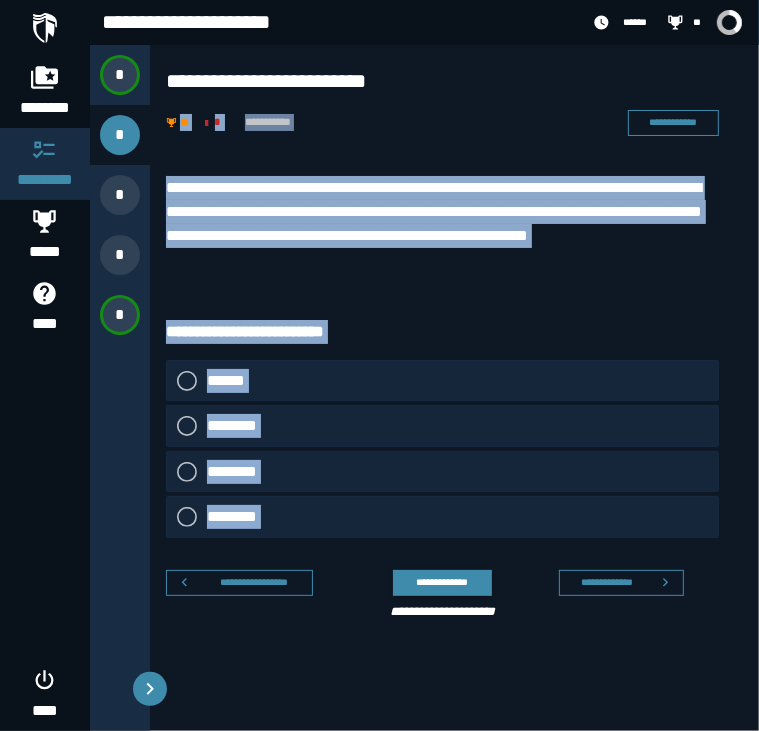 drag, startPoint x: 174, startPoint y: 156, endPoint x: 307, endPoint y: 542, distance: 408.27075 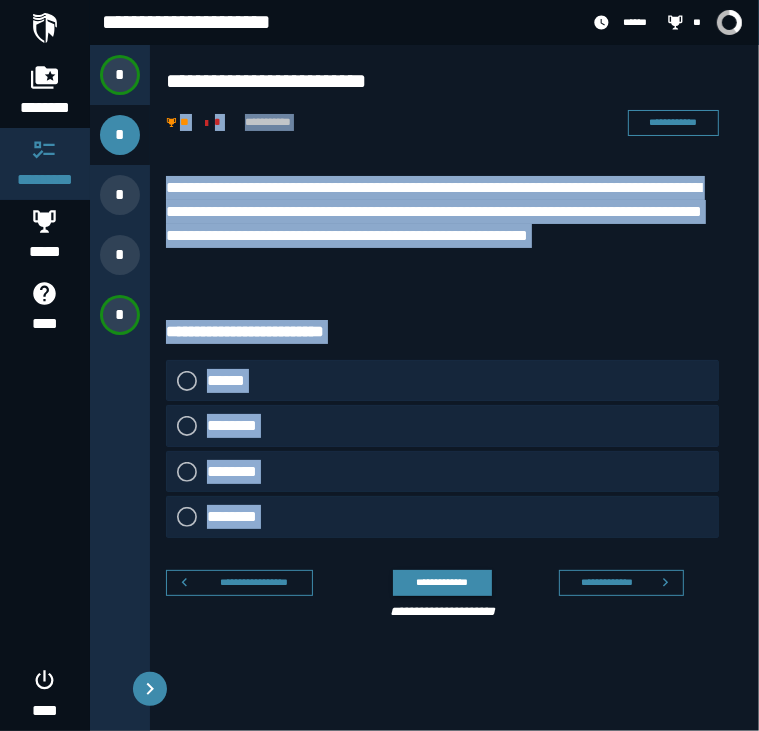 drag, startPoint x: 307, startPoint y: 542, endPoint x: 284, endPoint y: 325, distance: 218.21548 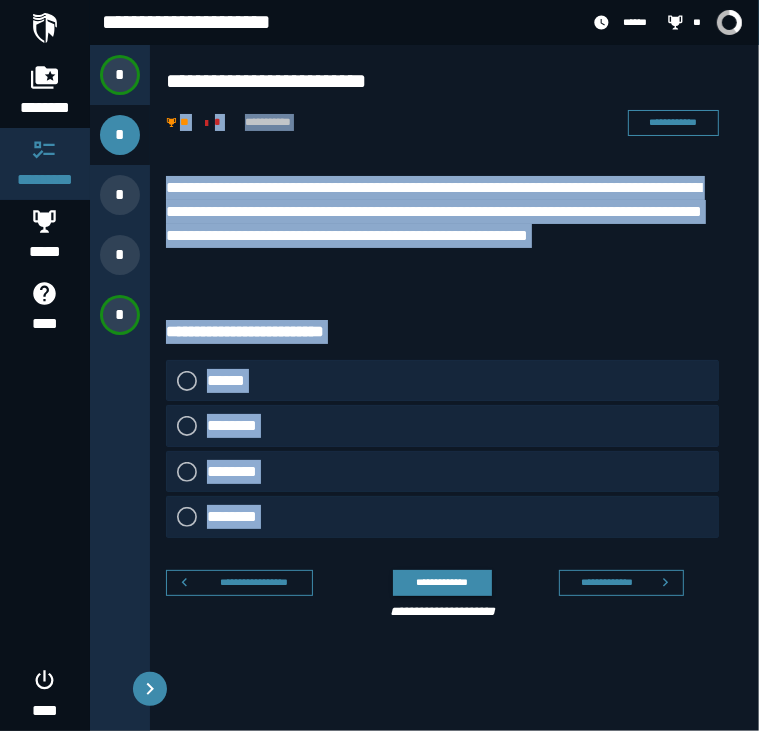 copy on "**********" 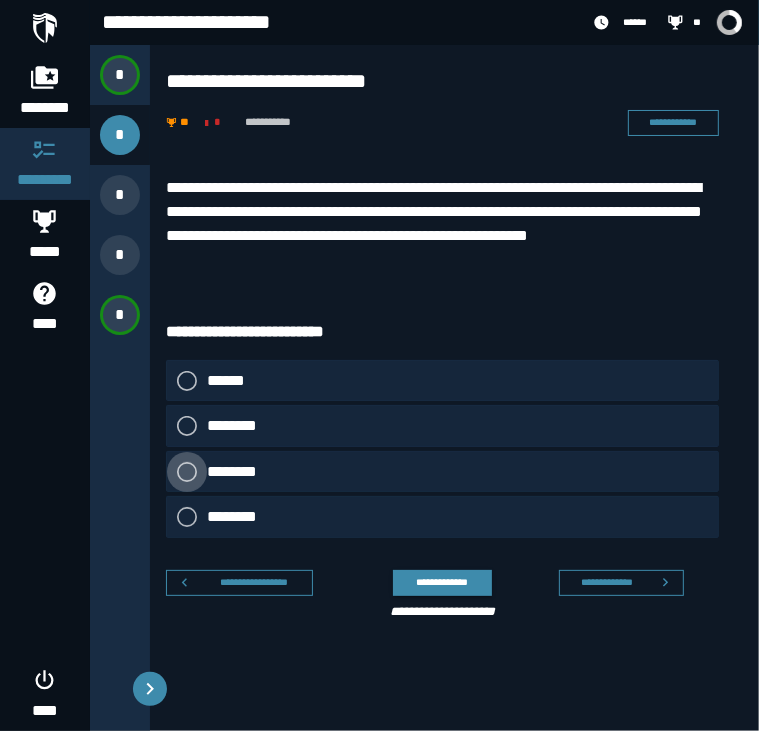click on "********" at bounding box center (239, 472) 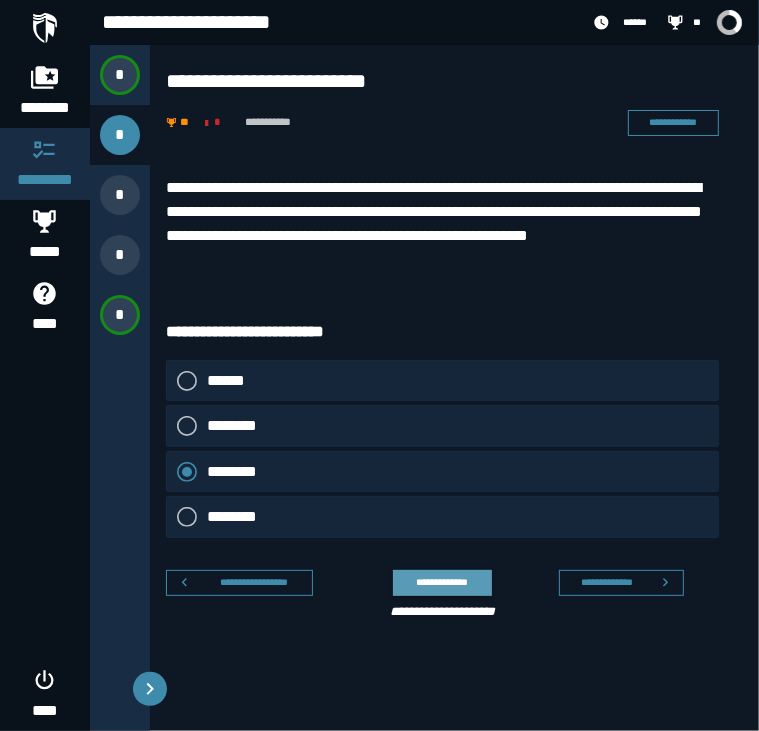 click on "**********" at bounding box center [442, 582] 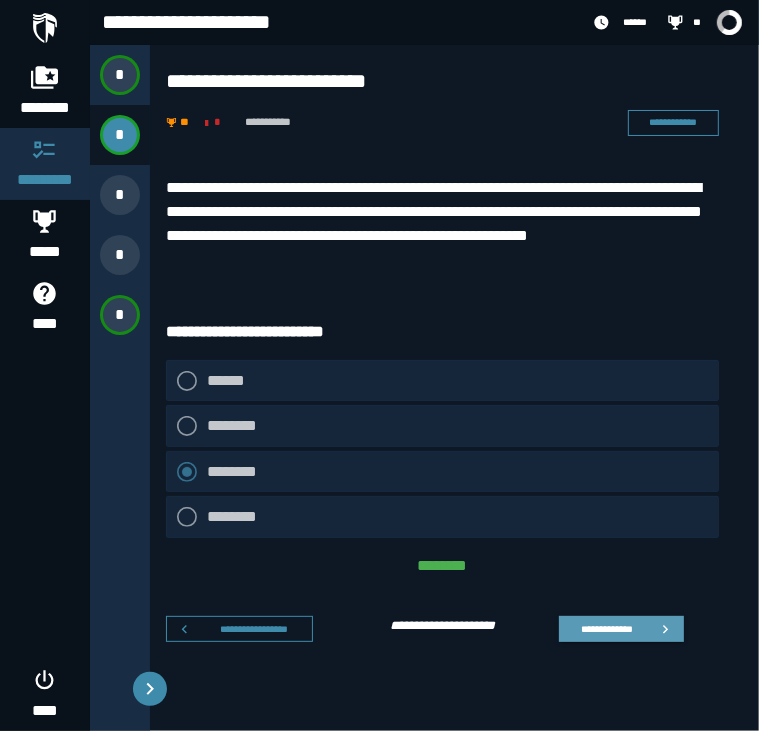 click on "**********" at bounding box center (621, 629) 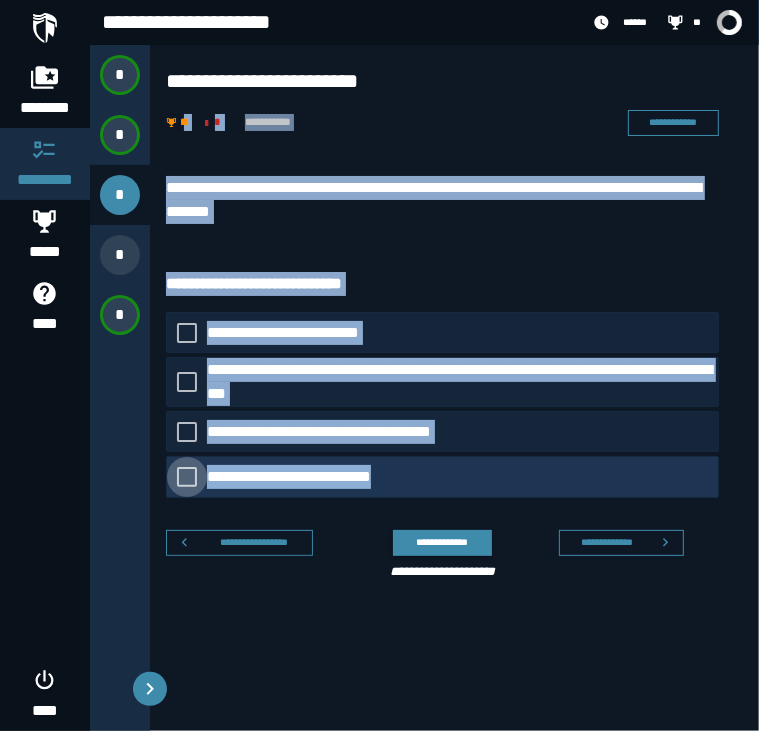 drag, startPoint x: 188, startPoint y: 153, endPoint x: 443, endPoint y: 471, distance: 407.6138 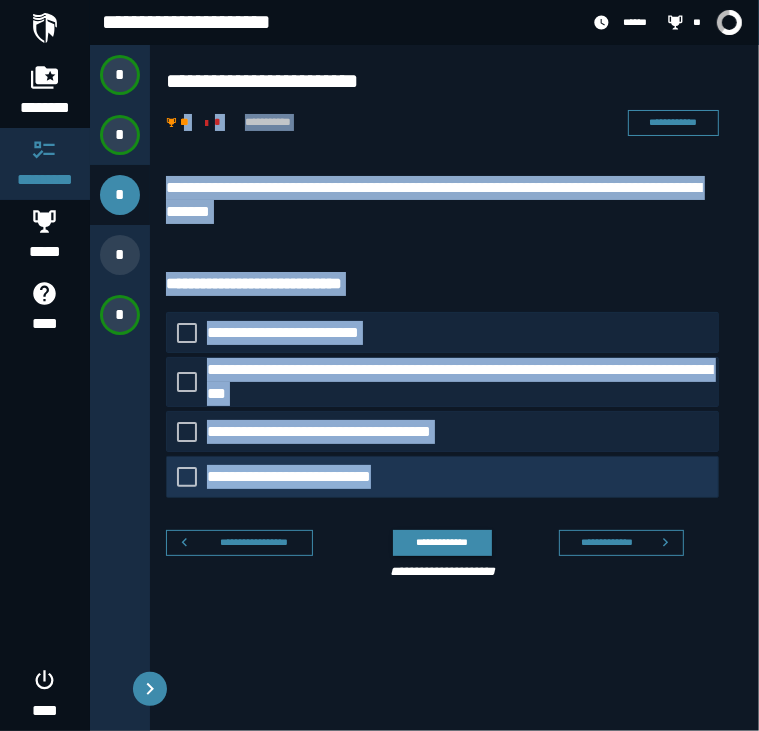 drag, startPoint x: 443, startPoint y: 471, endPoint x: 340, endPoint y: 299, distance: 200.48192 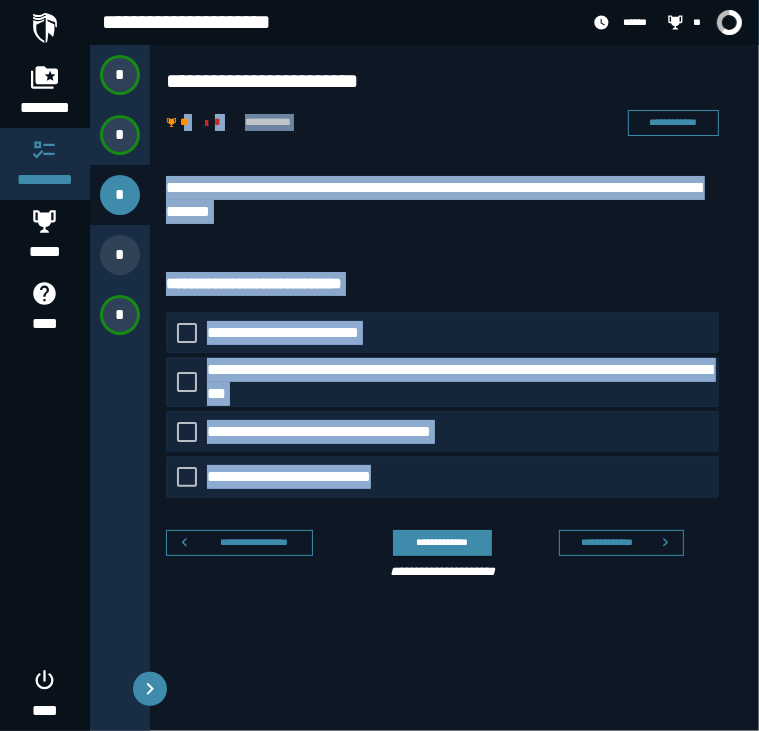 copy on "[FIRST] [LAST] [STREET] [CITY], [STATE] [ZIP]" 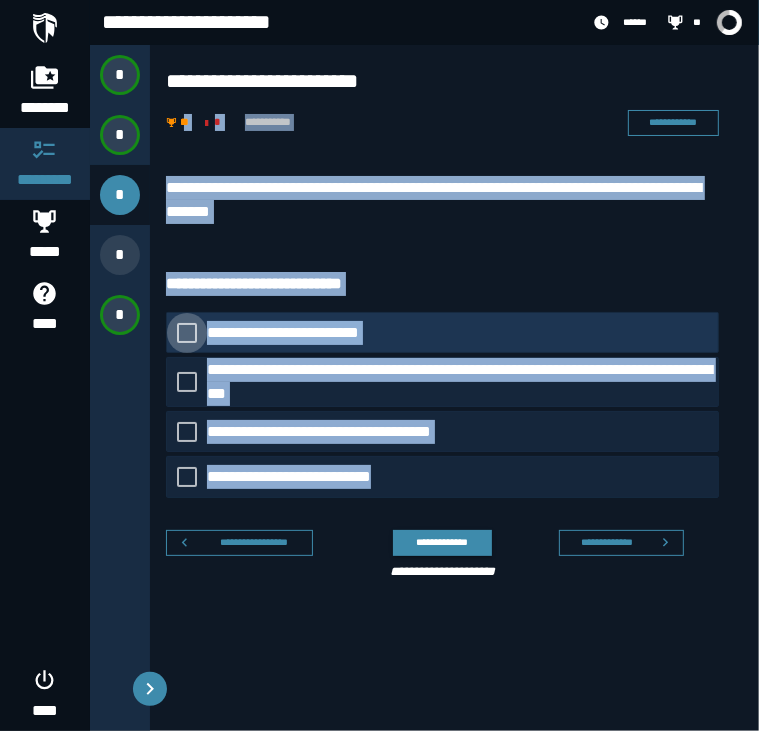 click on "**********" at bounding box center (299, 333) 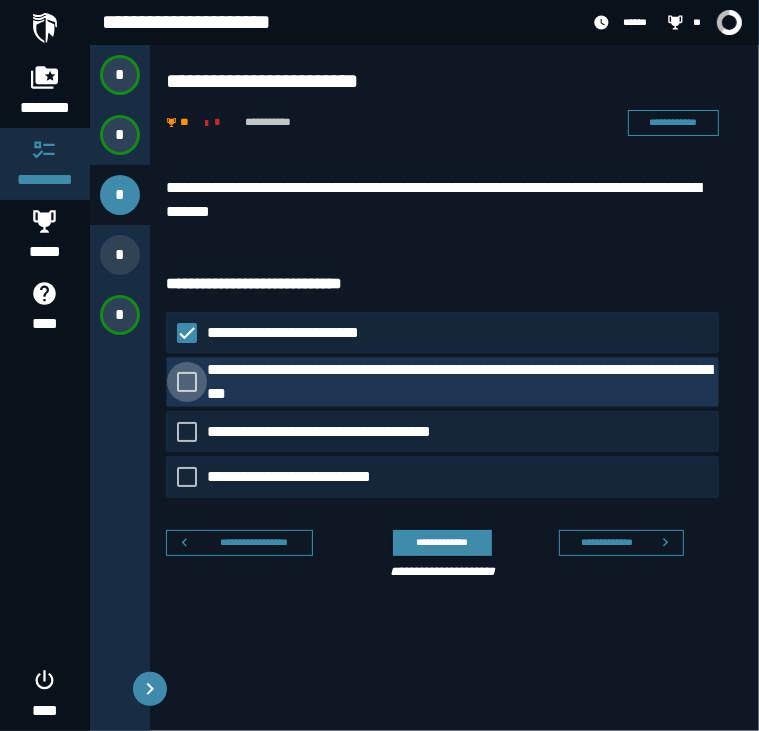 click on "**********" at bounding box center (463, 382) 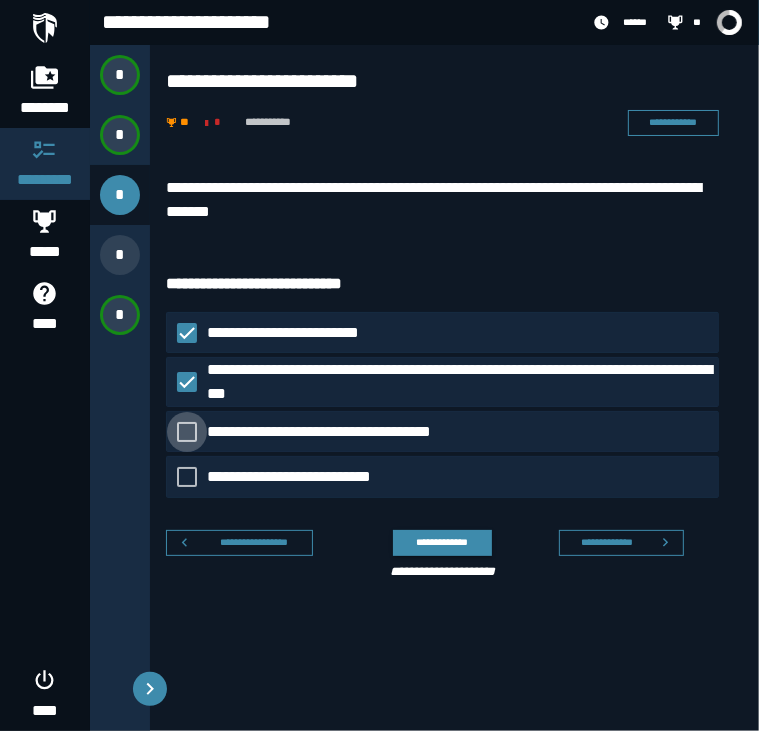 click on "**********" 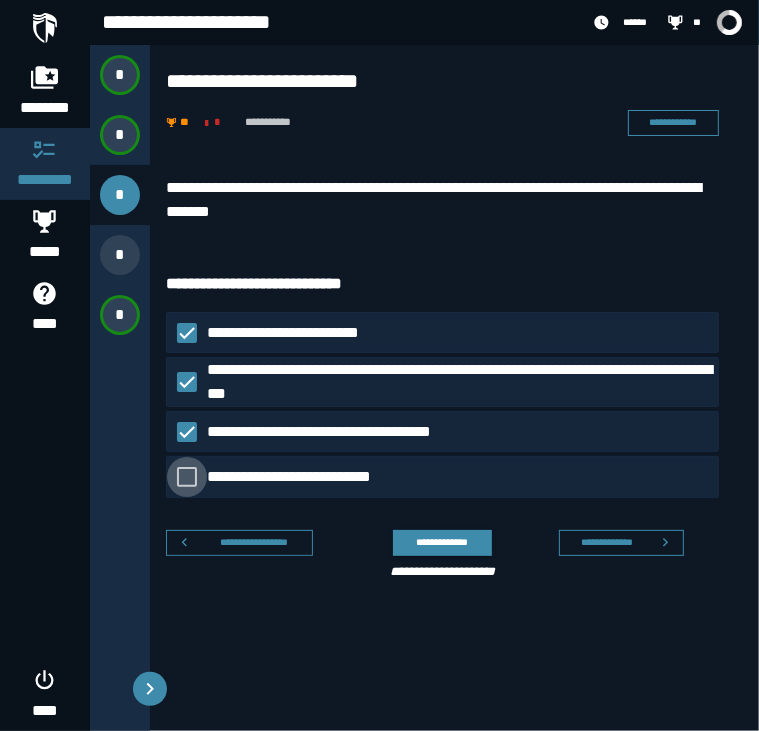 click on "**********" 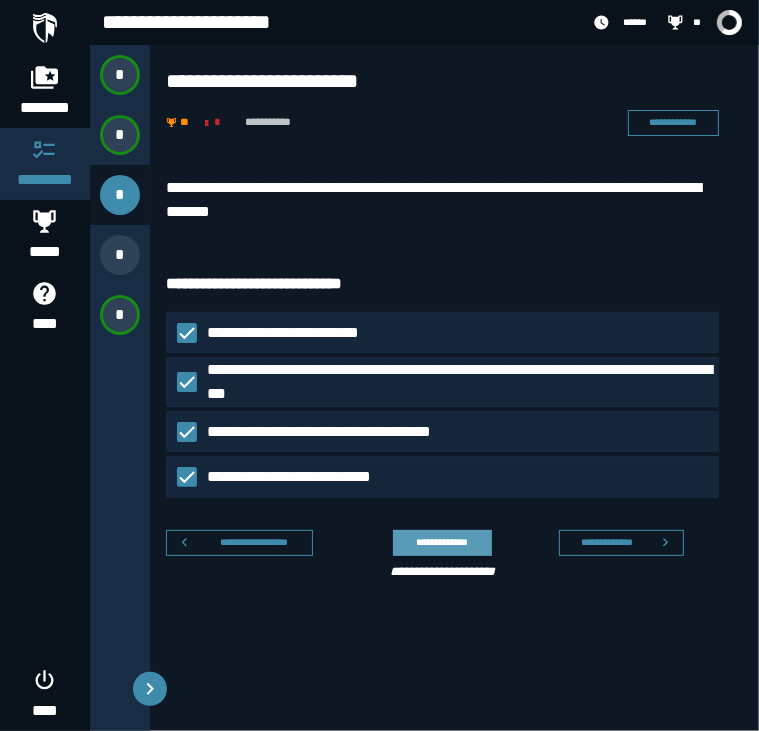 click on "**********" at bounding box center (442, 543) 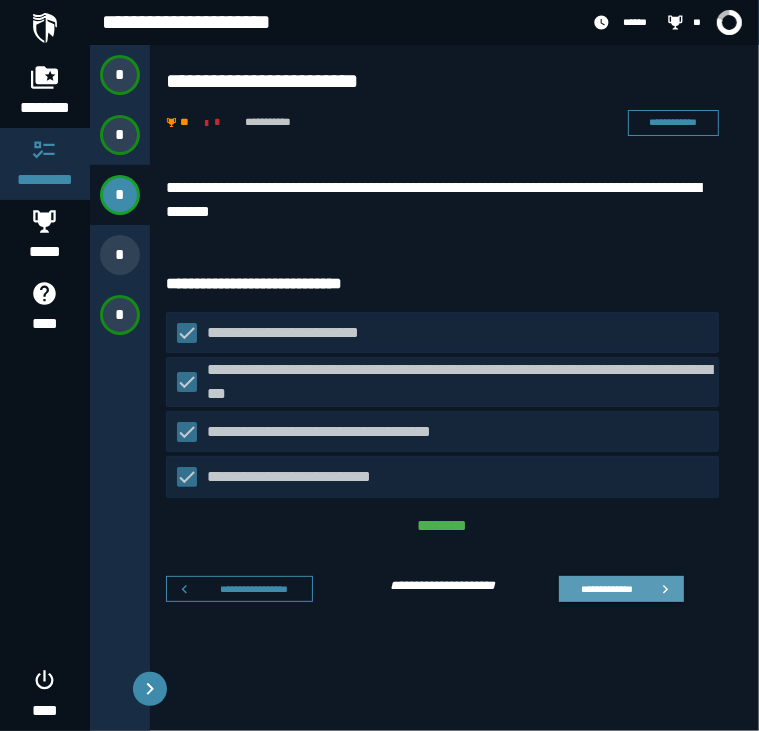 click on "**********" at bounding box center (621, 589) 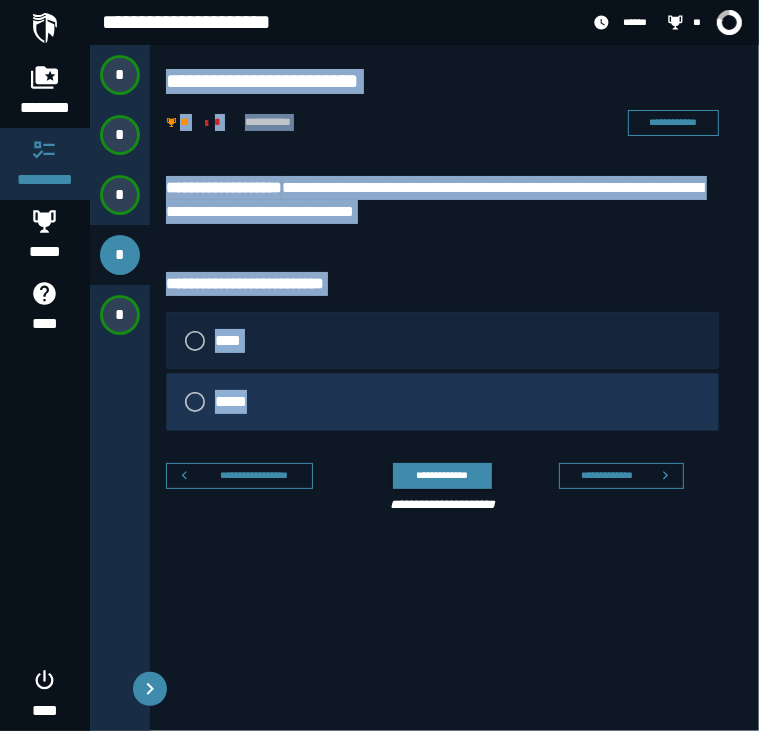 drag, startPoint x: 161, startPoint y: 76, endPoint x: 390, endPoint y: 395, distance: 392.68564 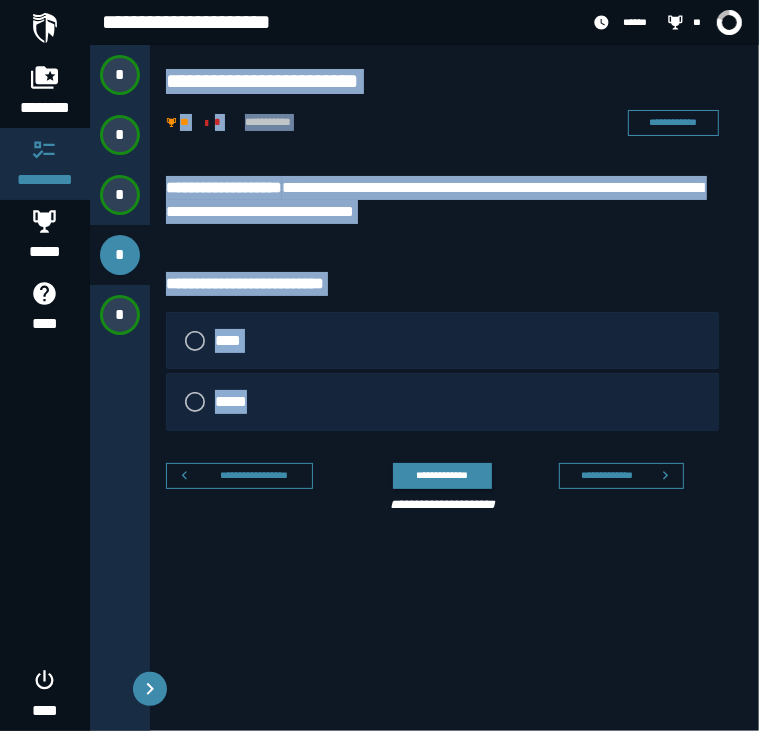 drag, startPoint x: 390, startPoint y: 395, endPoint x: 286, endPoint y: 188, distance: 231.65707 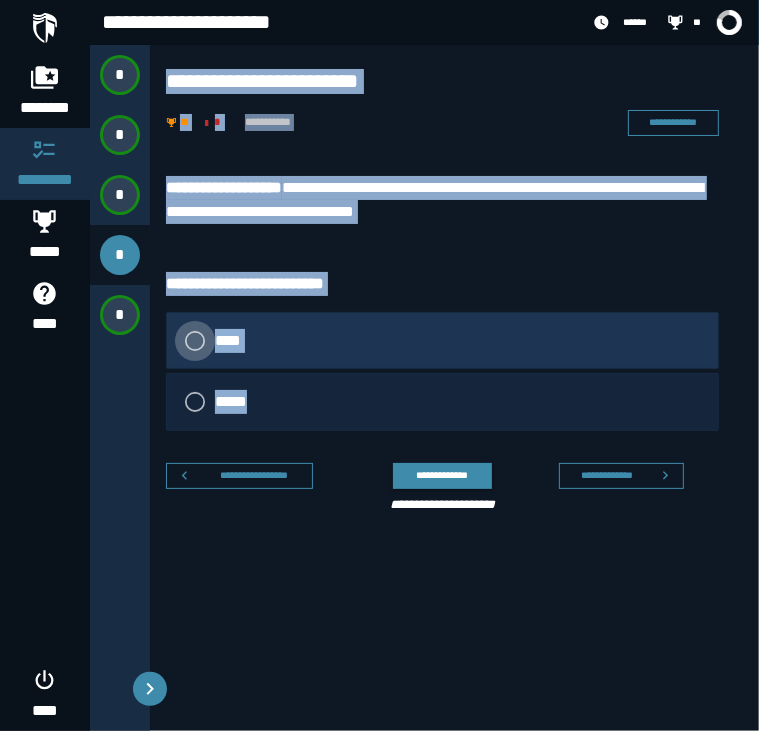 click on "****" 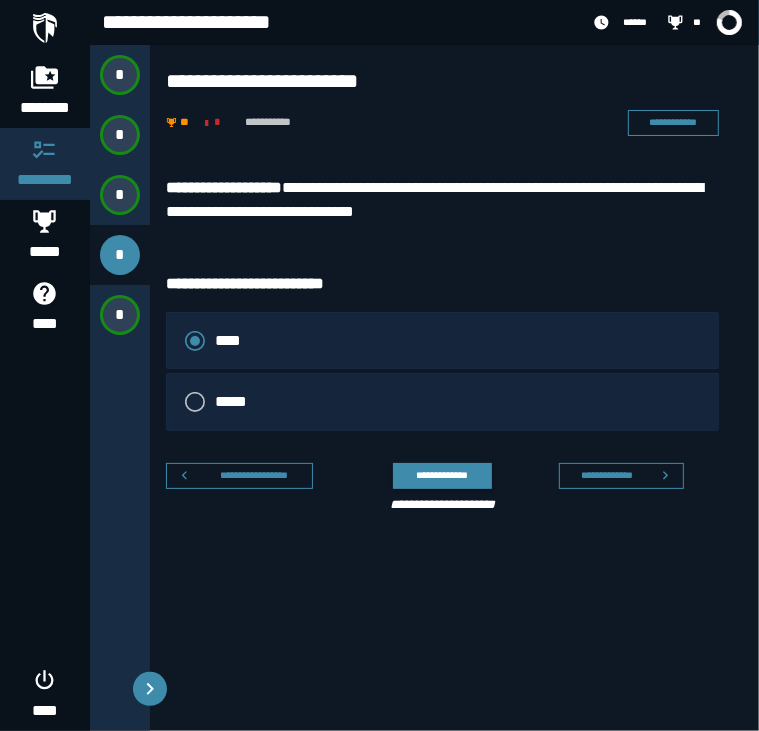 click on "**********" at bounding box center (442, 284) 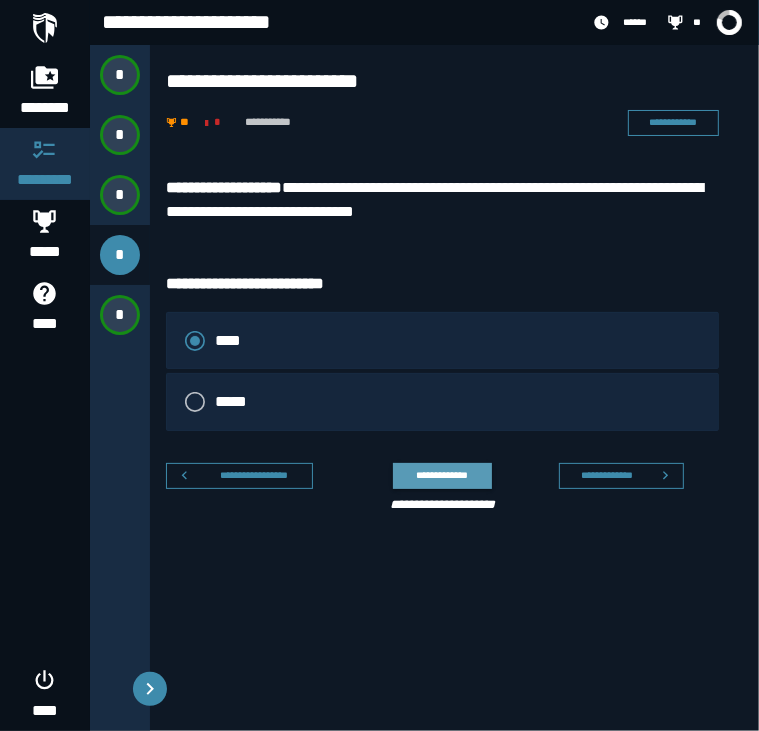 click on "**********" at bounding box center (442, 475) 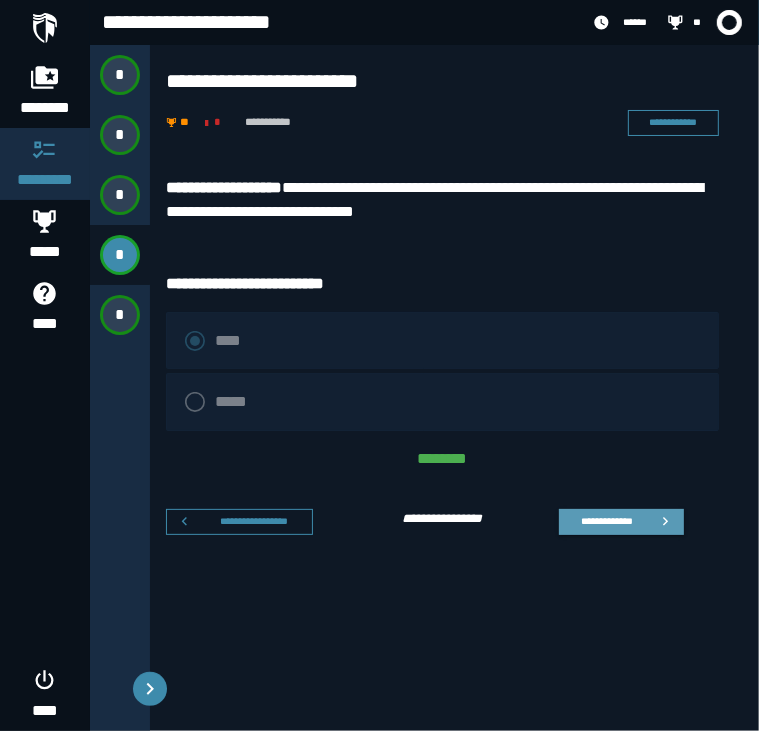 click on "**********" at bounding box center (606, 521) 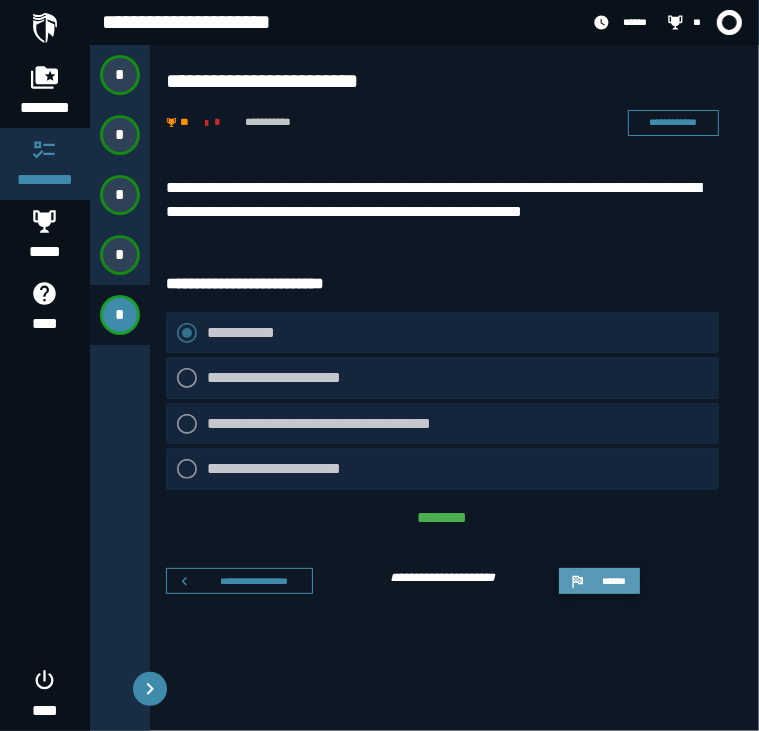 click on "******" at bounding box center (599, 581) 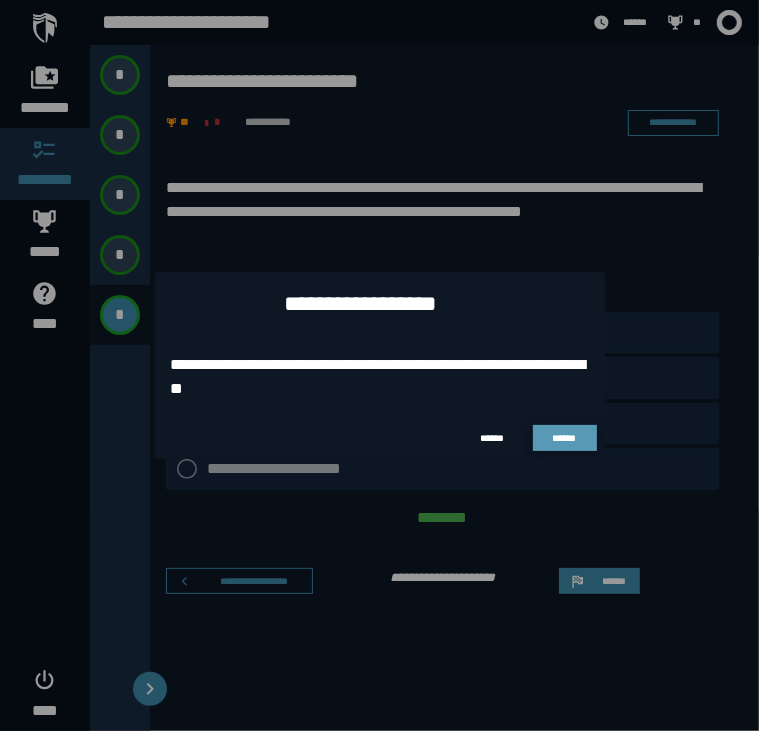 click on "******" at bounding box center [565, 438] 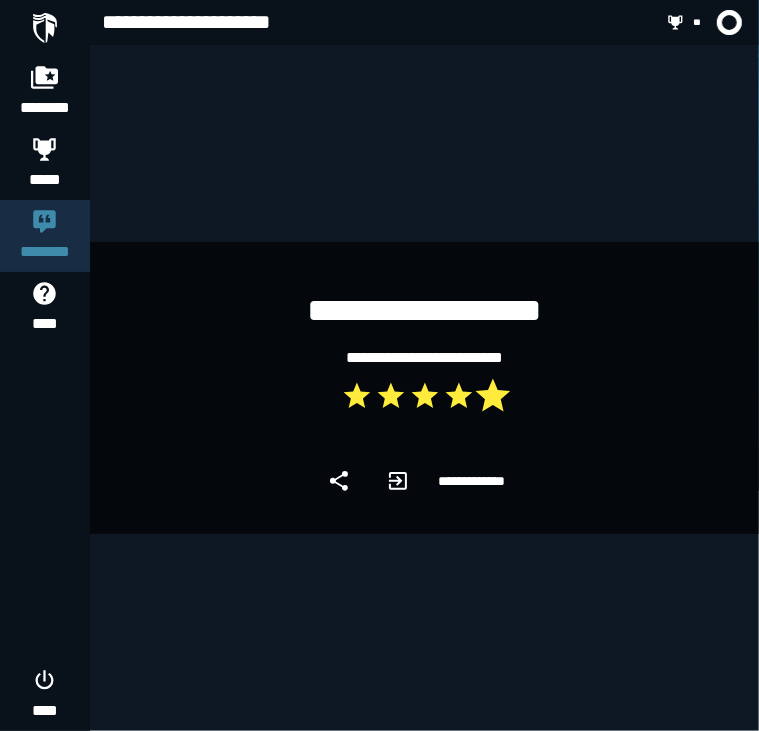 click 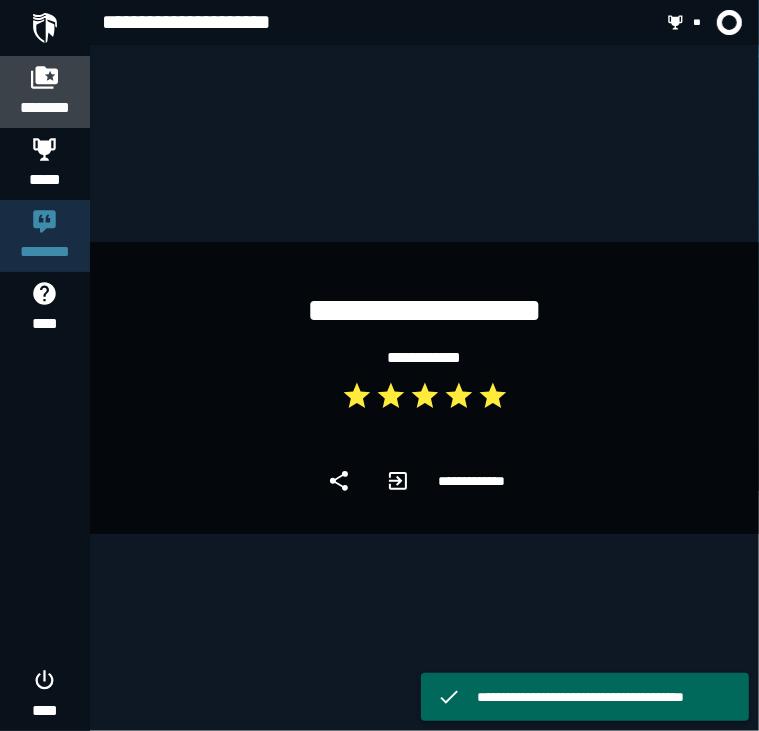 click 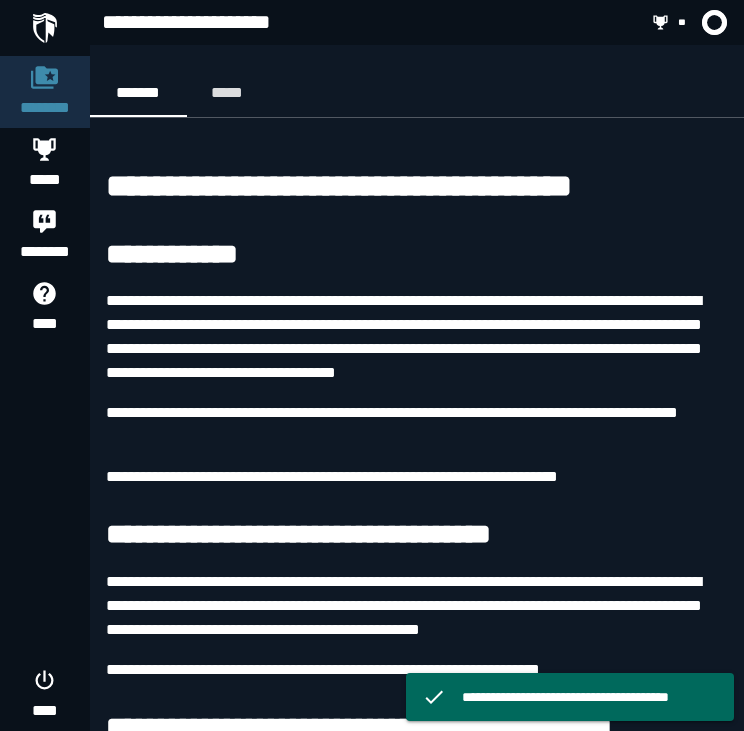 click at bounding box center (45, 28) 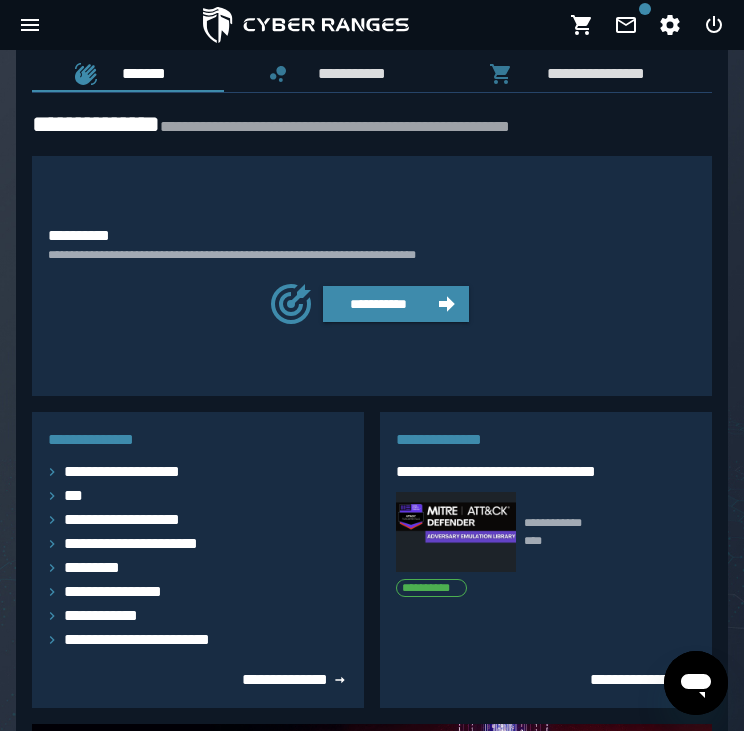 scroll, scrollTop: 0, scrollLeft: 0, axis: both 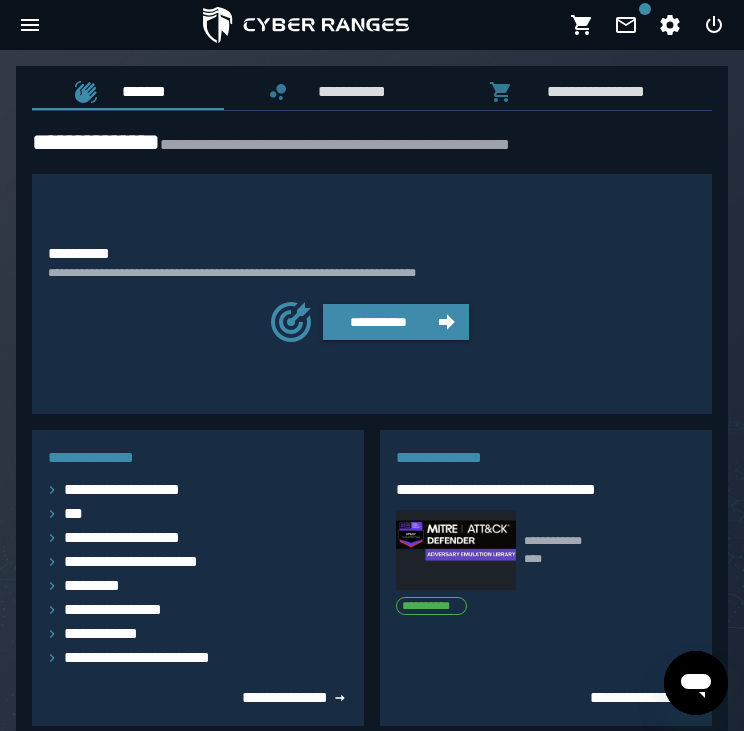 click at bounding box center [372, 25] 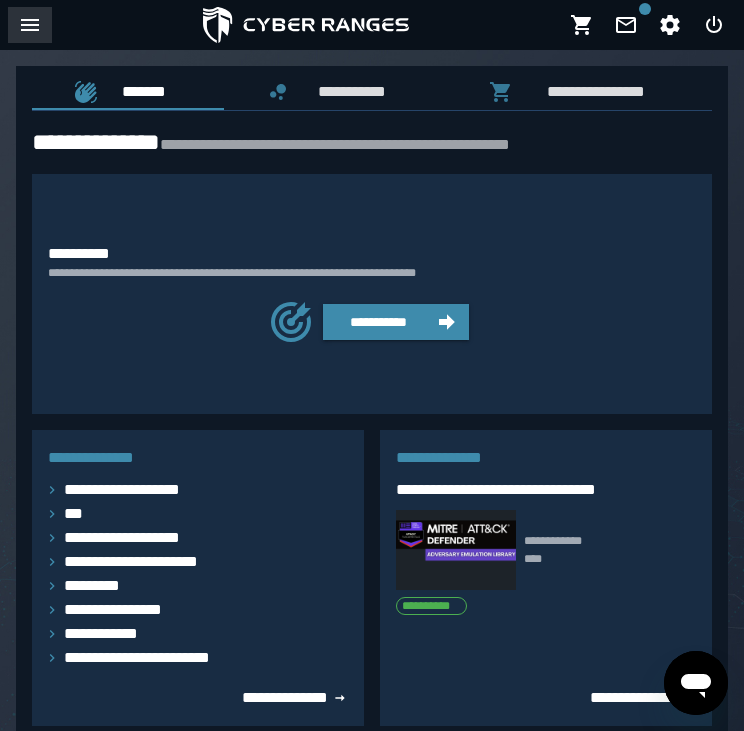 click 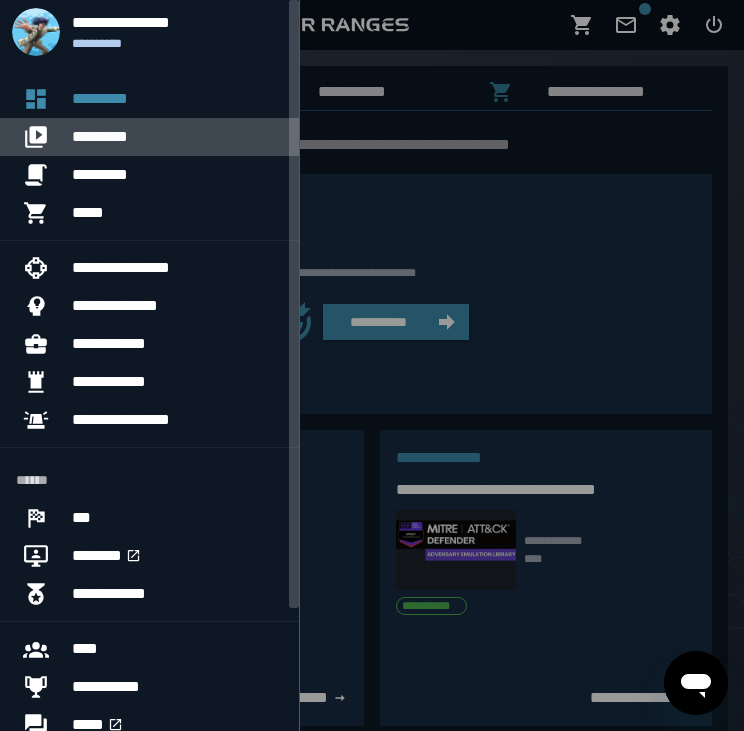 click at bounding box center (44, 137) 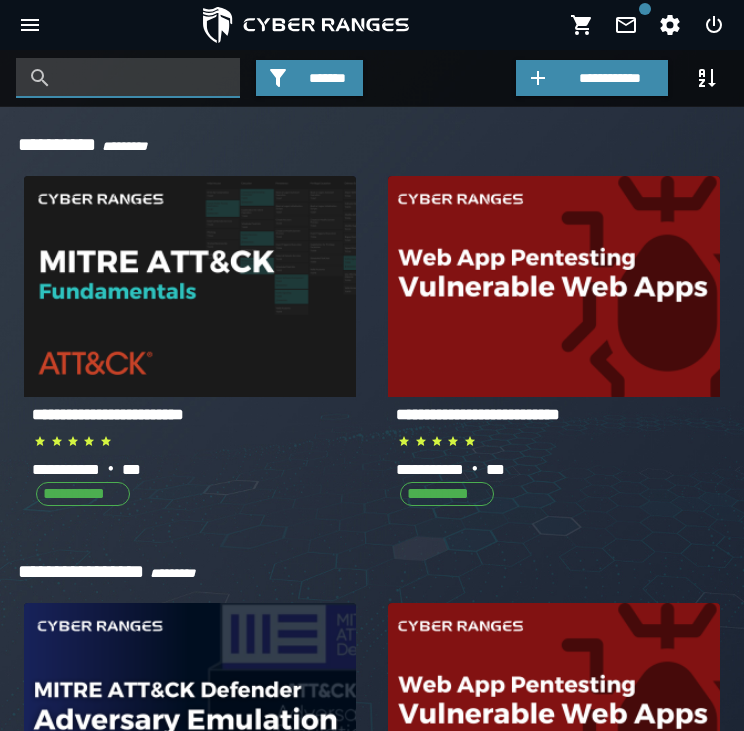 click at bounding box center [143, 78] 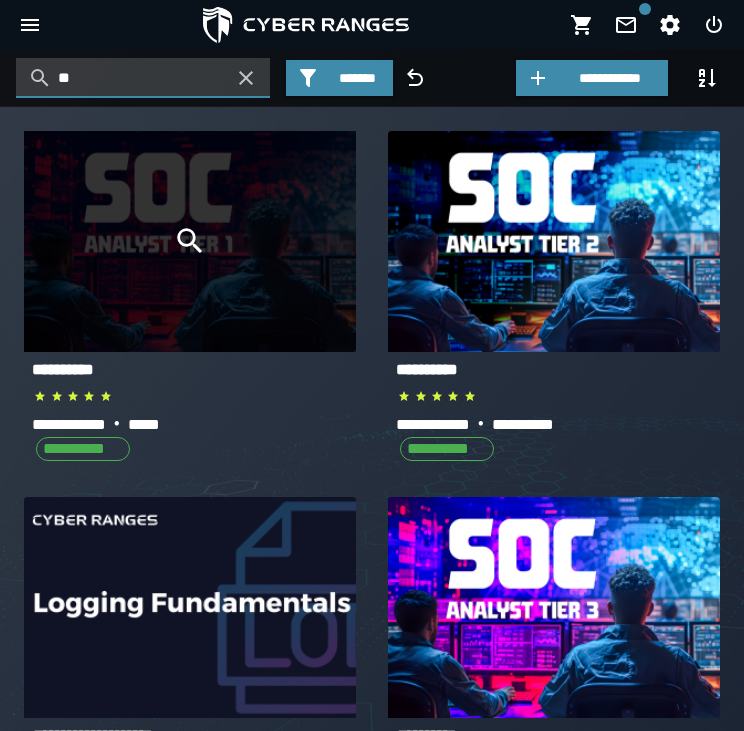 type on "**" 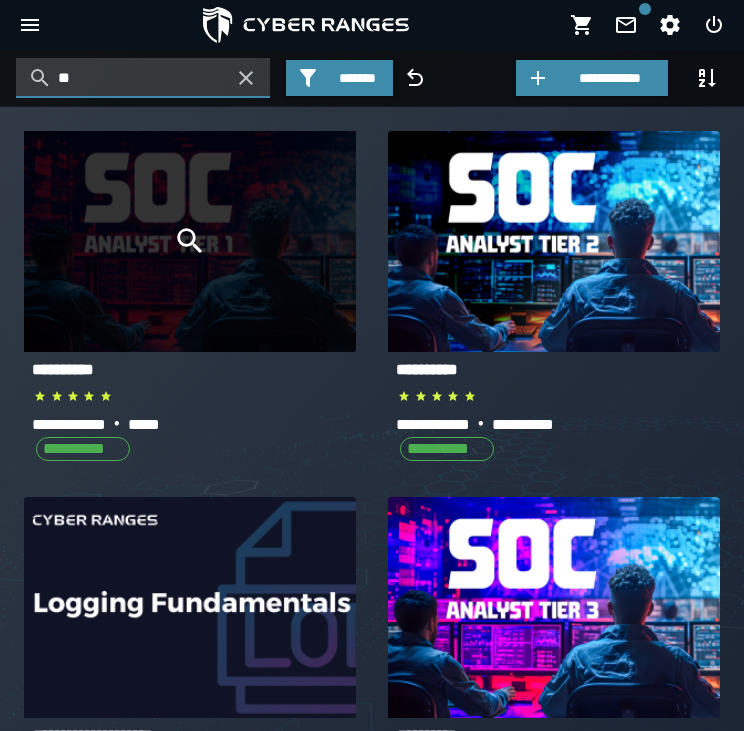 click 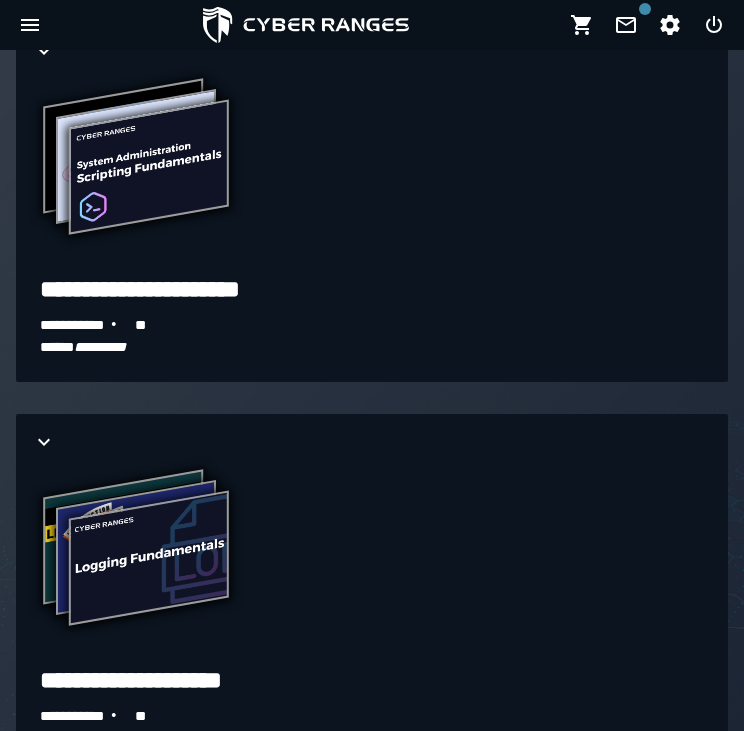 scroll, scrollTop: 2139, scrollLeft: 0, axis: vertical 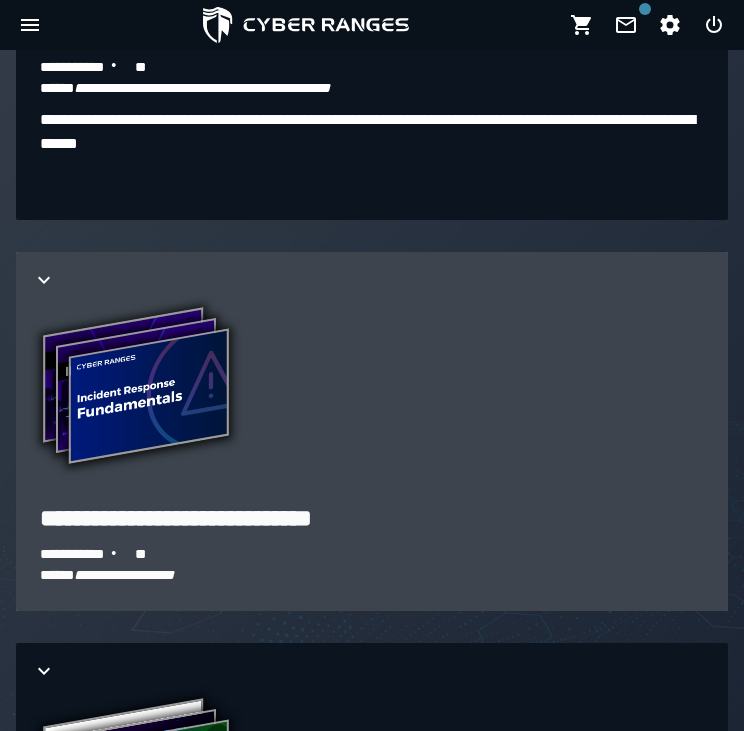 click on "**********" at bounding box center [136, 388] 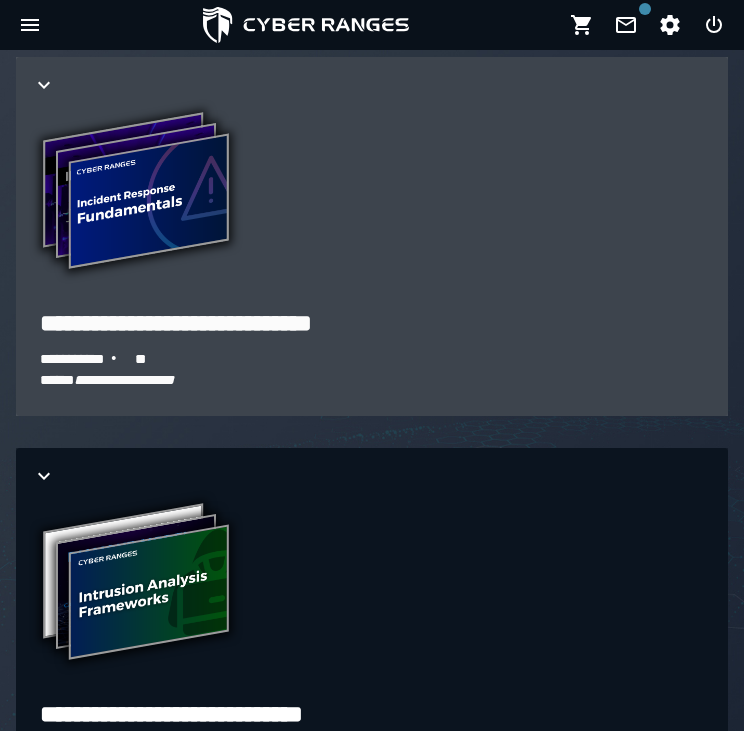 scroll, scrollTop: 2884, scrollLeft: 0, axis: vertical 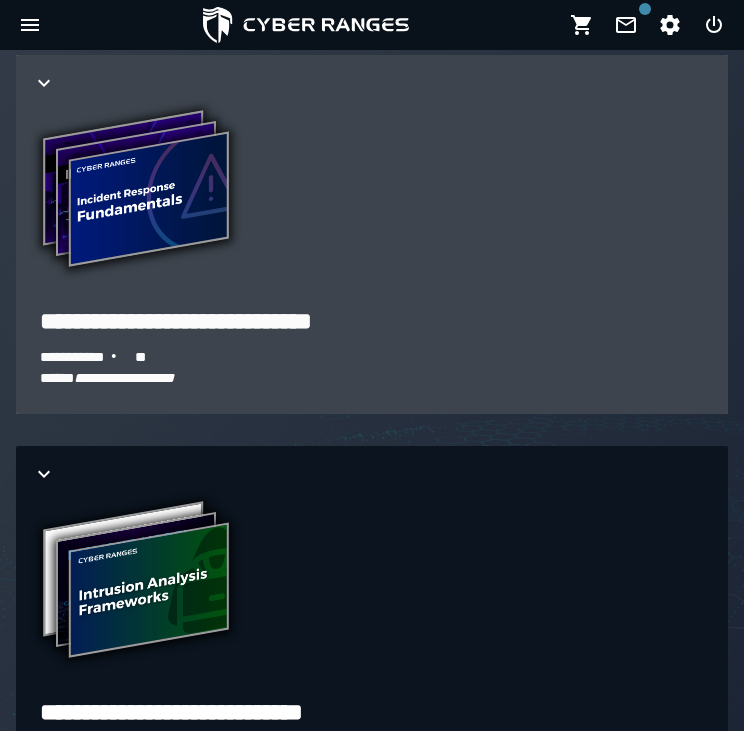 click 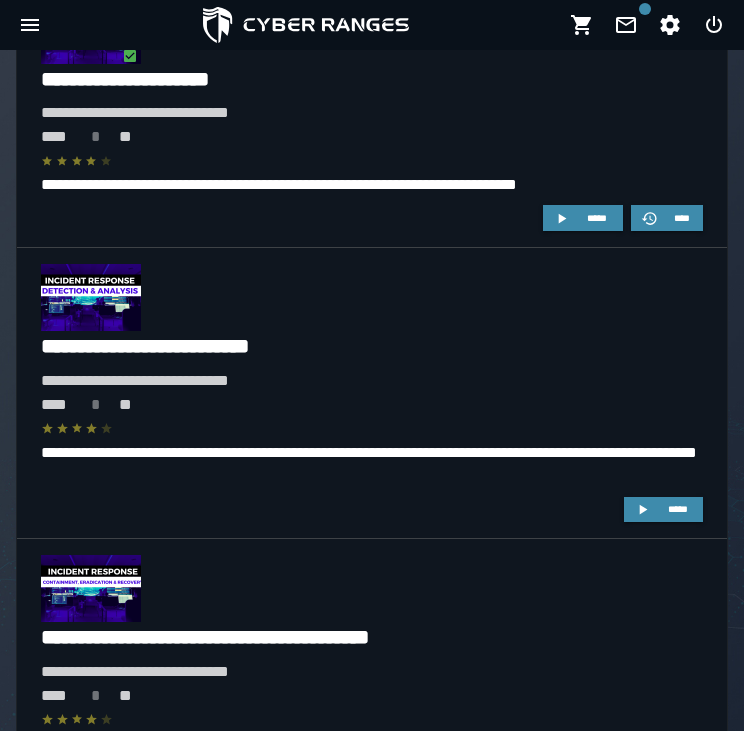 scroll, scrollTop: 3592, scrollLeft: 0, axis: vertical 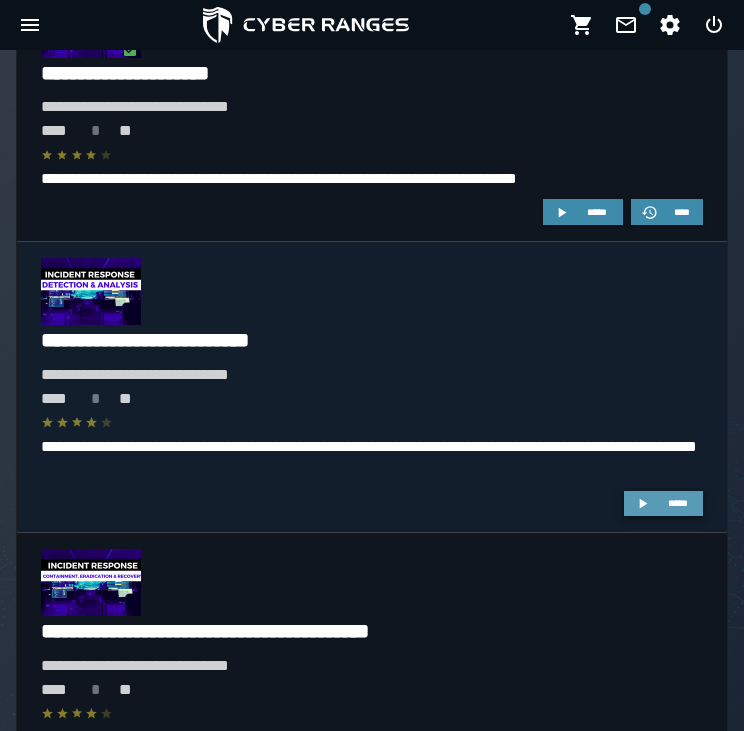 click 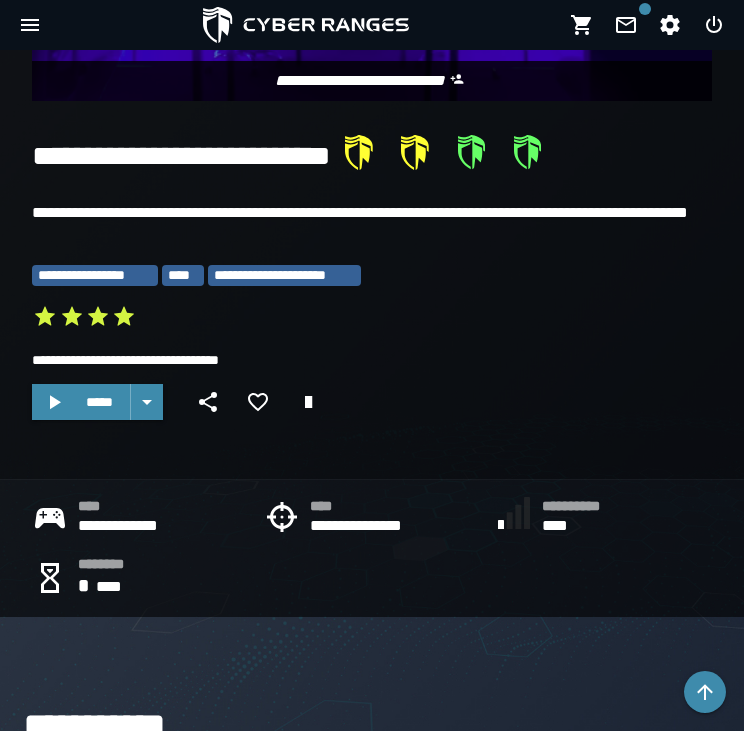 scroll, scrollTop: 448, scrollLeft: 0, axis: vertical 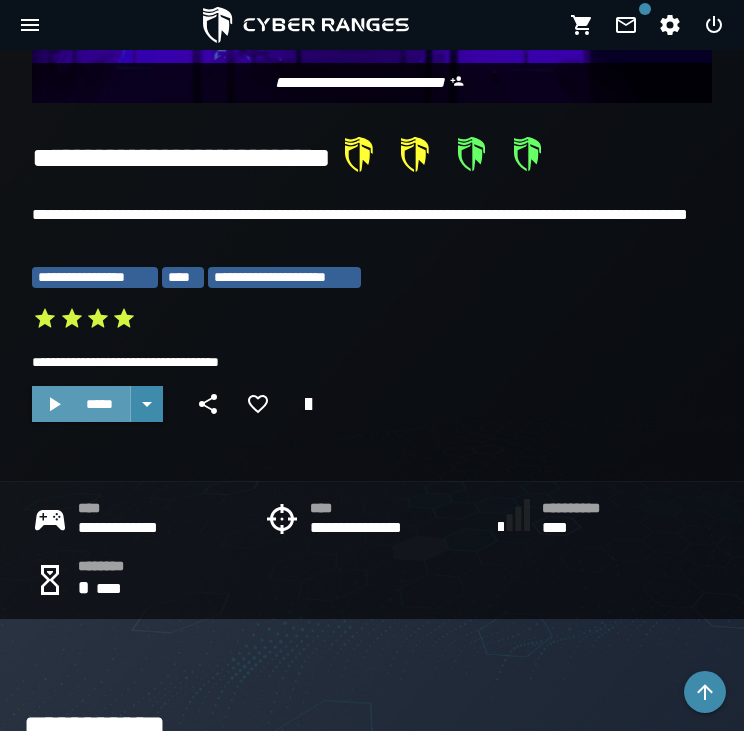 click 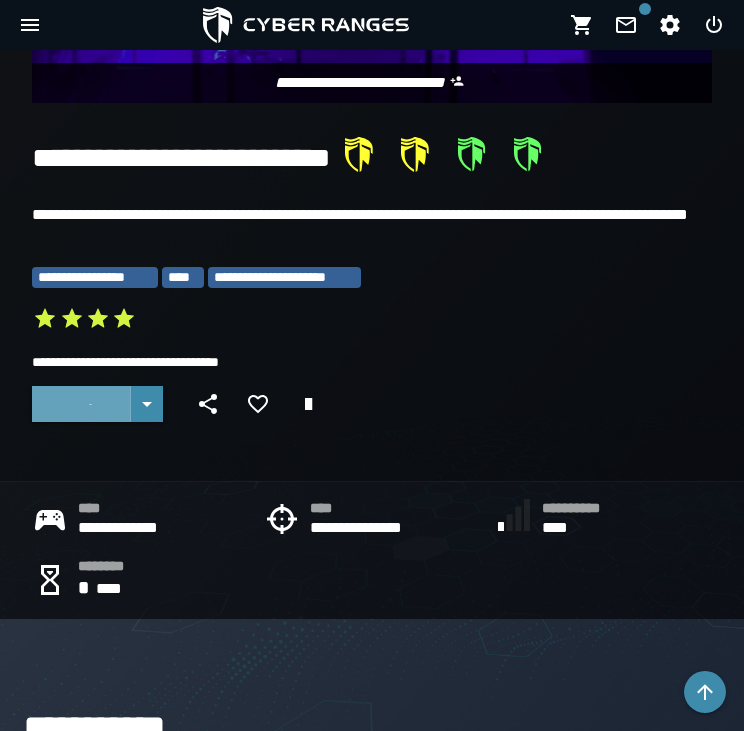 scroll, scrollTop: 0, scrollLeft: 0, axis: both 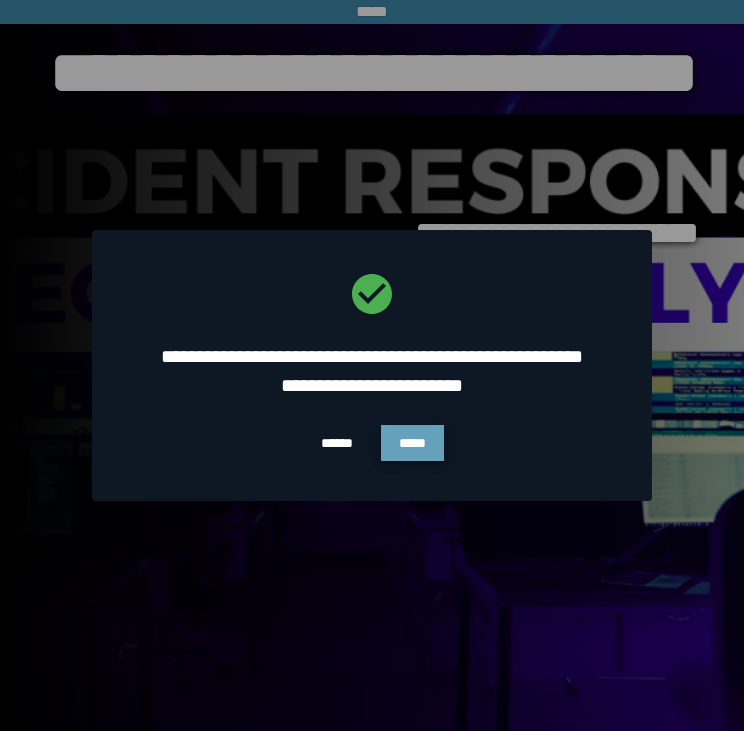 click on "*****" at bounding box center [412, 443] 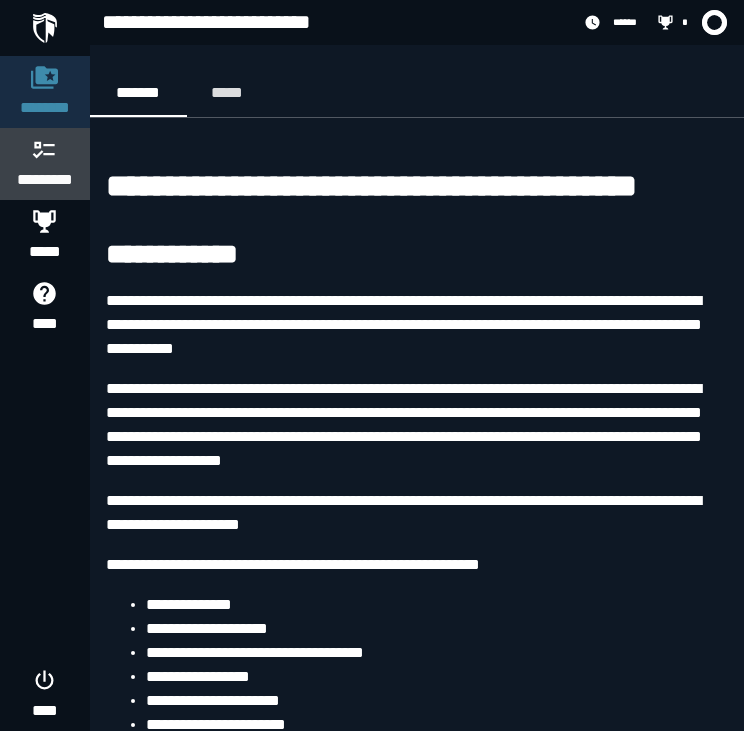 click on "*********" at bounding box center (45, 180) 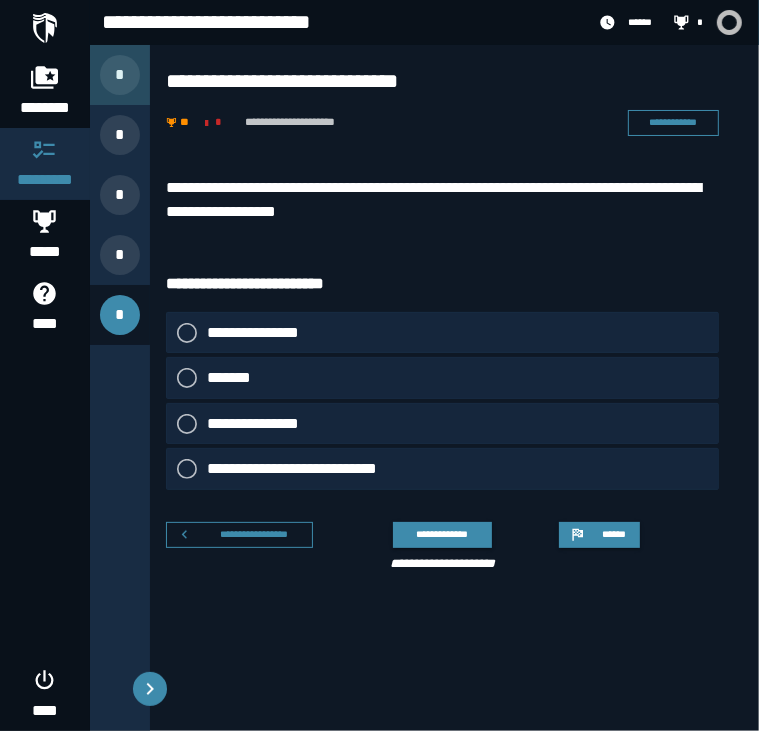 click on "*" at bounding box center (120, 75) 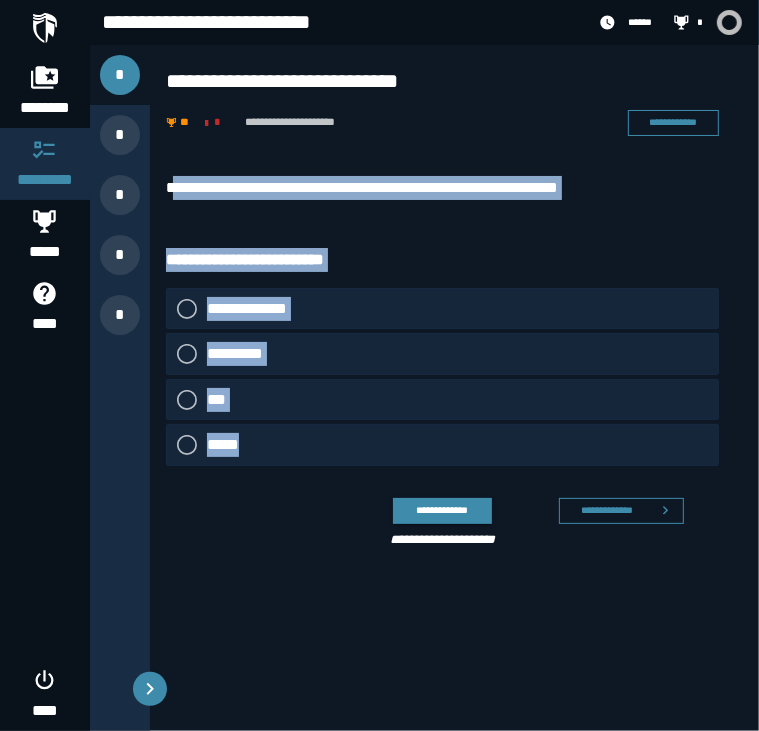 drag, startPoint x: 172, startPoint y: 161, endPoint x: 416, endPoint y: 451, distance: 378.9934 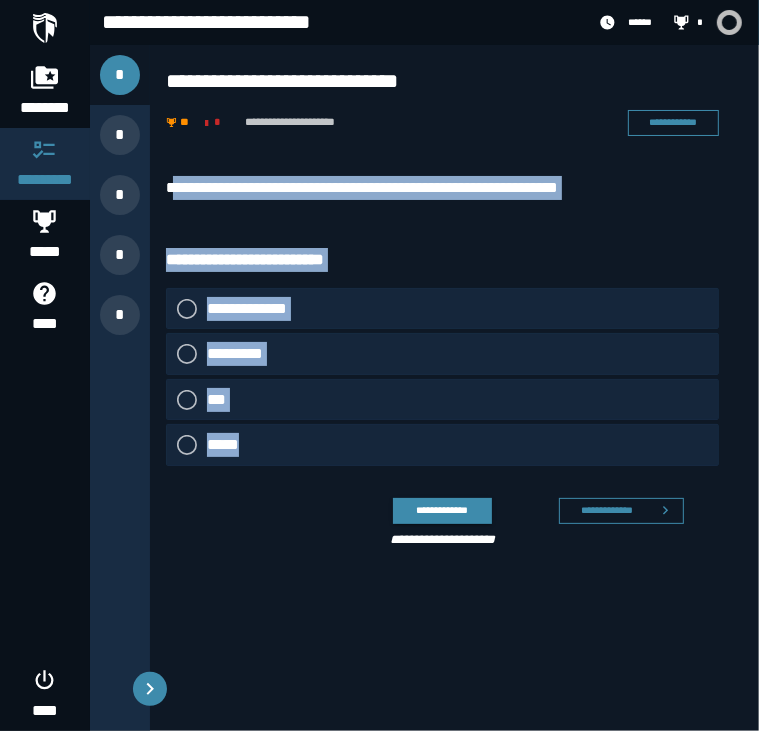 drag, startPoint x: 416, startPoint y: 451, endPoint x: 289, endPoint y: 191, distance: 289.35965 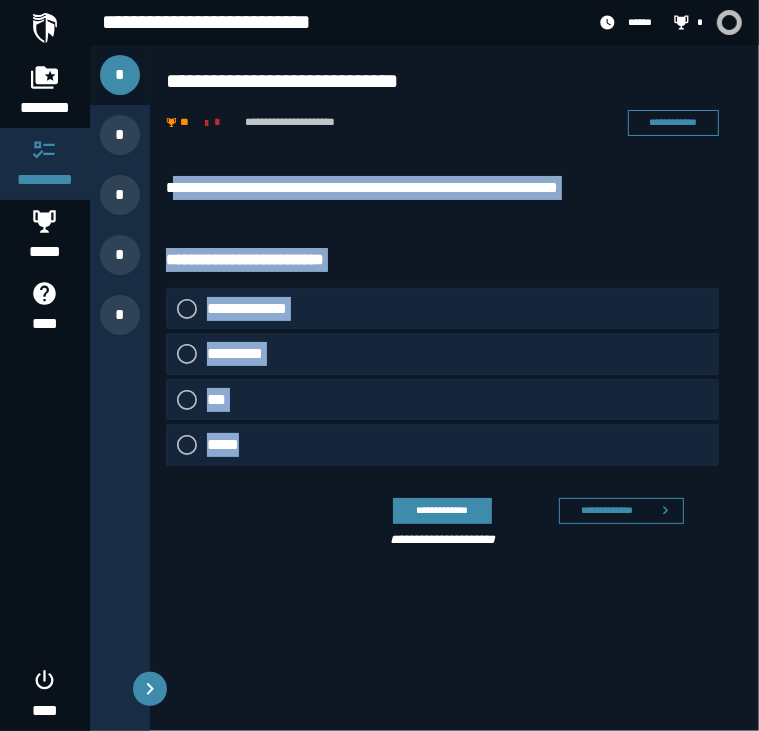 click on "***" 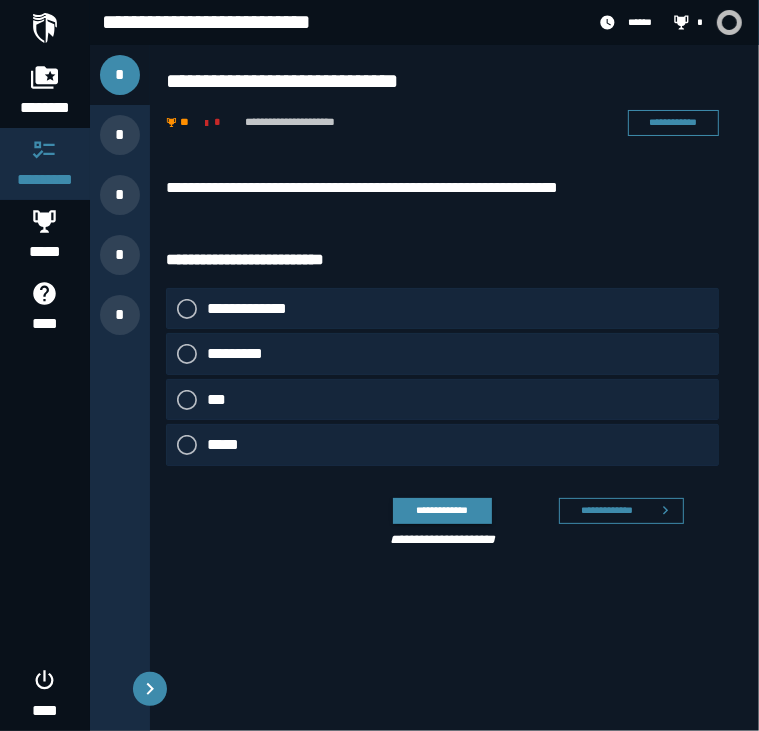 click on "***" 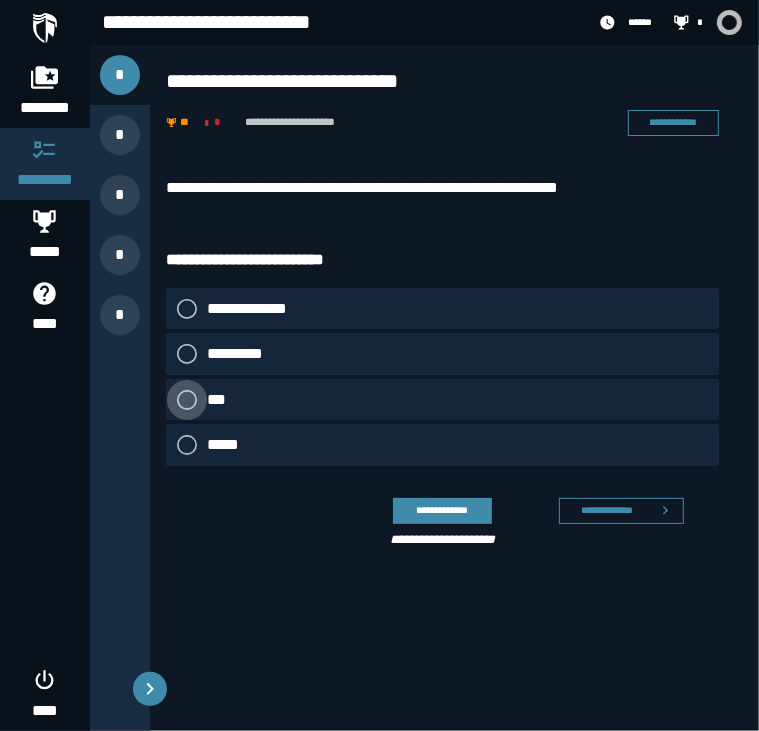 click on "***" at bounding box center (222, 400) 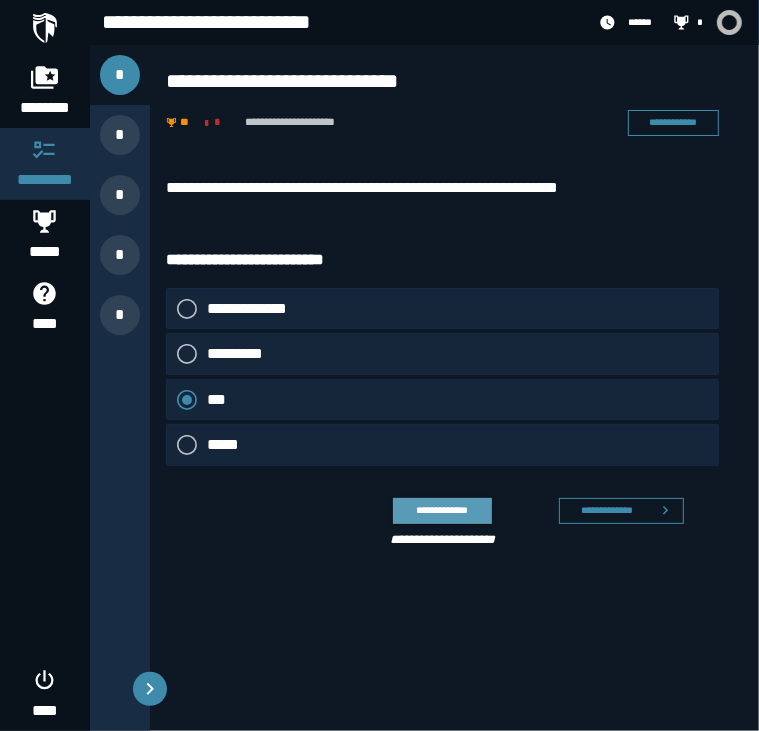 click on "**********" at bounding box center [442, 510] 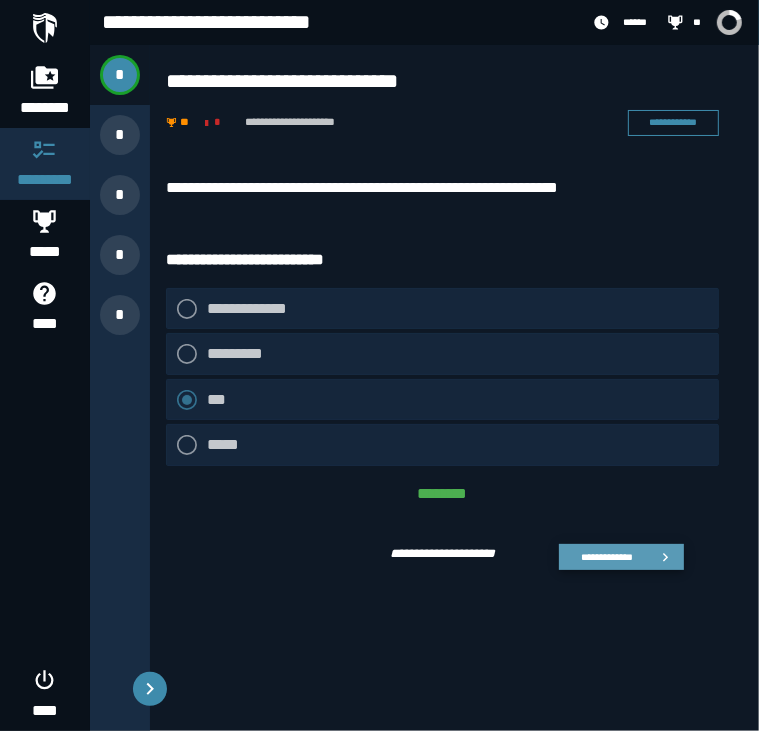 click on "**********" at bounding box center (606, 557) 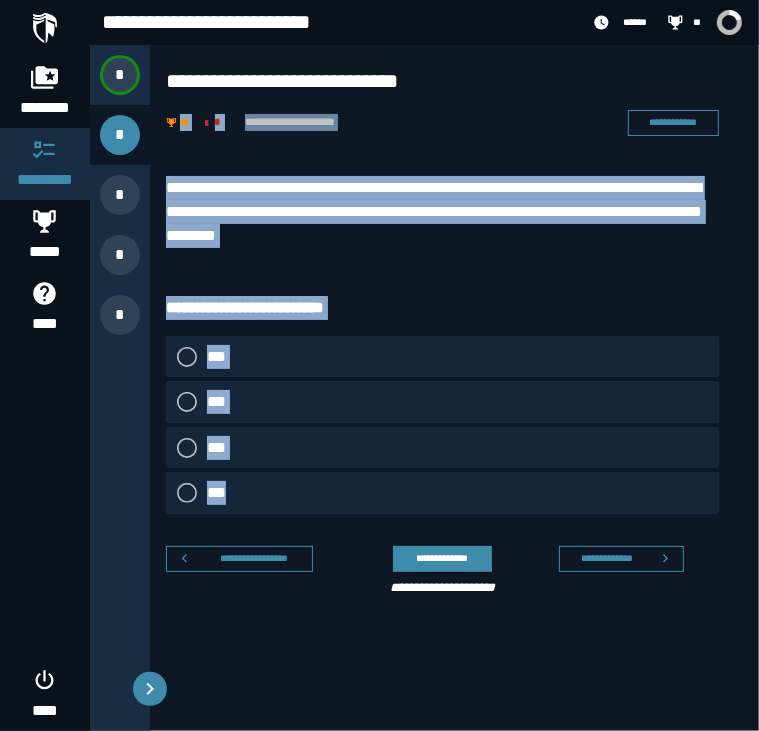drag, startPoint x: 177, startPoint y: 159, endPoint x: 412, endPoint y: 486, distance: 402.6835 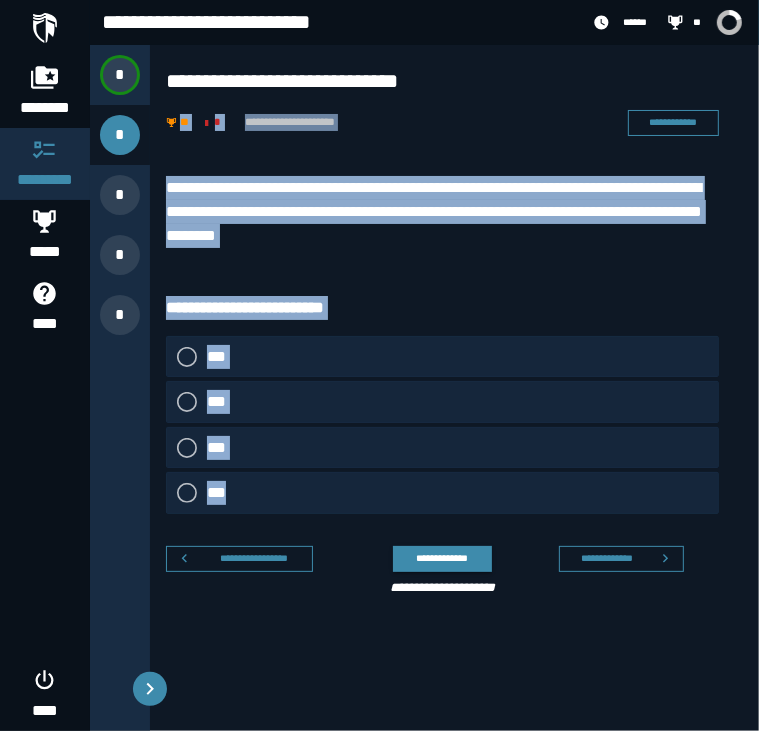 drag, startPoint x: 412, startPoint y: 486, endPoint x: 338, endPoint y: 211, distance: 284.78238 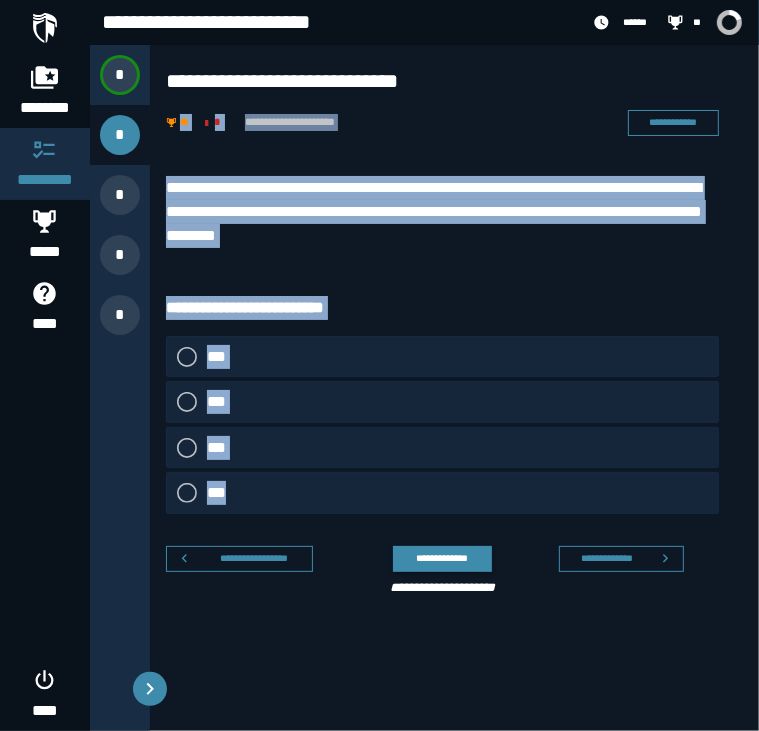 click on "***" 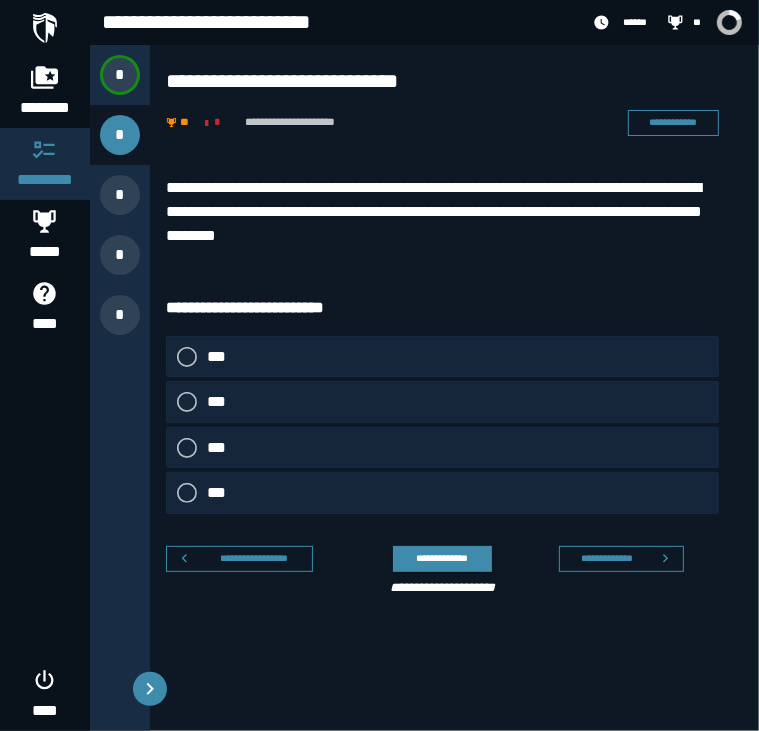 click on "***" 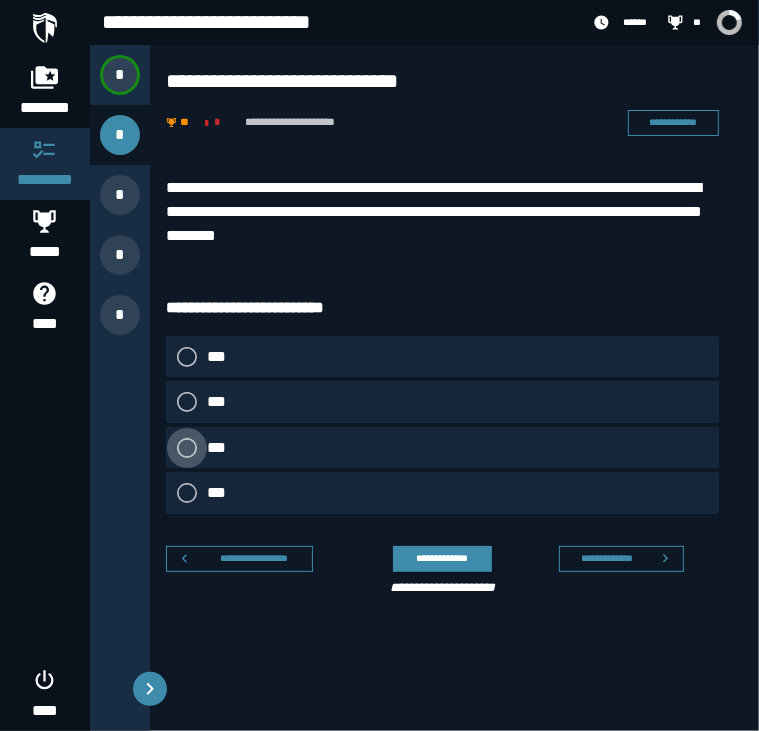 click at bounding box center (187, 448) 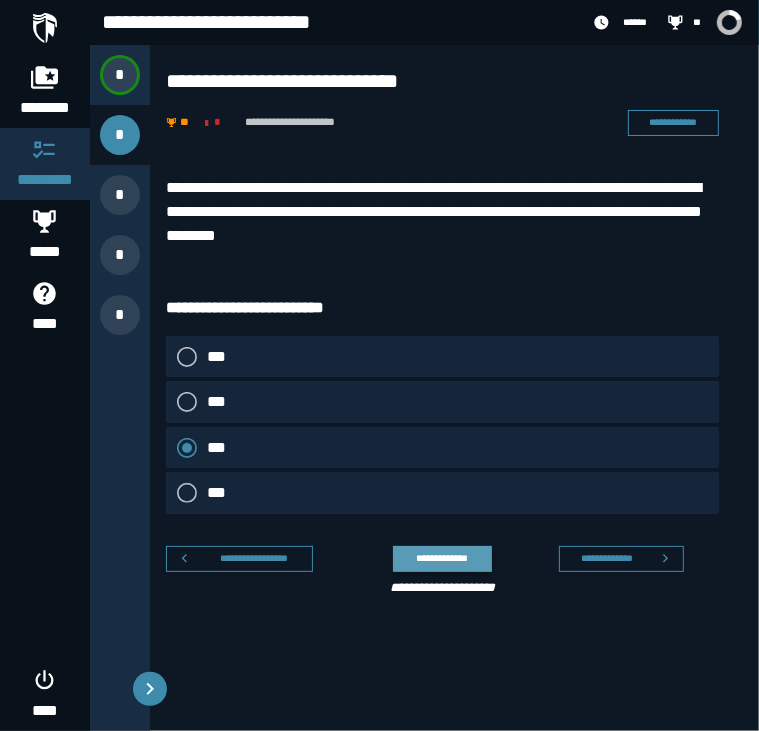 click on "**********" at bounding box center (442, 558) 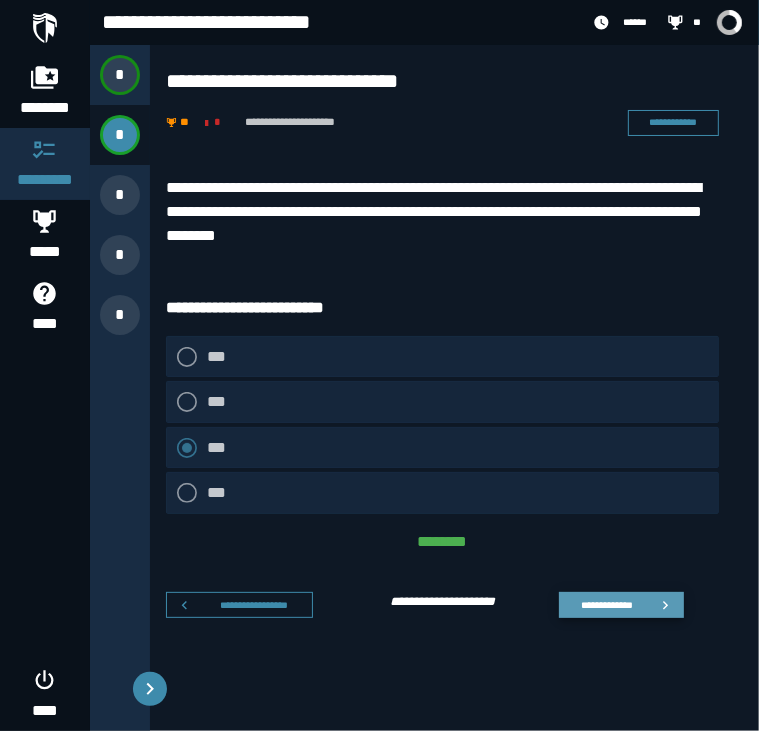 click on "**********" at bounding box center (606, 605) 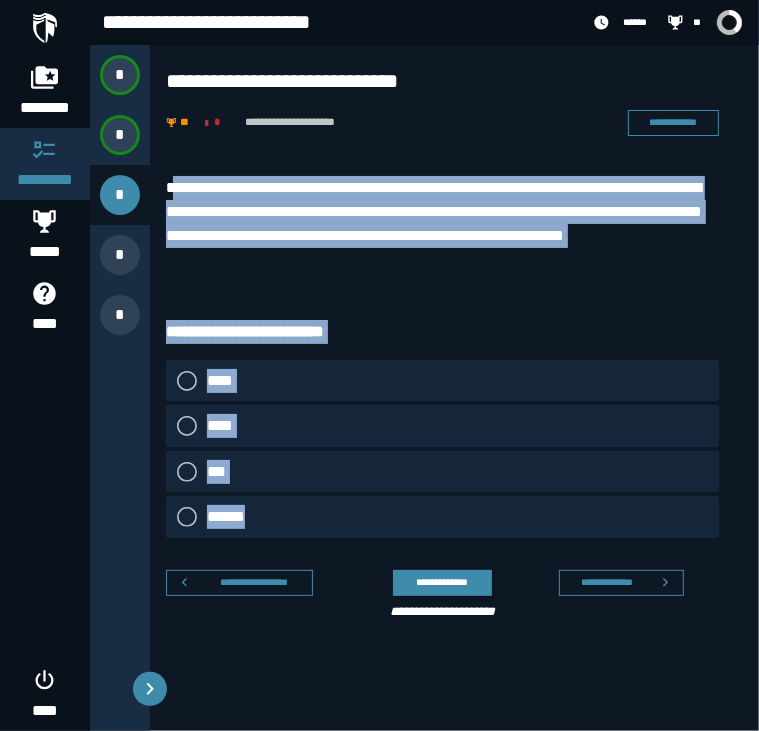 drag, startPoint x: 175, startPoint y: 167, endPoint x: 313, endPoint y: 520, distance: 379.01584 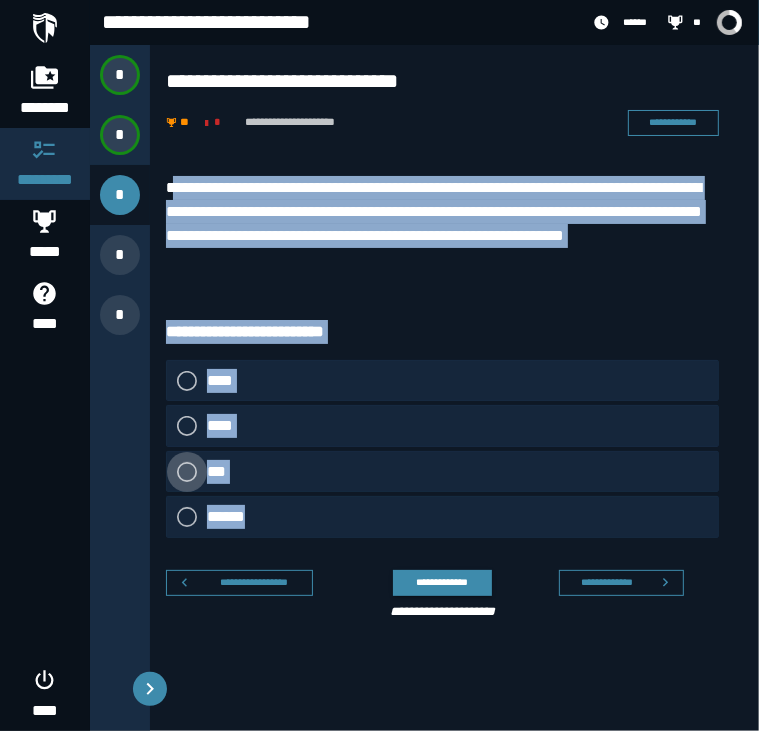 click on "***" 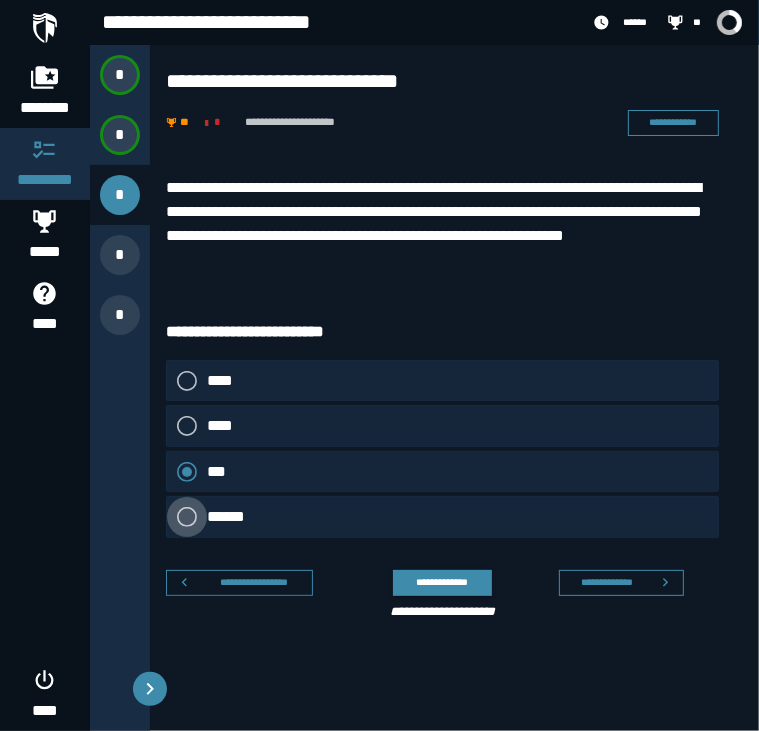 click on "******" at bounding box center [236, 517] 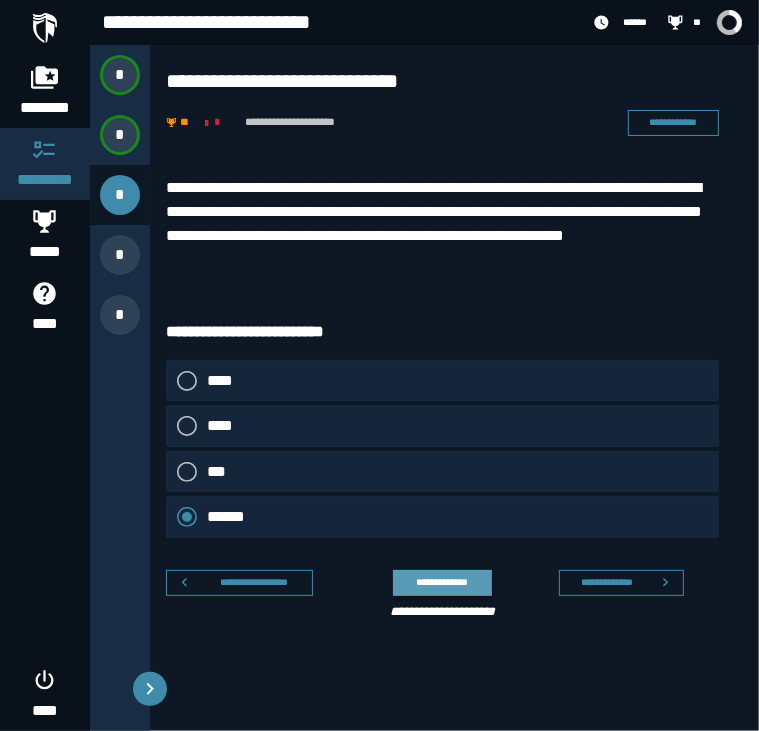 click on "**********" at bounding box center (442, 582) 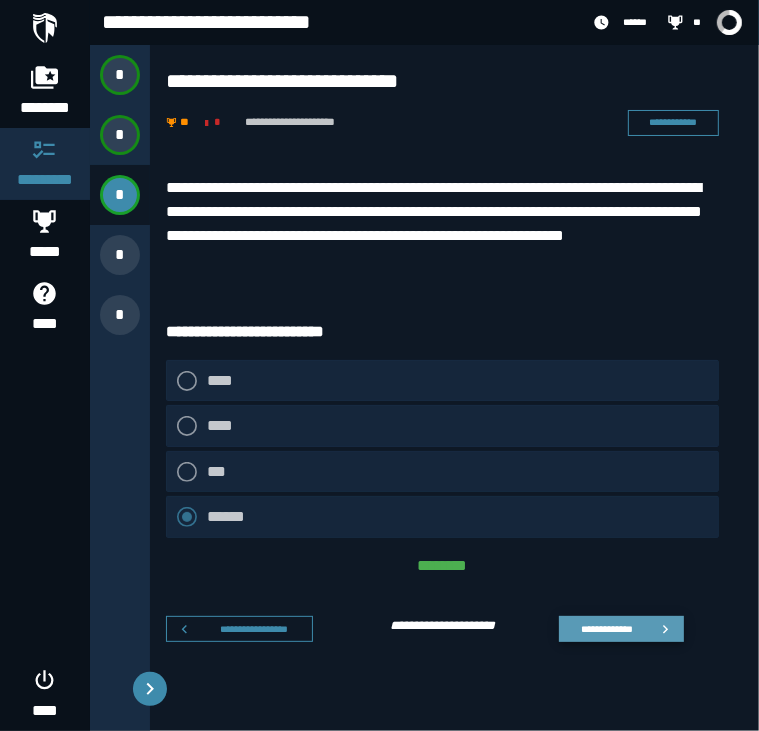 click on "**********" at bounding box center [606, 629] 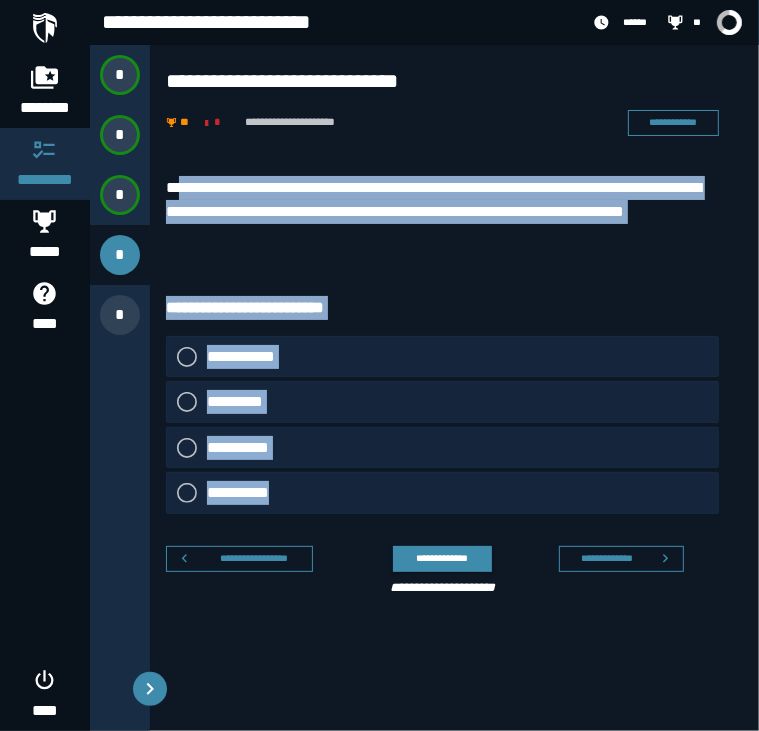 drag, startPoint x: 180, startPoint y: 172, endPoint x: 299, endPoint y: 494, distance: 343.28558 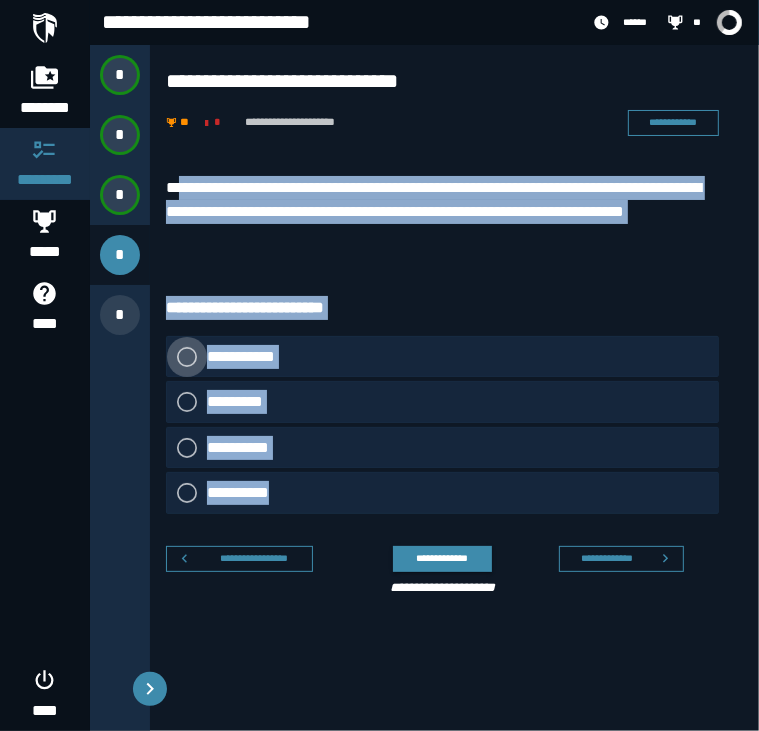 click on "**********" 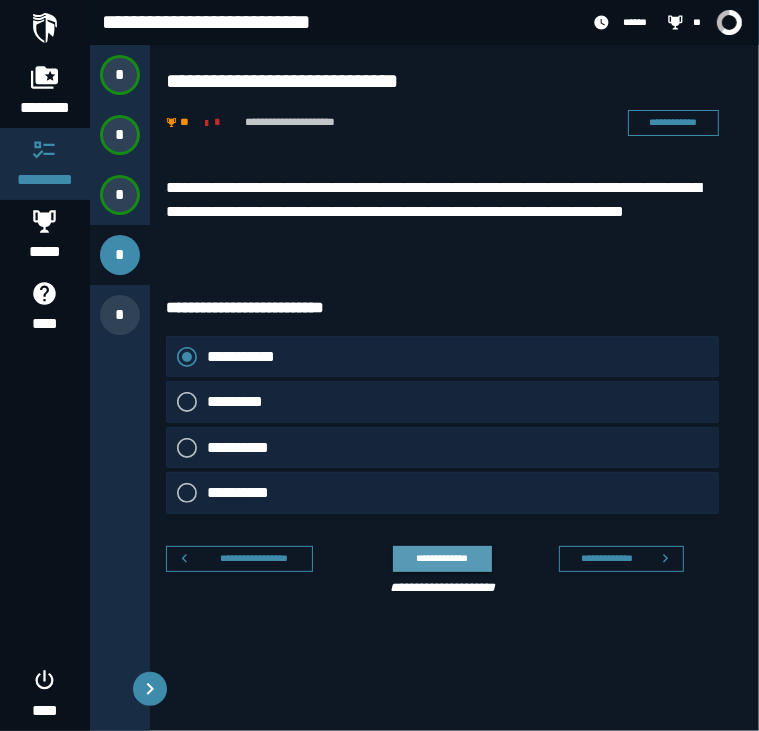 click on "**********" at bounding box center [442, 558] 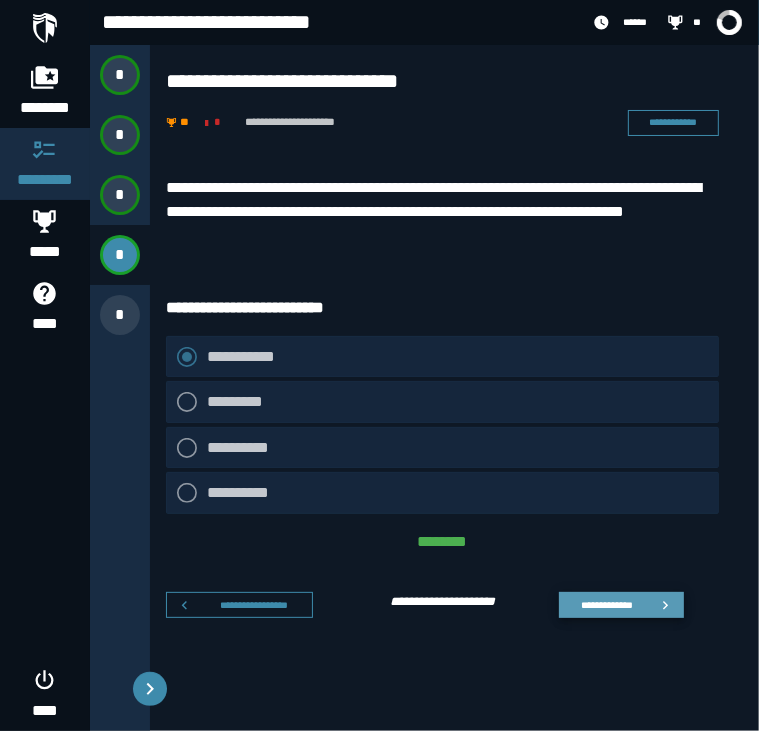 click on "**********" at bounding box center [606, 605] 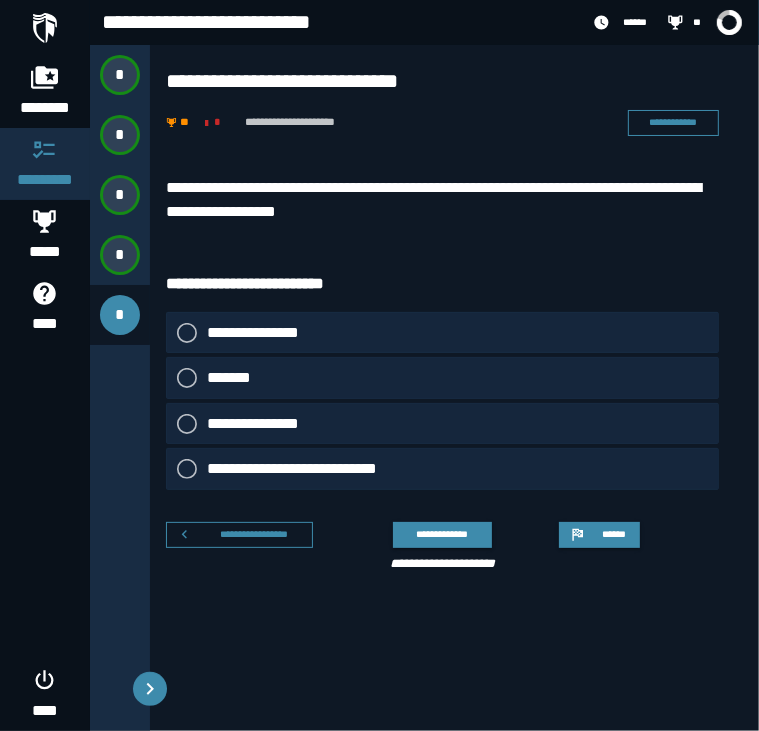 drag, startPoint x: 168, startPoint y: 159, endPoint x: 329, endPoint y: 507, distance: 383.4384 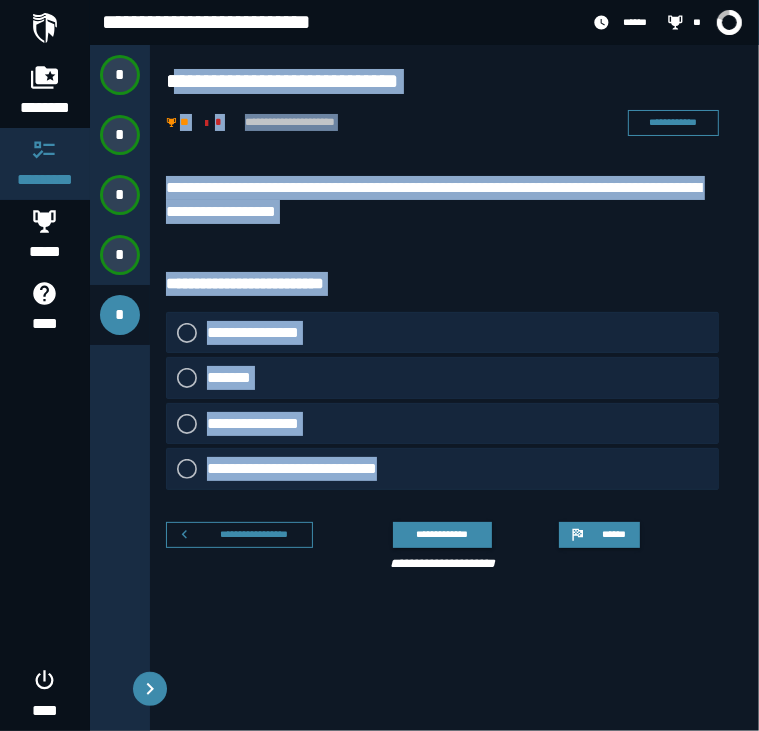 drag, startPoint x: 433, startPoint y: 479, endPoint x: 174, endPoint y: 76, distance: 479.05115 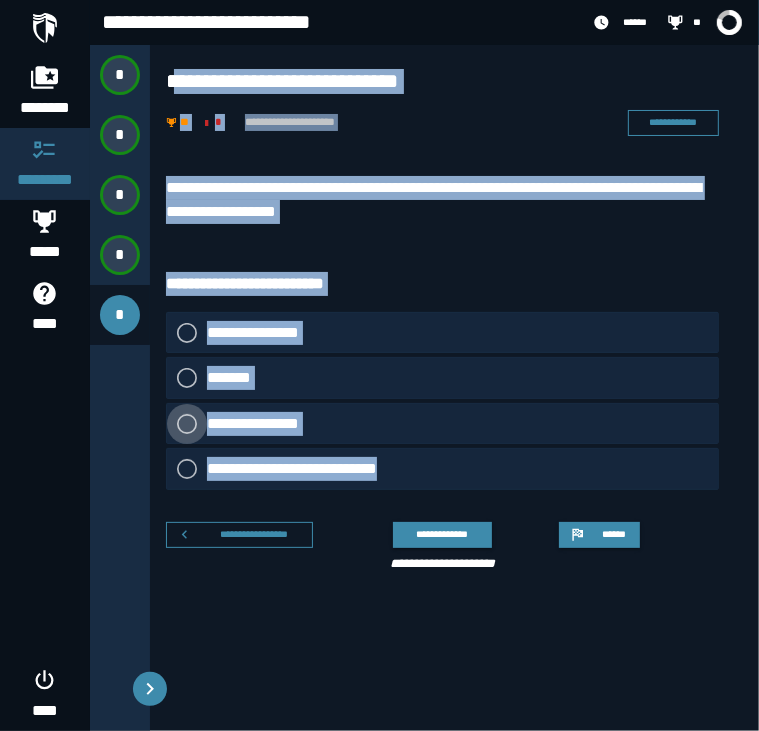 click on "**********" at bounding box center [262, 424] 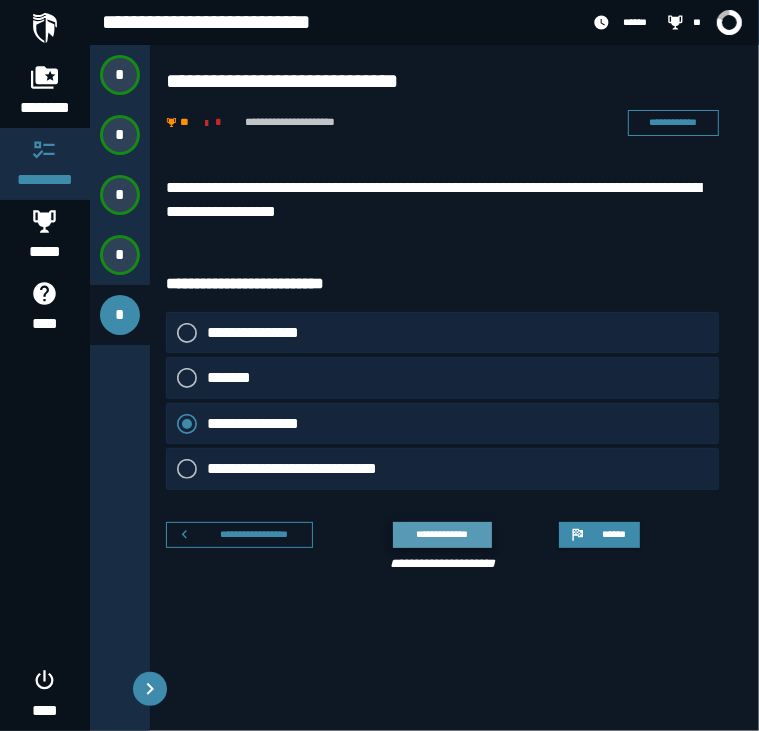 click on "**********" at bounding box center [442, 534] 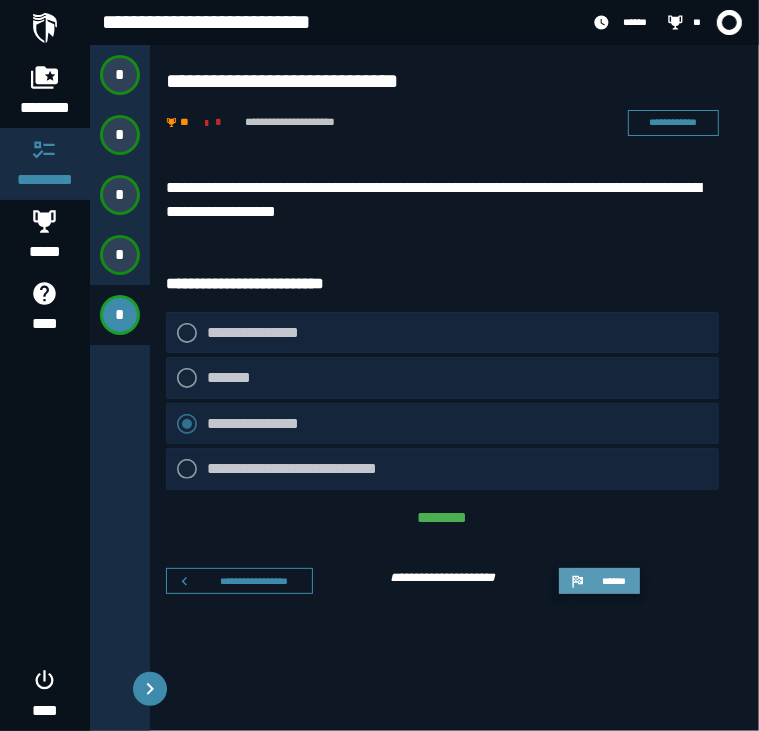 click on "******" at bounding box center [613, 581] 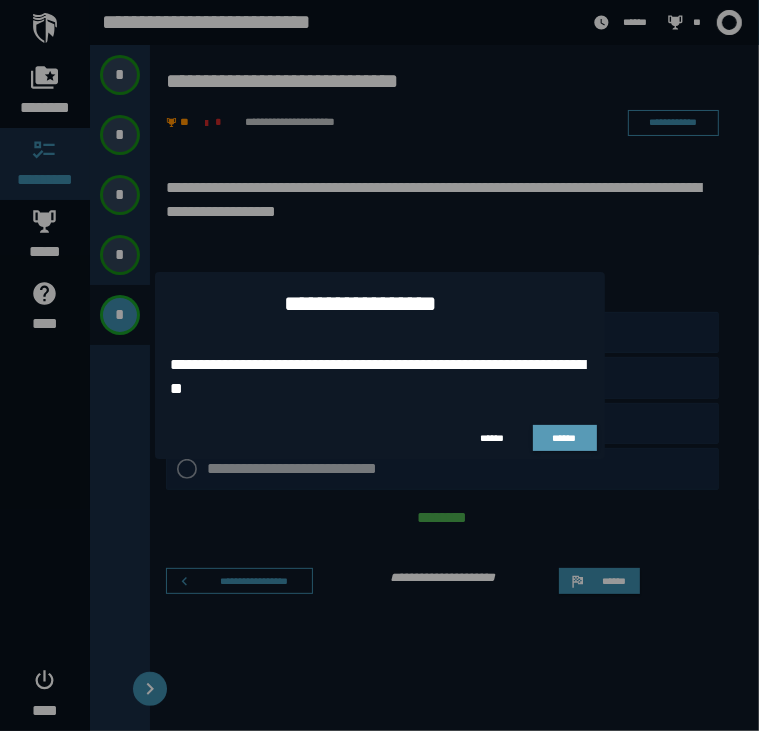 click on "******" at bounding box center [564, 438] 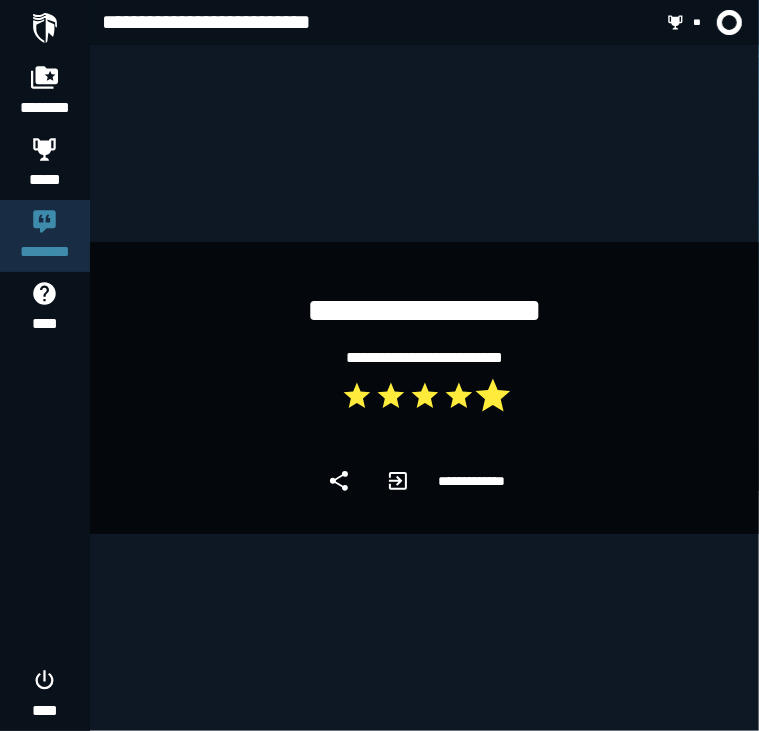 click 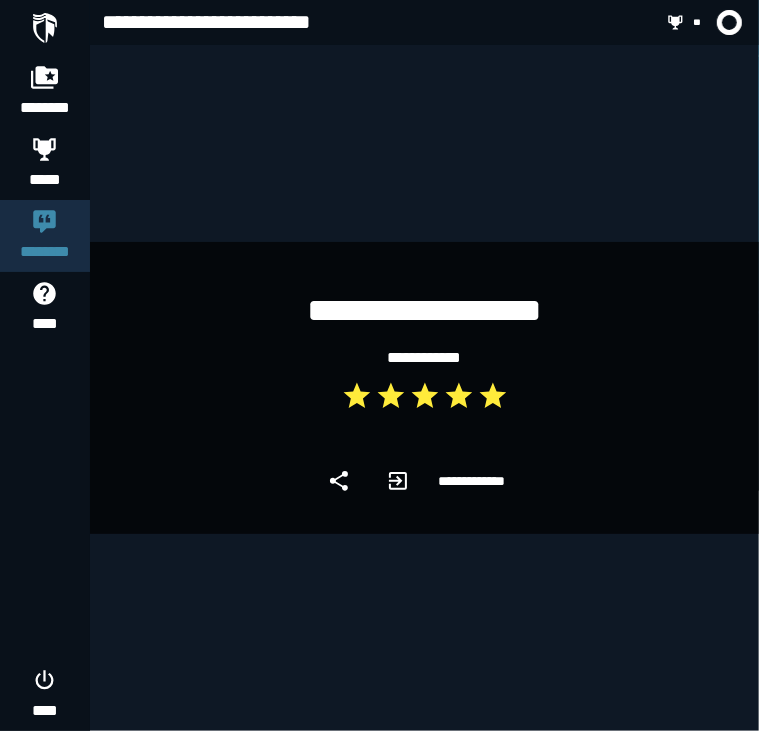 click at bounding box center [45, 28] 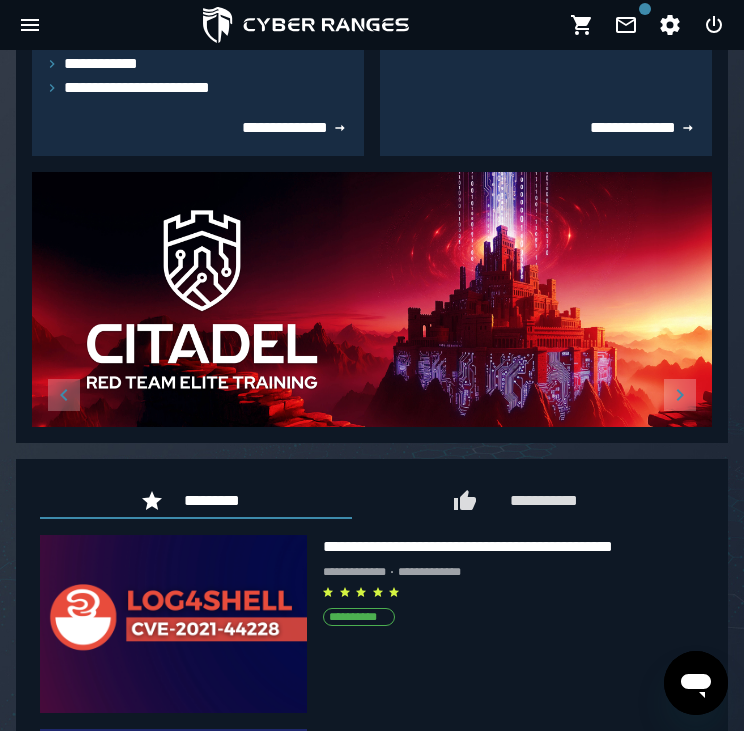 scroll, scrollTop: 568, scrollLeft: 0, axis: vertical 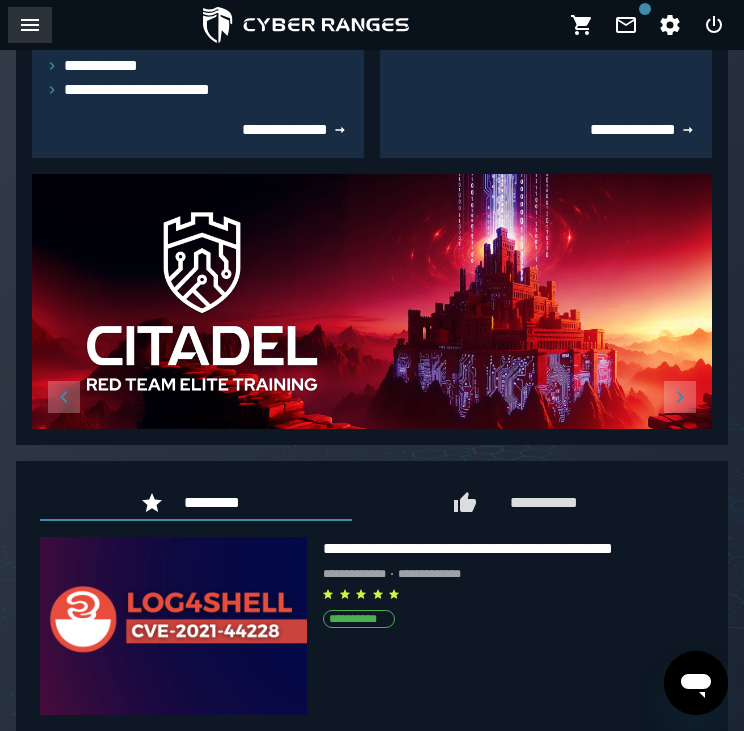 click at bounding box center [30, 25] 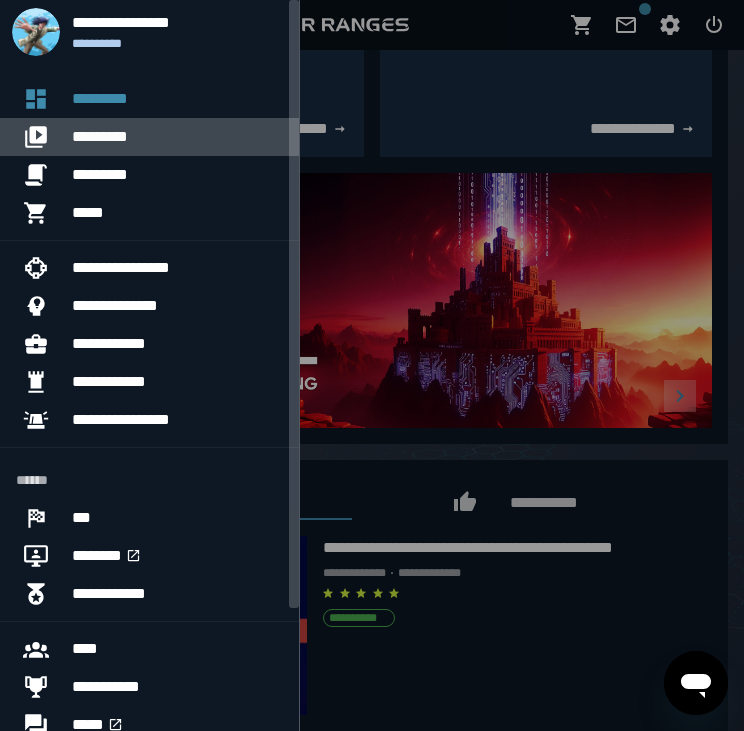 click on "*********" at bounding box center [177, 137] 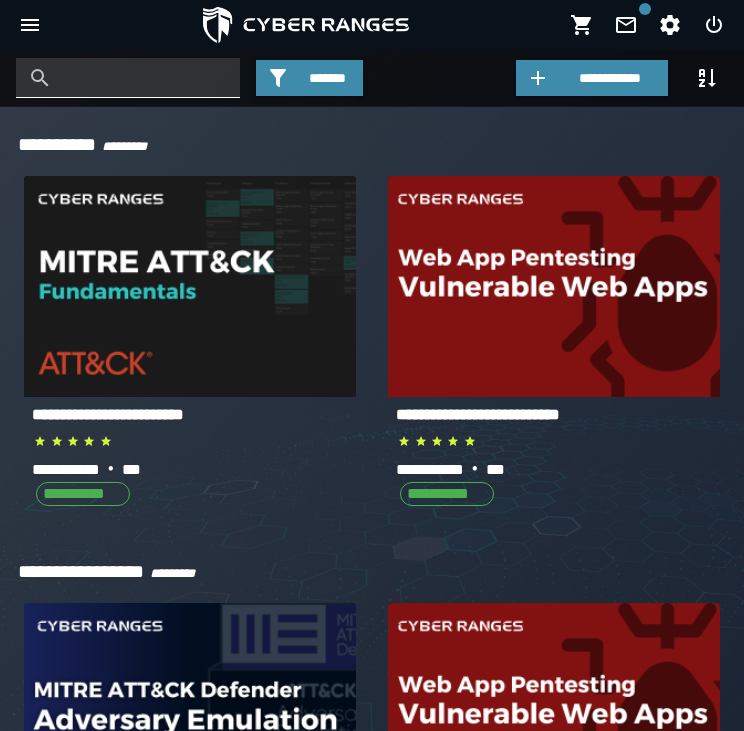 click at bounding box center [143, 78] 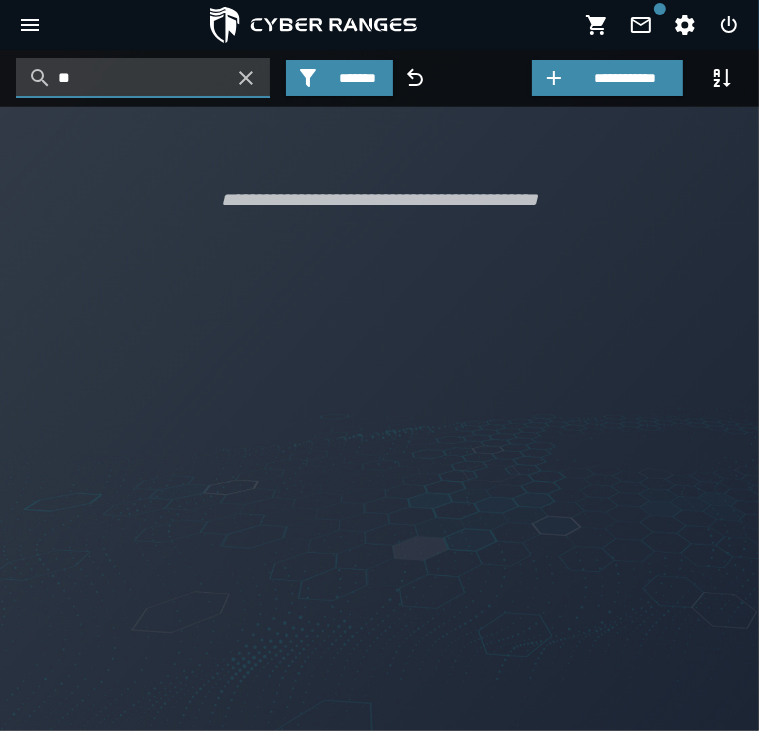 type on "*" 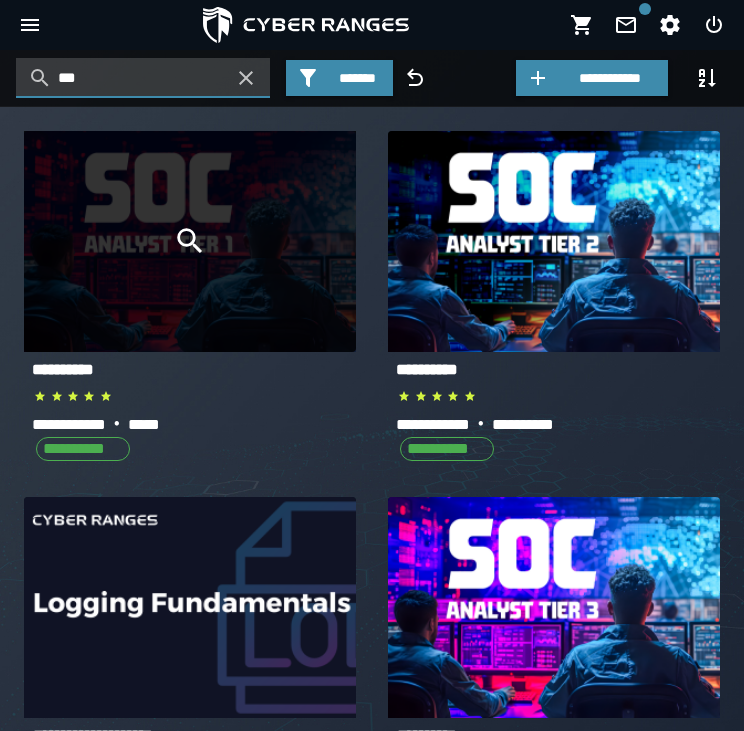 type on "***" 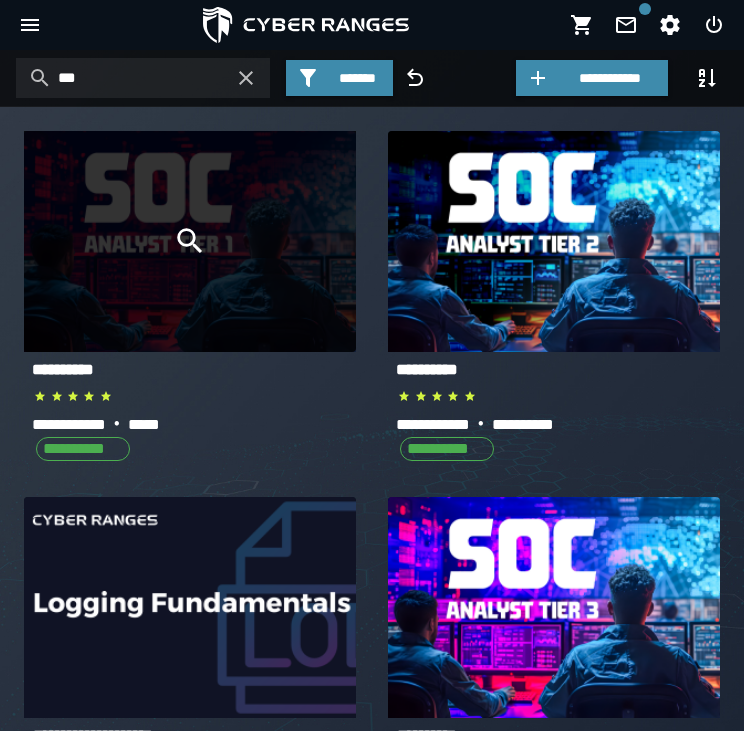 click 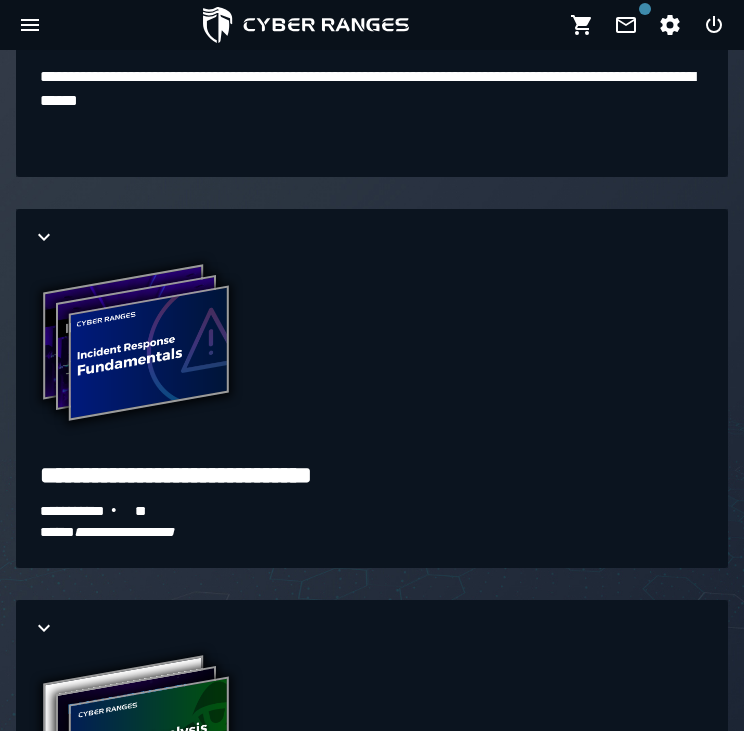 scroll, scrollTop: 2728, scrollLeft: 0, axis: vertical 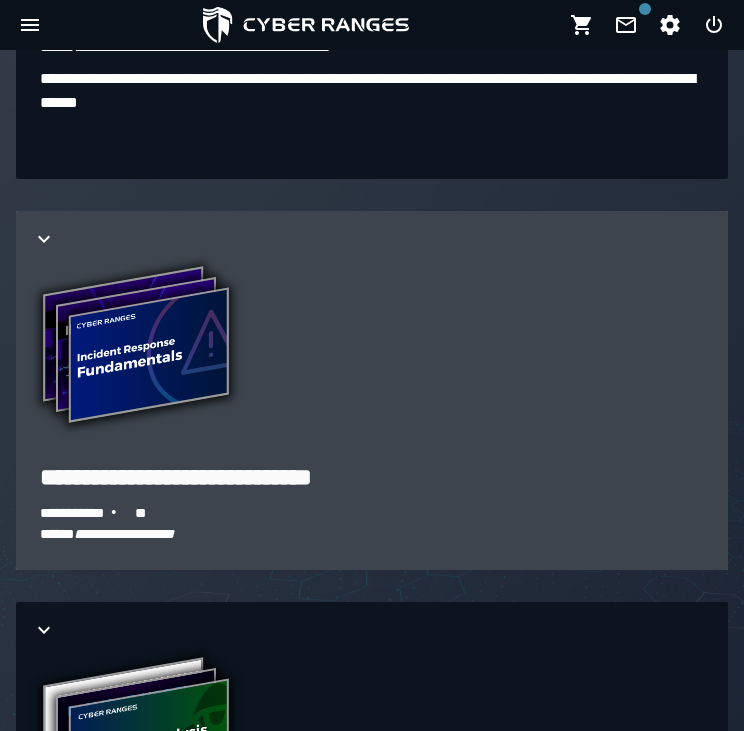 click on "**********" at bounding box center [372, 355] 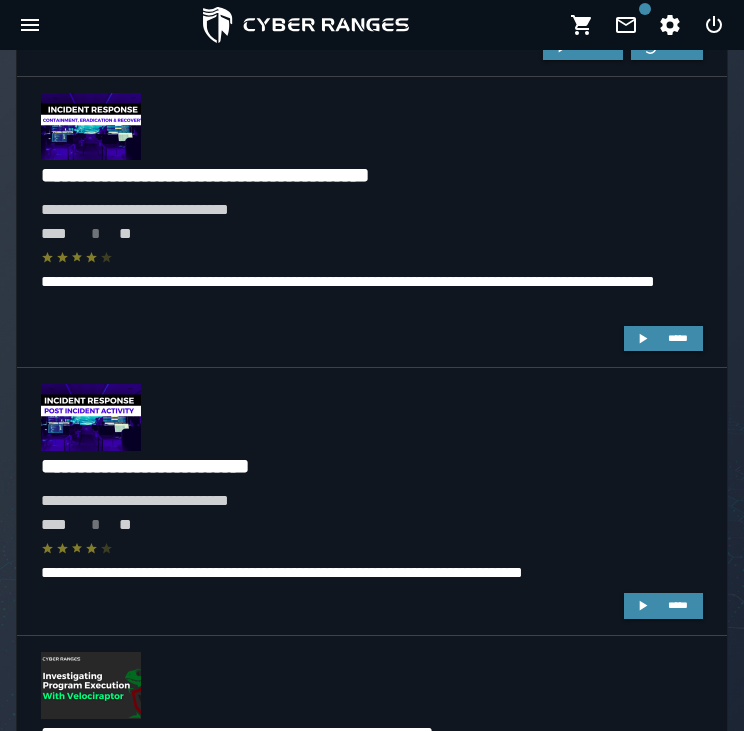 scroll, scrollTop: 4050, scrollLeft: 0, axis: vertical 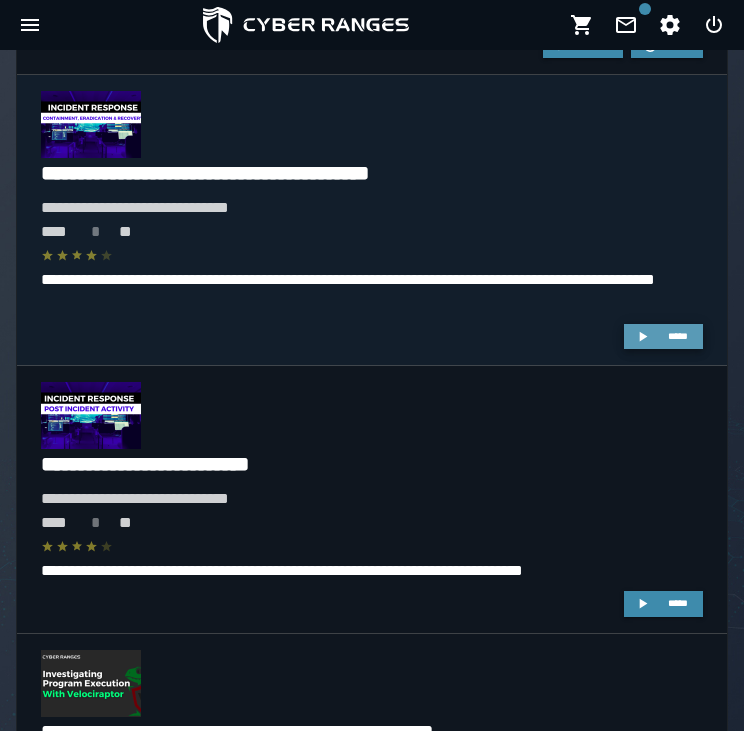 click 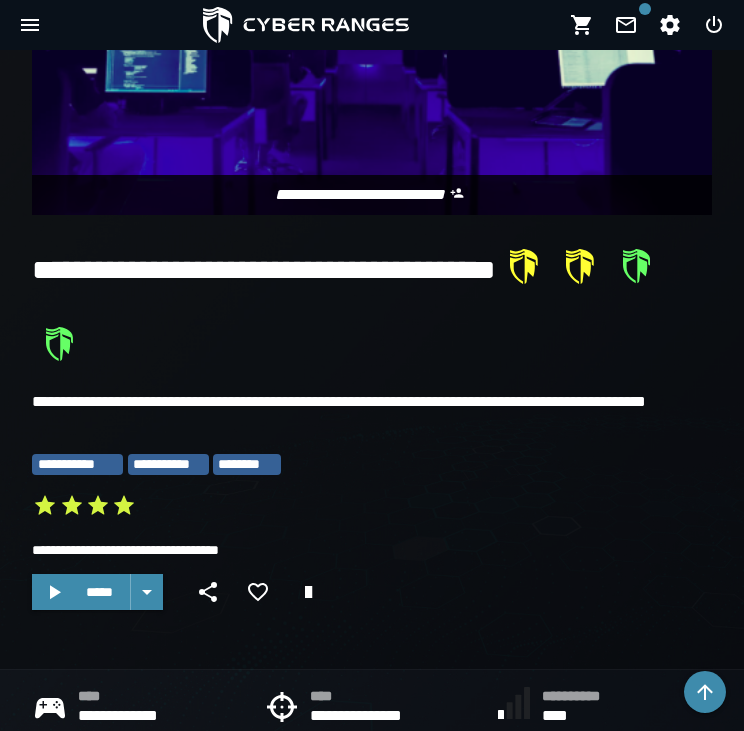 scroll, scrollTop: 342, scrollLeft: 0, axis: vertical 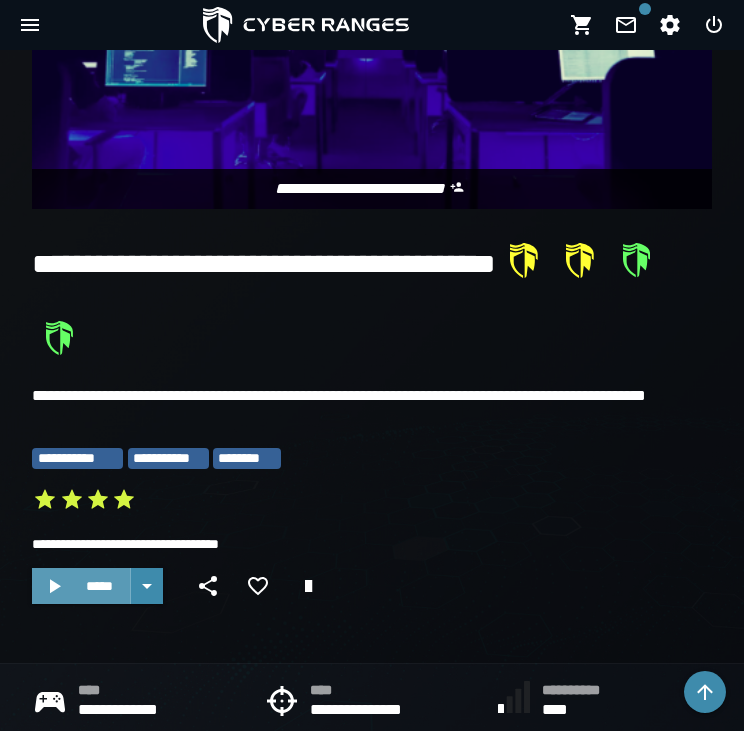 click on "*****" at bounding box center (81, 586) 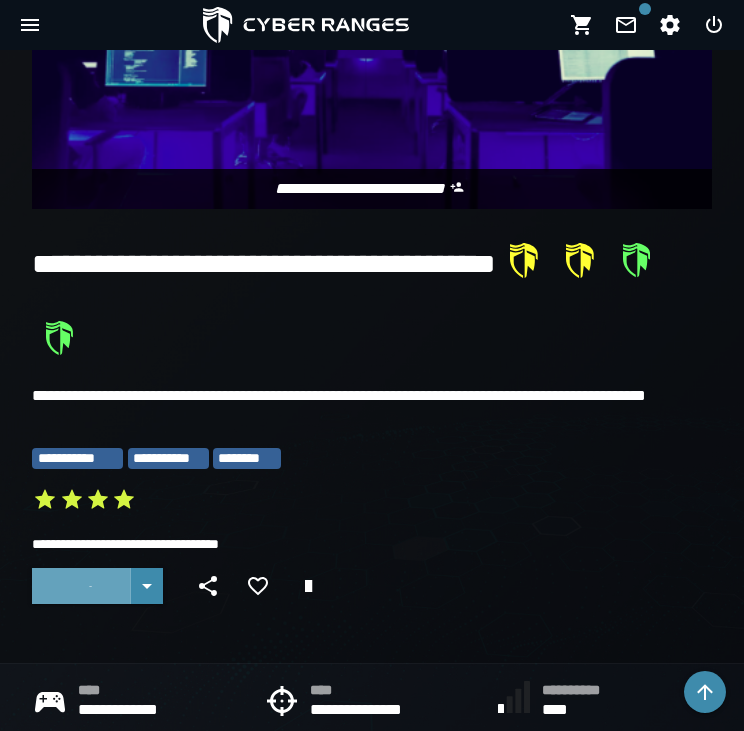 scroll, scrollTop: 0, scrollLeft: 0, axis: both 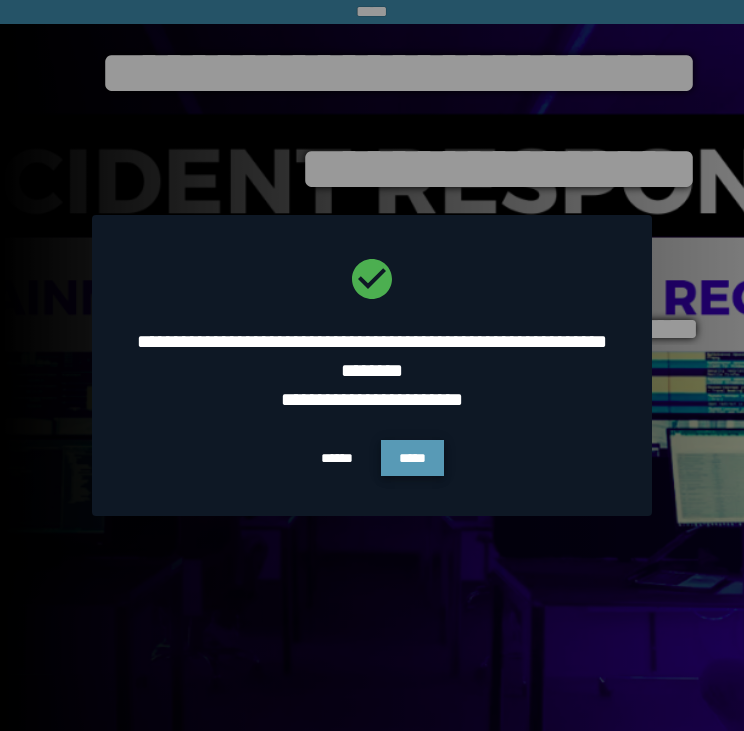 click on "*****" at bounding box center (412, 458) 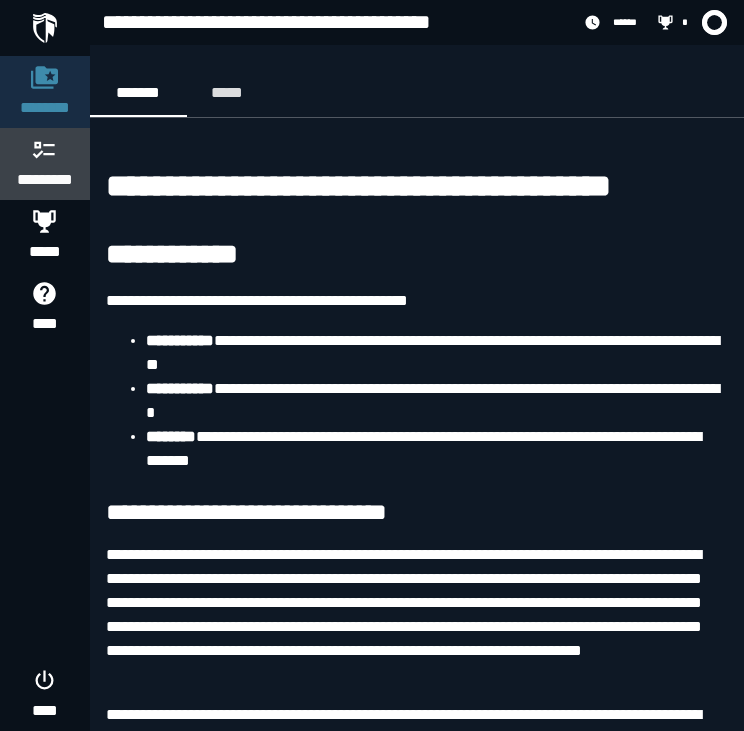 click on "*********" at bounding box center (45, 180) 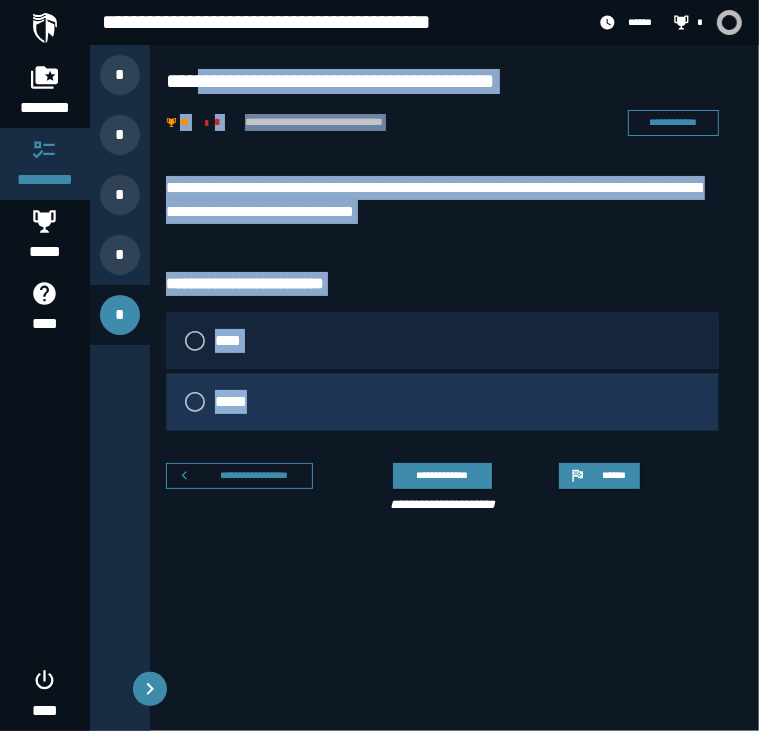 drag, startPoint x: 193, startPoint y: 71, endPoint x: 385, endPoint y: 425, distance: 402.7158 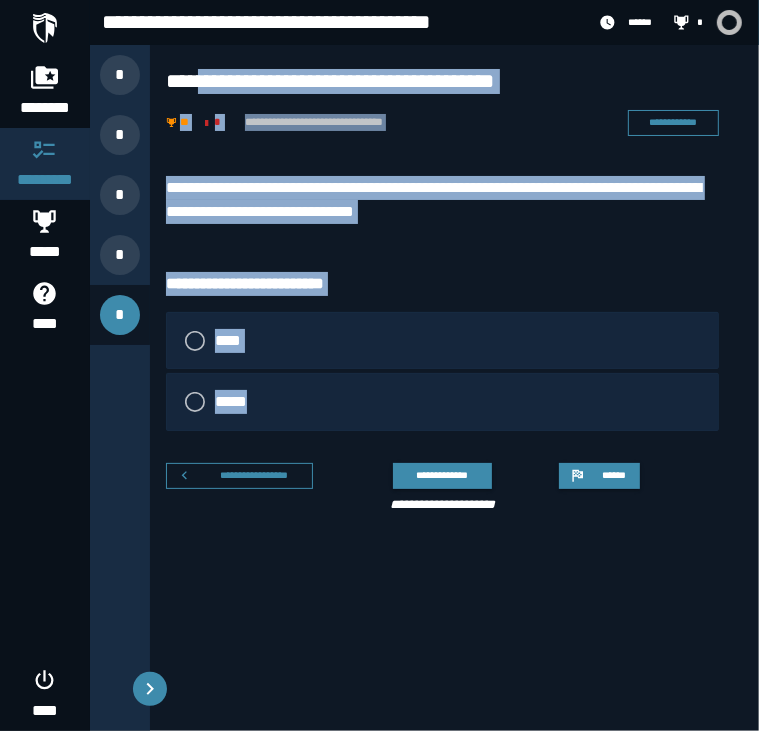 drag, startPoint x: 385, startPoint y: 425, endPoint x: 244, endPoint y: 203, distance: 262.9924 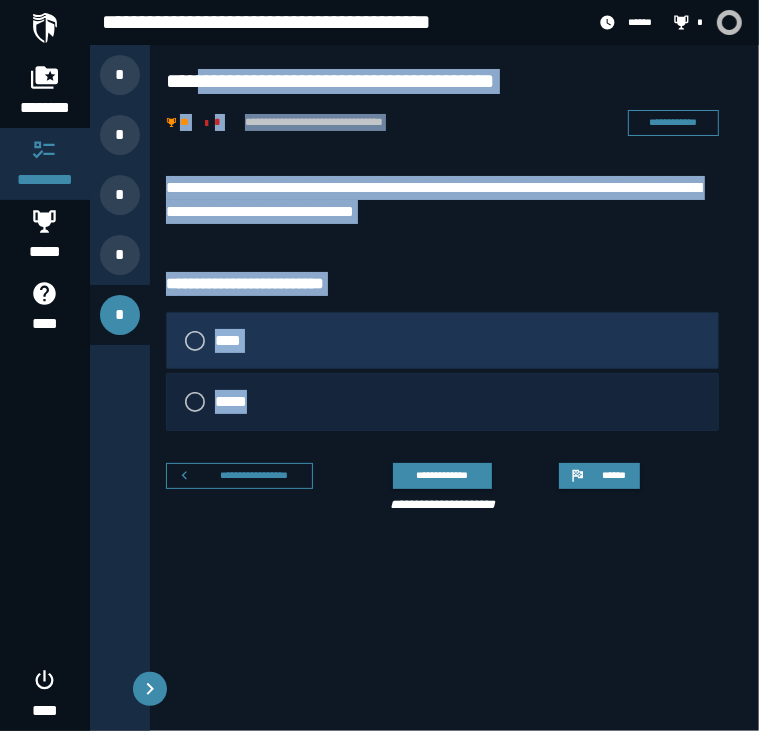 click on "****" at bounding box center (442, 341) 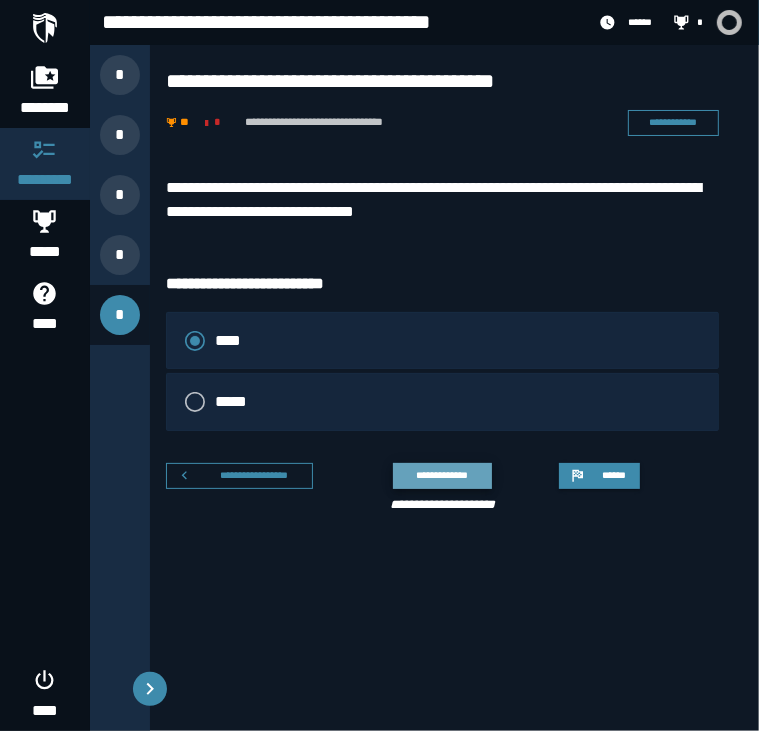 click on "**********" at bounding box center [442, 475] 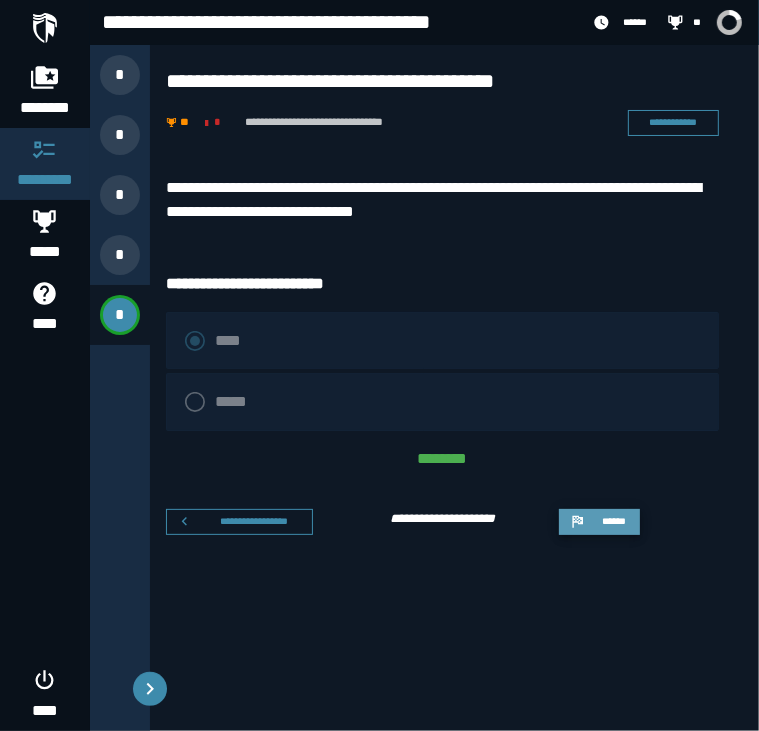 click on "******" at bounding box center [613, 521] 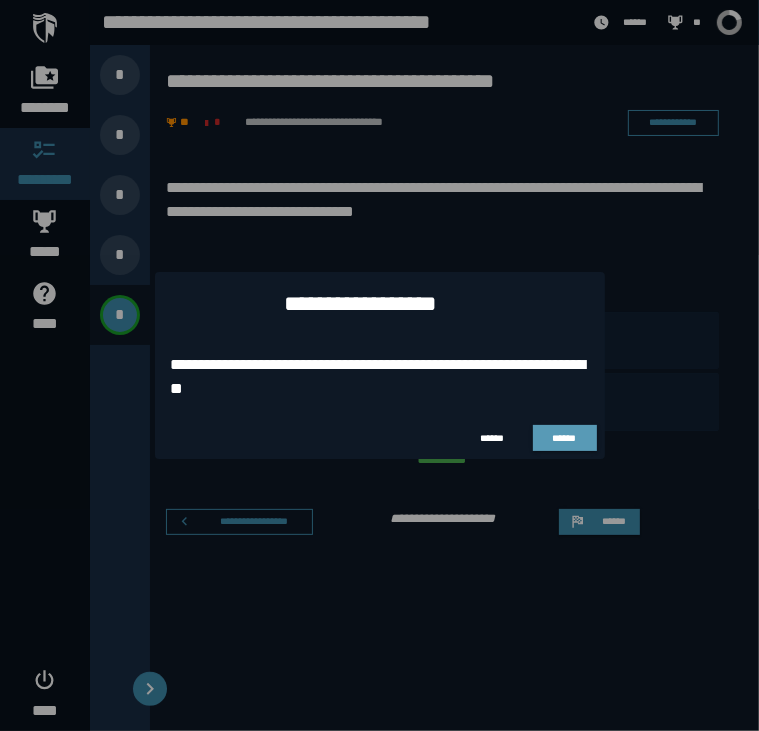 click on "******" at bounding box center [564, 438] 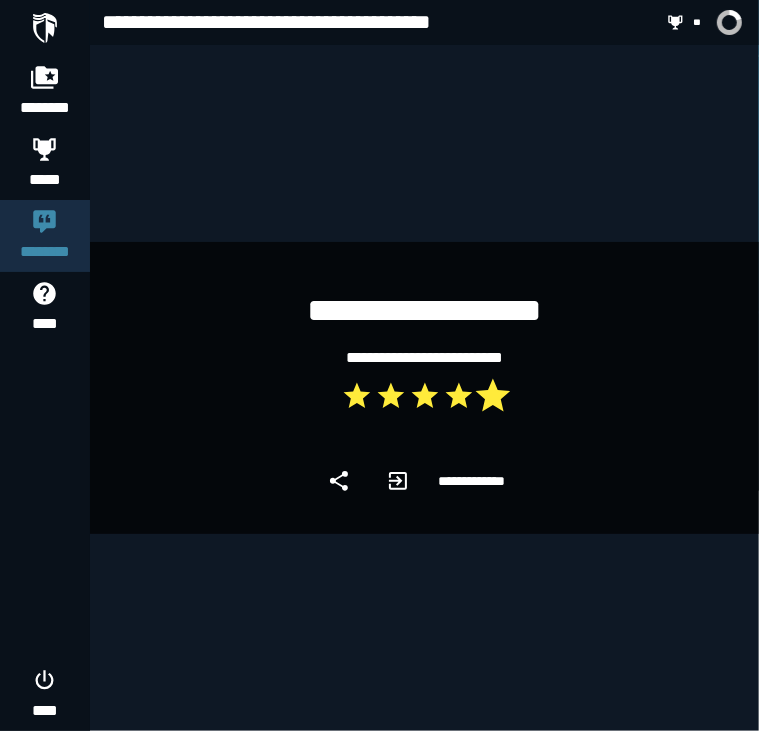 click 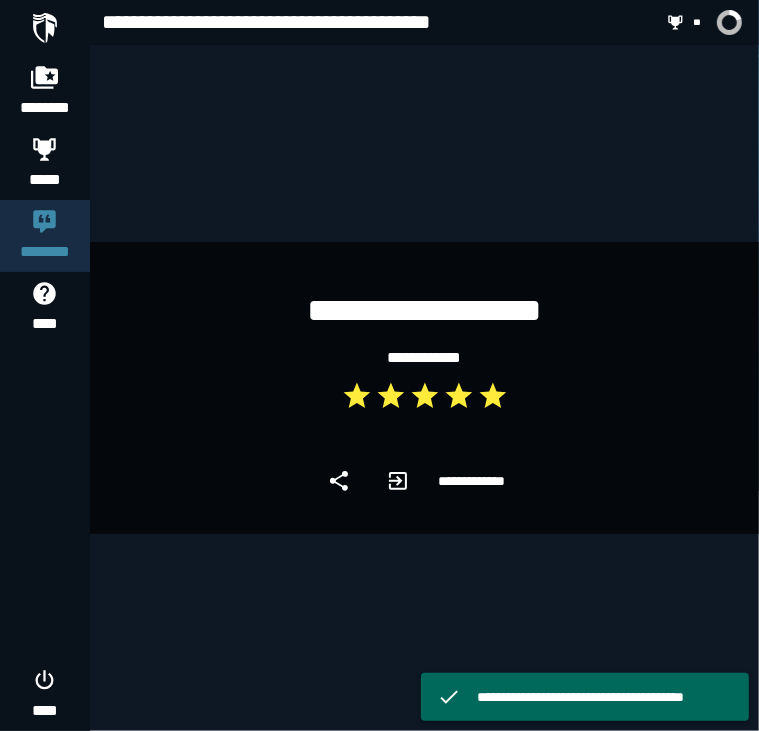 click at bounding box center [45, 28] 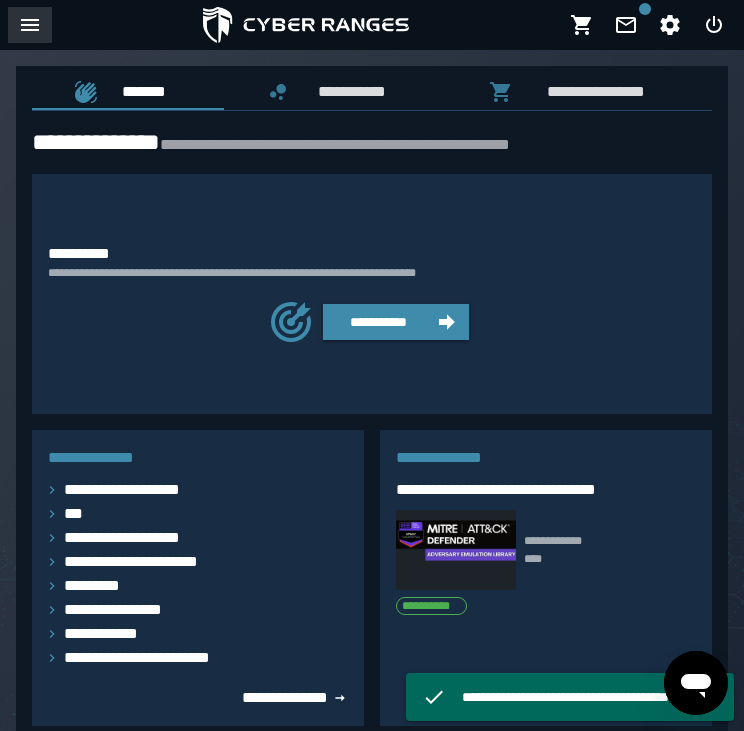 click 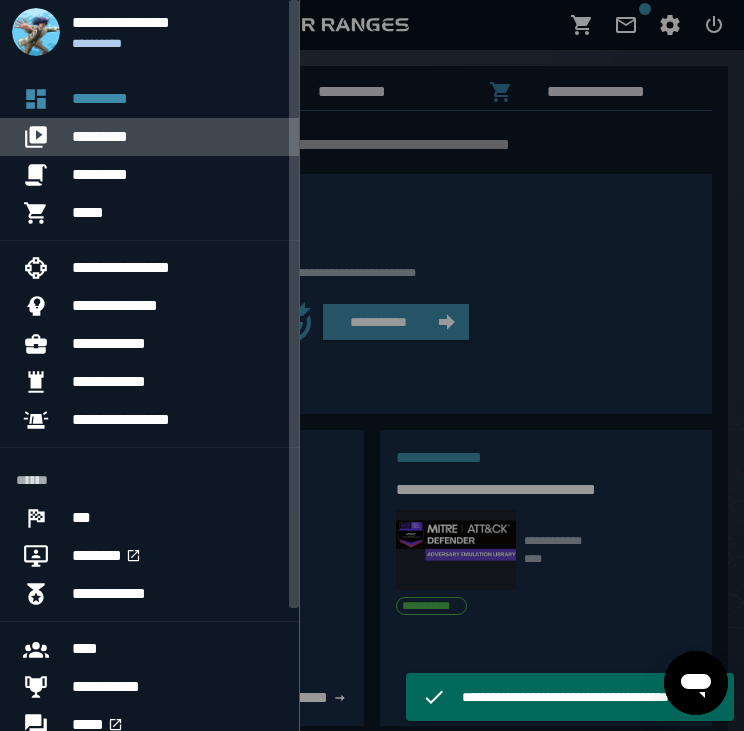 click at bounding box center (44, 137) 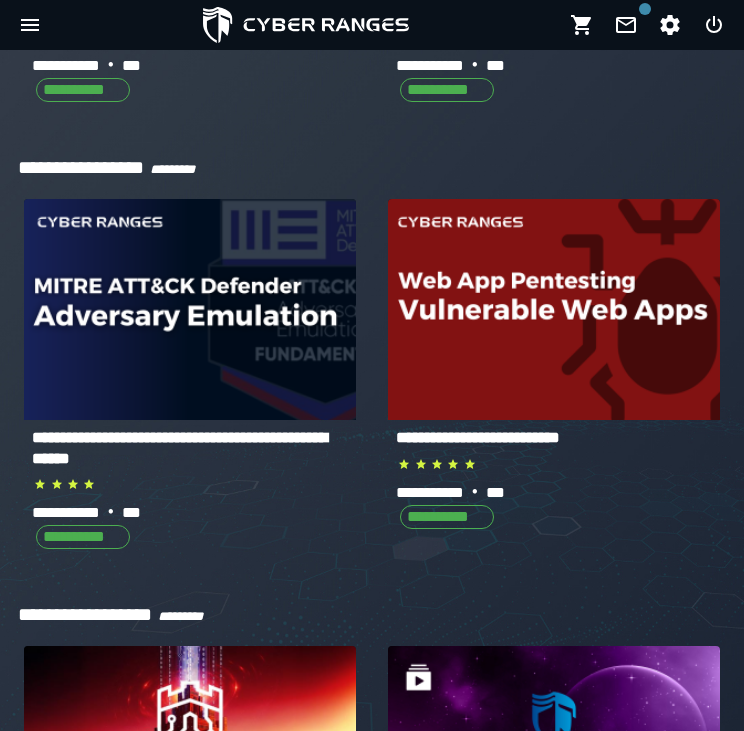 scroll, scrollTop: 0, scrollLeft: 0, axis: both 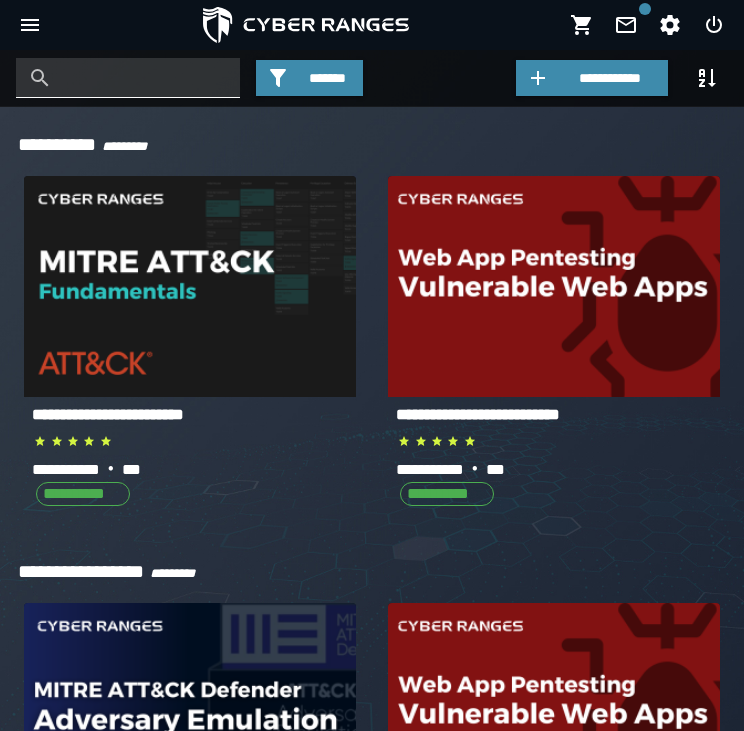 click at bounding box center [143, 78] 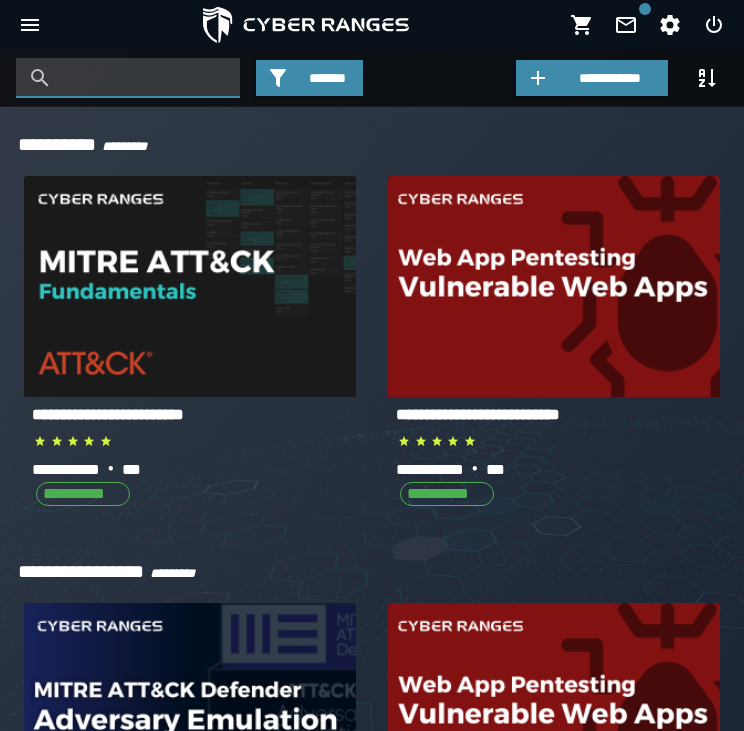 type on "*" 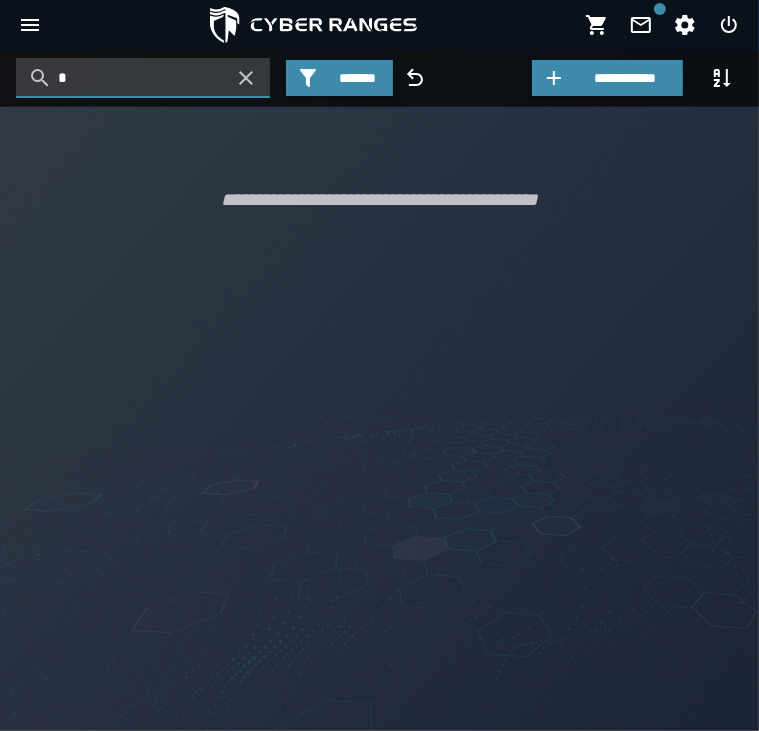 click on "*" at bounding box center (143, 78) 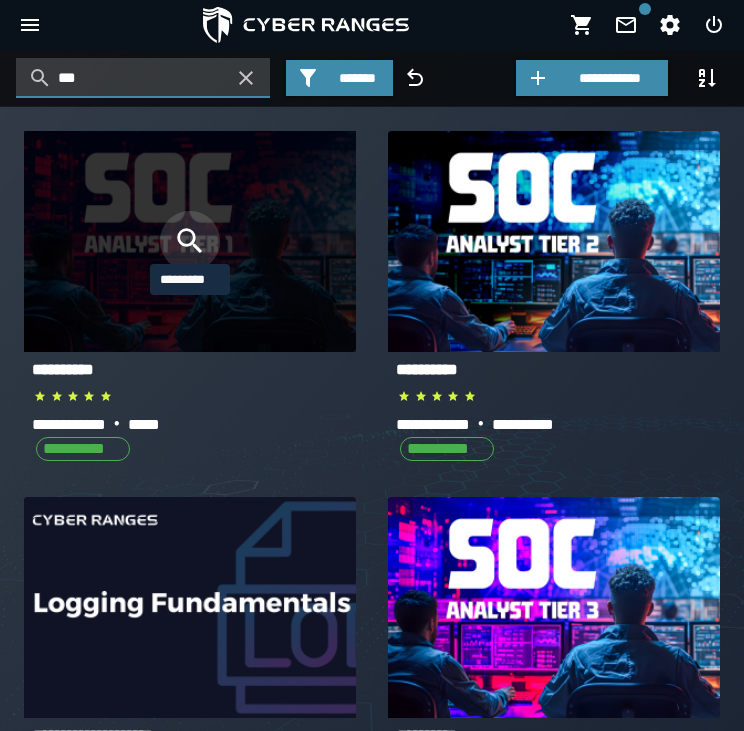type on "***" 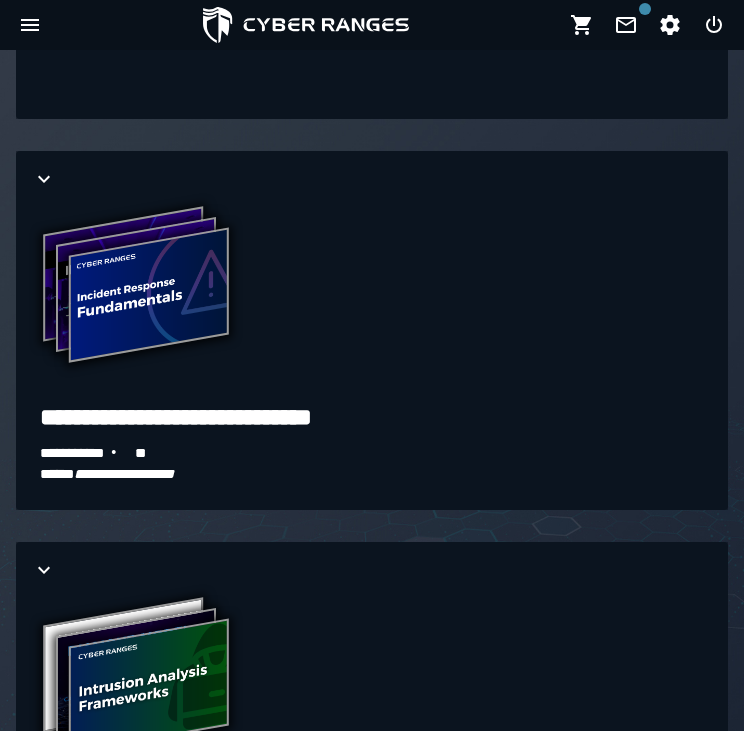 scroll, scrollTop: 2787, scrollLeft: 0, axis: vertical 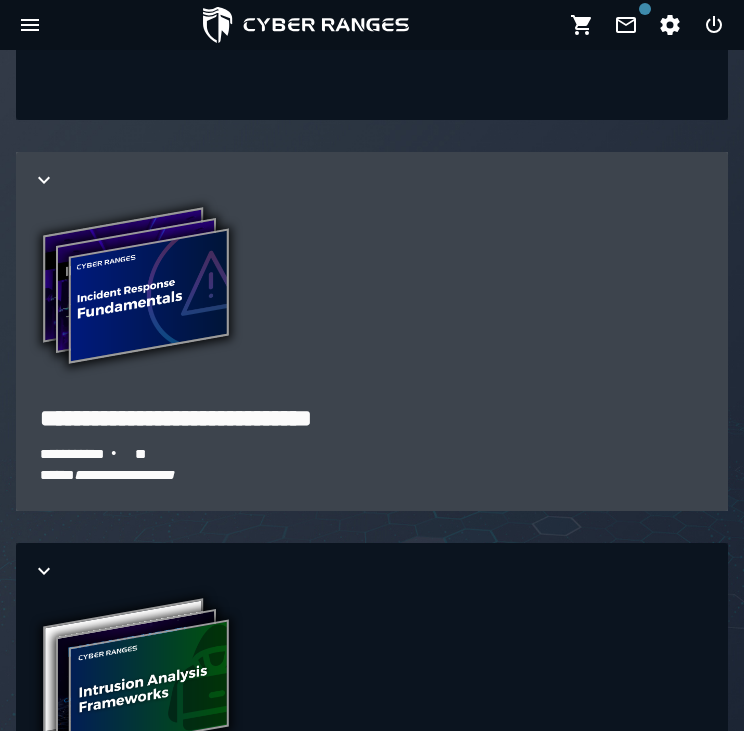 click 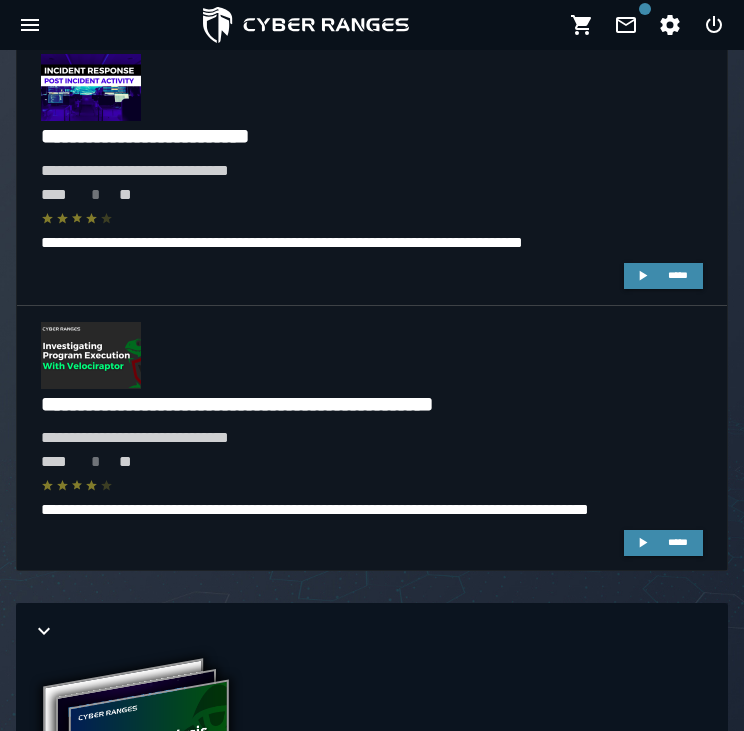 scroll, scrollTop: 4379, scrollLeft: 0, axis: vertical 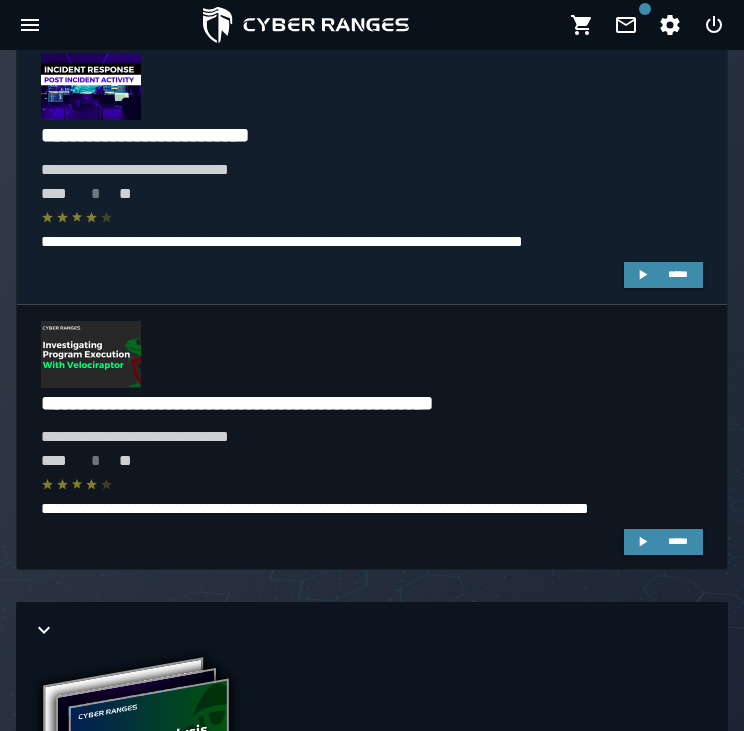 click at bounding box center (91, 86) 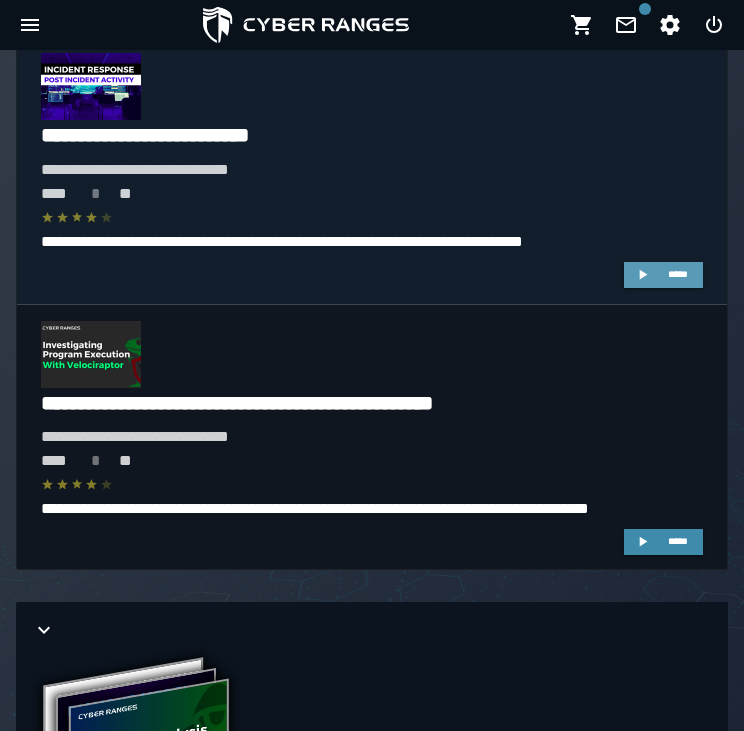 click on "*****" at bounding box center [678, 274] 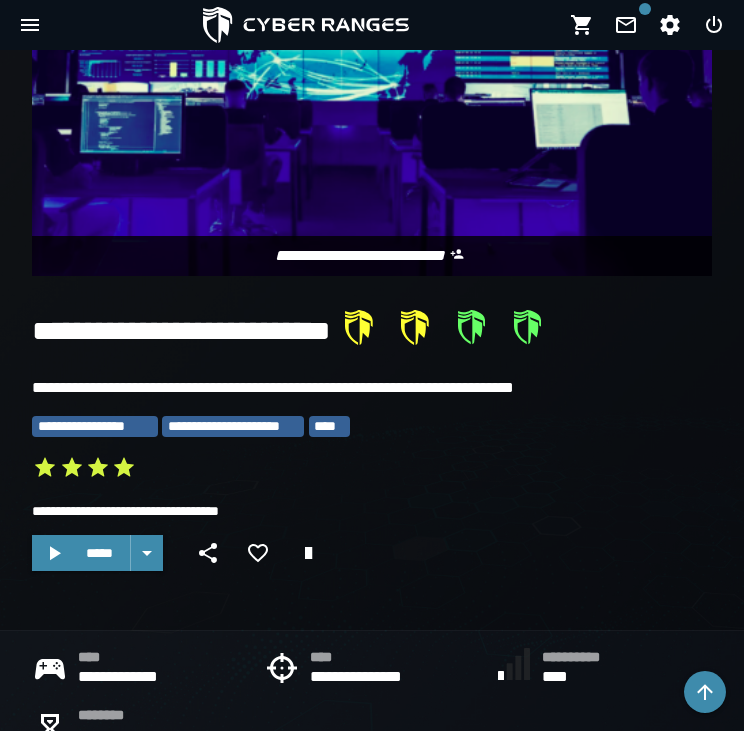 scroll, scrollTop: 276, scrollLeft: 0, axis: vertical 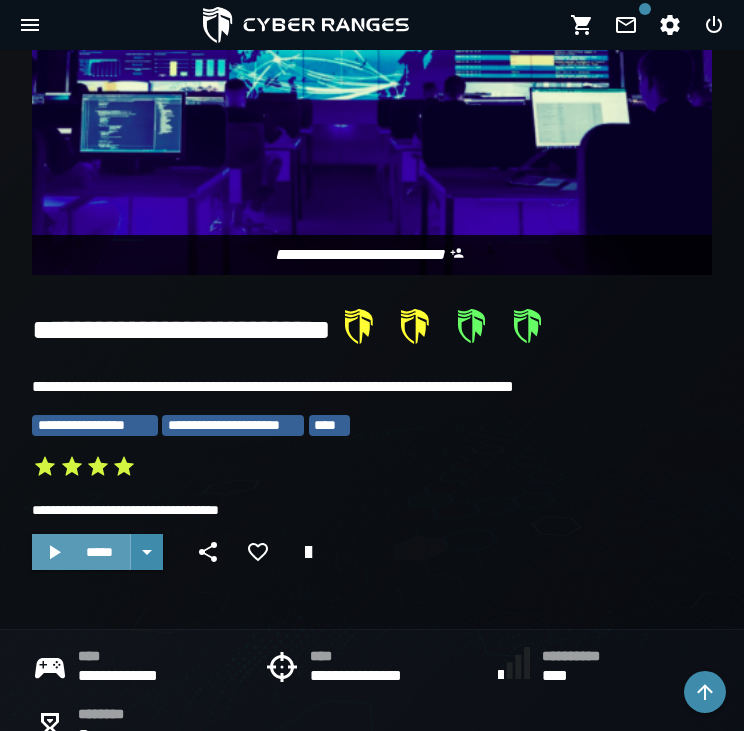 click on "*****" at bounding box center (81, 552) 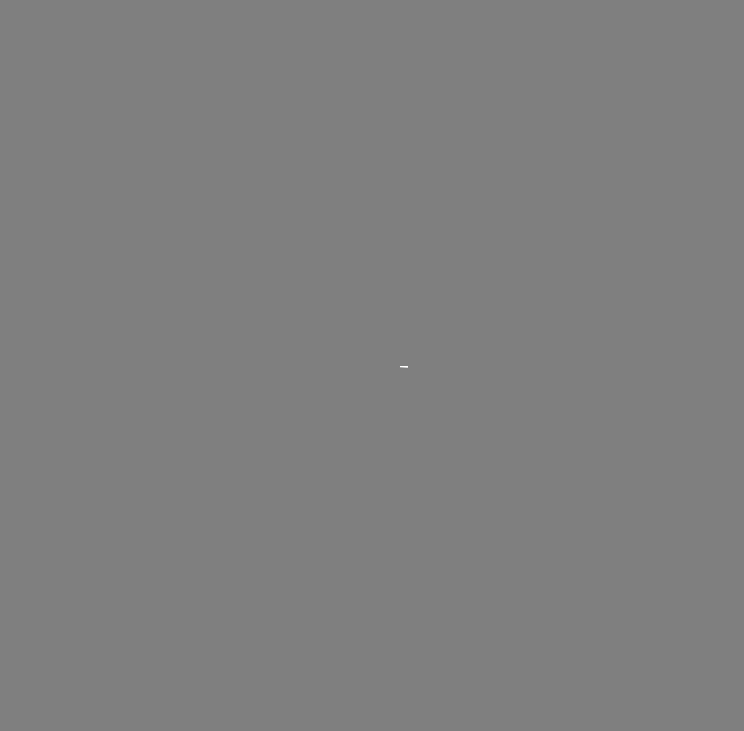 scroll, scrollTop: 0, scrollLeft: 0, axis: both 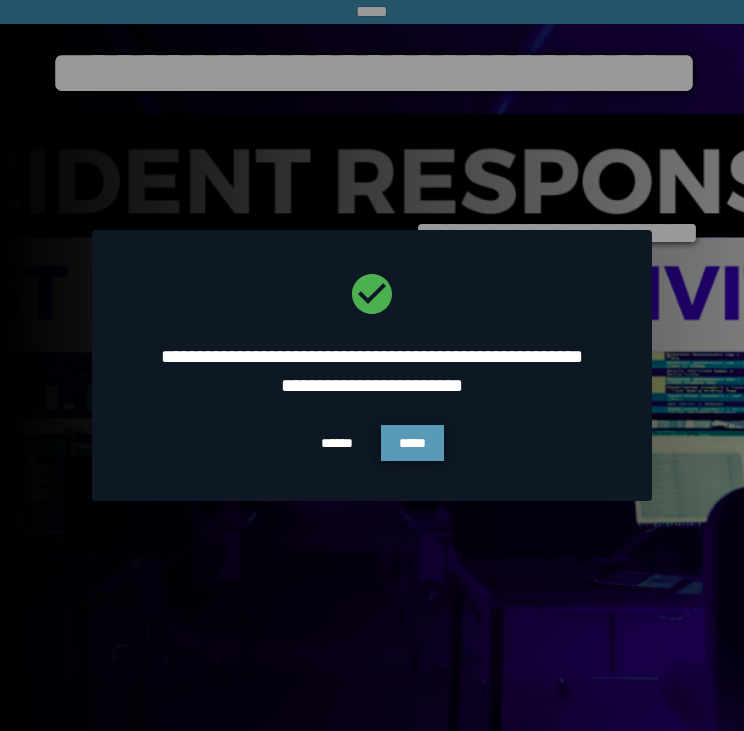 click on "*****" at bounding box center [412, 443] 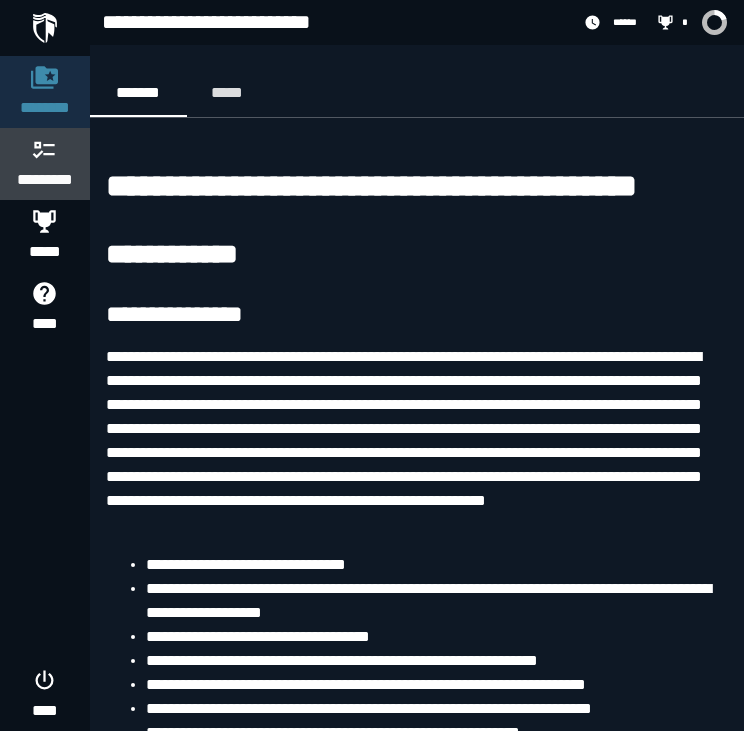 click on "*********" at bounding box center [45, 180] 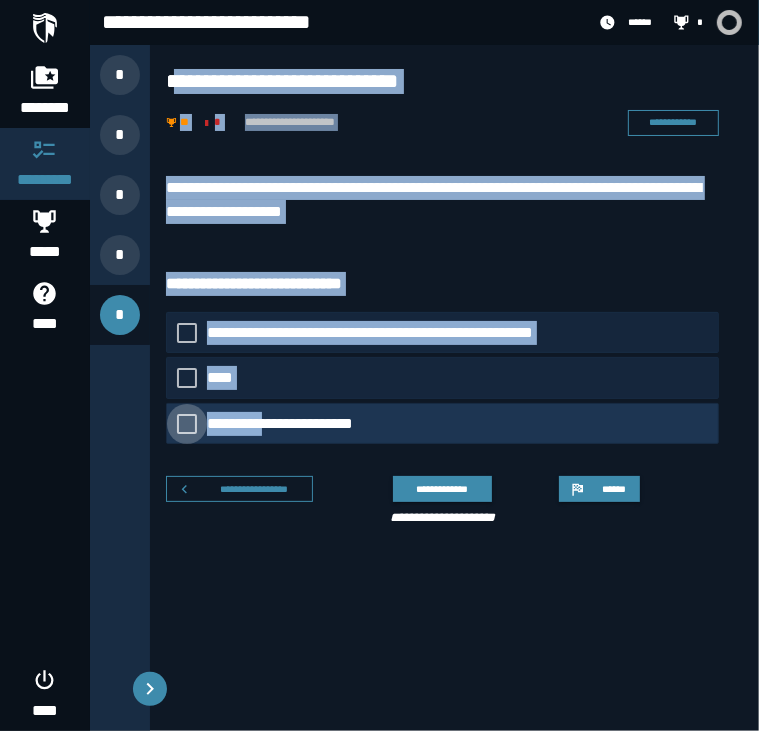 drag, startPoint x: 172, startPoint y: 61, endPoint x: 271, endPoint y: 438, distance: 389.78198 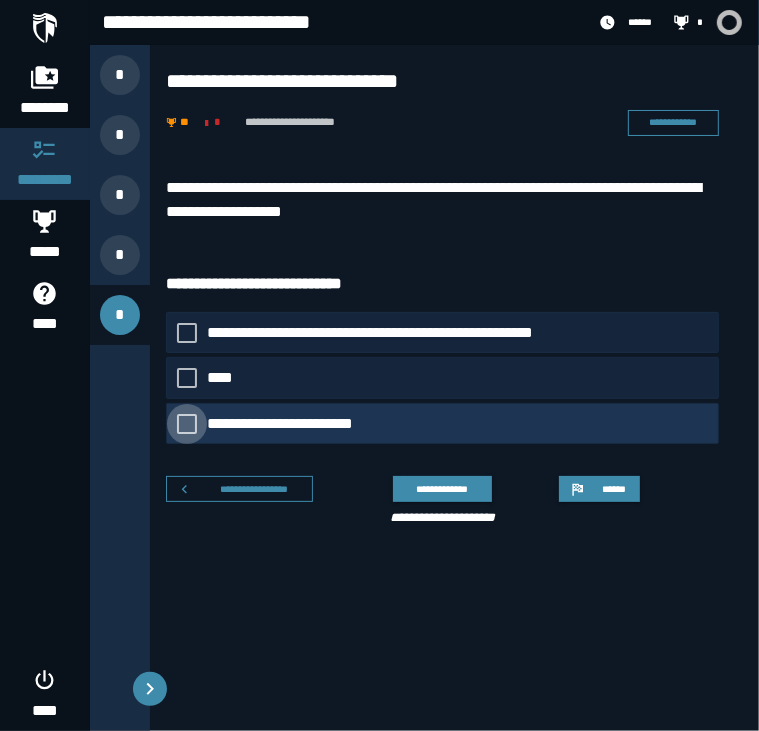 drag, startPoint x: 271, startPoint y: 438, endPoint x: 379, endPoint y: 430, distance: 108.29589 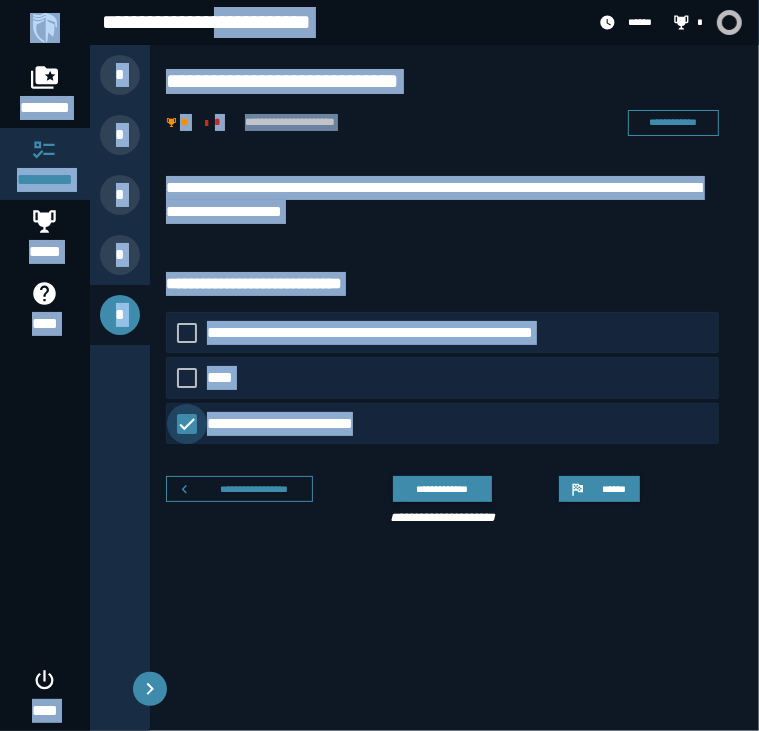 drag, startPoint x: 374, startPoint y: 441, endPoint x: 226, endPoint y: 43, distance: 424.6269 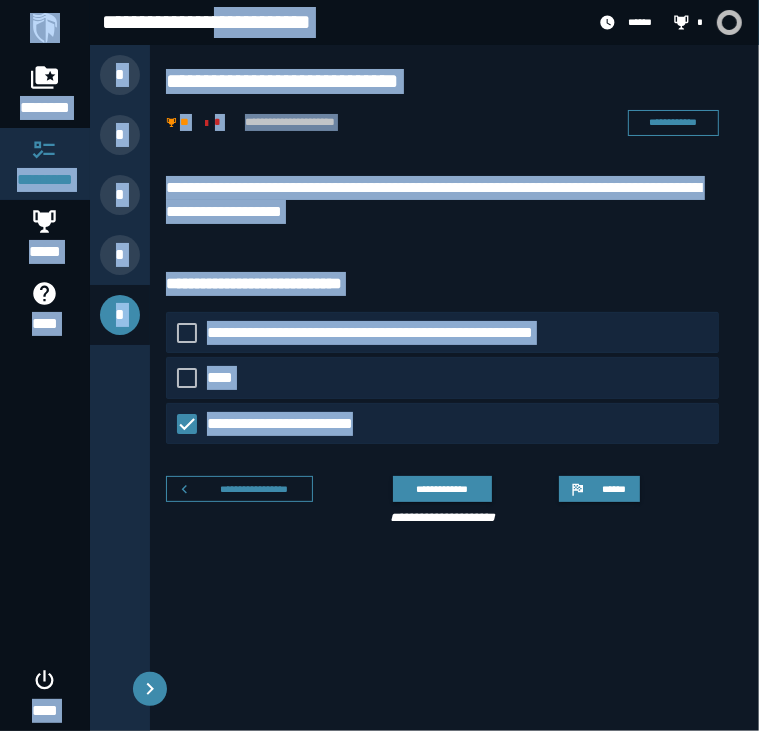 drag, startPoint x: 226, startPoint y: 43, endPoint x: 214, endPoint y: 77, distance: 36.05551 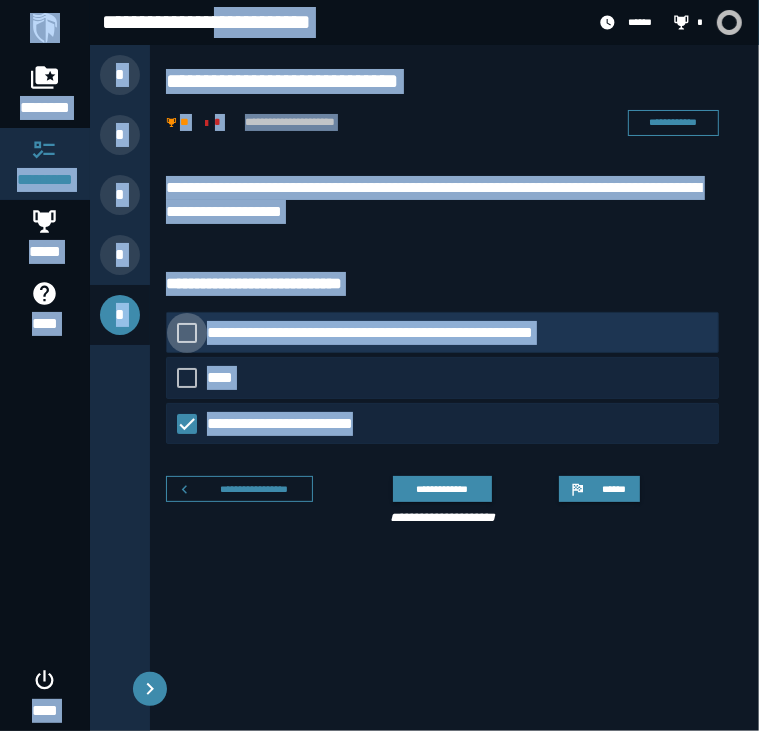 click on "**********" 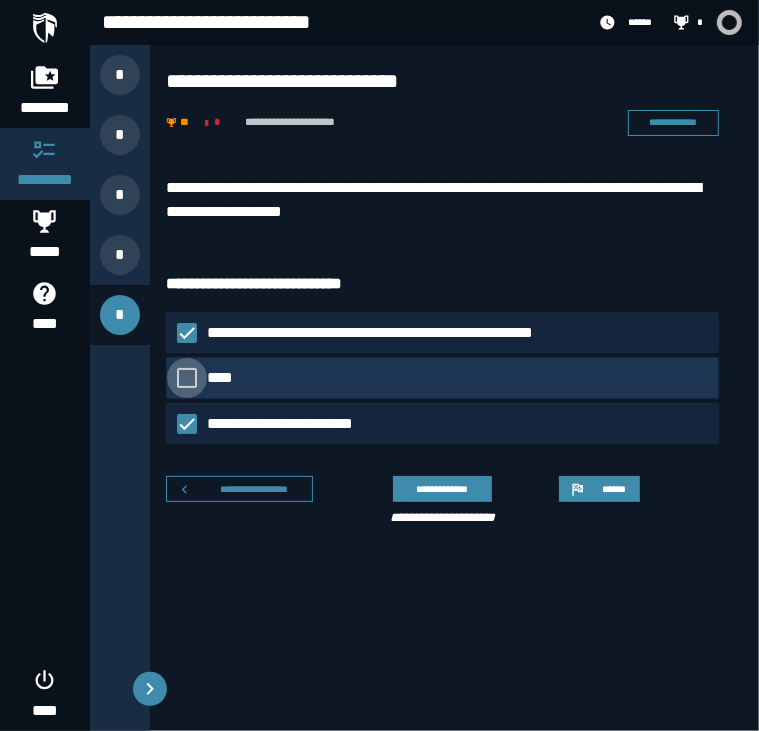 click on "****" 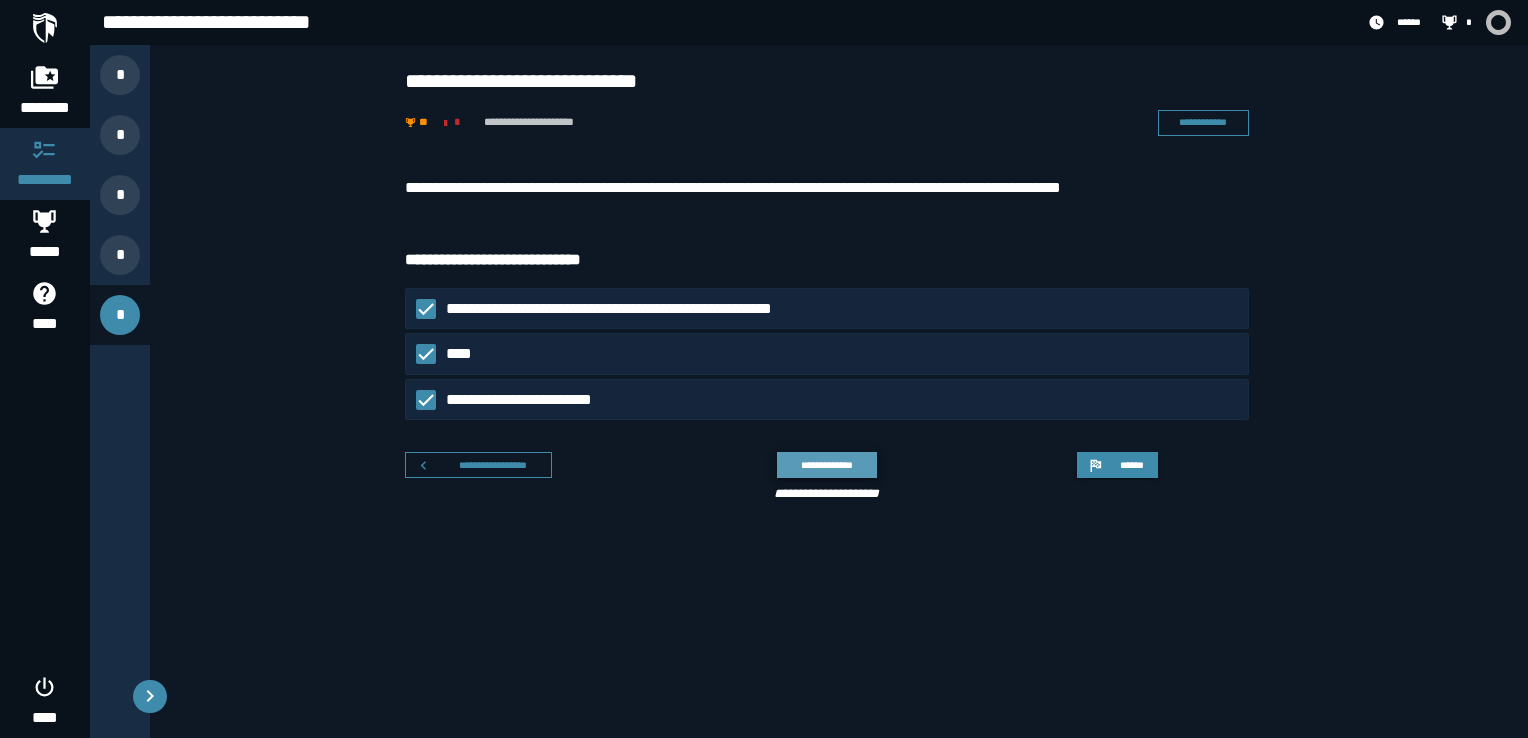 click on "**********" at bounding box center (826, 465) 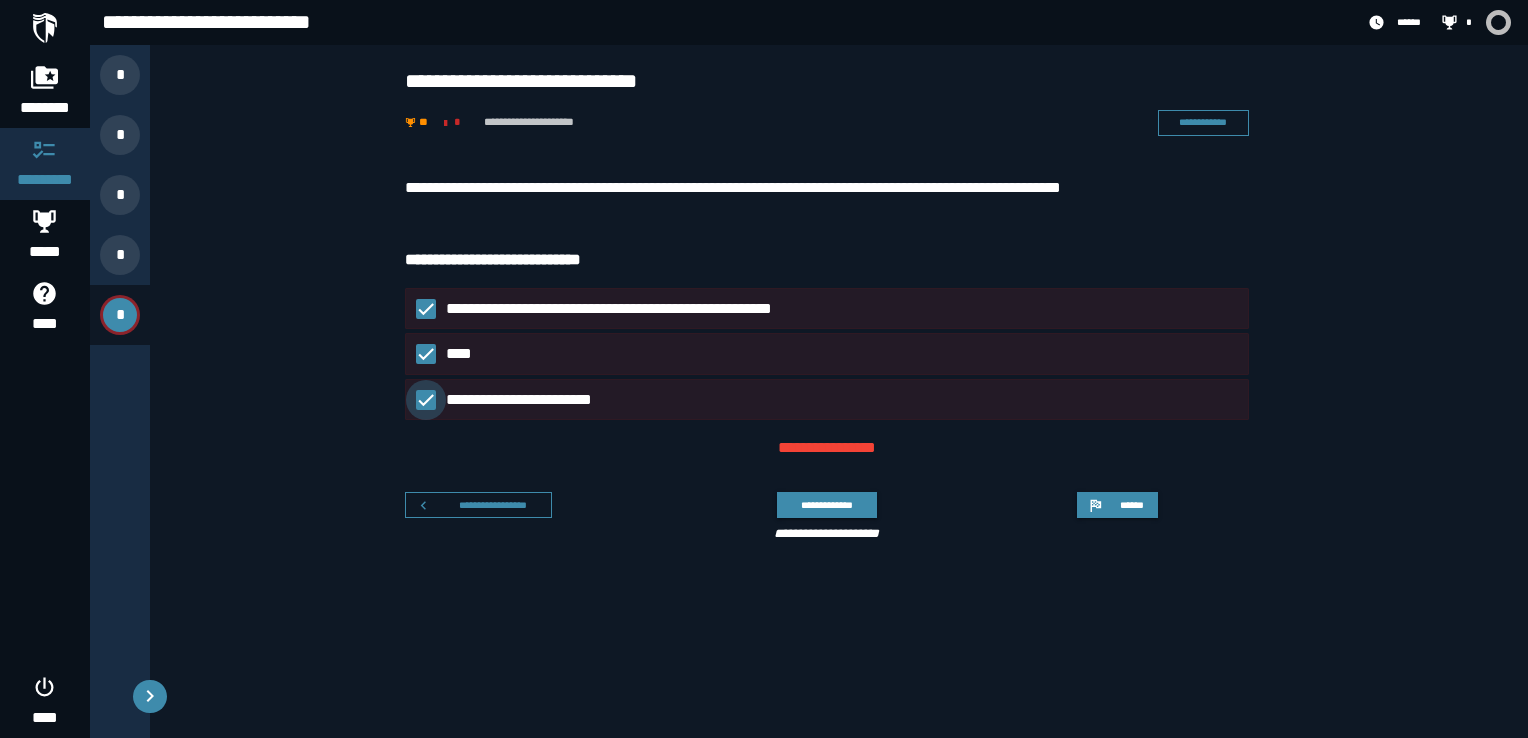 click on "**********" at bounding box center (530, 400) 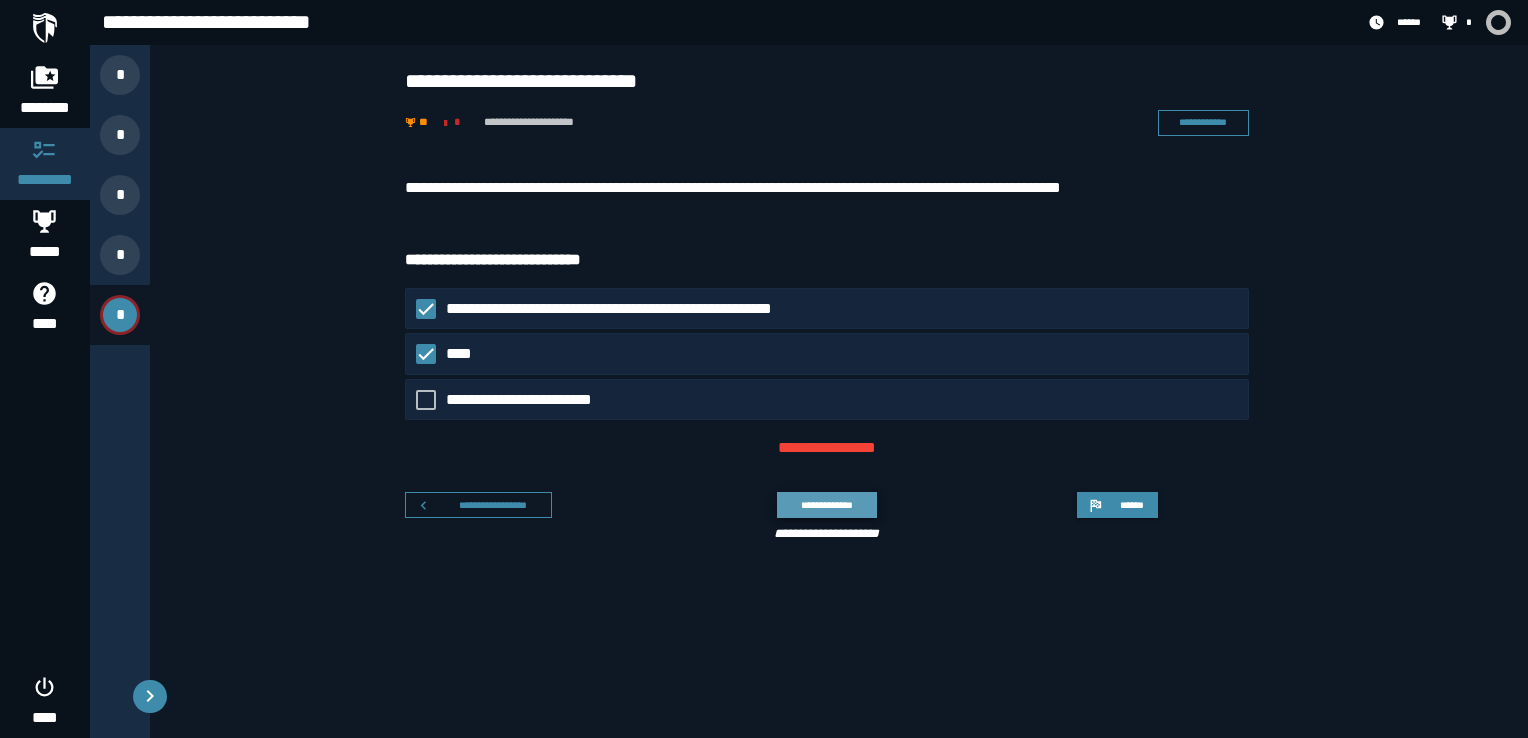click on "**********" at bounding box center (826, 505) 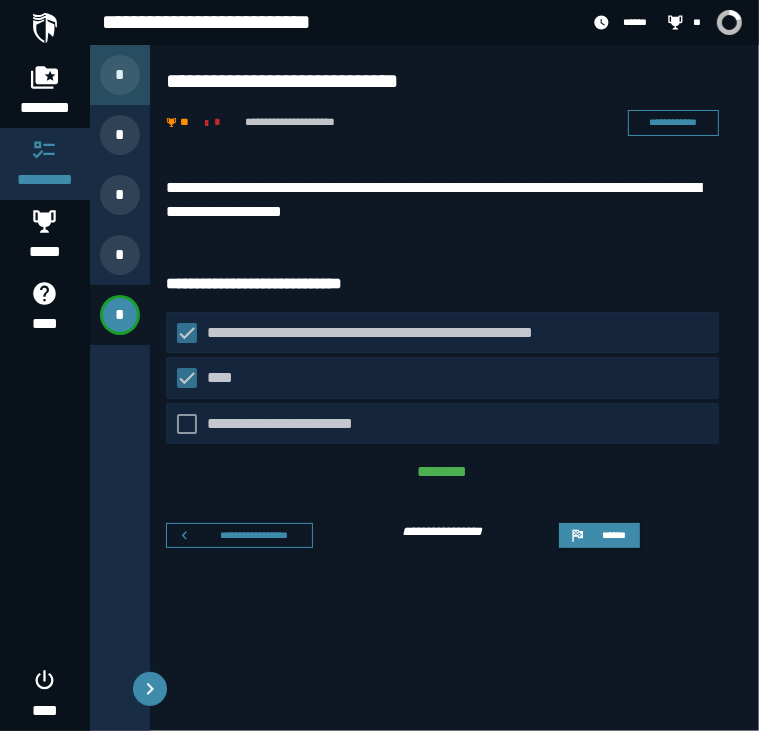 click on "*" at bounding box center (120, 75) 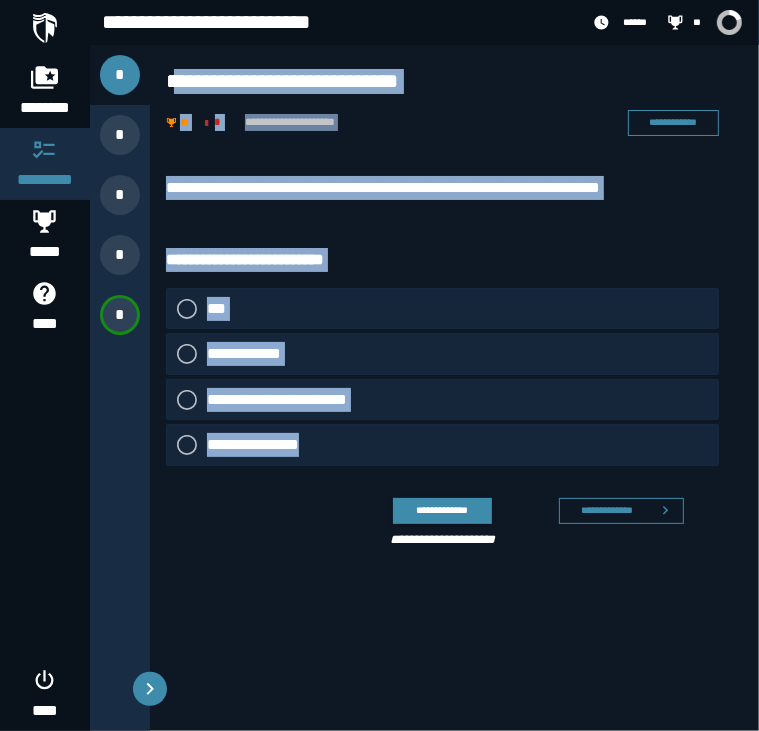 drag, startPoint x: 171, startPoint y: 72, endPoint x: 334, endPoint y: 443, distance: 405.22833 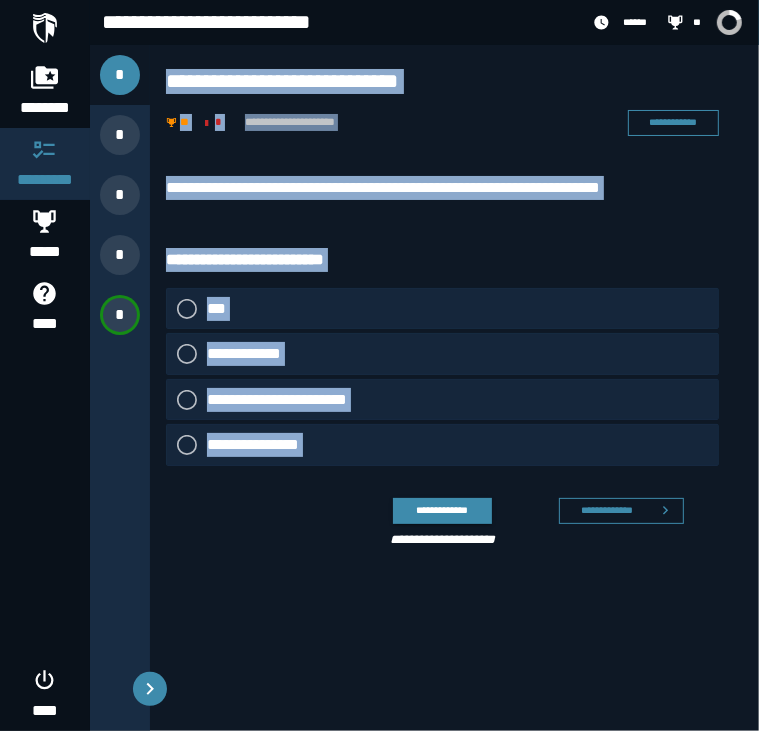 drag, startPoint x: 168, startPoint y: 79, endPoint x: 352, endPoint y: 469, distance: 431.22617 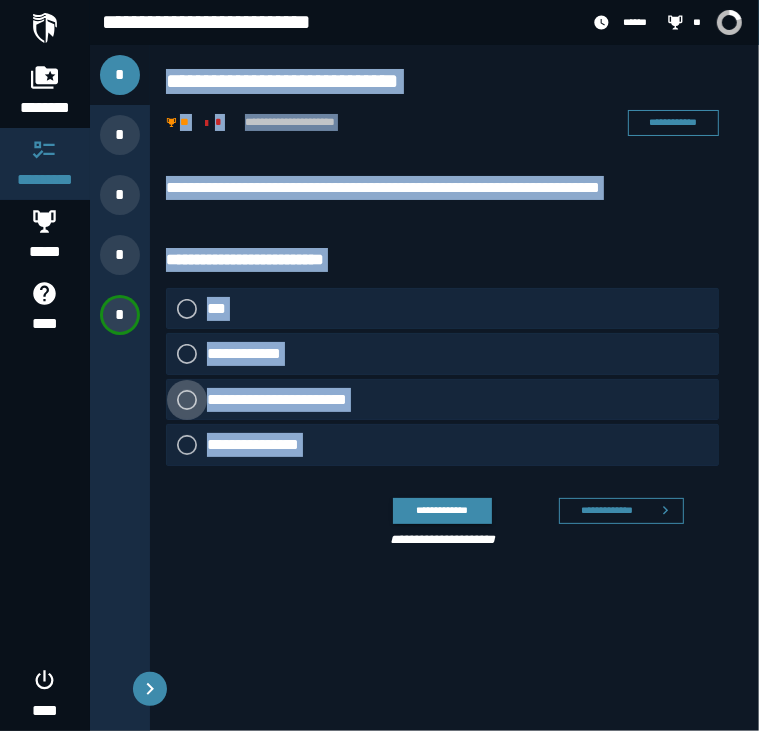 click on "**********" at bounding box center [288, 400] 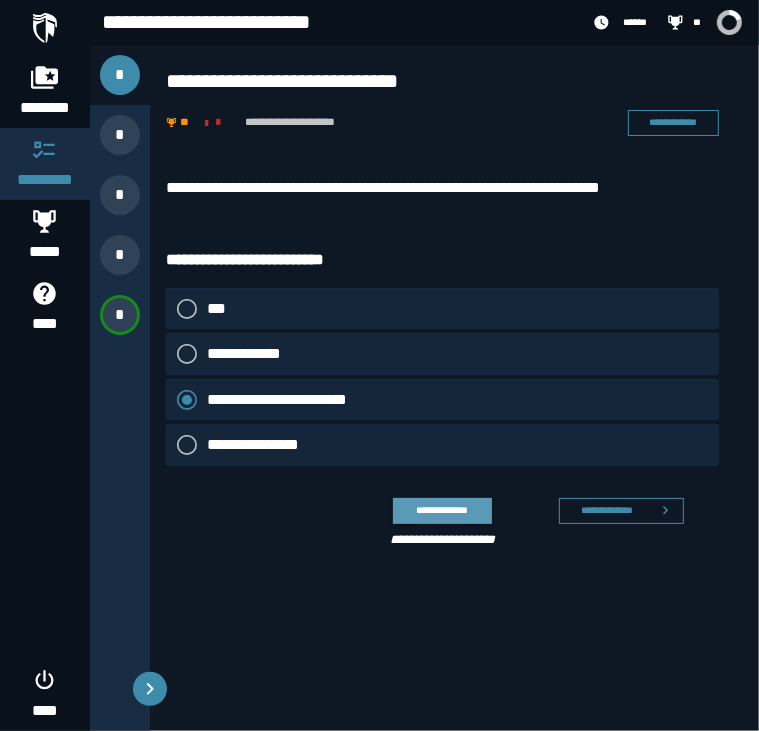 click on "**********" at bounding box center [442, 510] 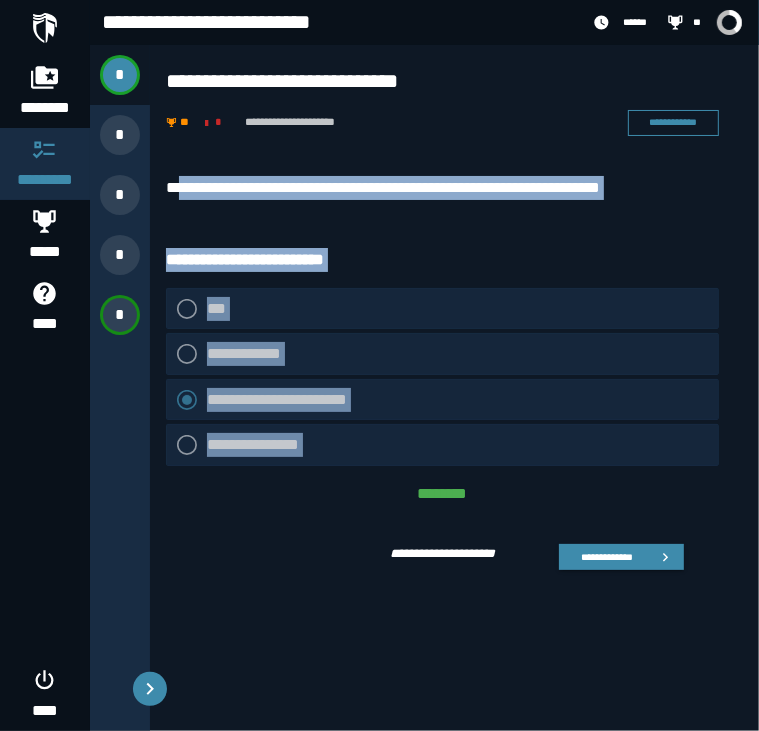 drag, startPoint x: 318, startPoint y: 503, endPoint x: 189, endPoint y: 175, distance: 352.45566 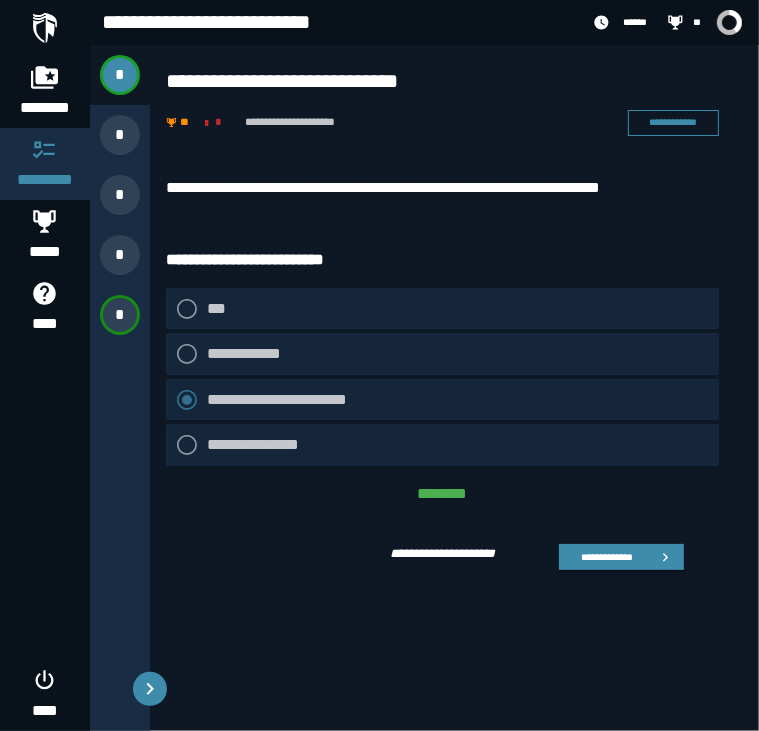 click on "[REDACTED]" at bounding box center (442, 409) 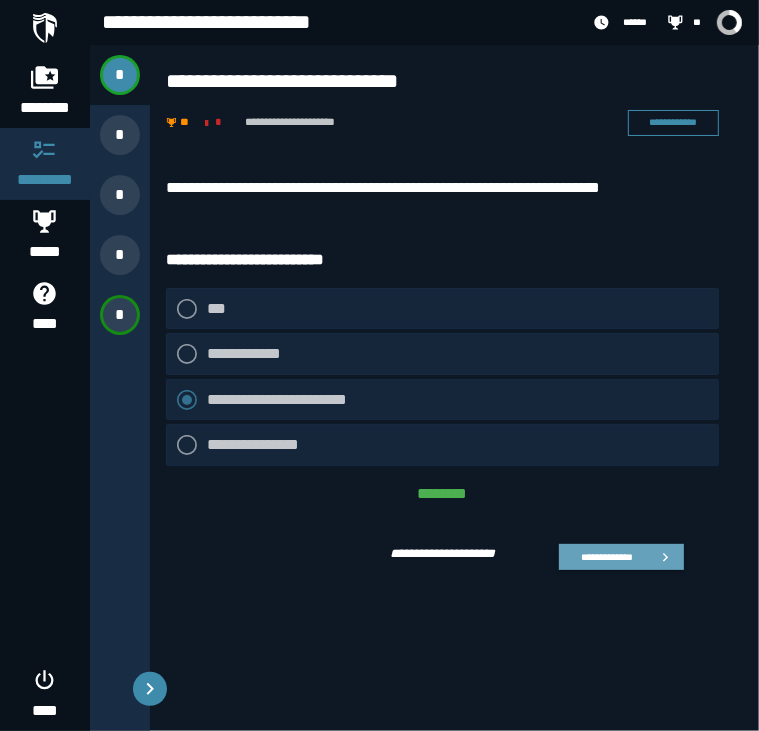 click on "**********" at bounding box center (606, 557) 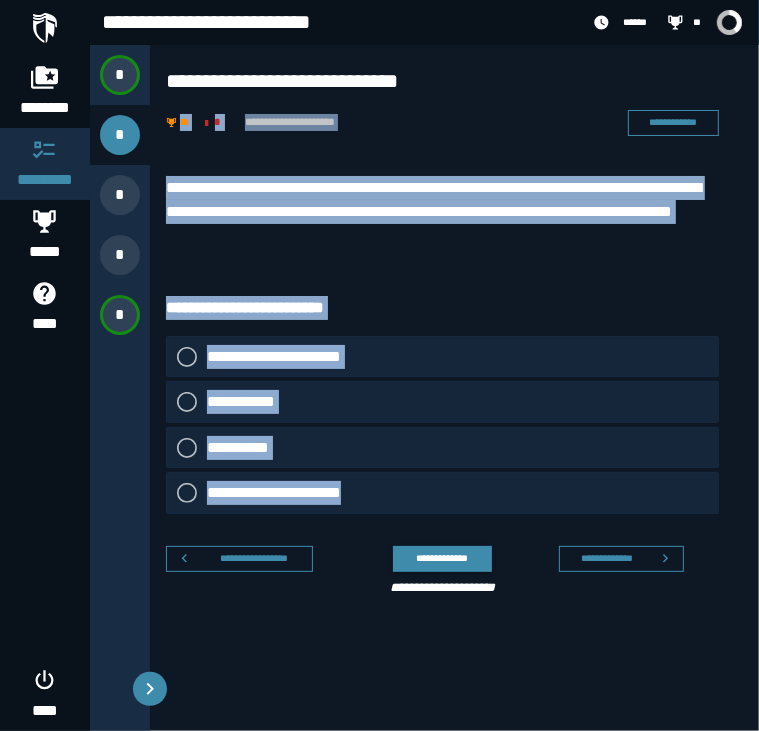 drag, startPoint x: 173, startPoint y: 158, endPoint x: 383, endPoint y: 506, distance: 406.45294 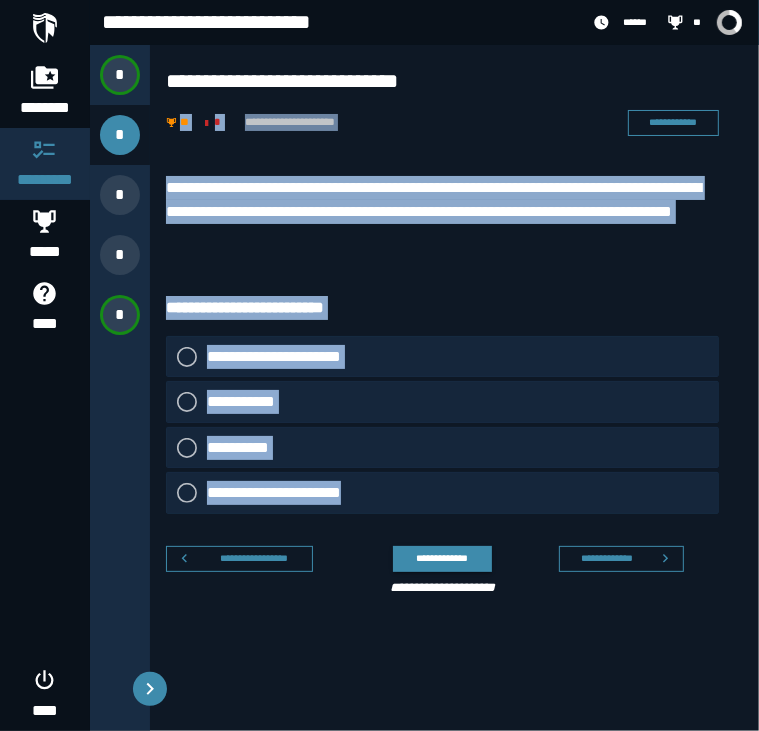 drag, startPoint x: 383, startPoint y: 506, endPoint x: 284, endPoint y: 227, distance: 296.0439 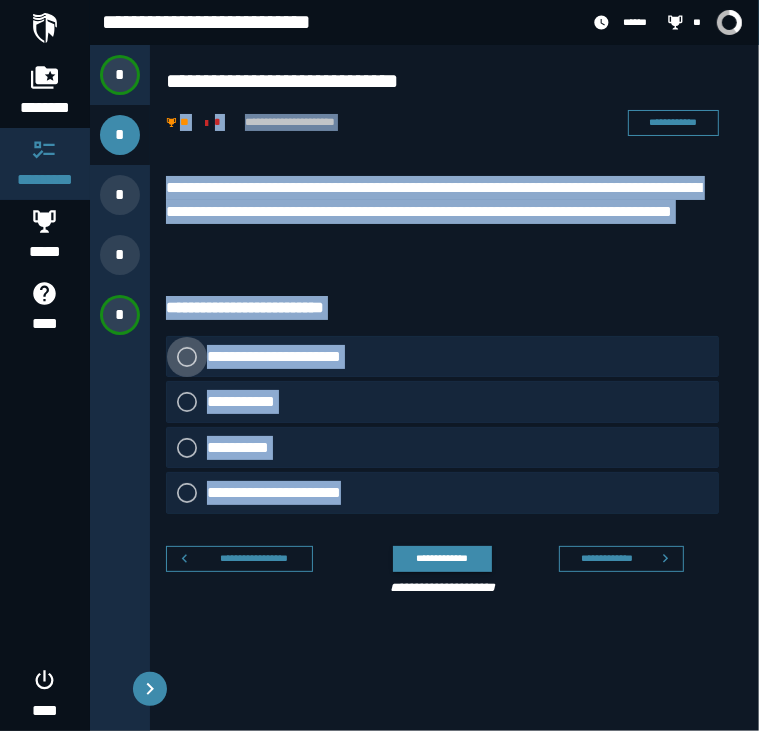 click on "**********" 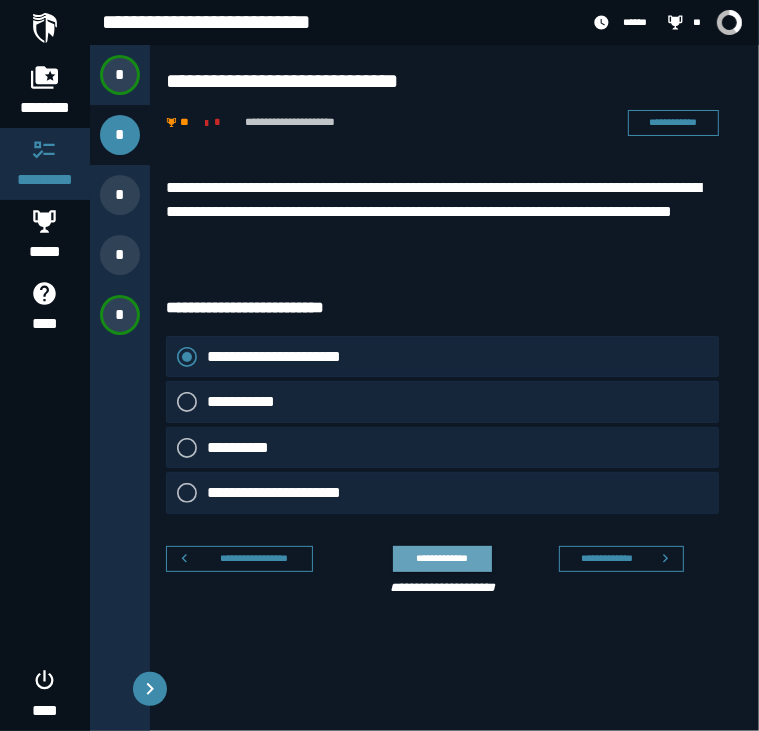 click on "**********" at bounding box center (442, 558) 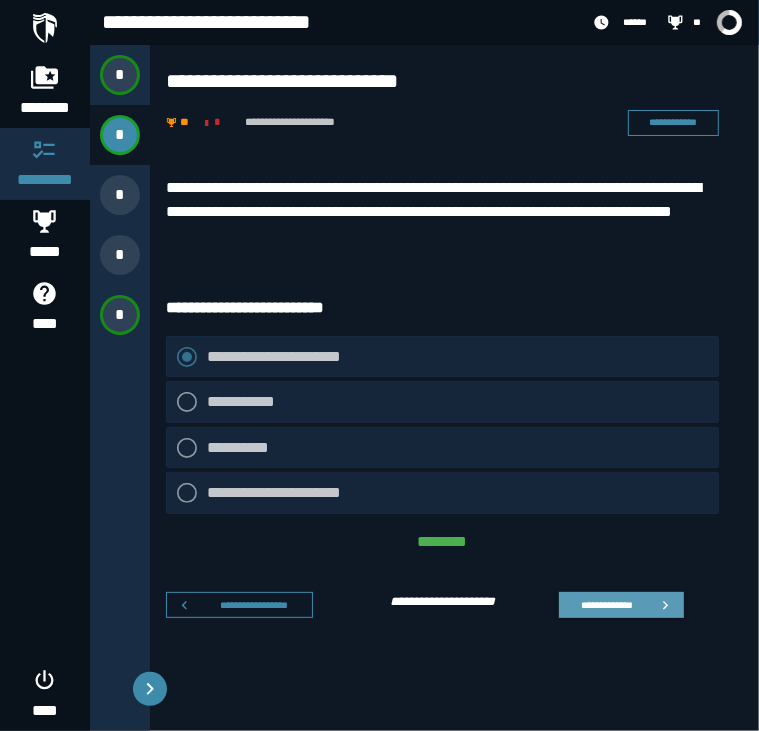 click on "**********" at bounding box center (621, 605) 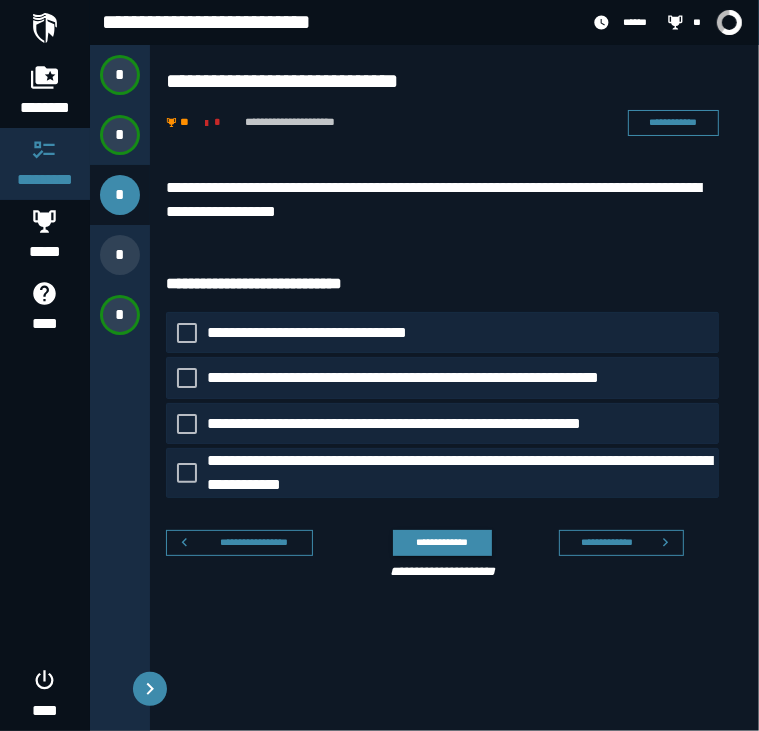 drag, startPoint x: 176, startPoint y: 159, endPoint x: 410, endPoint y: 512, distance: 423.51505 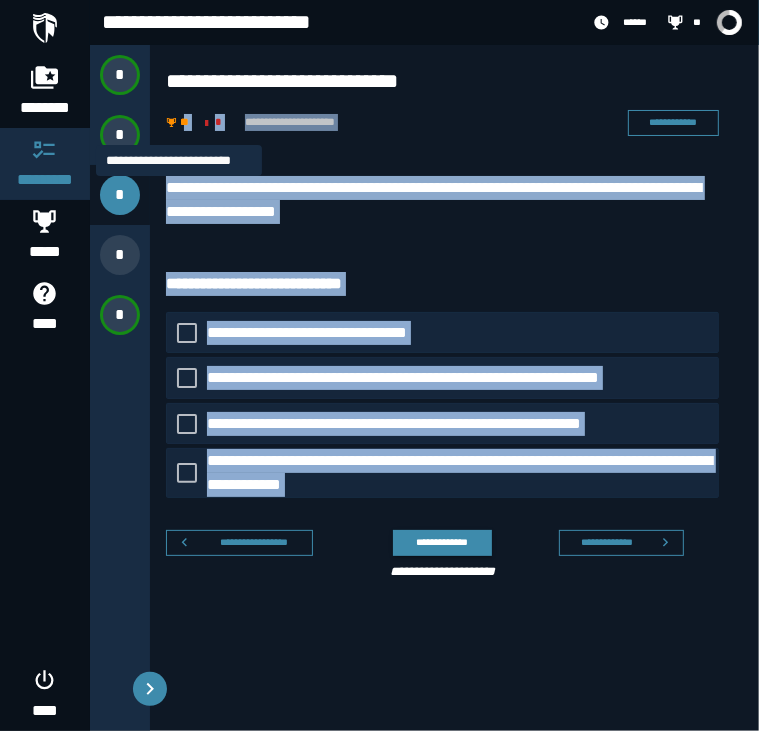 drag, startPoint x: 410, startPoint y: 512, endPoint x: 184, endPoint y: 136, distance: 438.6935 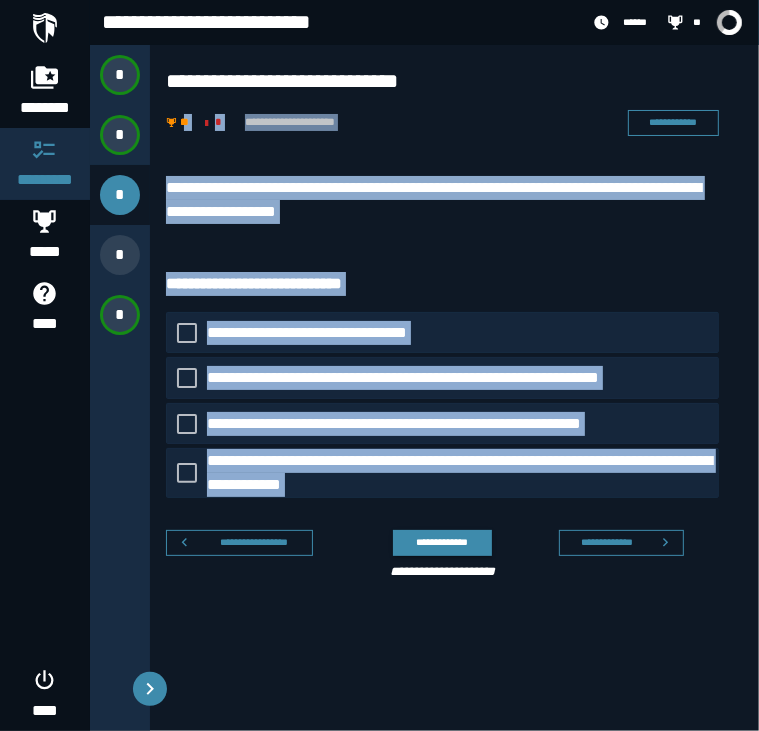 drag, startPoint x: 184, startPoint y: 136, endPoint x: 210, endPoint y: 192, distance: 61.741398 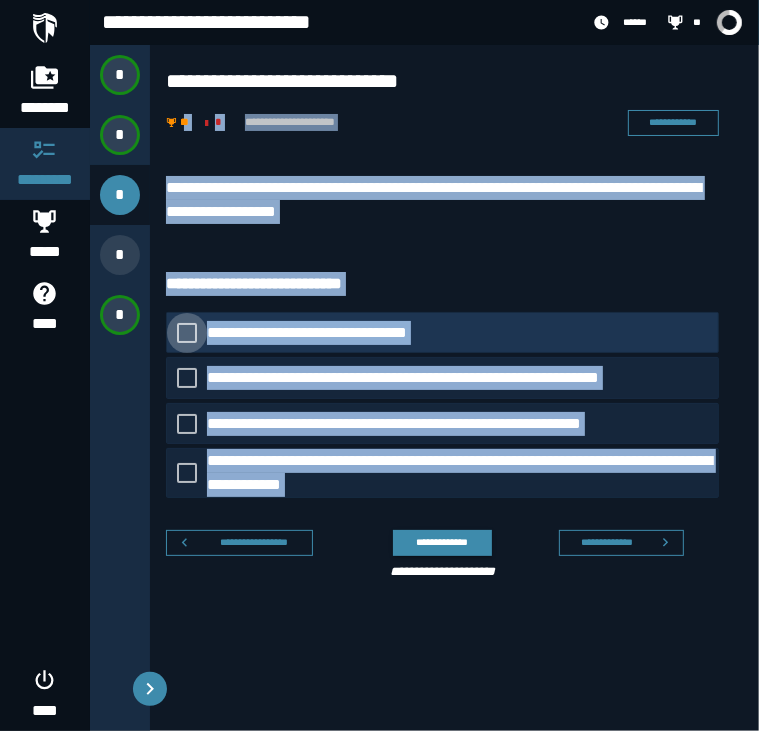 click on "**********" at bounding box center [333, 333] 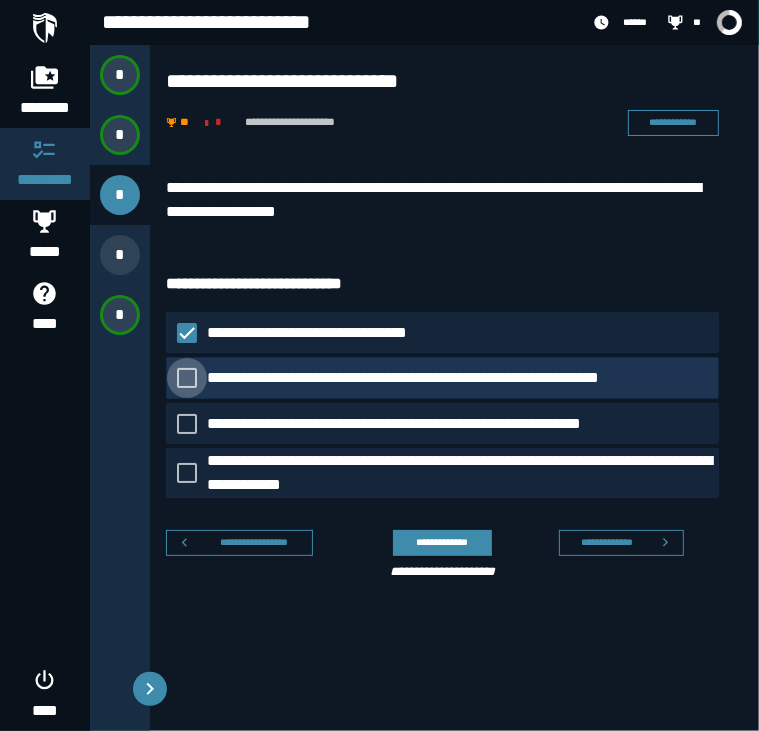click on "**********" 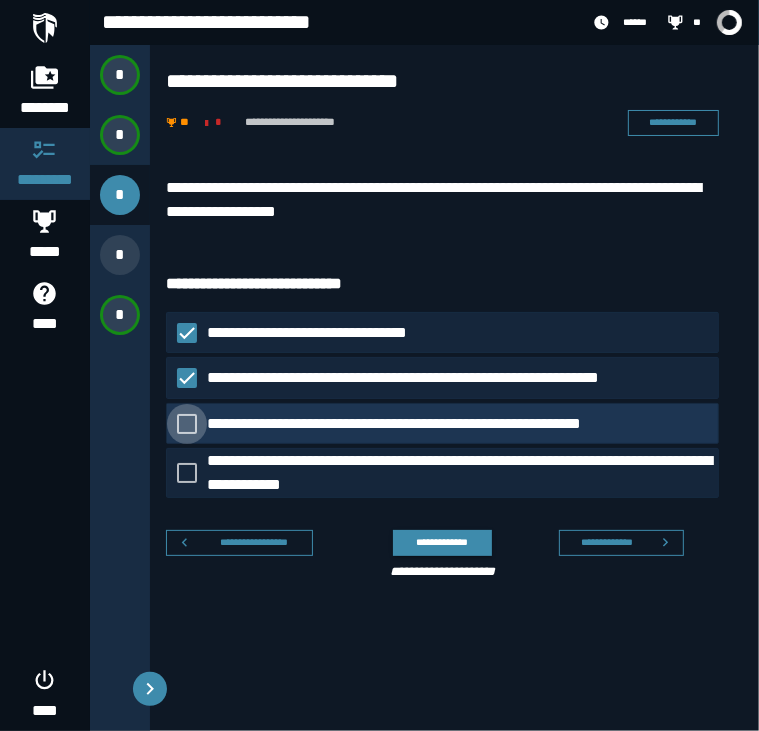 click on "**********" 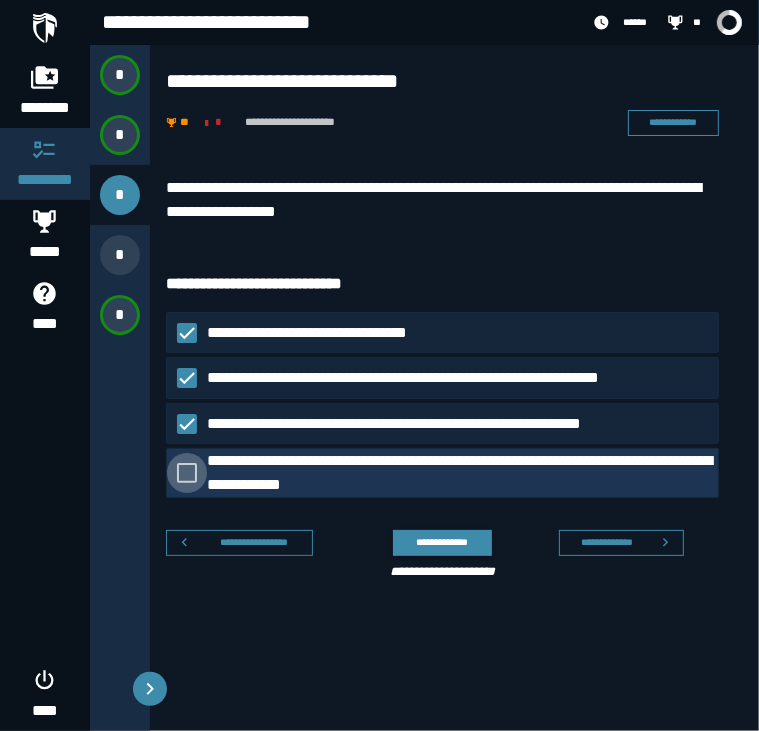 click on "**********" at bounding box center [463, 473] 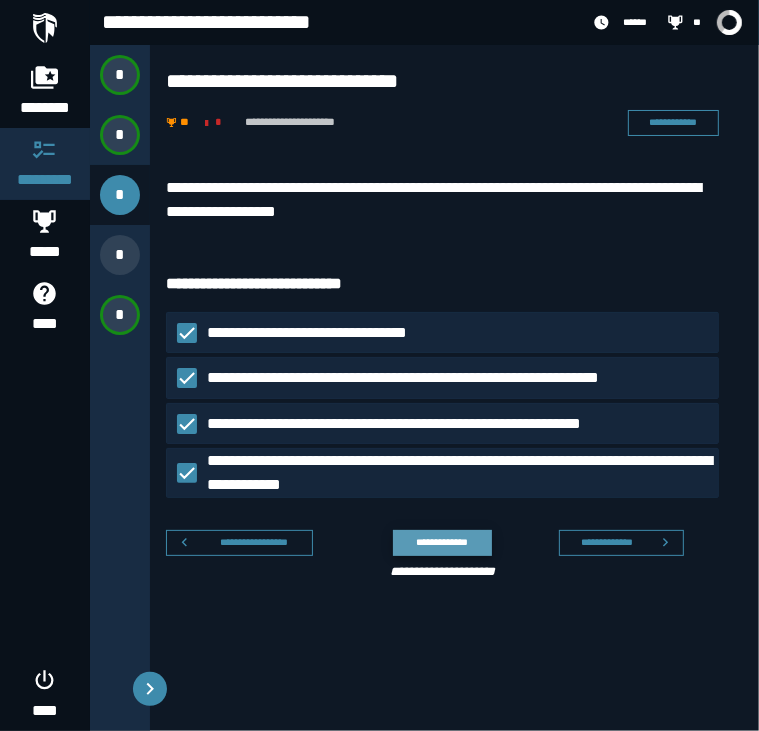 click on "**********" at bounding box center (442, 542) 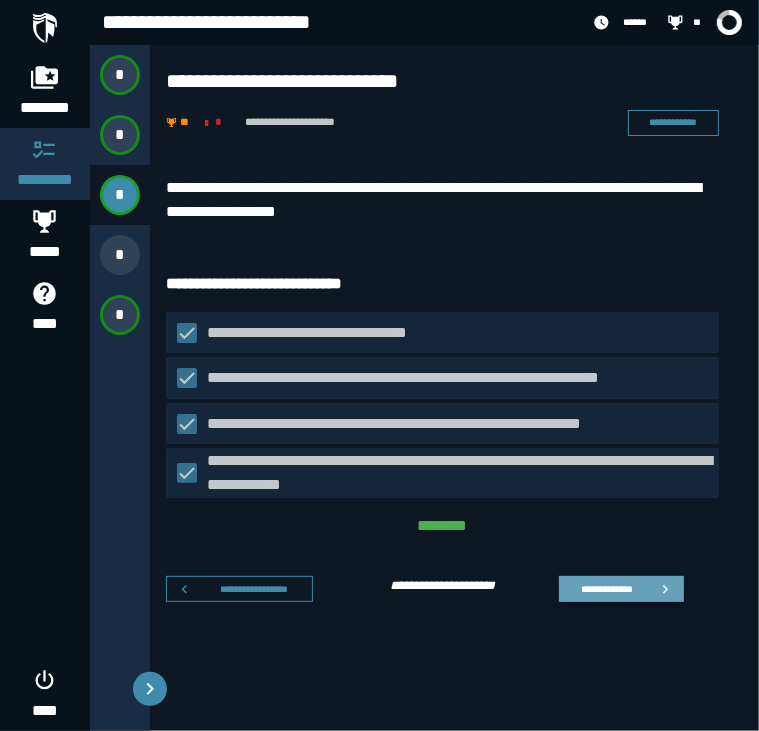 click on "**********" at bounding box center [606, 589] 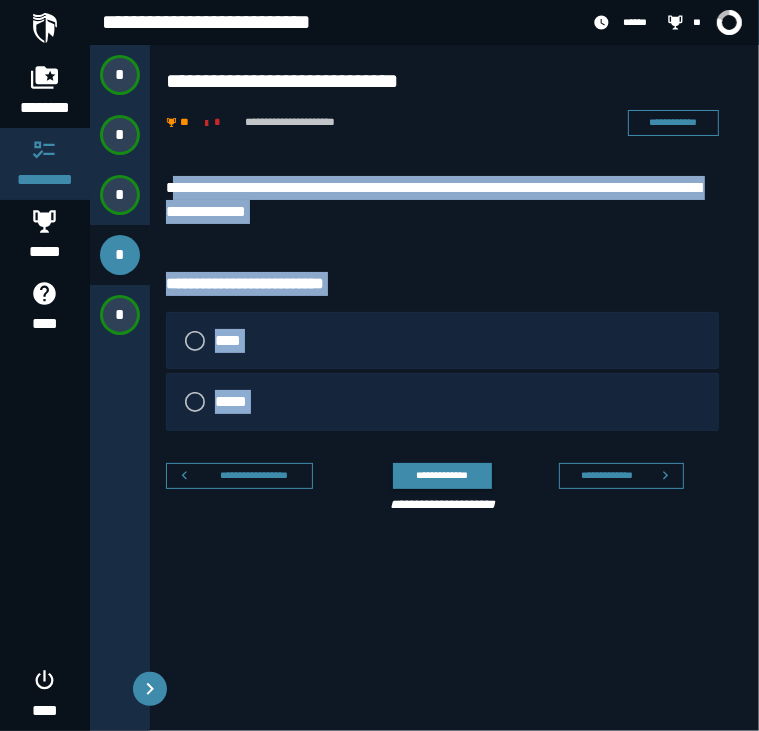 drag, startPoint x: 172, startPoint y: 170, endPoint x: 373, endPoint y: 451, distance: 345.48807 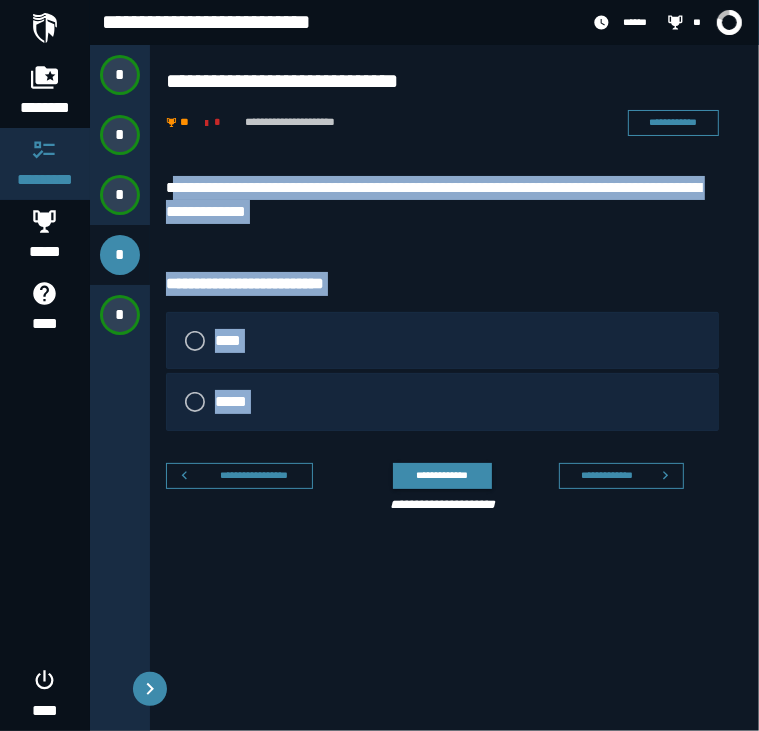 drag, startPoint x: 373, startPoint y: 451, endPoint x: 312, endPoint y: 184, distance: 273.87955 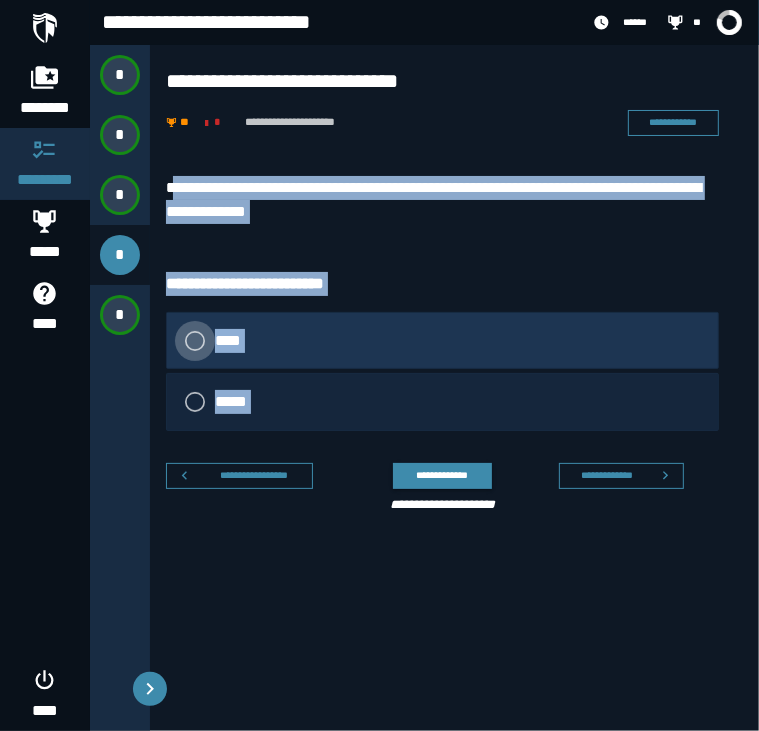 click on "****" 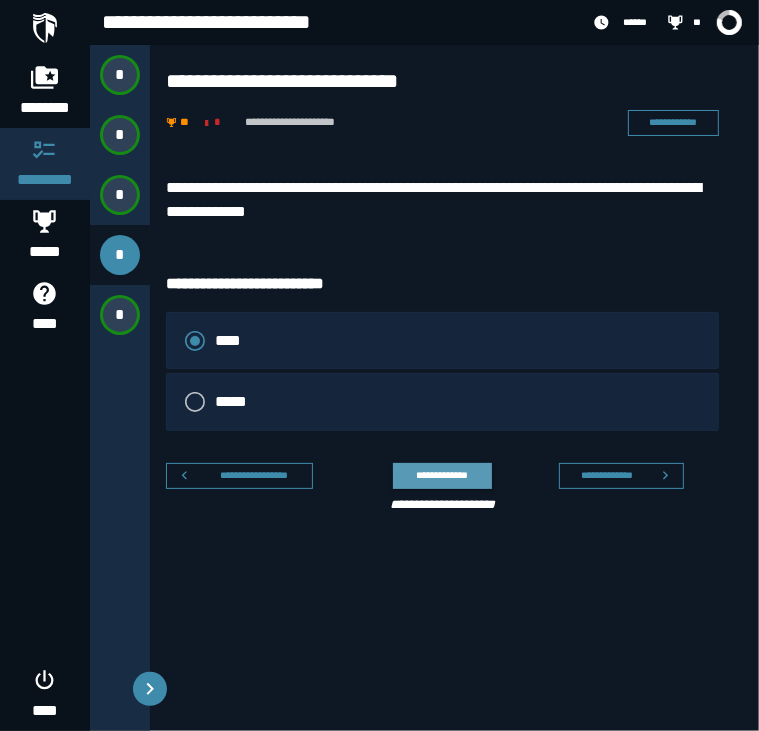 click on "**********" at bounding box center [442, 475] 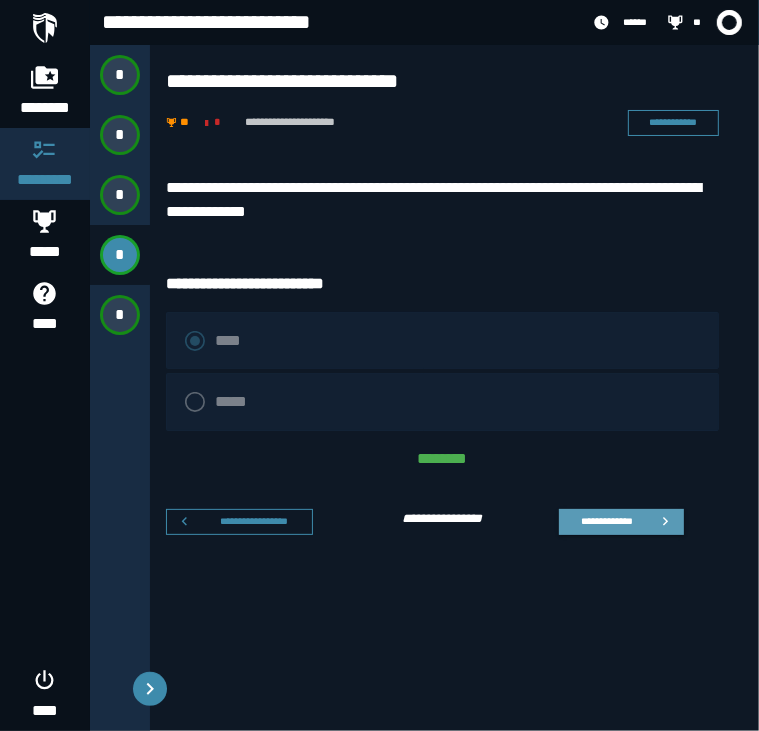 click on "**********" at bounding box center (606, 521) 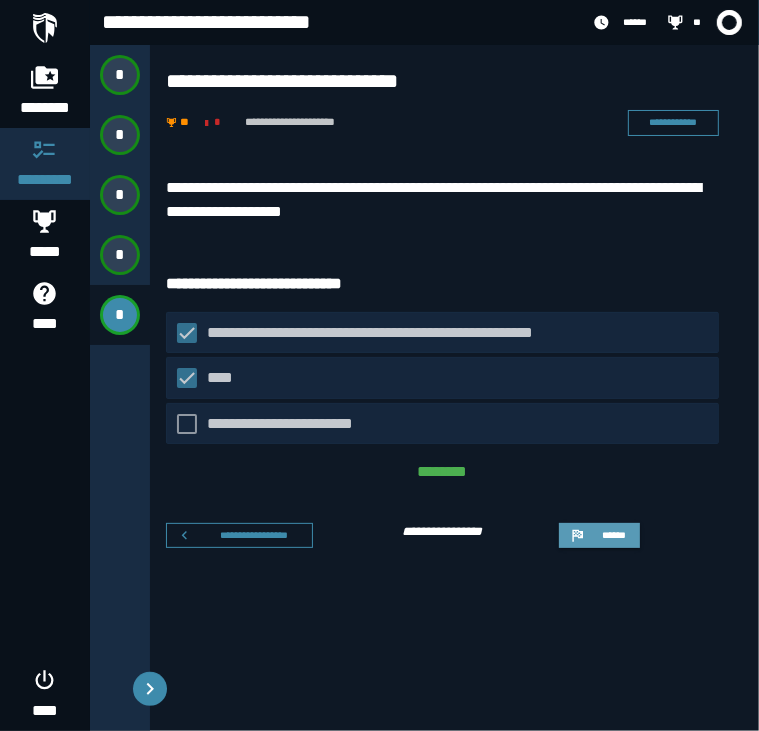 click on "******" at bounding box center (613, 535) 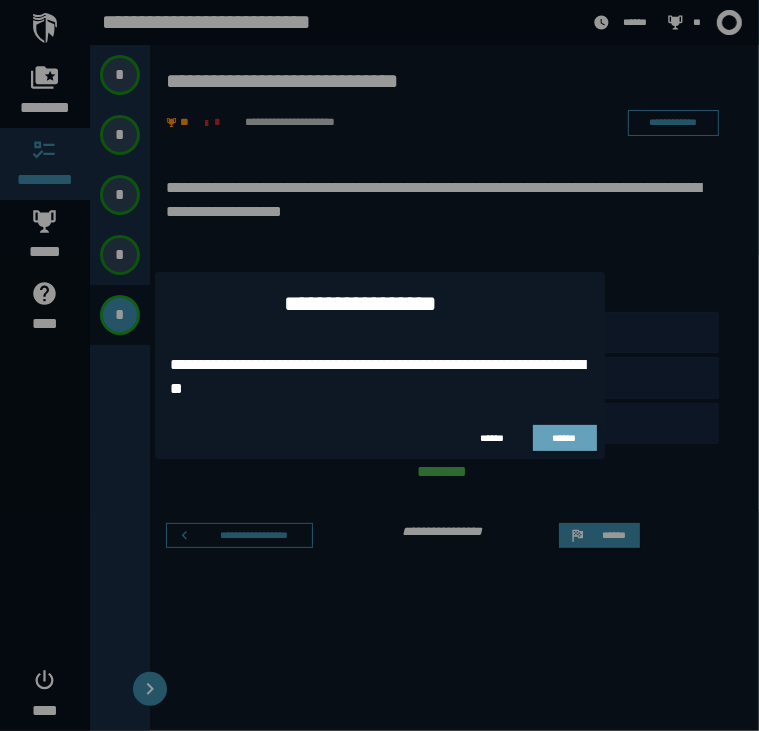 click on "******" at bounding box center [564, 438] 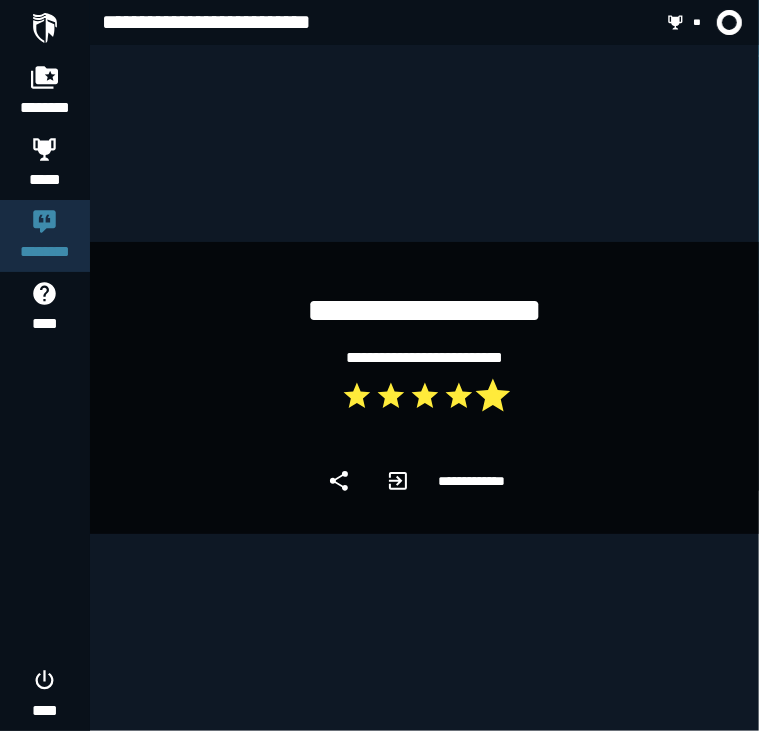 click 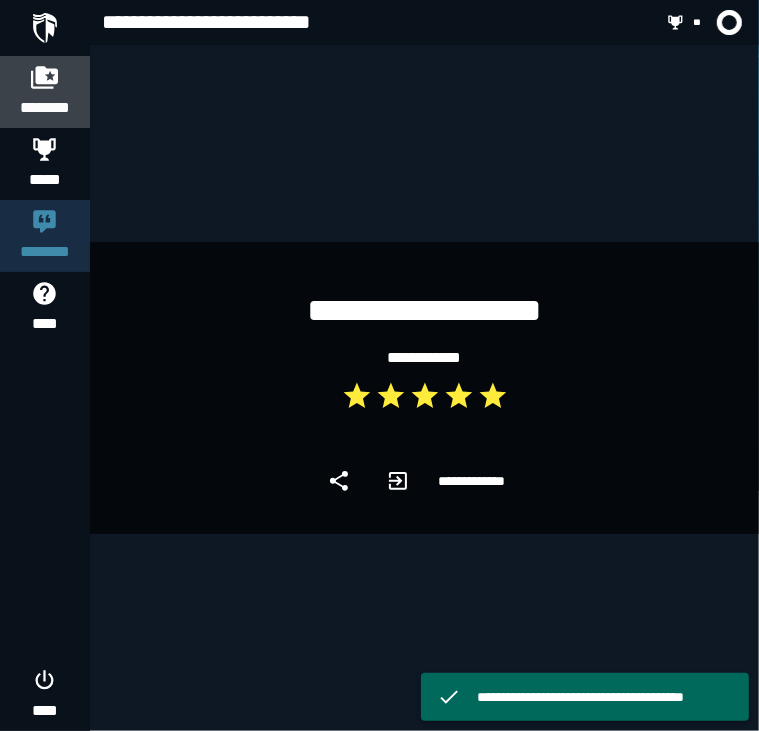 click 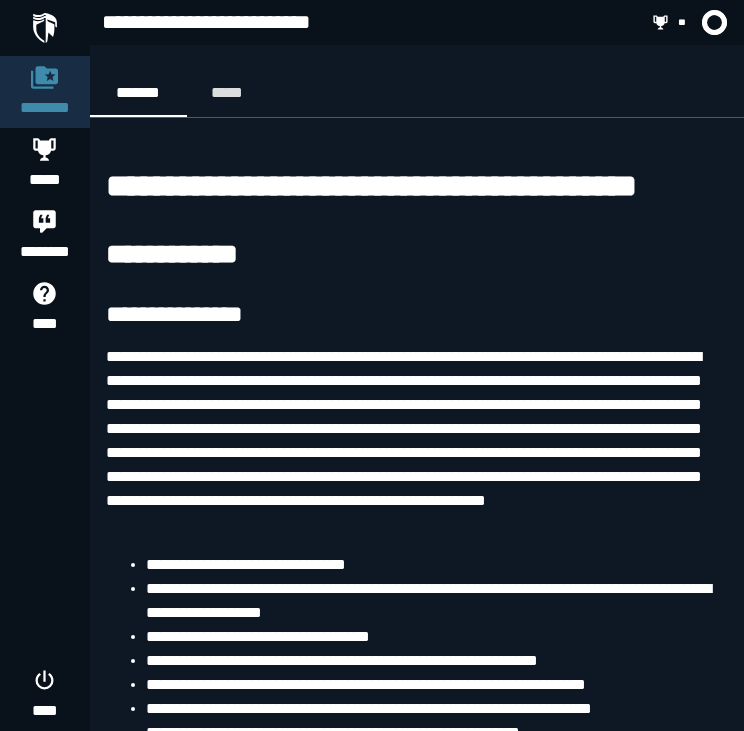 click at bounding box center [45, 28] 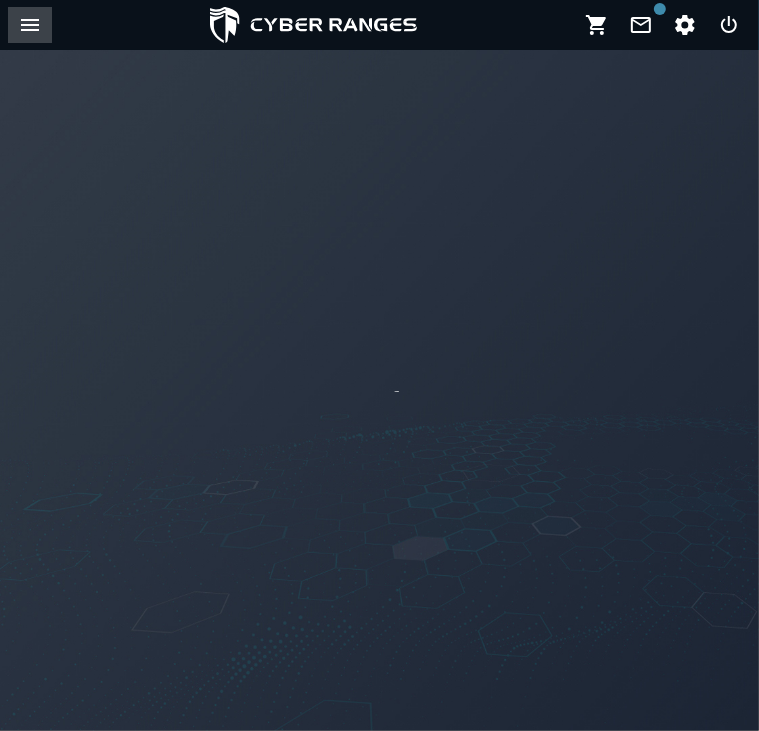 click at bounding box center [30, 25] 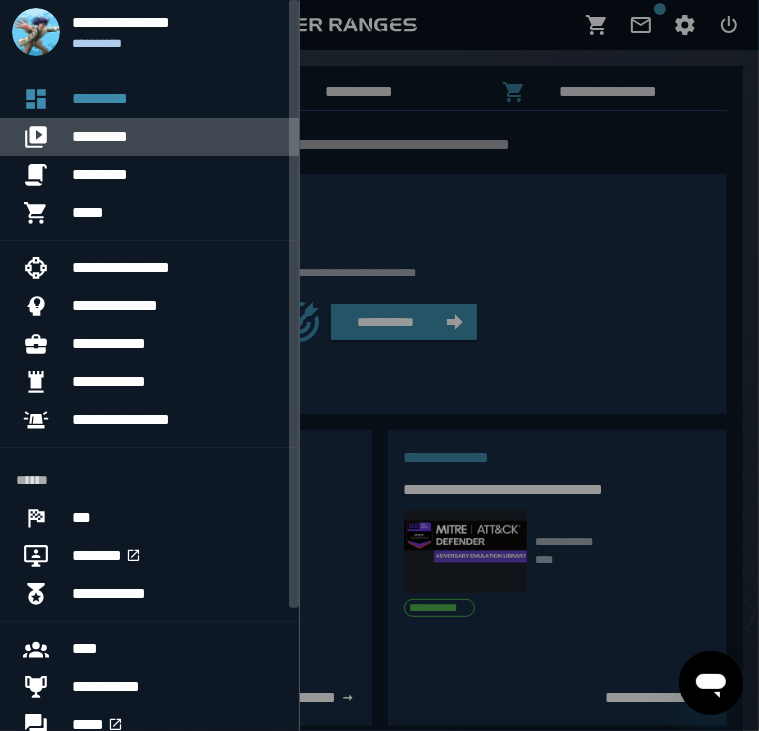 click at bounding box center [44, 137] 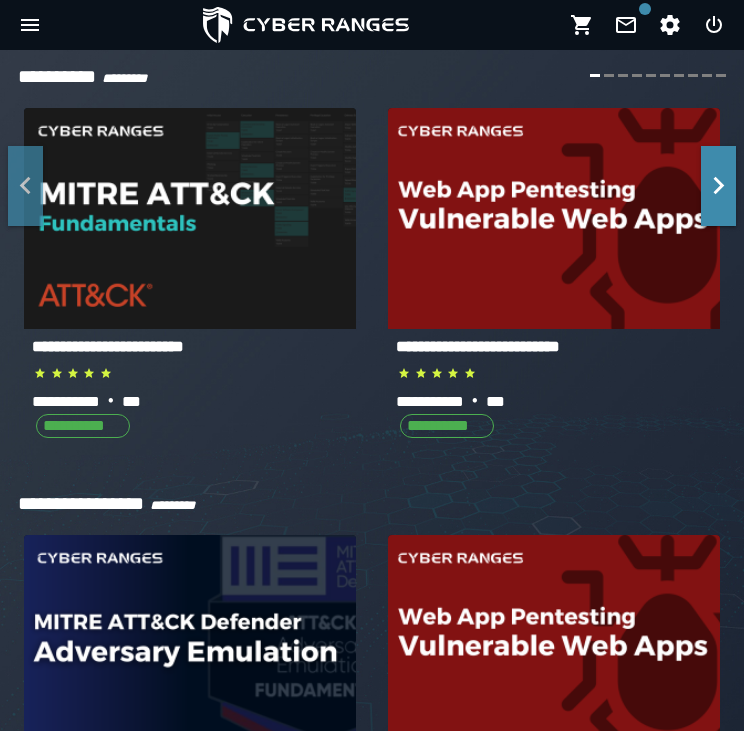 scroll, scrollTop: 0, scrollLeft: 0, axis: both 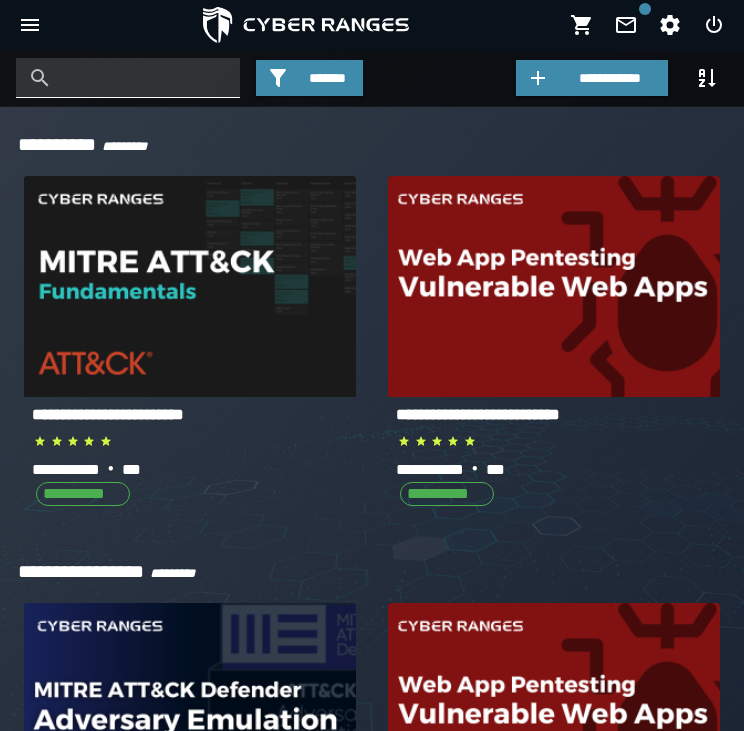 click at bounding box center [143, 78] 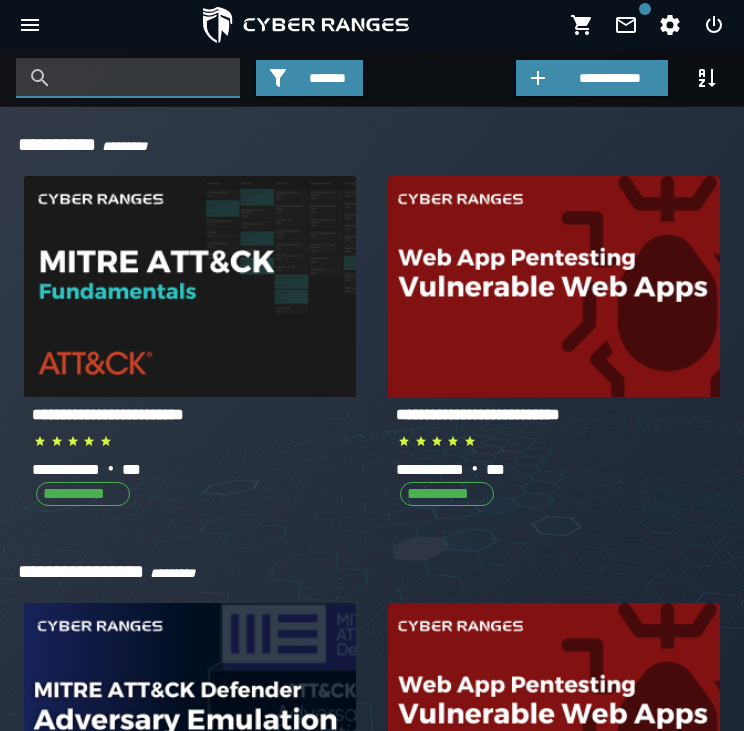 type on "*" 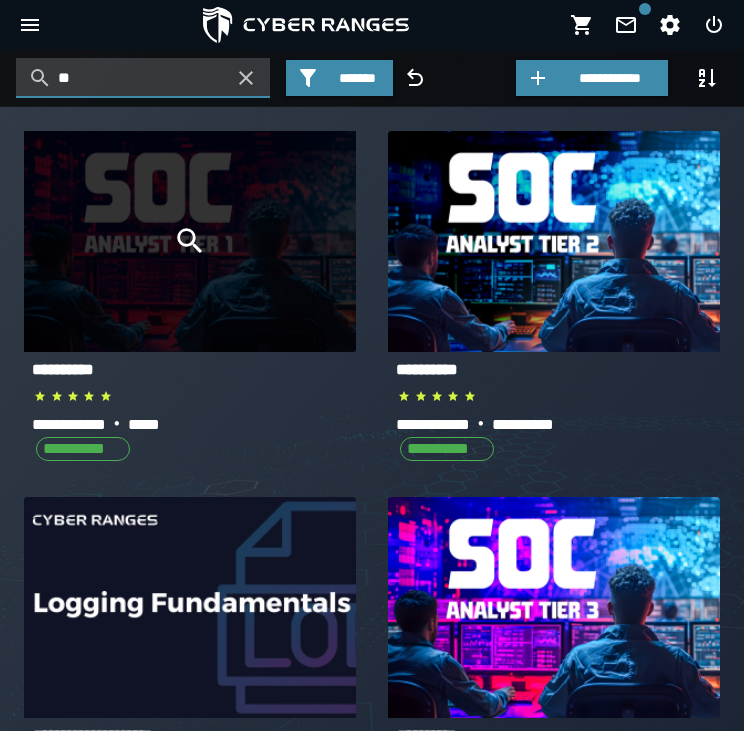 type on "**" 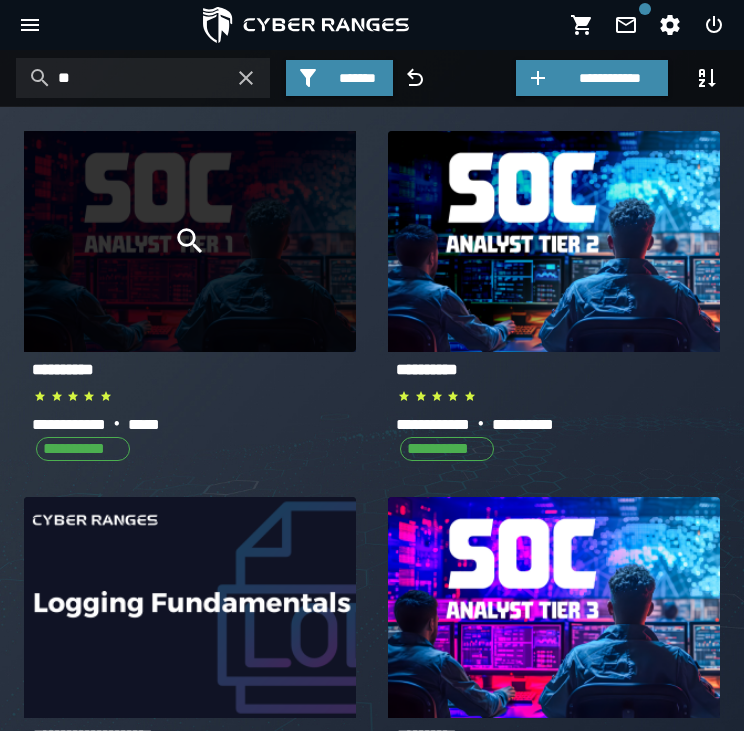 click 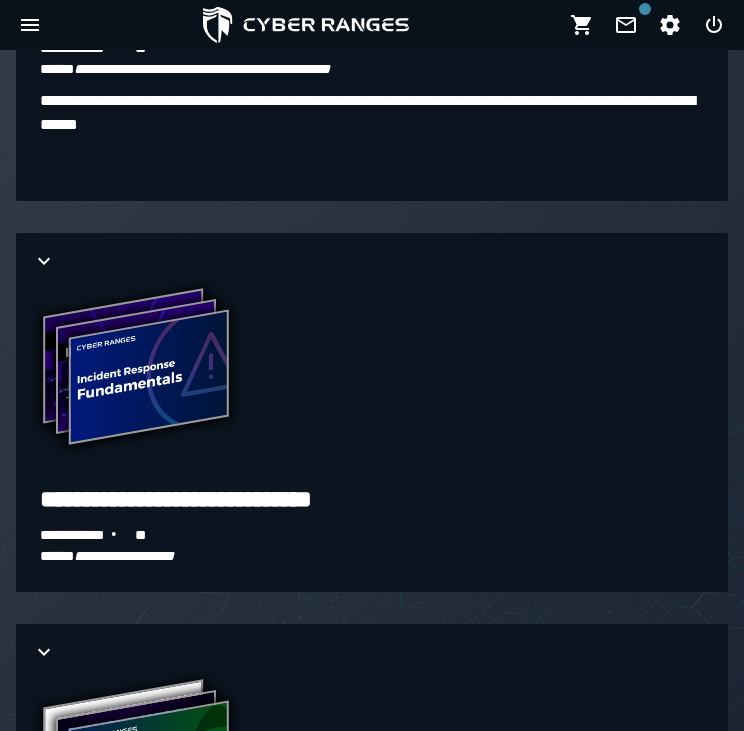 scroll, scrollTop: 2707, scrollLeft: 0, axis: vertical 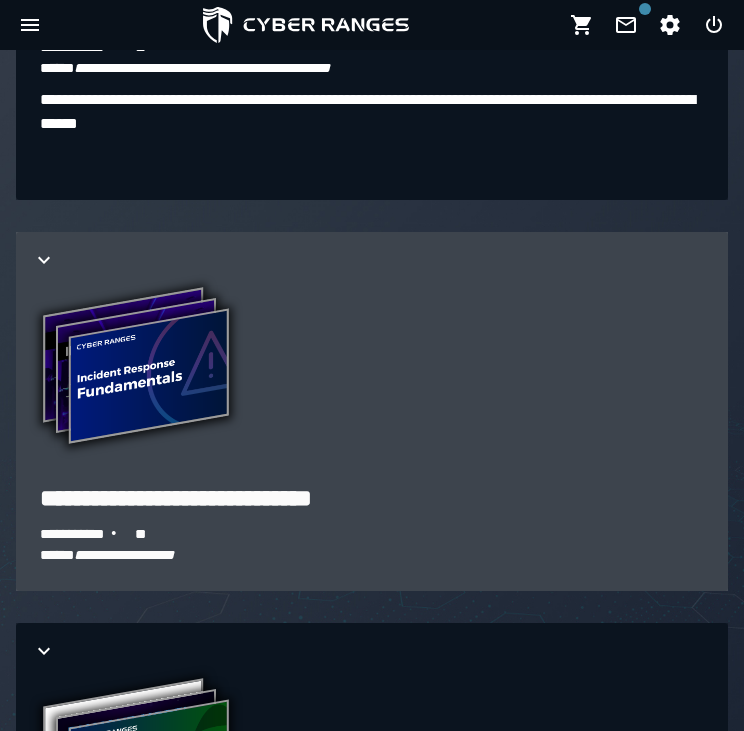 click at bounding box center (372, 260) 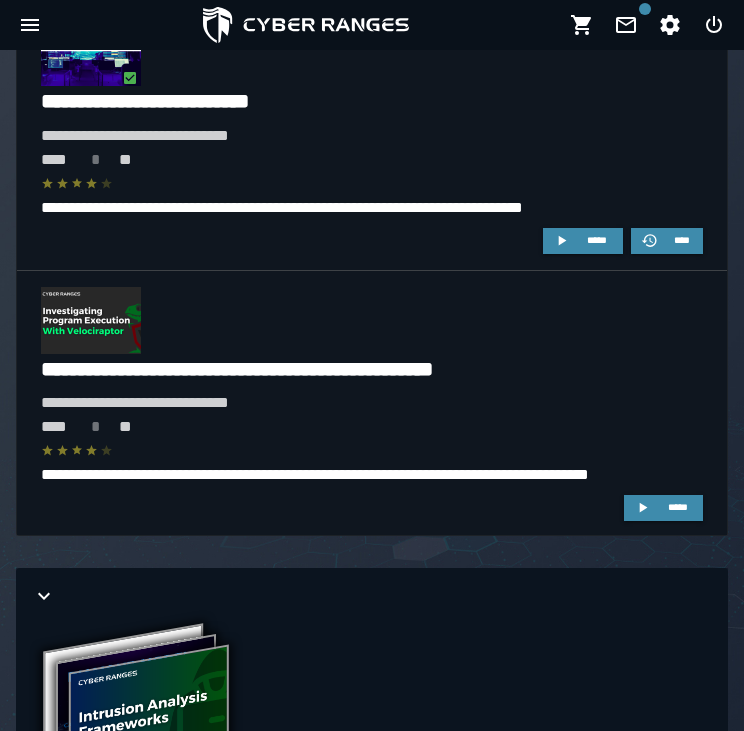 scroll, scrollTop: 4405, scrollLeft: 0, axis: vertical 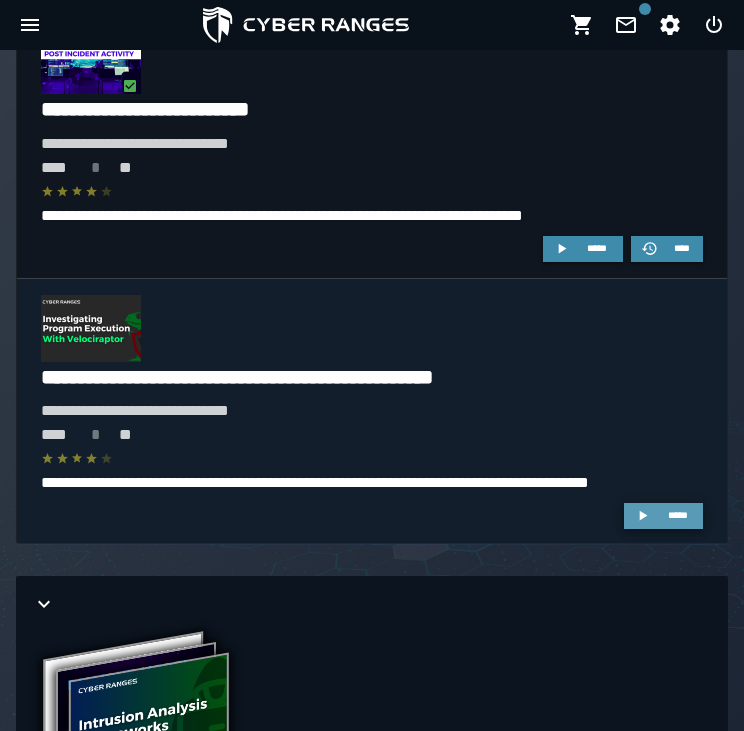 click on "*****" at bounding box center (663, 516) 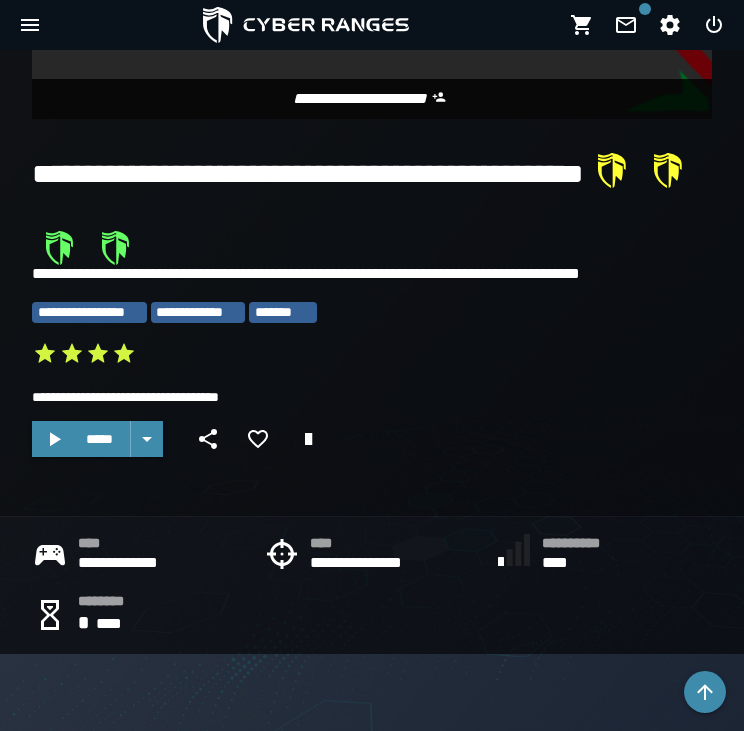 scroll, scrollTop: 530, scrollLeft: 0, axis: vertical 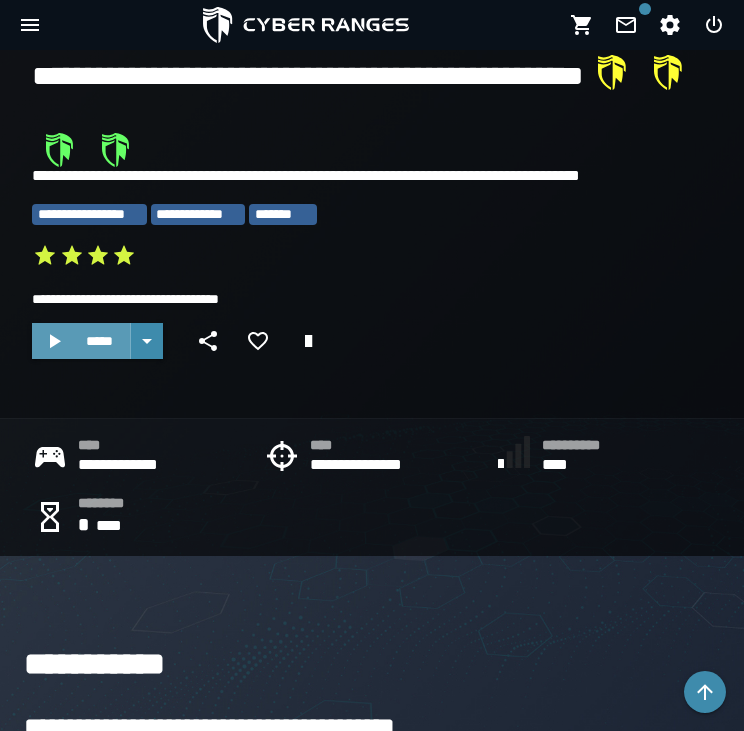 click on "*****" at bounding box center [99, 341] 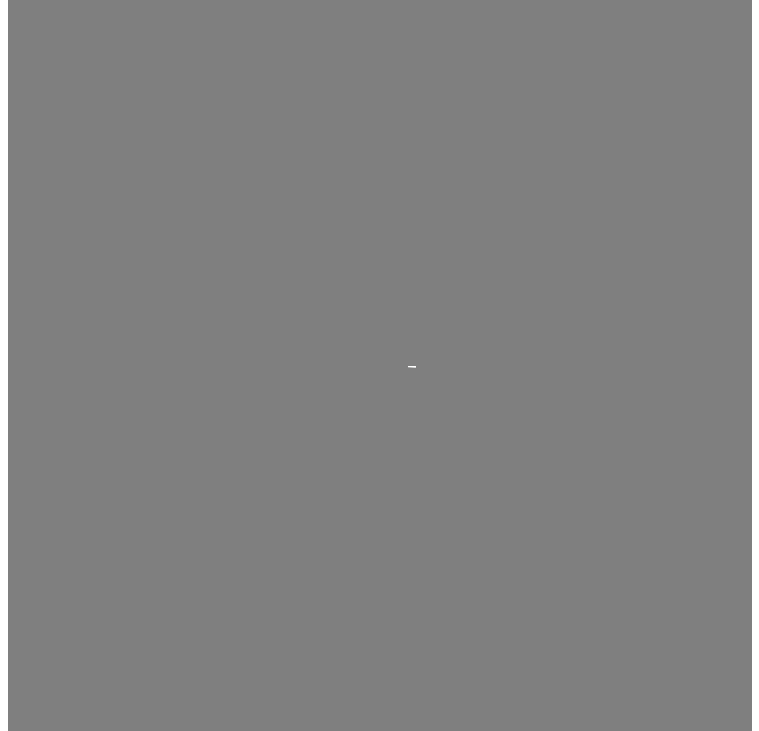 scroll, scrollTop: 0, scrollLeft: 0, axis: both 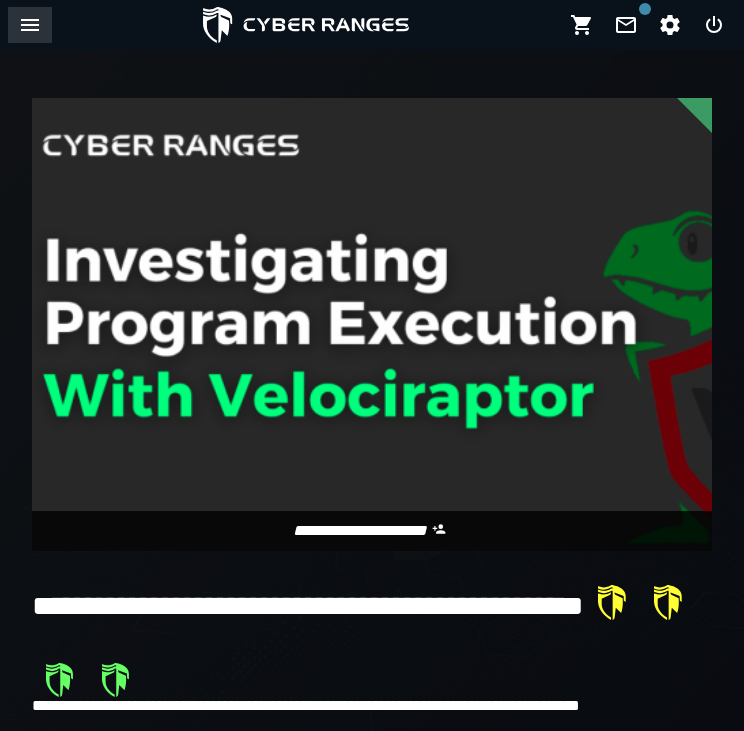 click 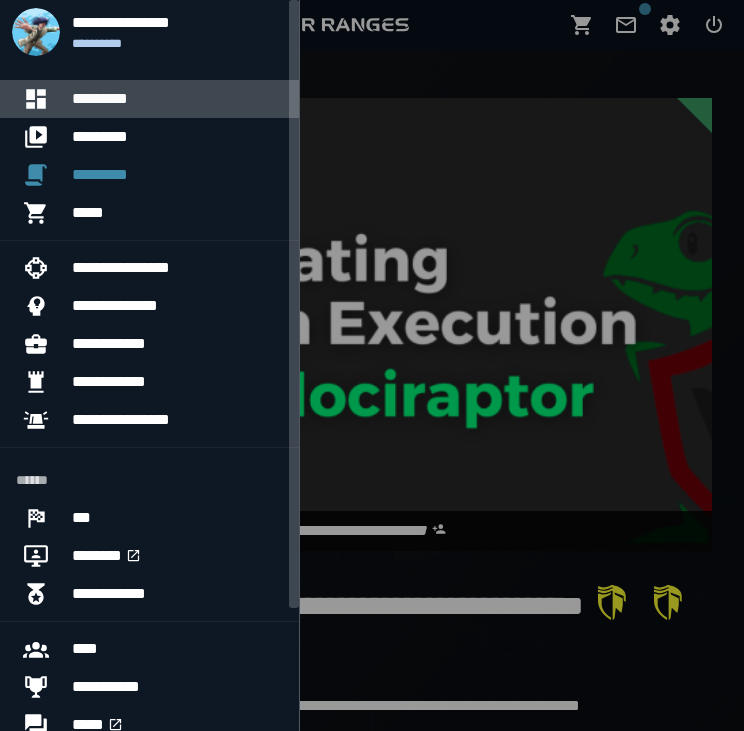 click on "*********" at bounding box center [177, 99] 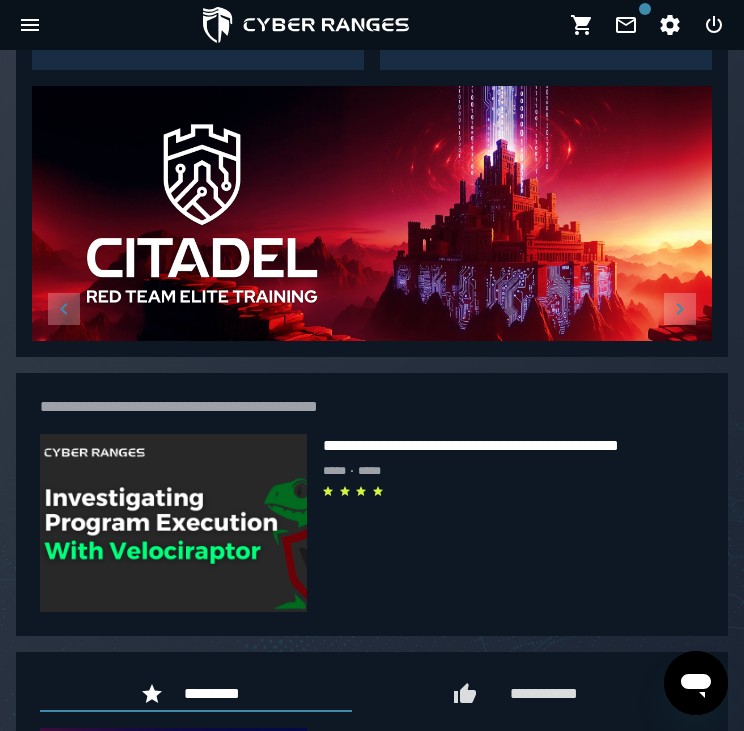 scroll, scrollTop: 660, scrollLeft: 0, axis: vertical 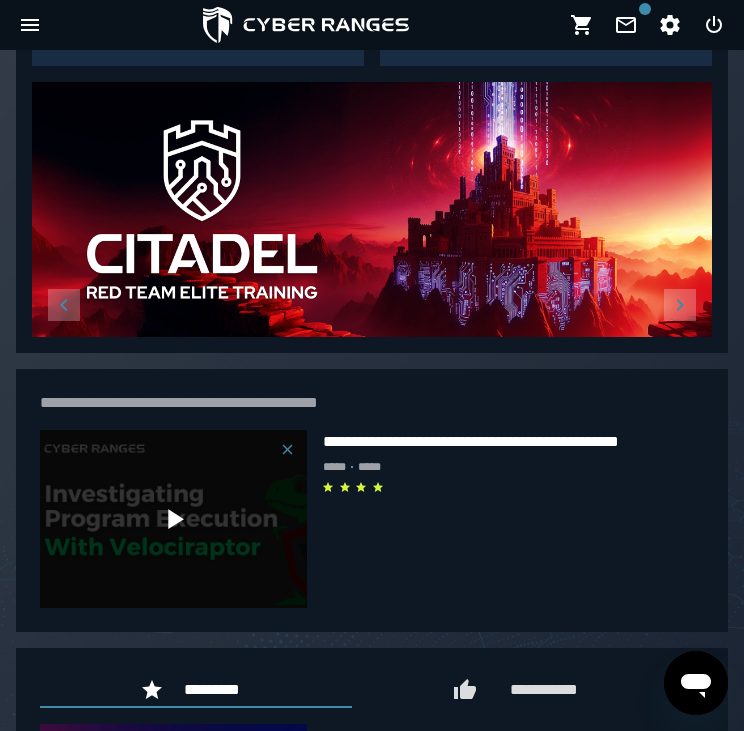 click at bounding box center (173, 519) 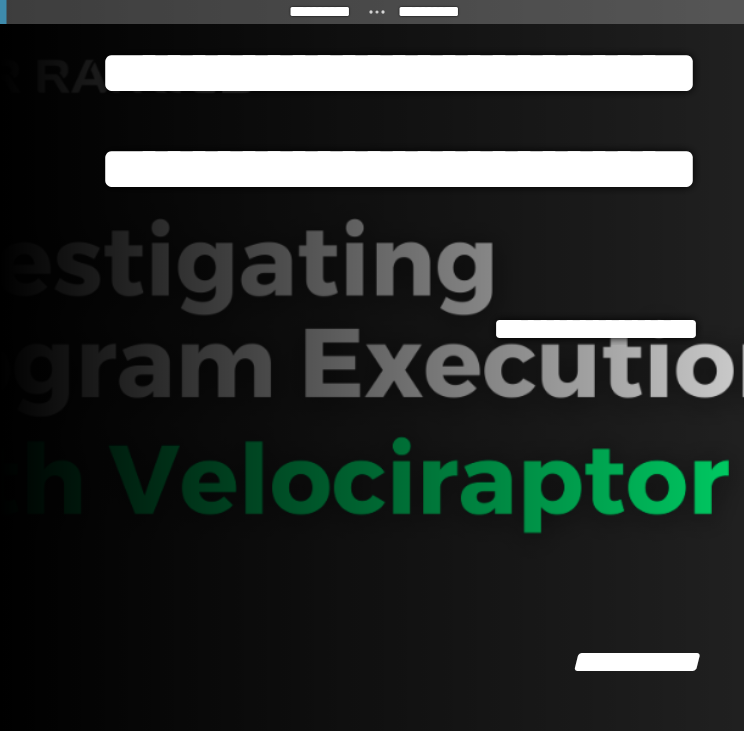 click on "**********" at bounding box center [349, 169] 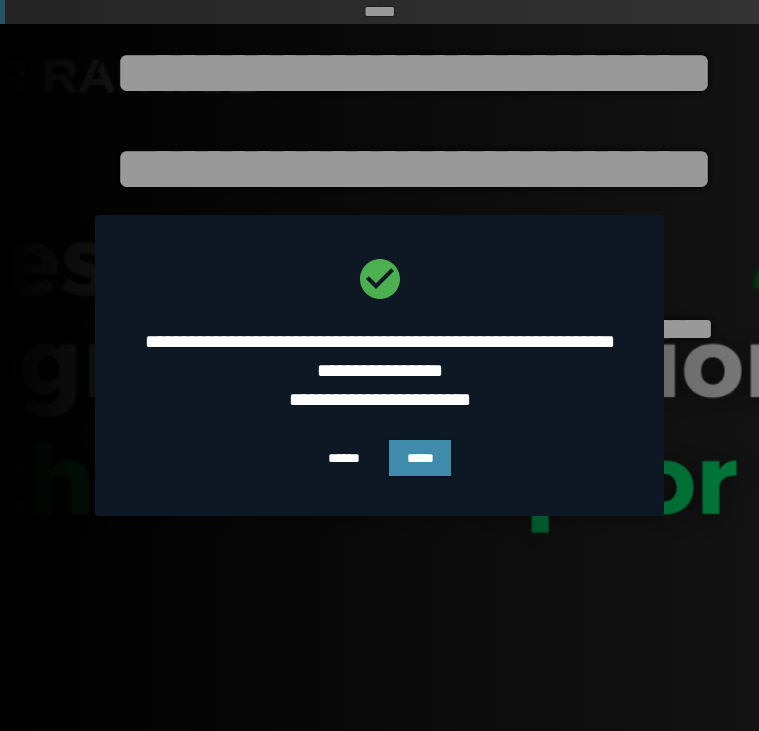 scroll, scrollTop: 0, scrollLeft: 0, axis: both 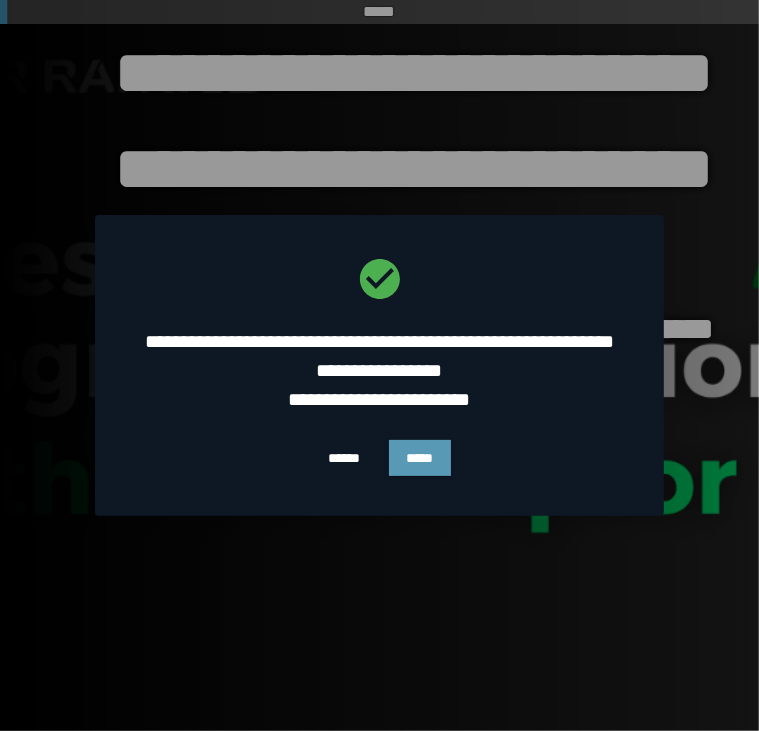 click on "*****" at bounding box center (420, 458) 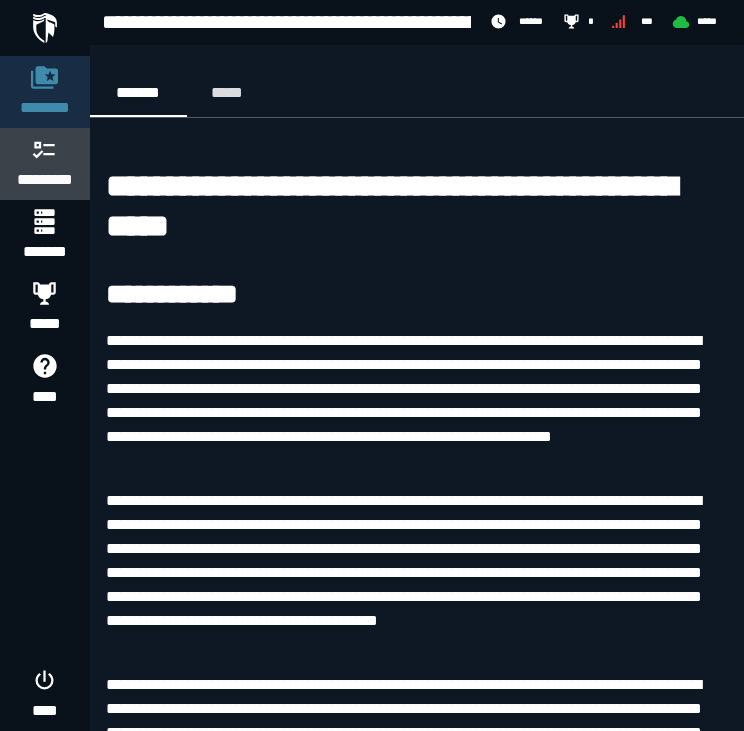 click on "*********" at bounding box center (45, 164) 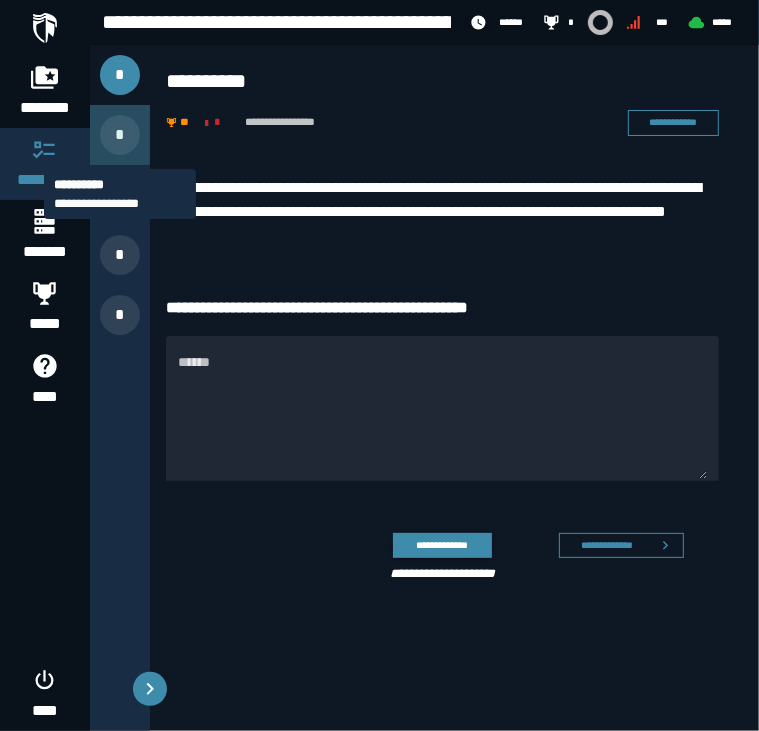 click on "*" at bounding box center [120, 135] 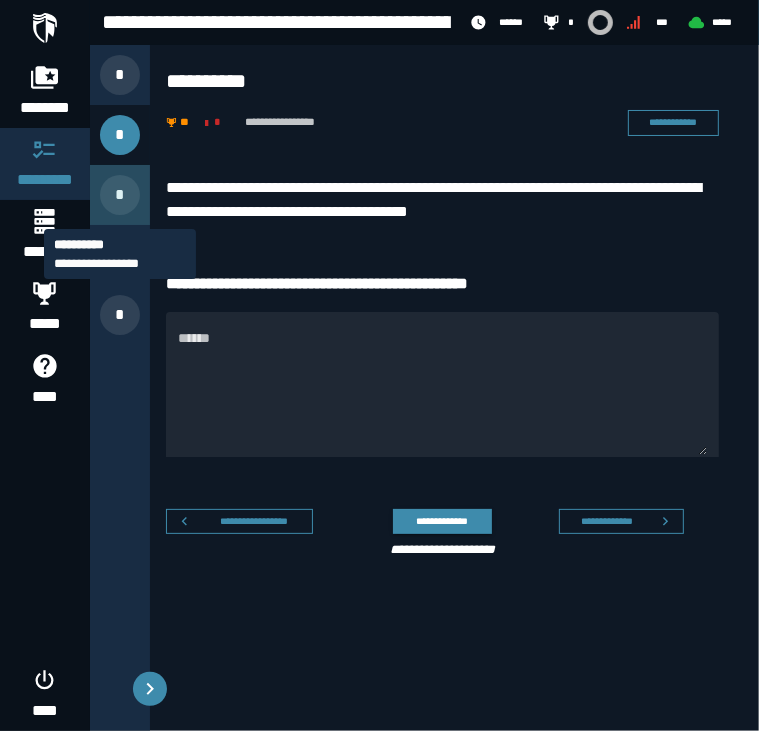 click on "*" at bounding box center [120, 195] 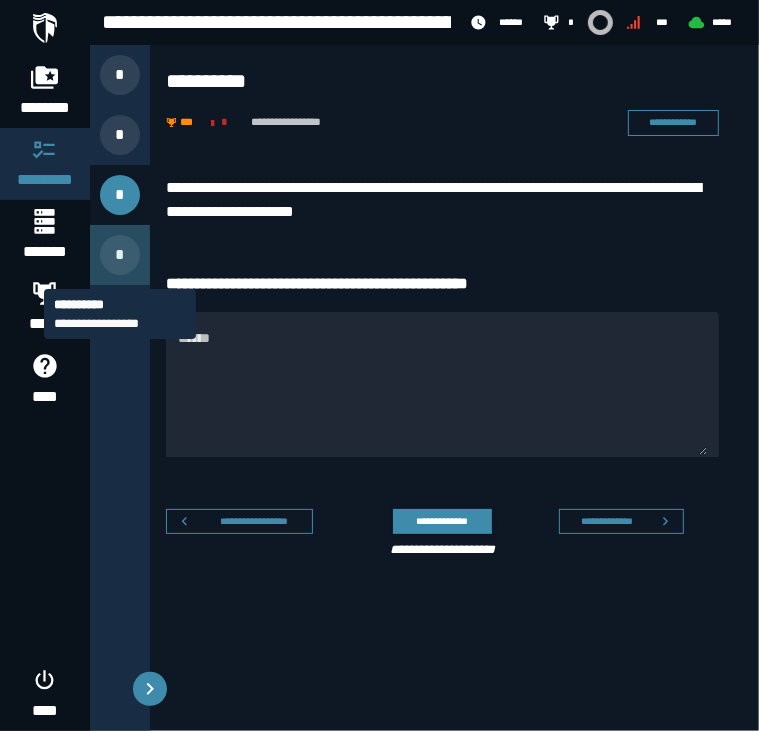 click on "*" at bounding box center (120, 255) 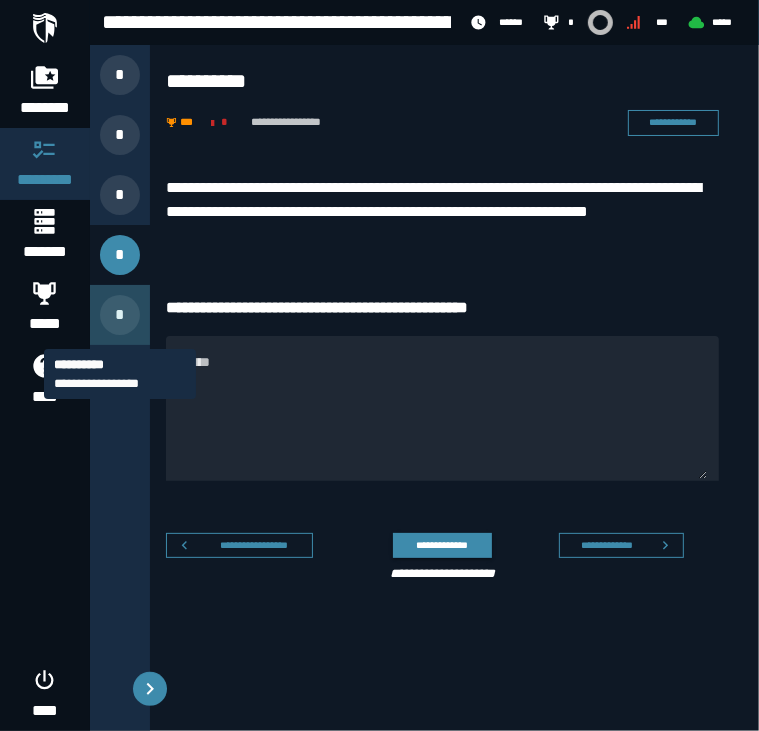 click on "*" at bounding box center [120, 315] 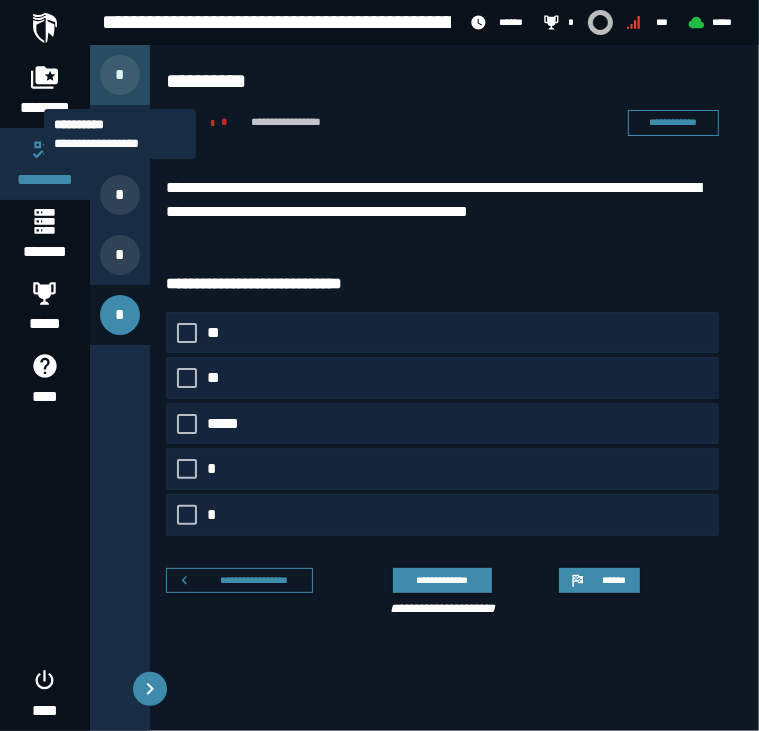 click on "*" at bounding box center (120, 75) 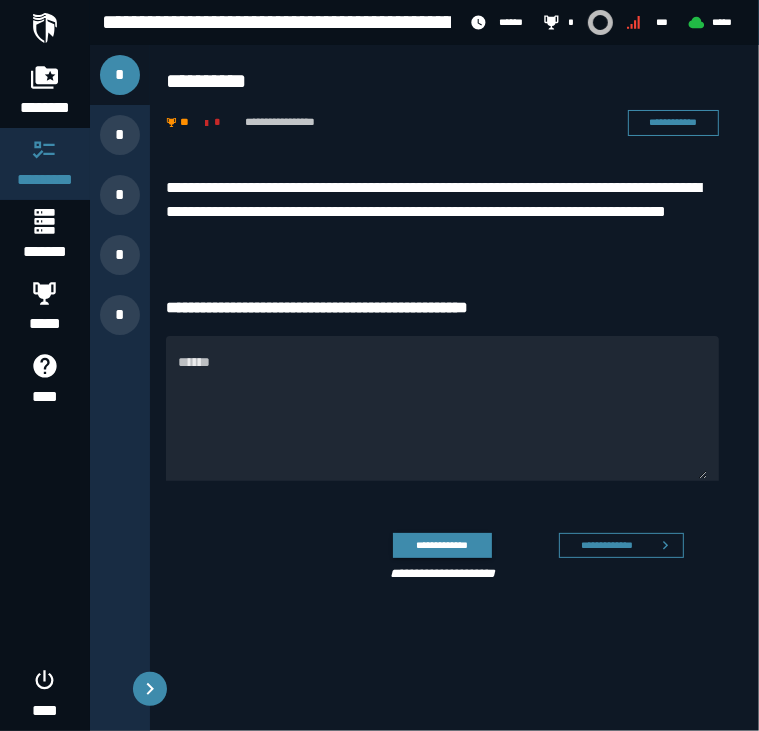 click at bounding box center (45, 28) 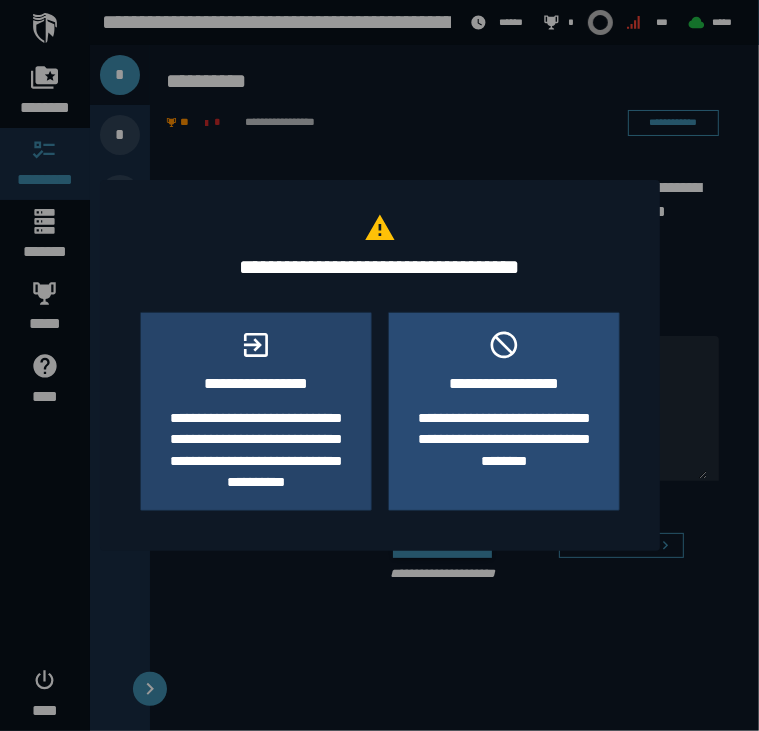 click on "**********" 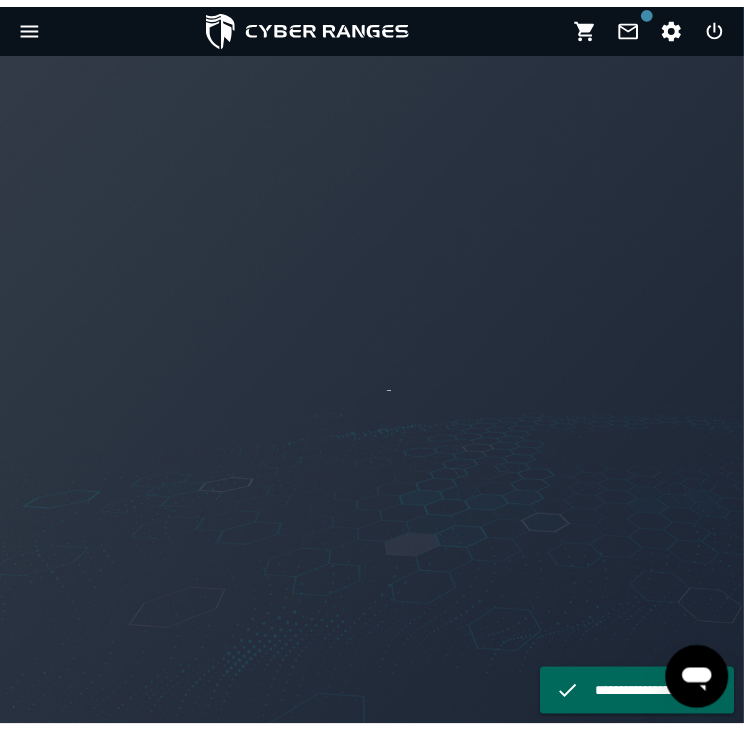 scroll, scrollTop: 0, scrollLeft: 0, axis: both 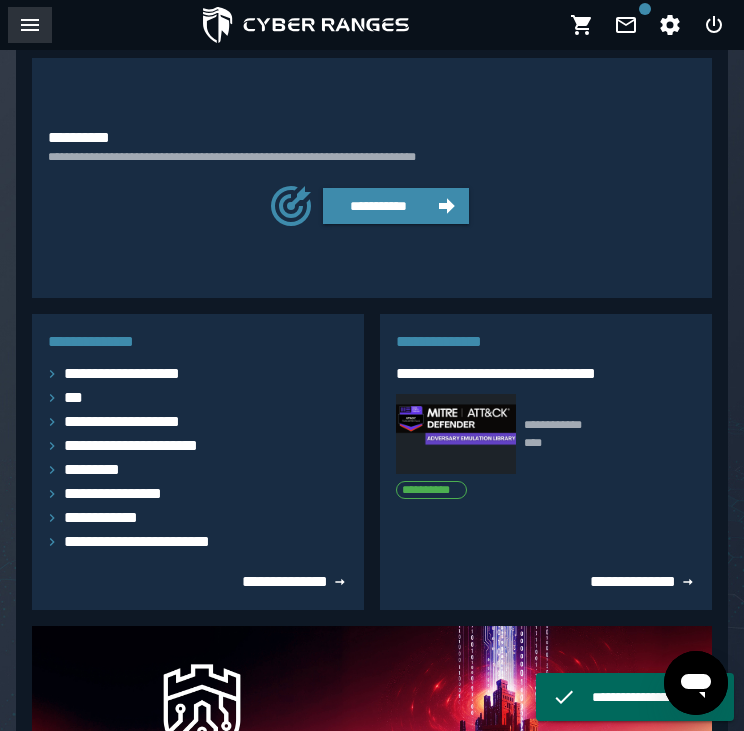 click 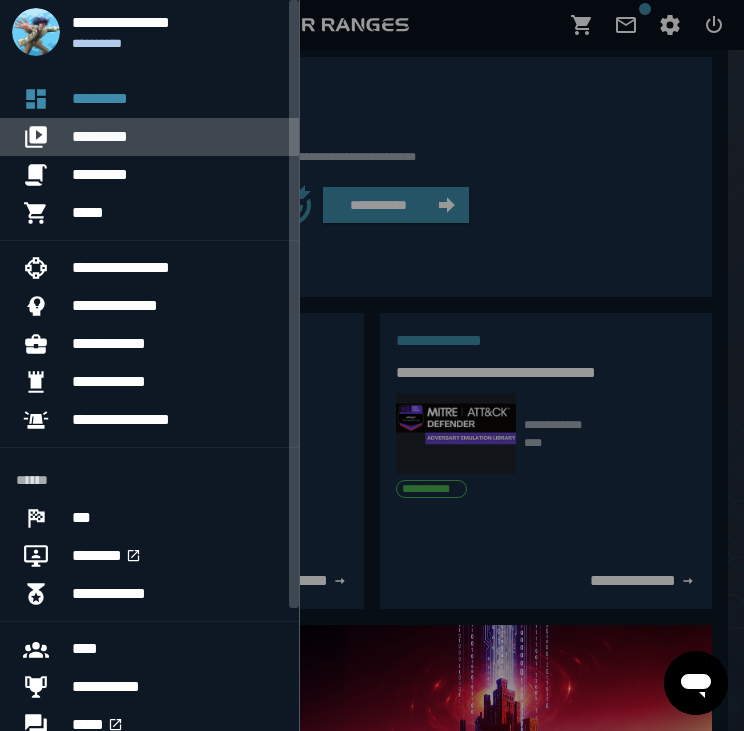 click at bounding box center (44, 137) 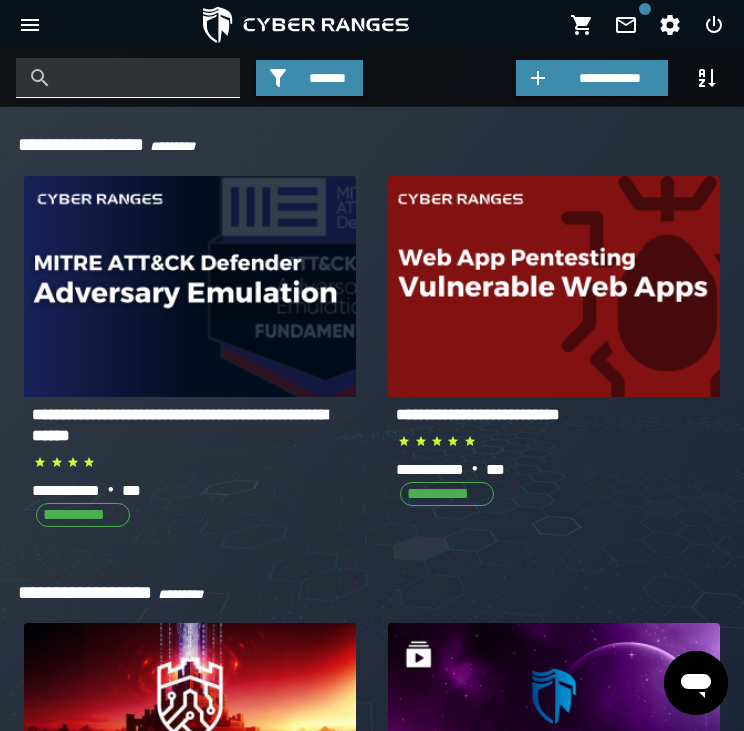 click at bounding box center [143, 78] 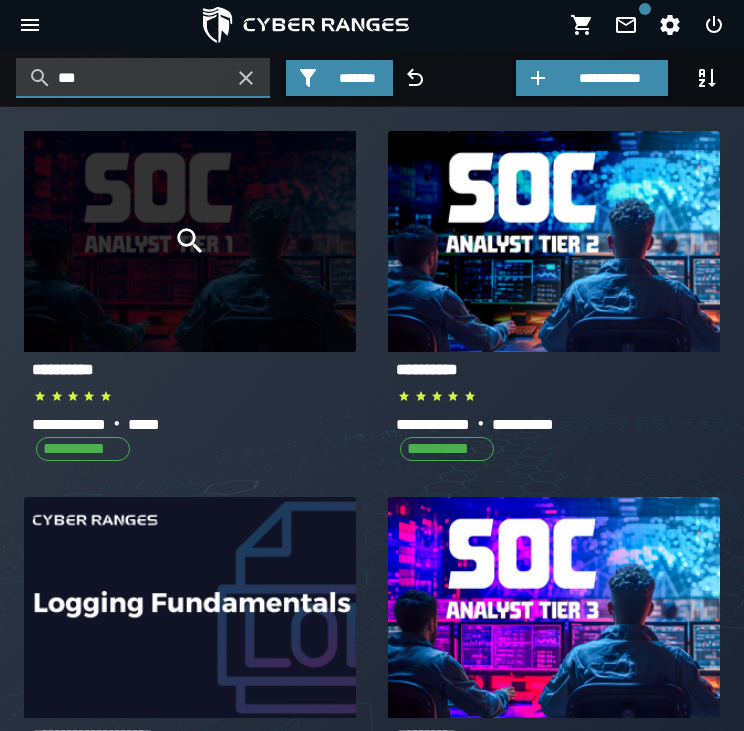 type on "***" 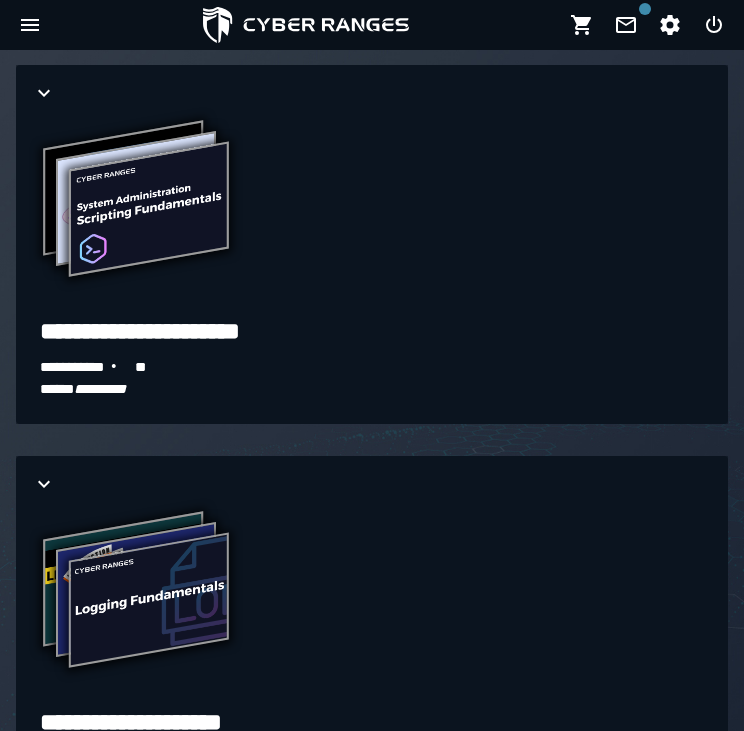 scroll, scrollTop: 1946, scrollLeft: 0, axis: vertical 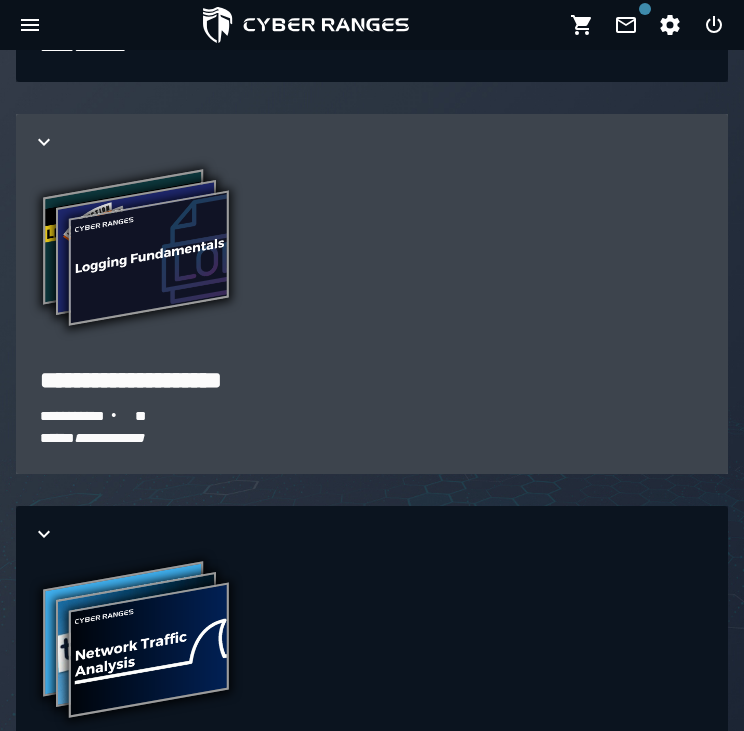click on "**********" at bounding box center (372, 293) 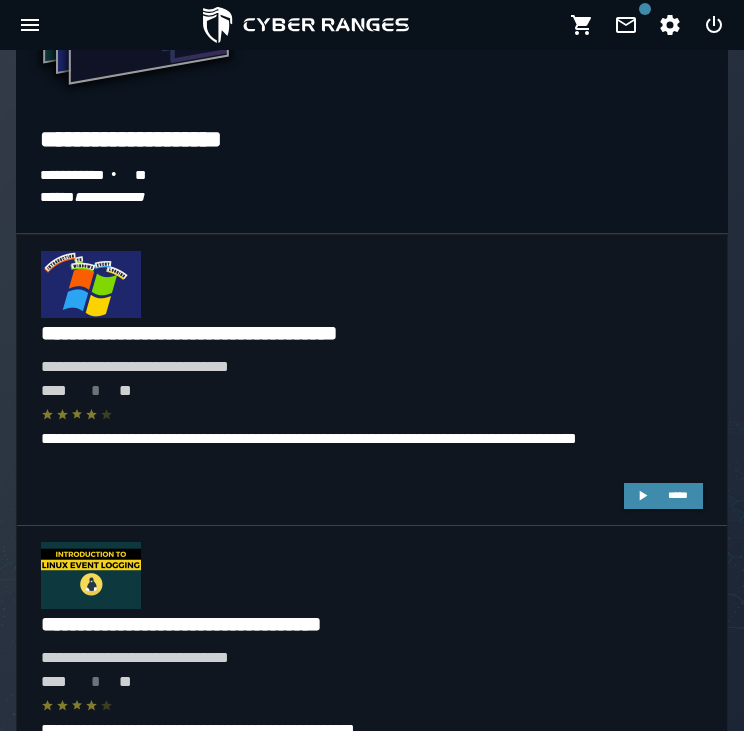 scroll, scrollTop: 2184, scrollLeft: 0, axis: vertical 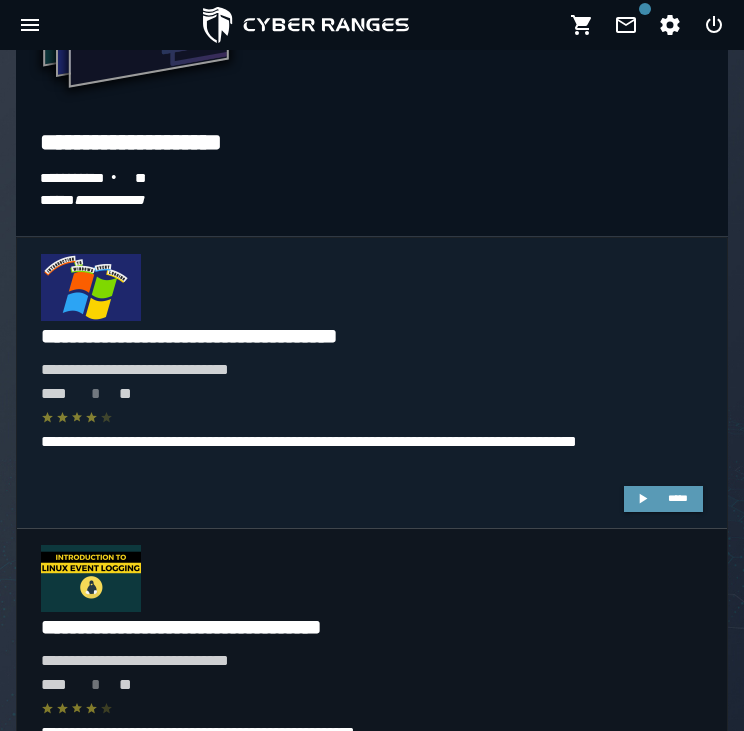 click on "*****" at bounding box center [663, 499] 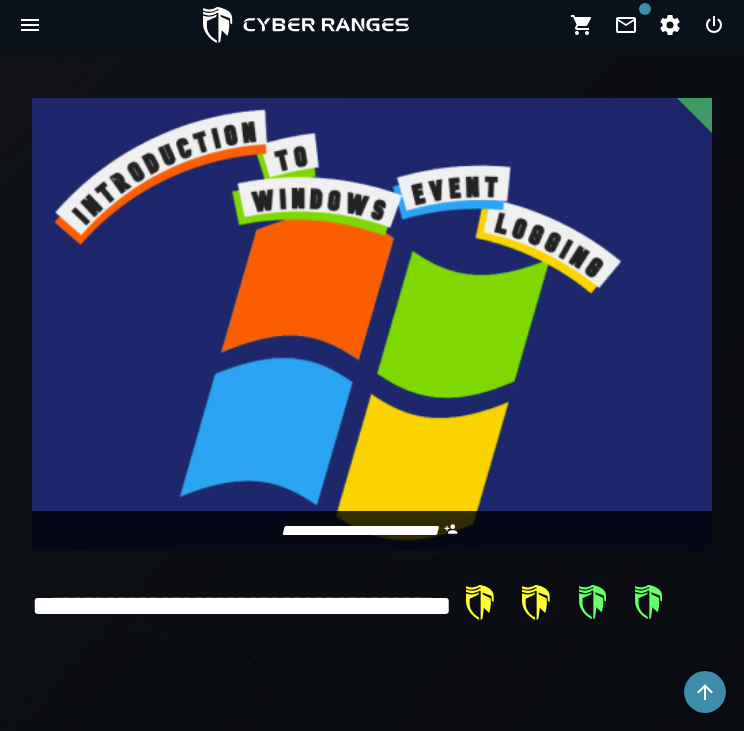 scroll, scrollTop: 424, scrollLeft: 0, axis: vertical 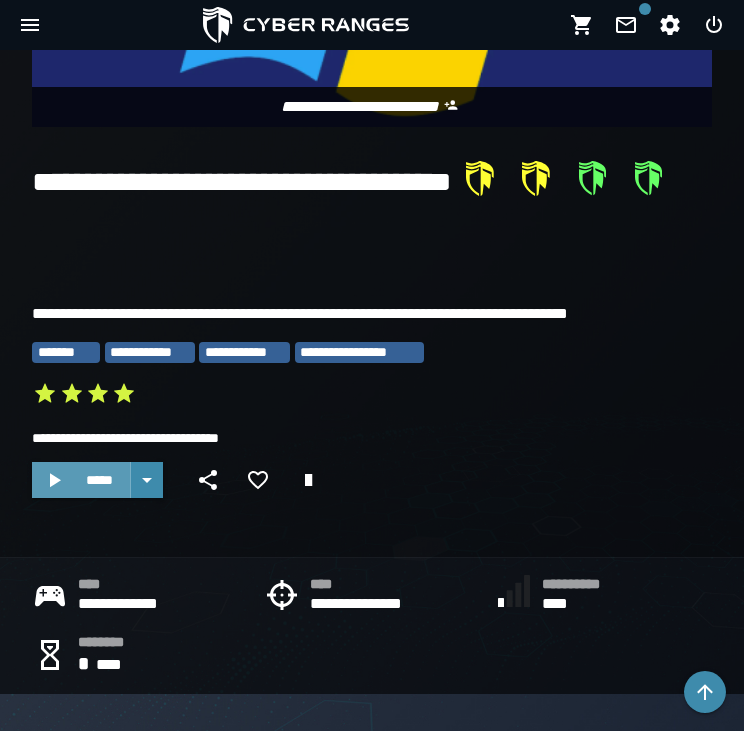 click on "*****" at bounding box center [81, 480] 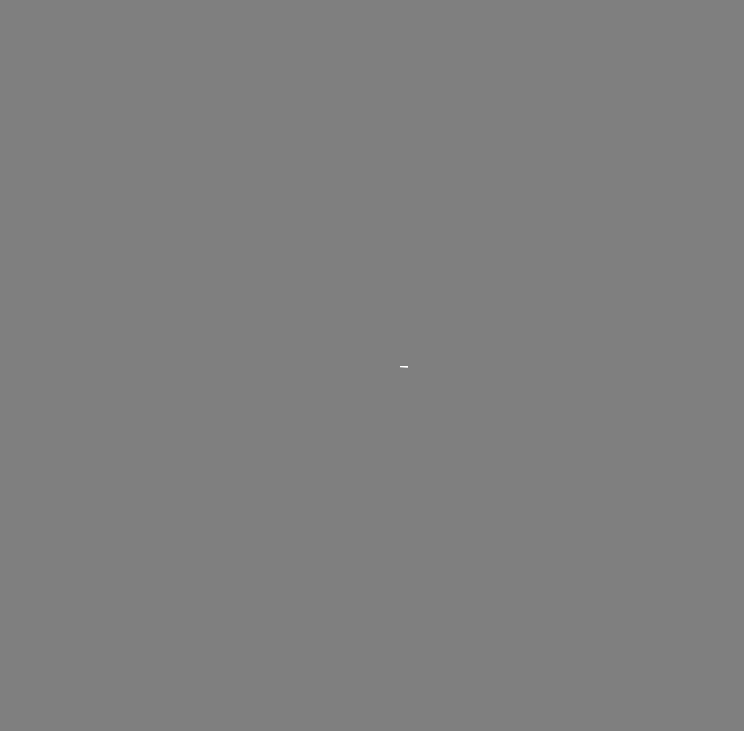 scroll, scrollTop: 0, scrollLeft: 0, axis: both 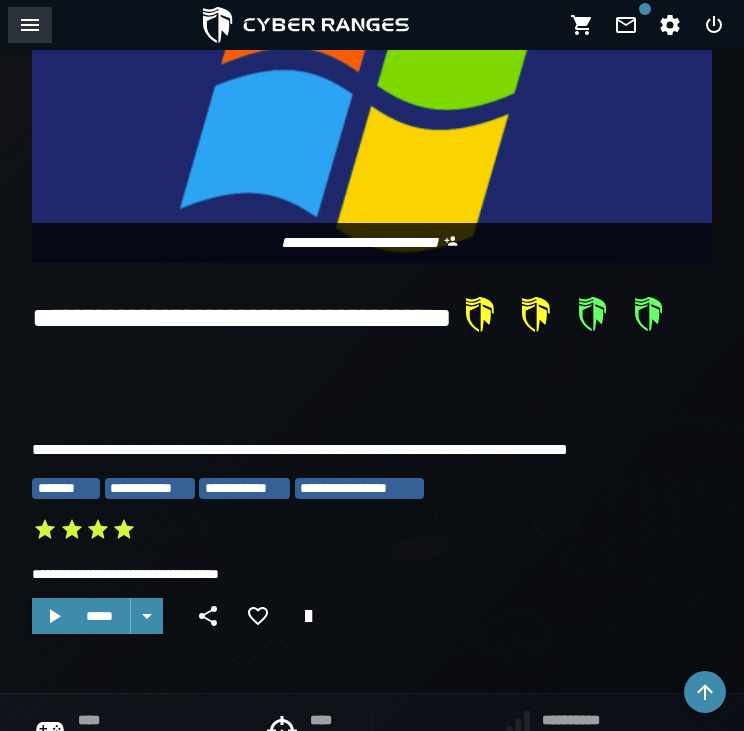 click 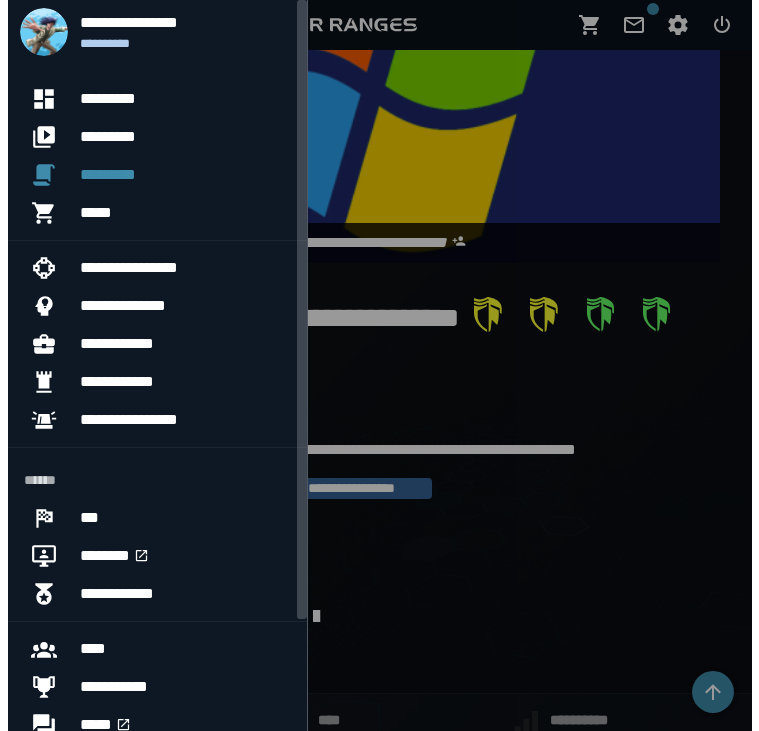 scroll, scrollTop: 0, scrollLeft: 0, axis: both 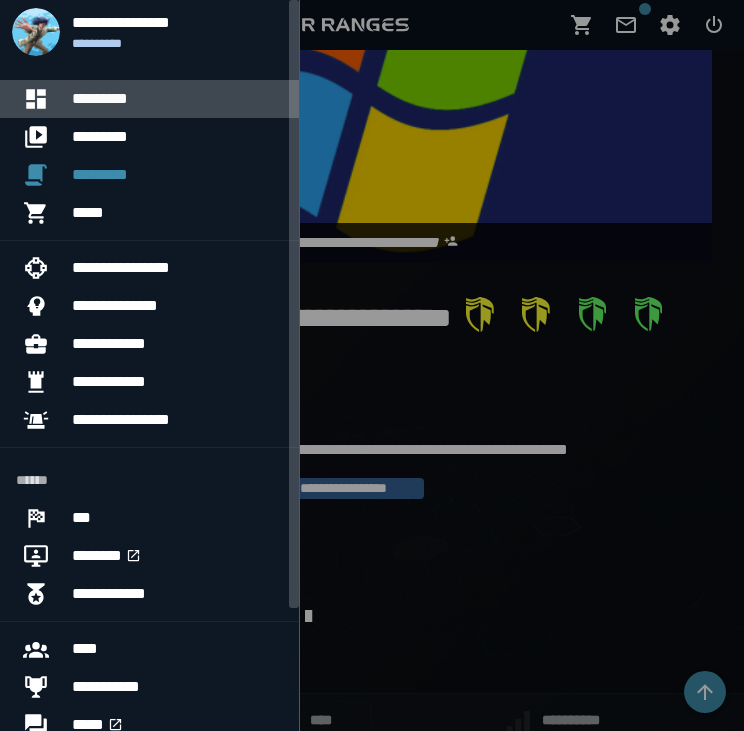 click at bounding box center (44, 99) 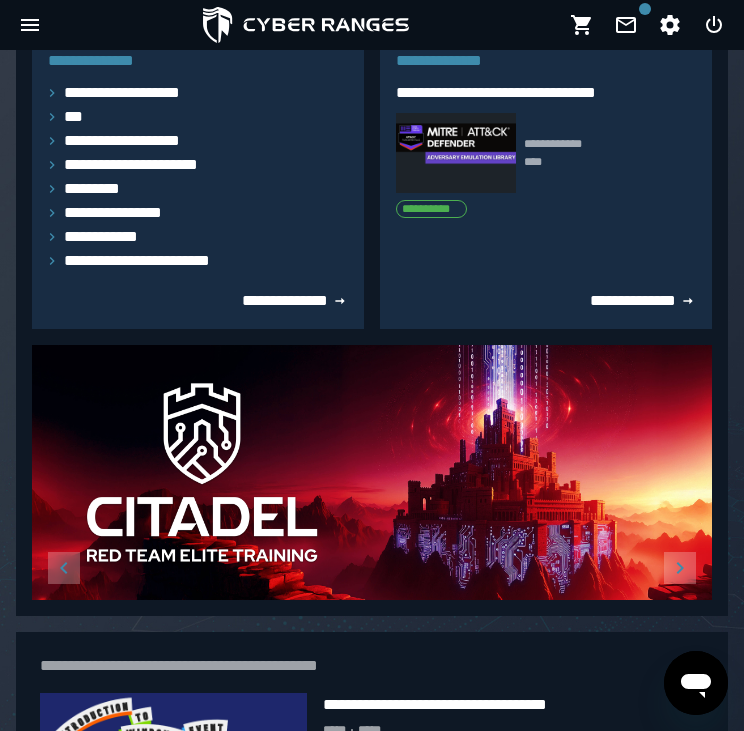 scroll, scrollTop: 729, scrollLeft: 0, axis: vertical 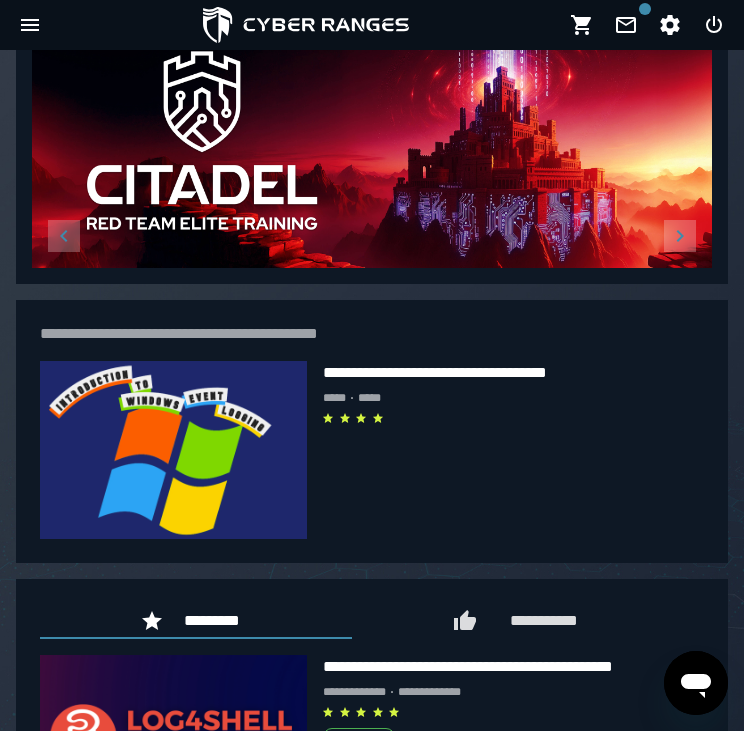 click at bounding box center [173, 361] 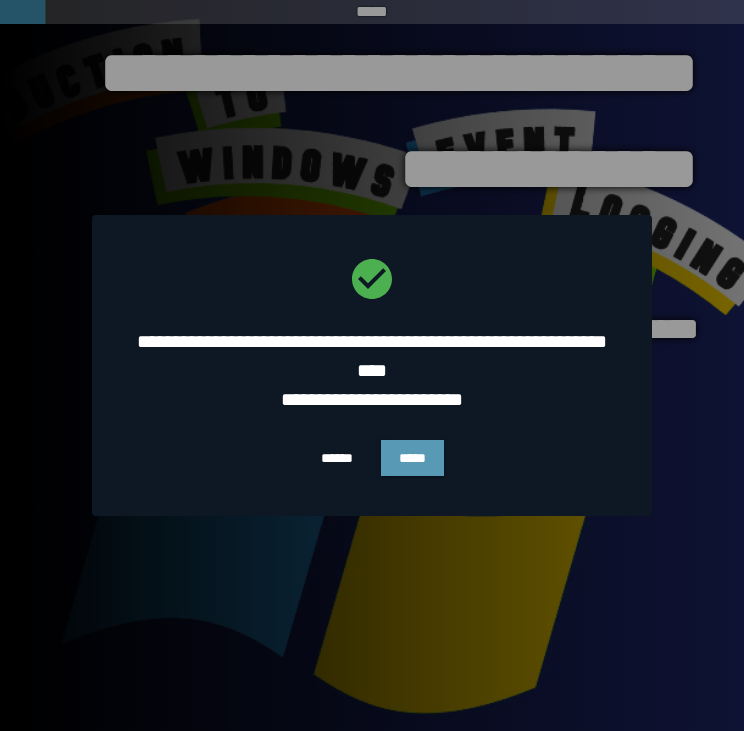 click on "*****" at bounding box center [412, 458] 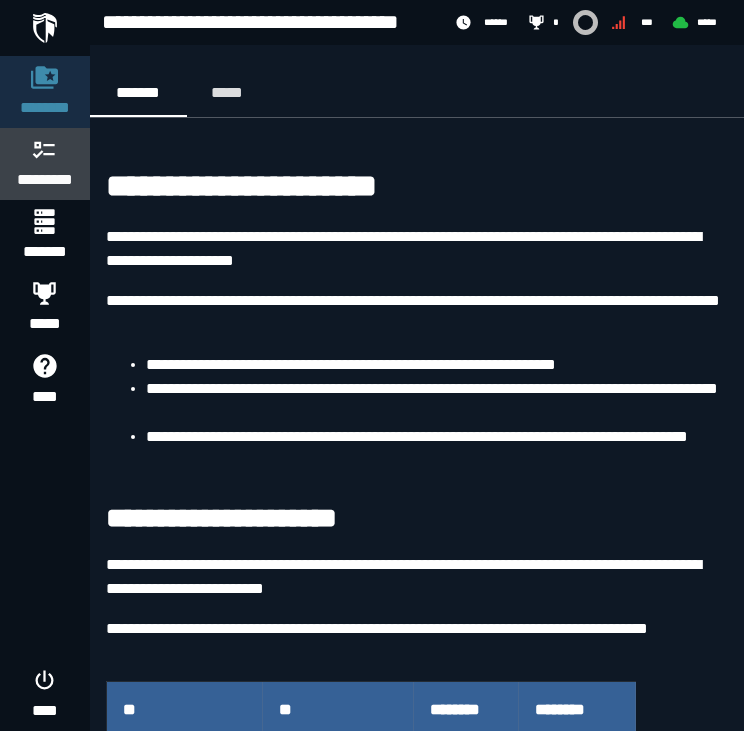 click on "*********" at bounding box center (45, 180) 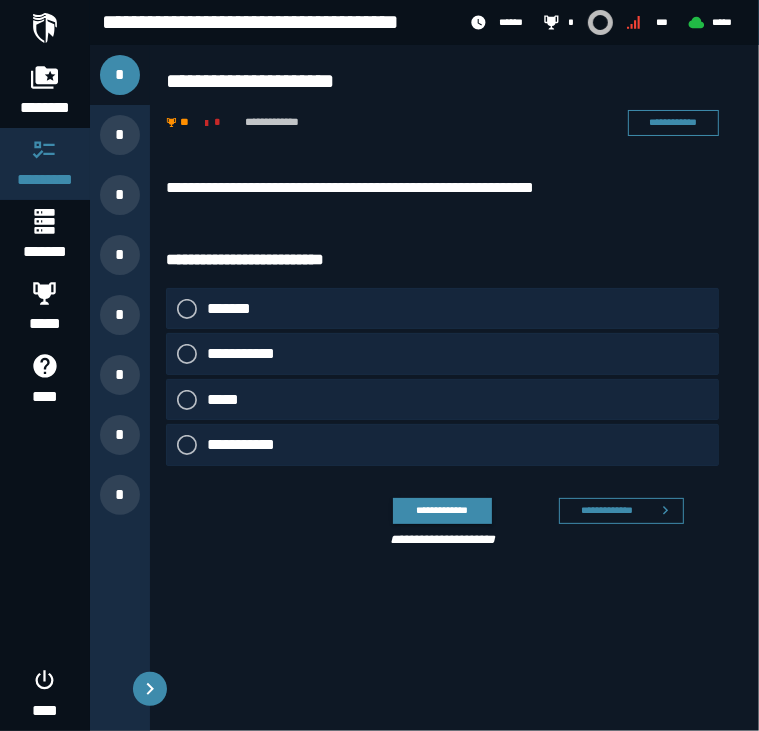 click on "**********" 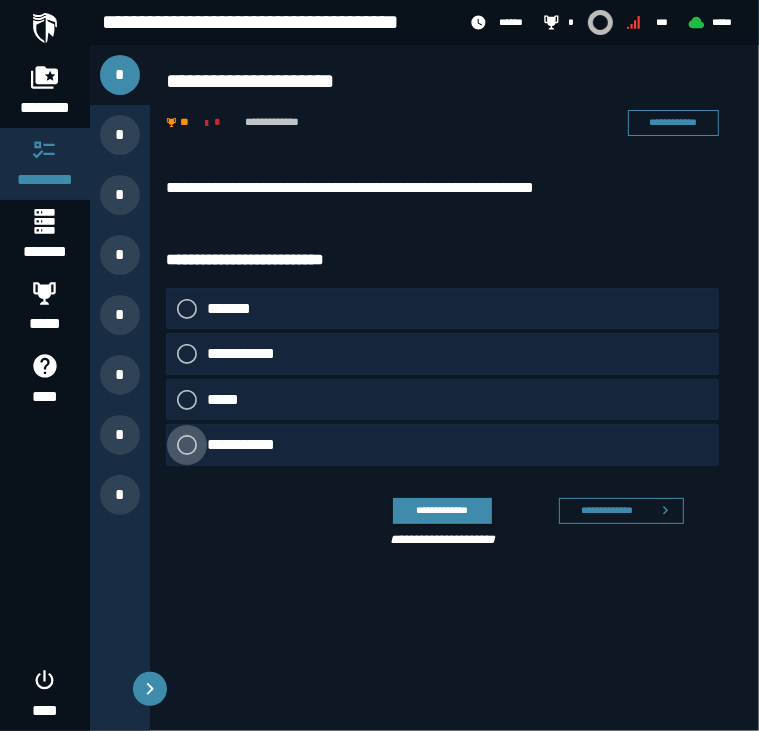 click at bounding box center [187, 445] 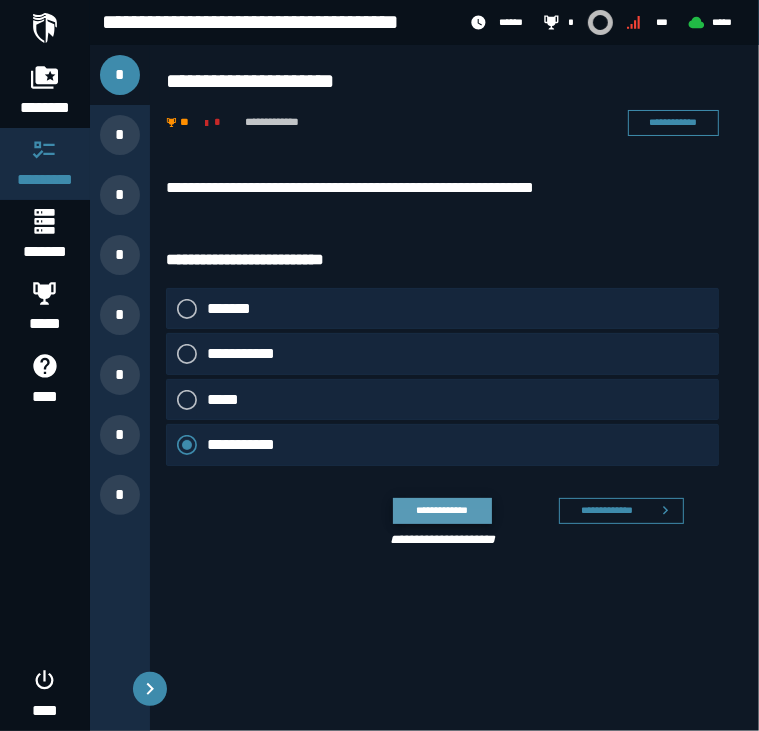 click on "**********" at bounding box center [442, 510] 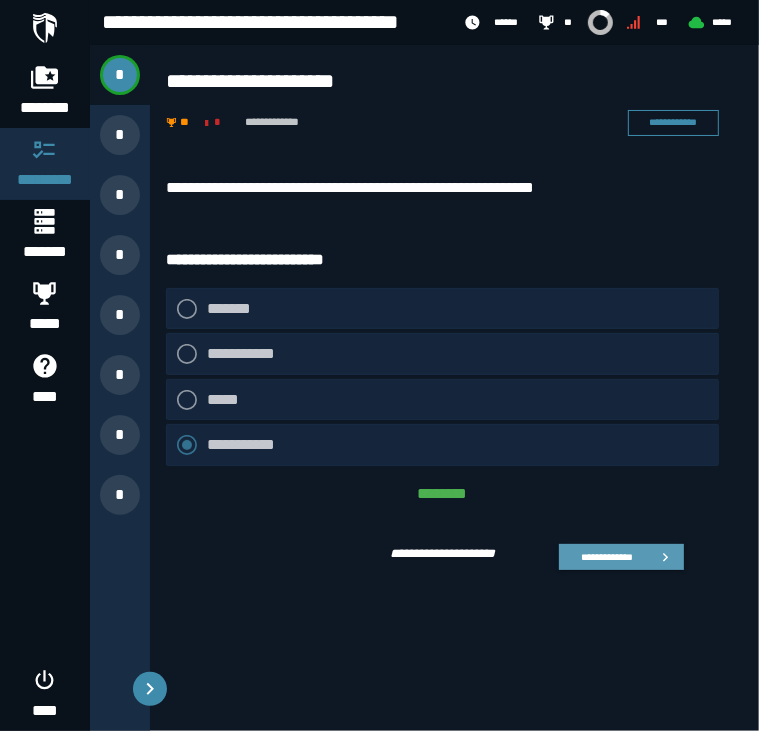 click on "**********" at bounding box center [606, 557] 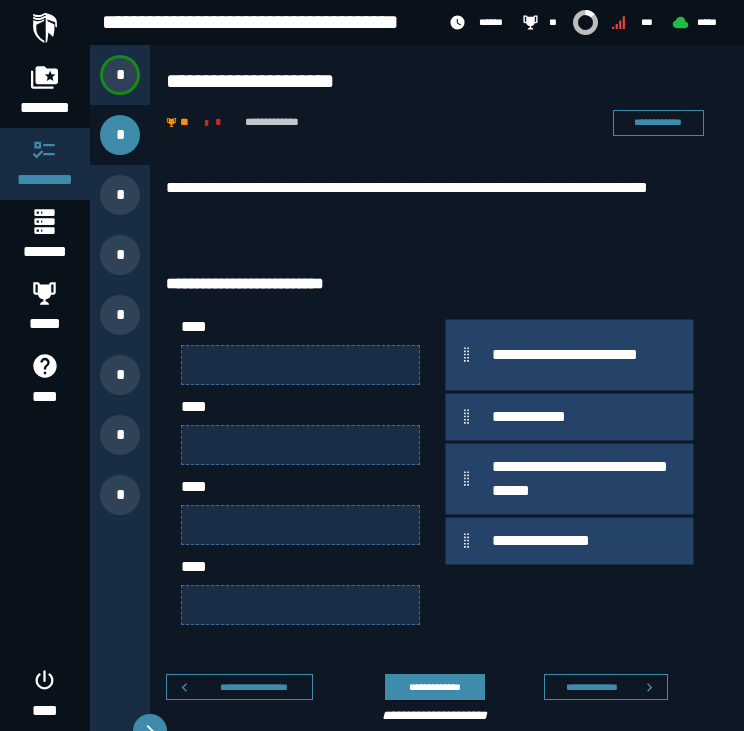 scroll, scrollTop: 42, scrollLeft: 0, axis: vertical 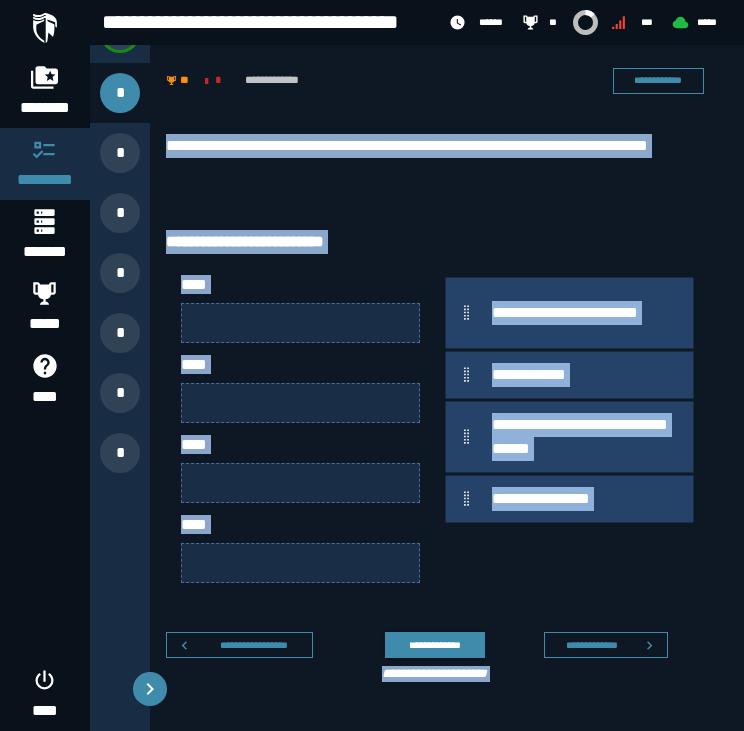 drag, startPoint x: 172, startPoint y: 133, endPoint x: 539, endPoint y: 678, distance: 657.04944 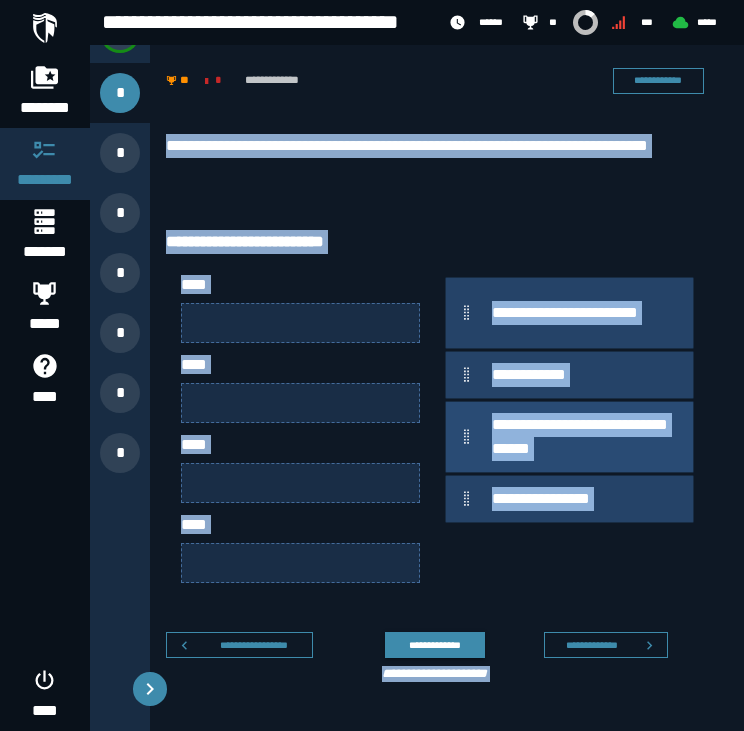 copy on "**********" 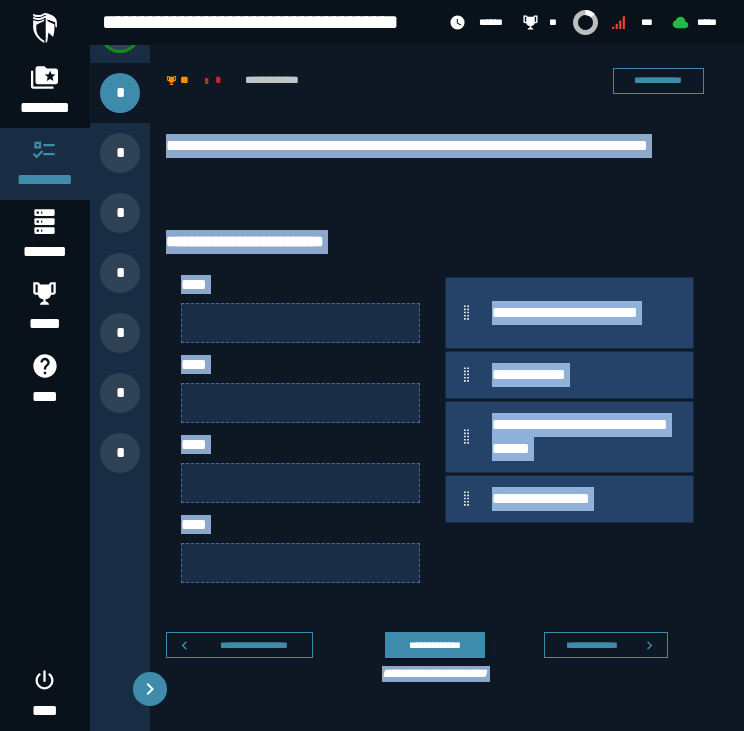 click on "****" at bounding box center (300, 284) 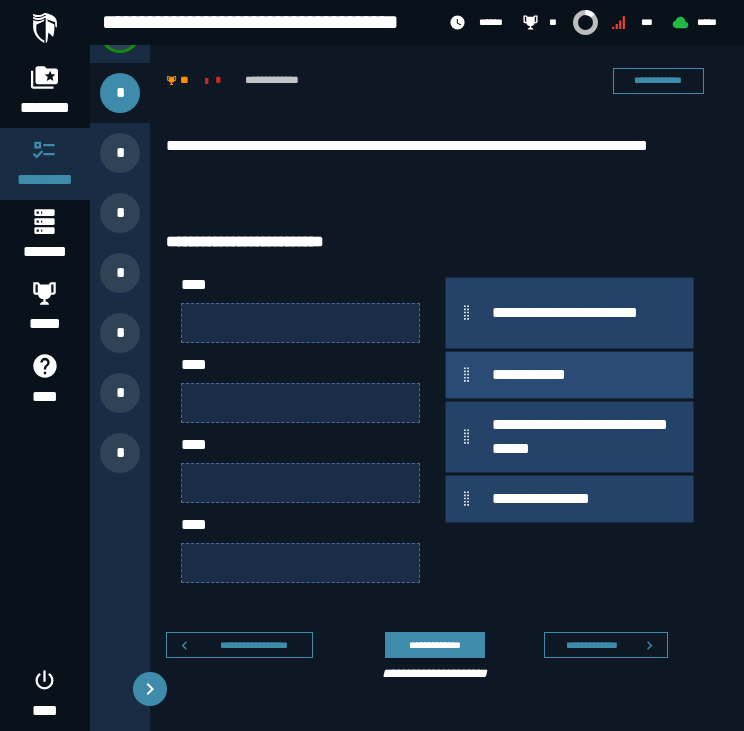 type 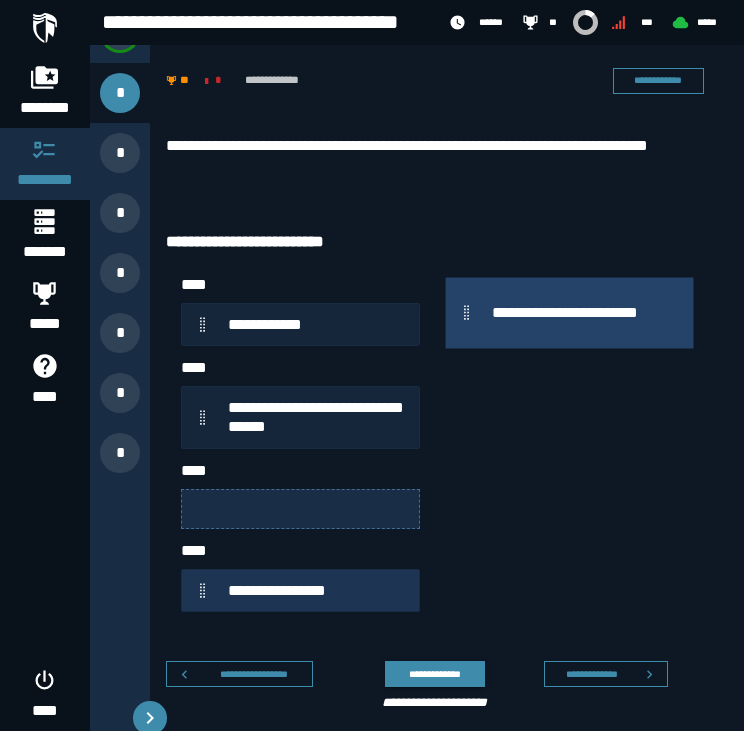type 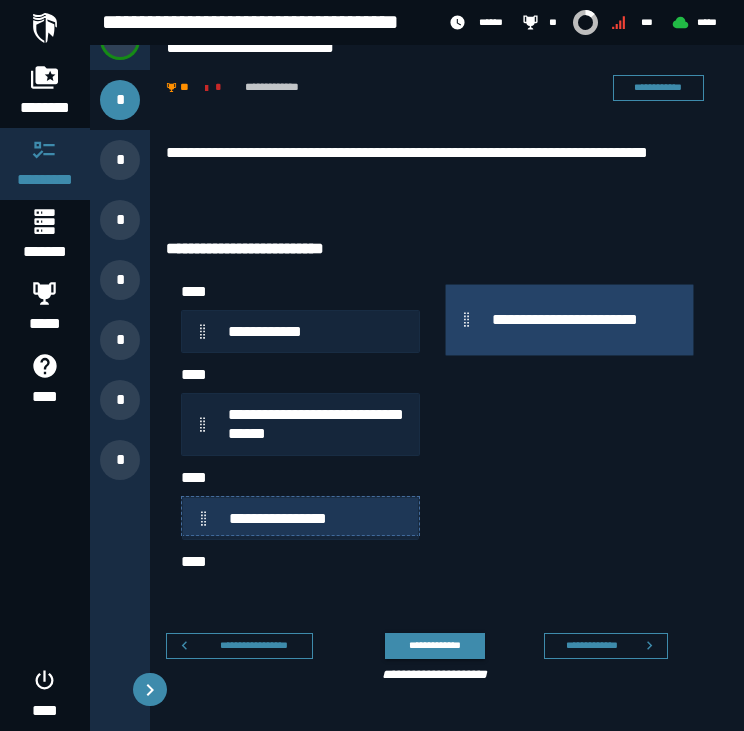 scroll, scrollTop: 42, scrollLeft: 0, axis: vertical 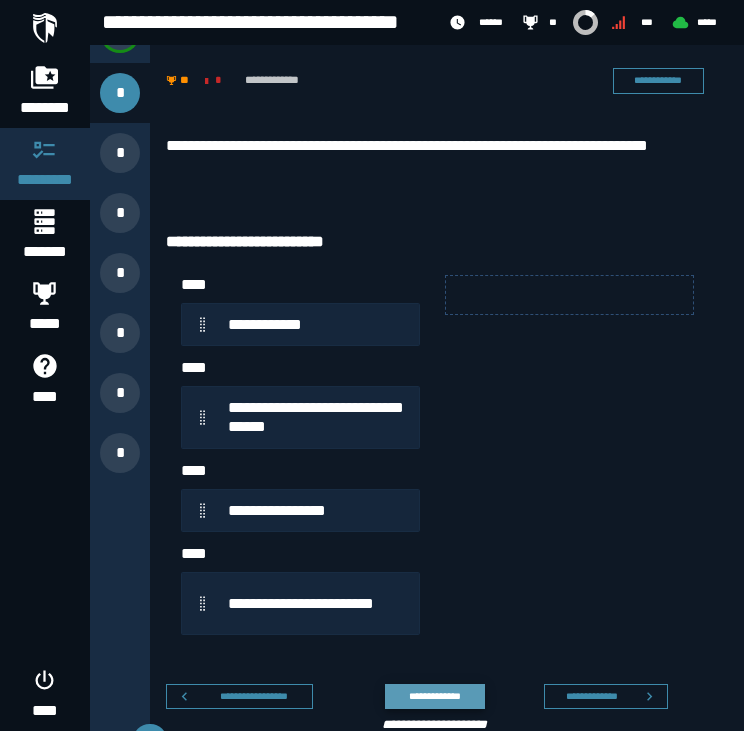 click on "**********" at bounding box center (434, 696) 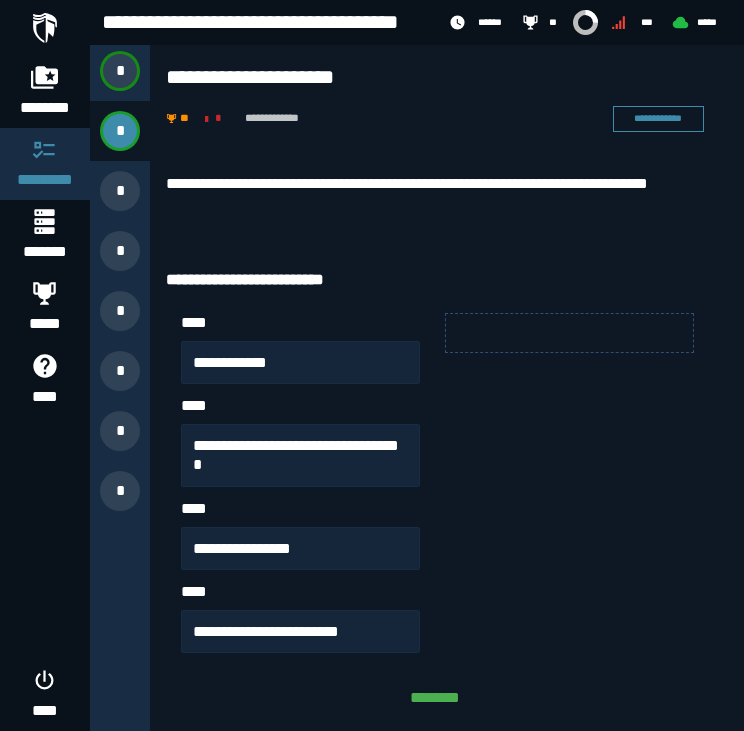 scroll, scrollTop: 88, scrollLeft: 0, axis: vertical 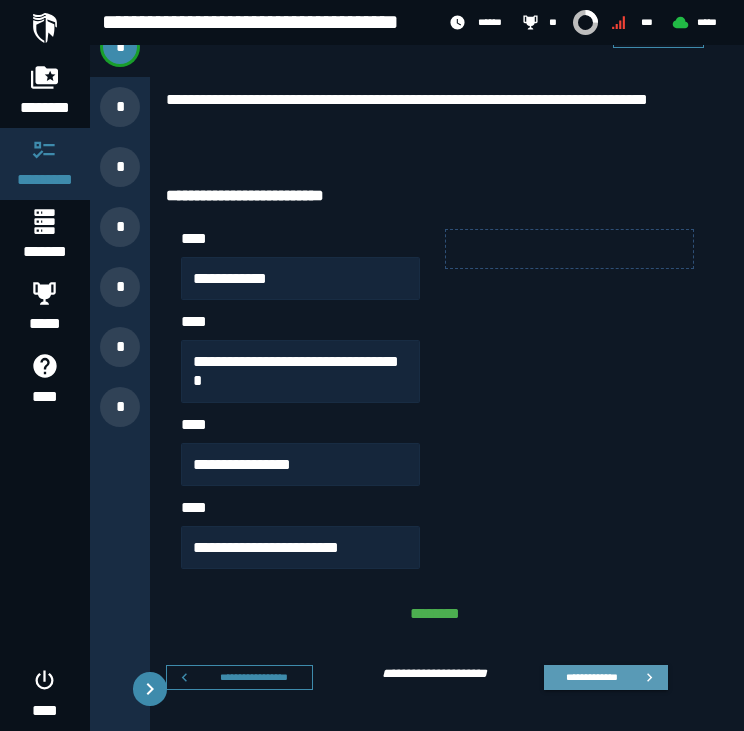 click on "**********" at bounding box center [606, 678] 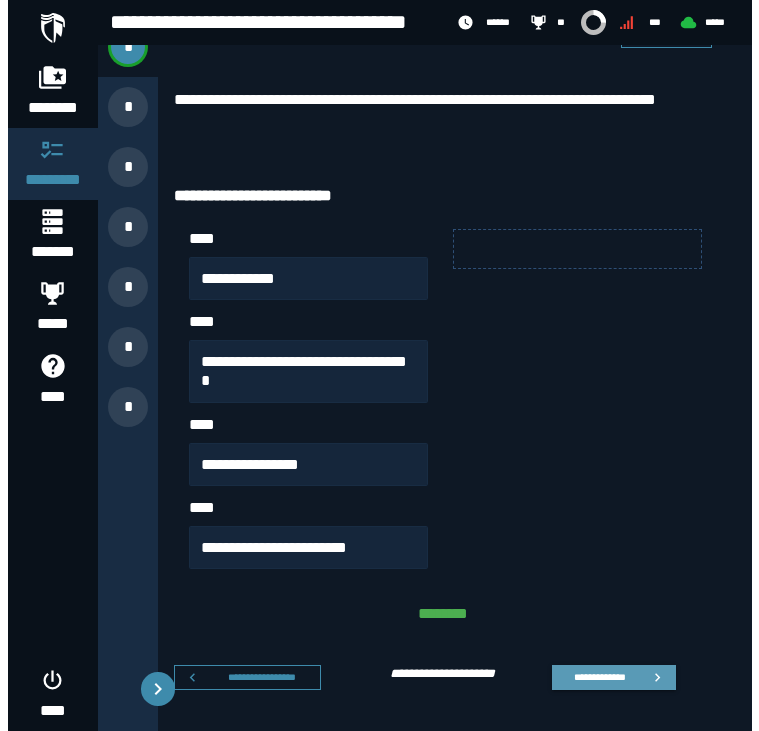 scroll, scrollTop: 0, scrollLeft: 0, axis: both 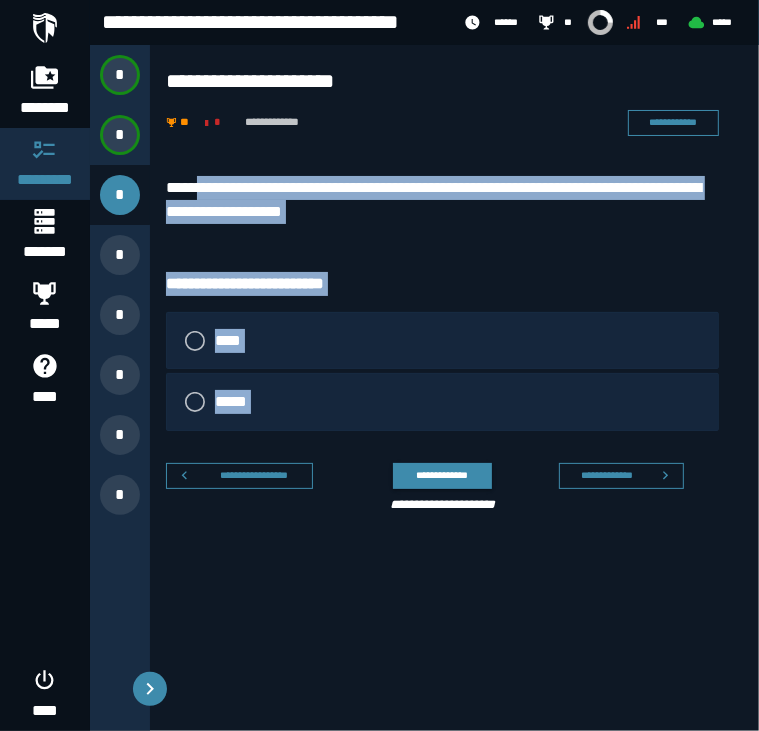 drag, startPoint x: 205, startPoint y: 164, endPoint x: 304, endPoint y: 454, distance: 306.4327 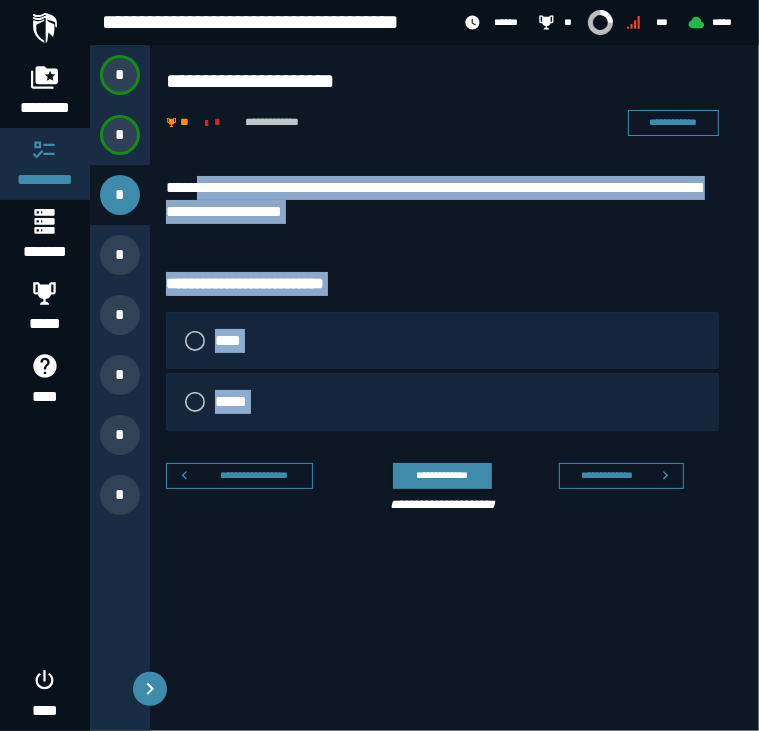 drag, startPoint x: 304, startPoint y: 454, endPoint x: 306, endPoint y: 287, distance: 167.01198 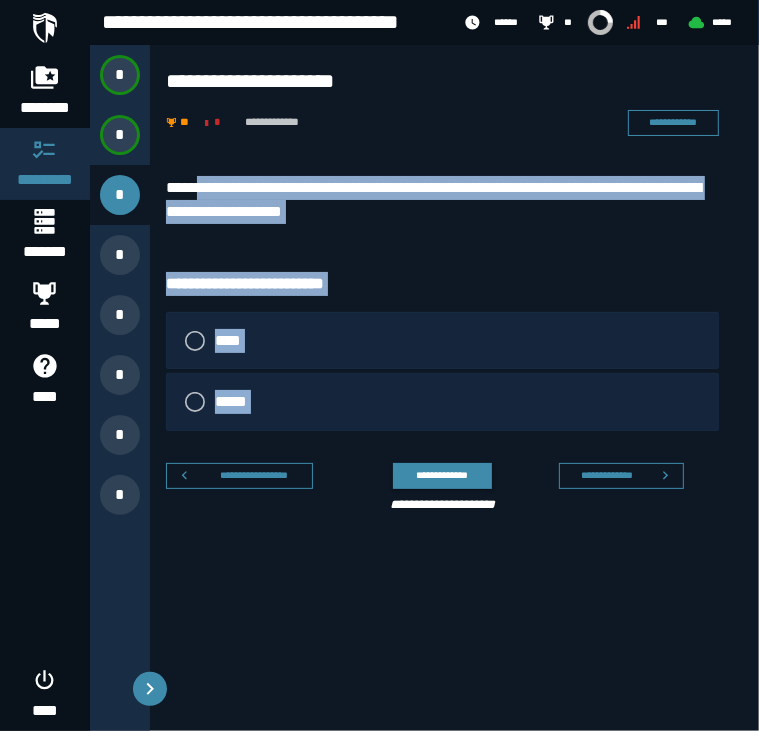 copy on "**********" 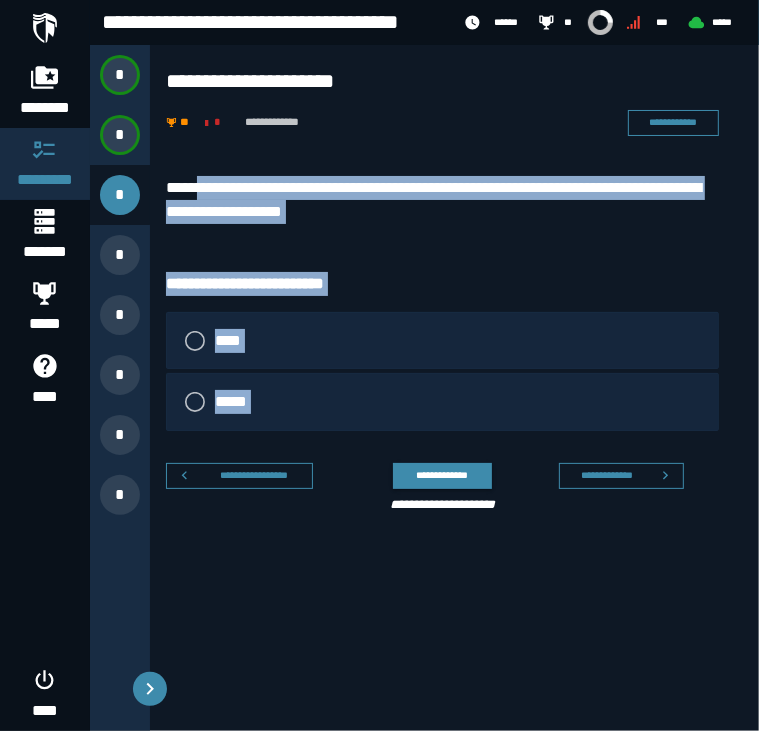 click on "**********" at bounding box center (442, 351) 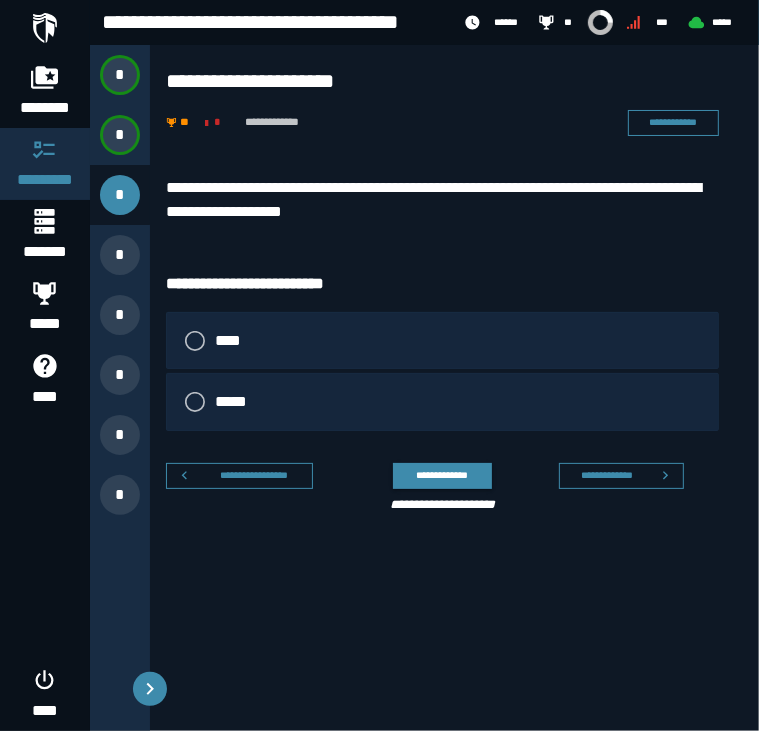 click on "****" at bounding box center (442, 341) 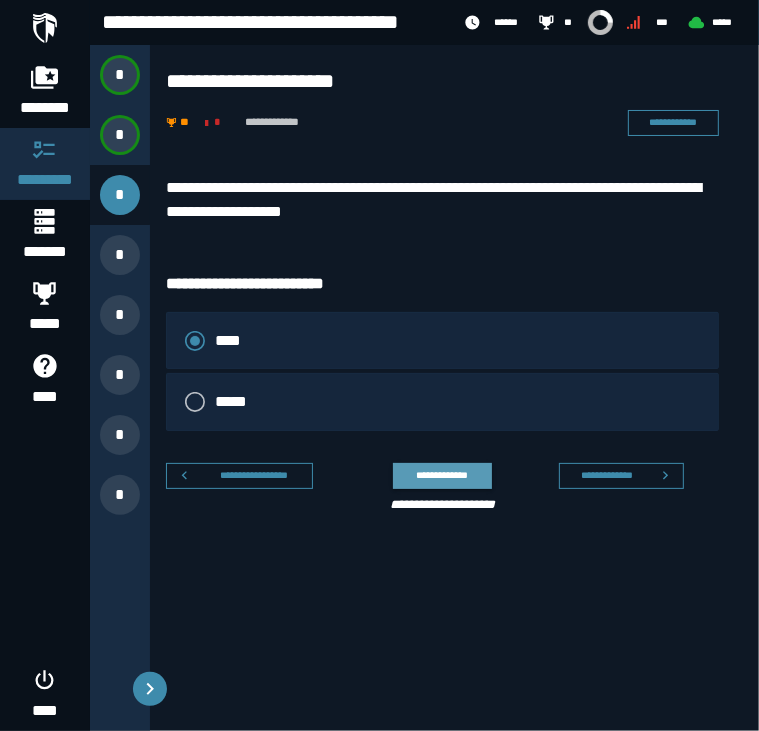 click on "**********" at bounding box center [442, 475] 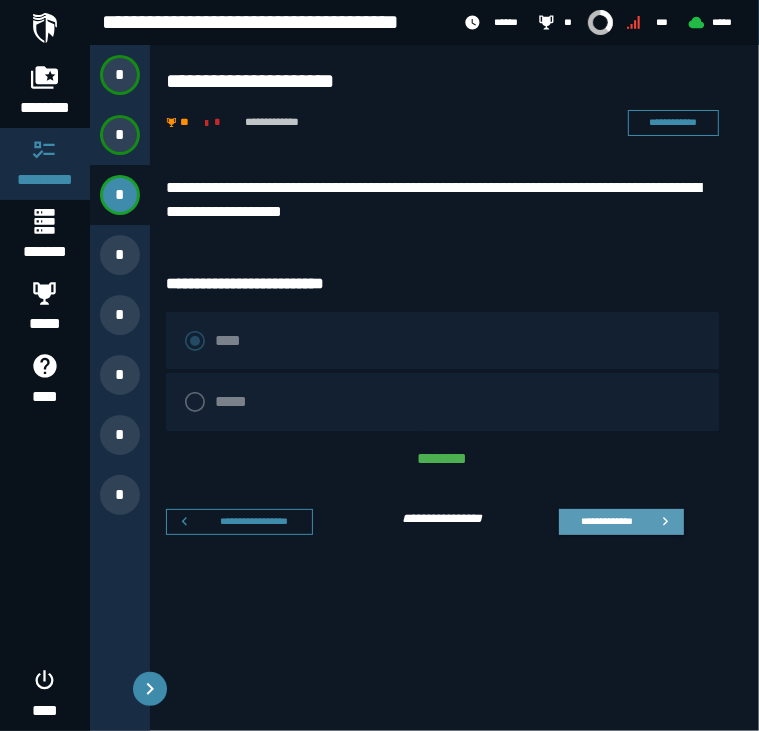 click on "**********" at bounding box center (606, 521) 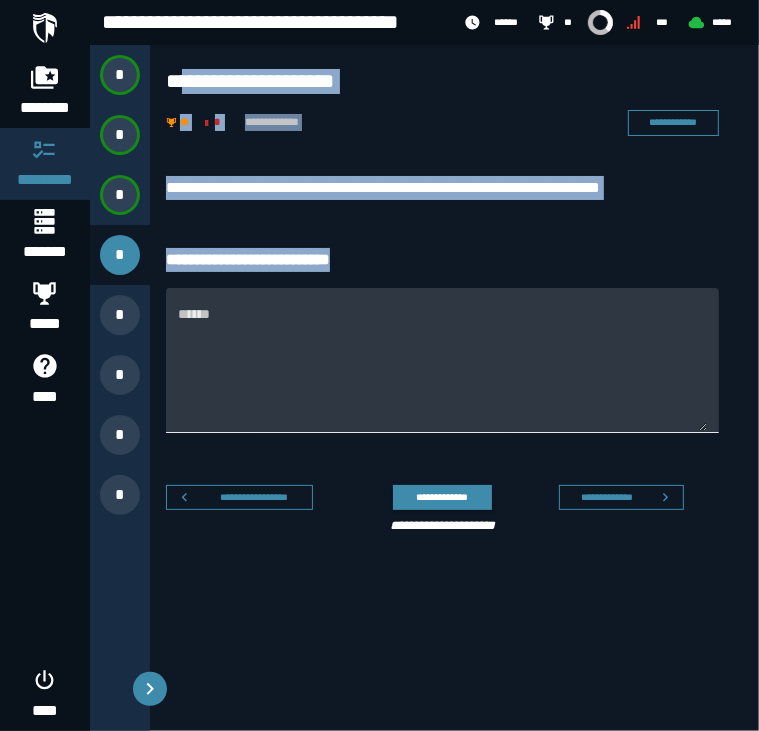 drag, startPoint x: 192, startPoint y: 66, endPoint x: 368, endPoint y: 395, distance: 373.11795 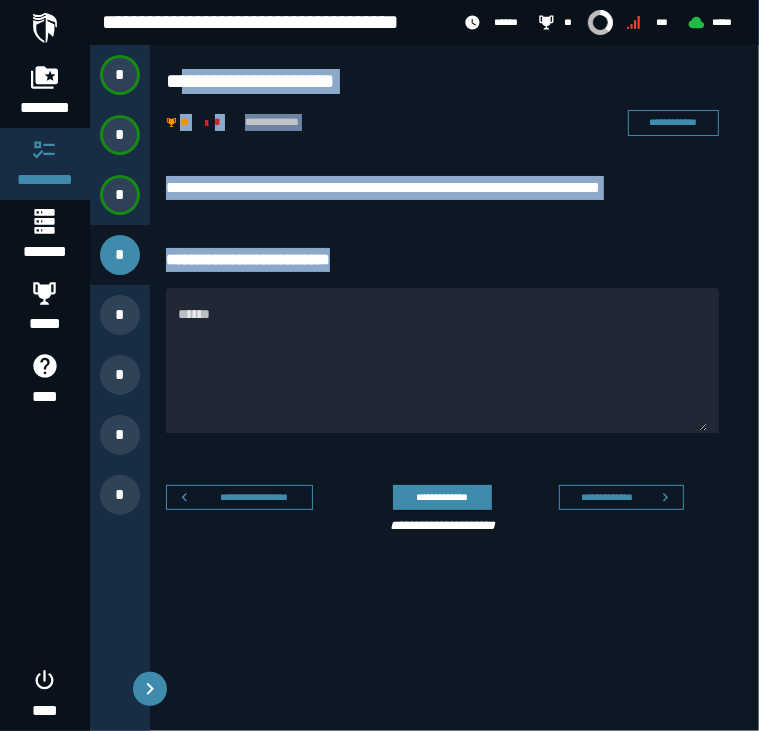 copy on "**********" 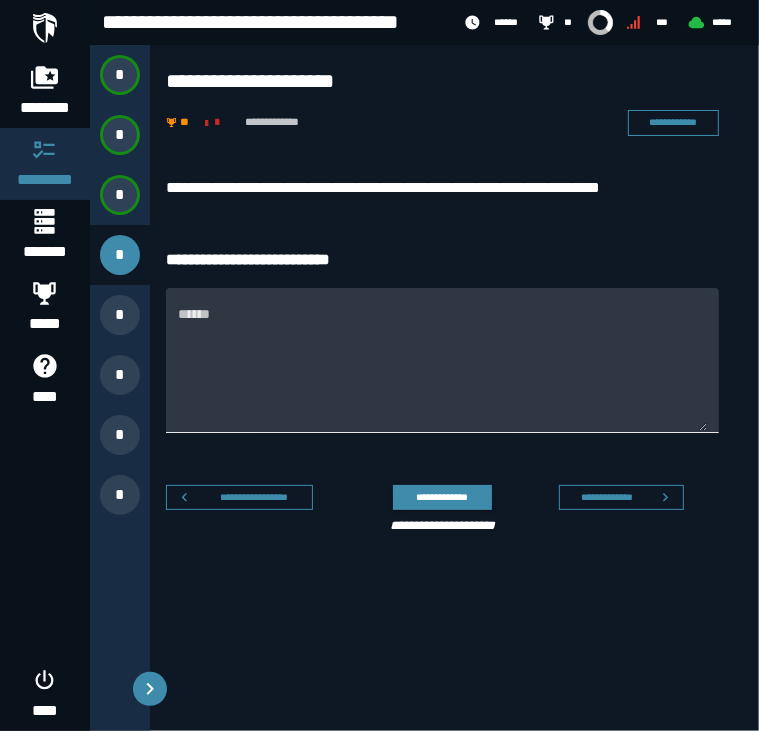 click on "******" at bounding box center [442, 372] 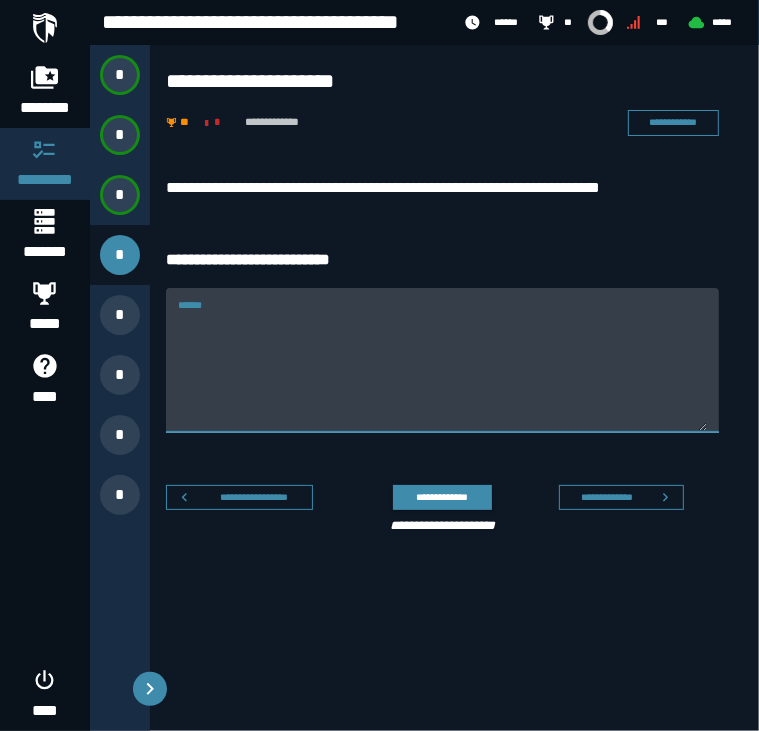 paste on "**********" 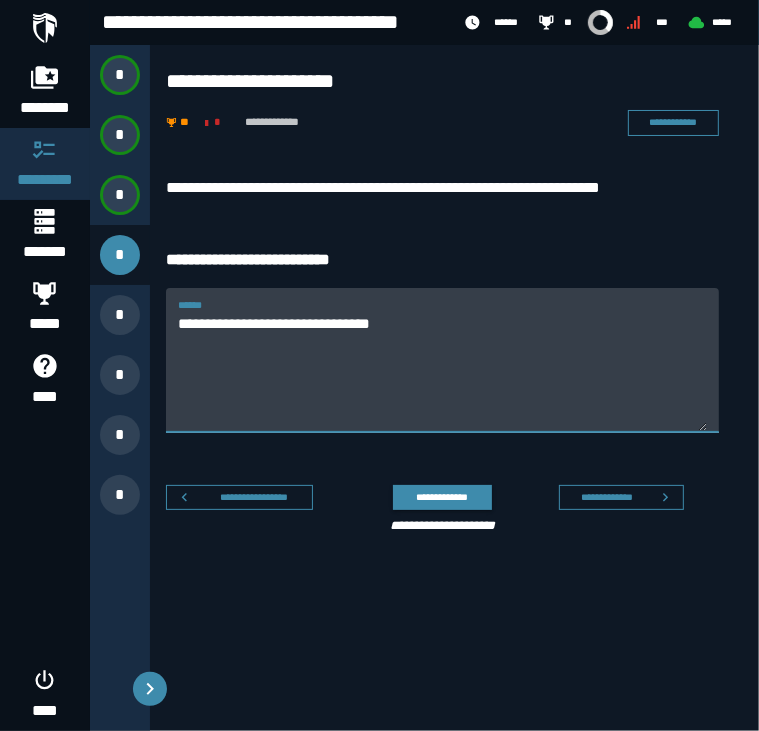 click on "**********" at bounding box center [442, 372] 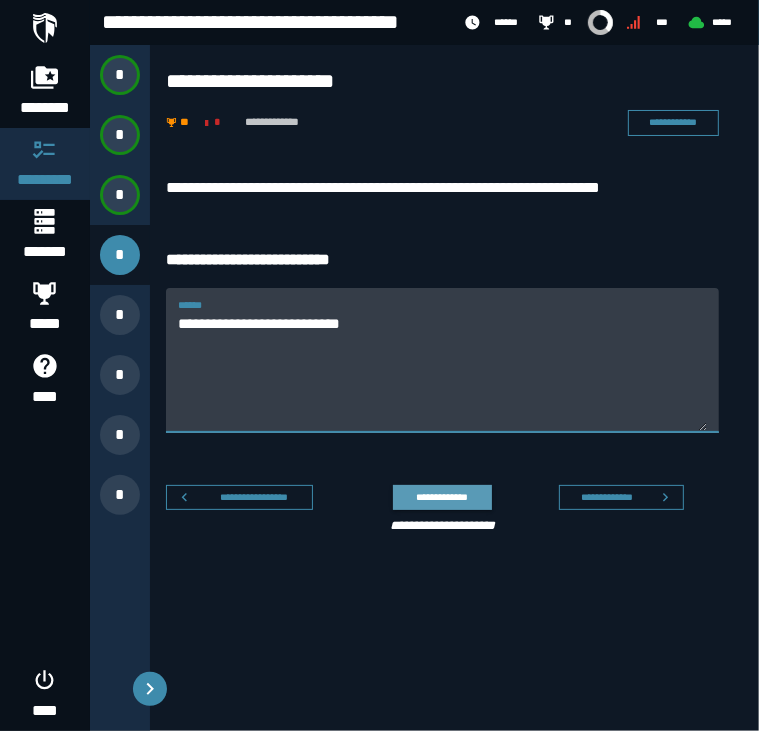 type on "**********" 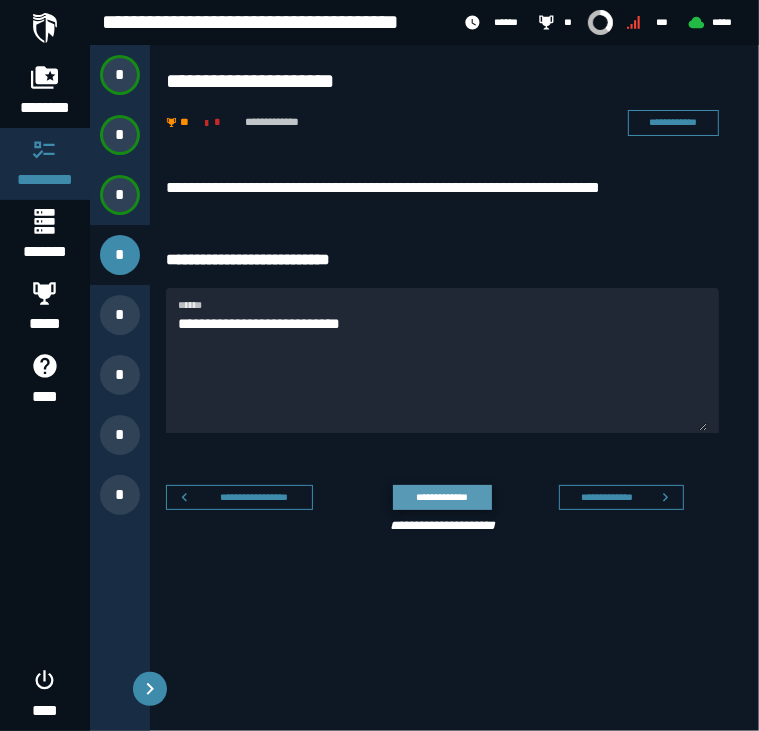 click on "**********" at bounding box center (442, 497) 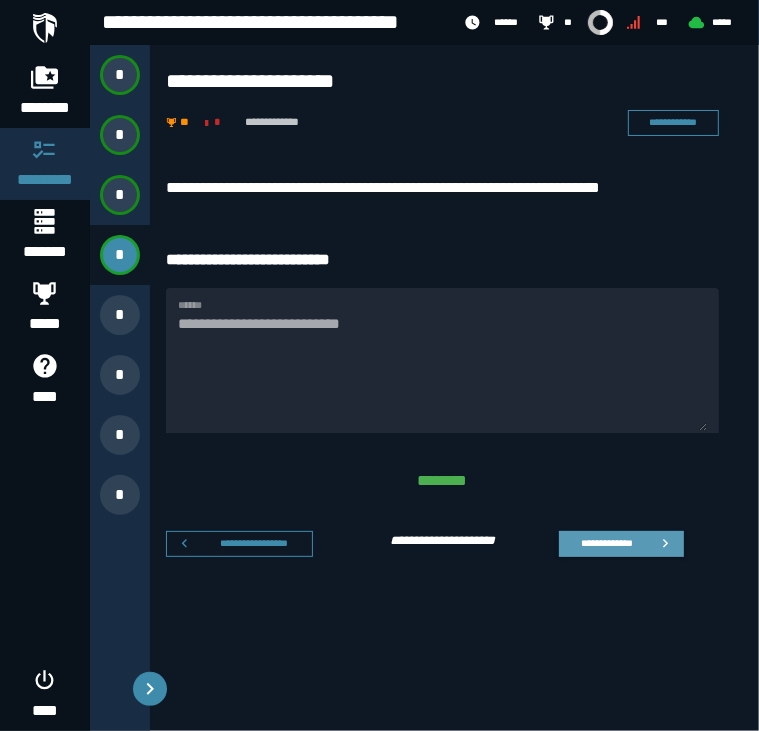 click on "**********" at bounding box center [606, 543] 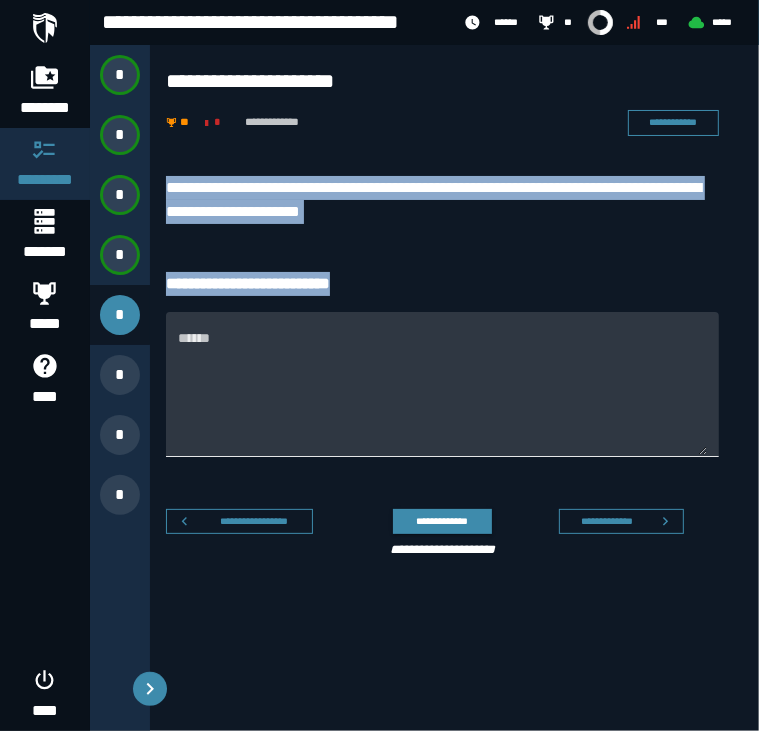 drag, startPoint x: 160, startPoint y: 160, endPoint x: 398, endPoint y: 443, distance: 369.77426 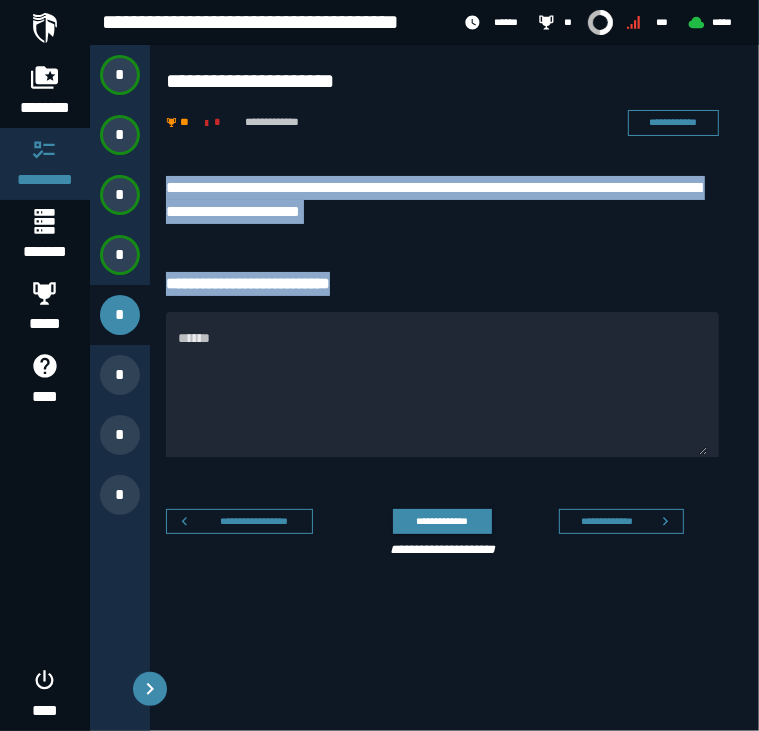 copy on "**********" 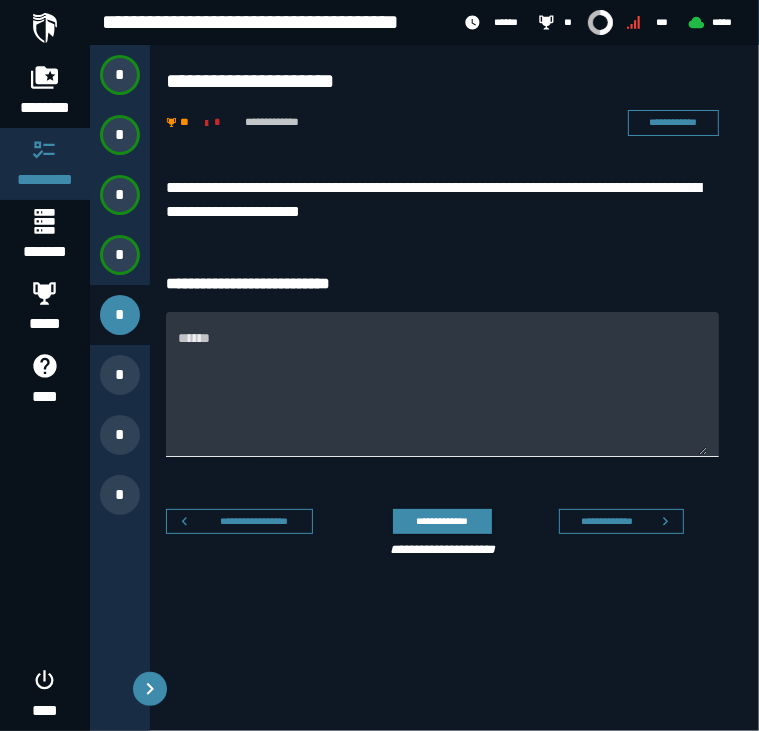 click on "******" at bounding box center [442, 396] 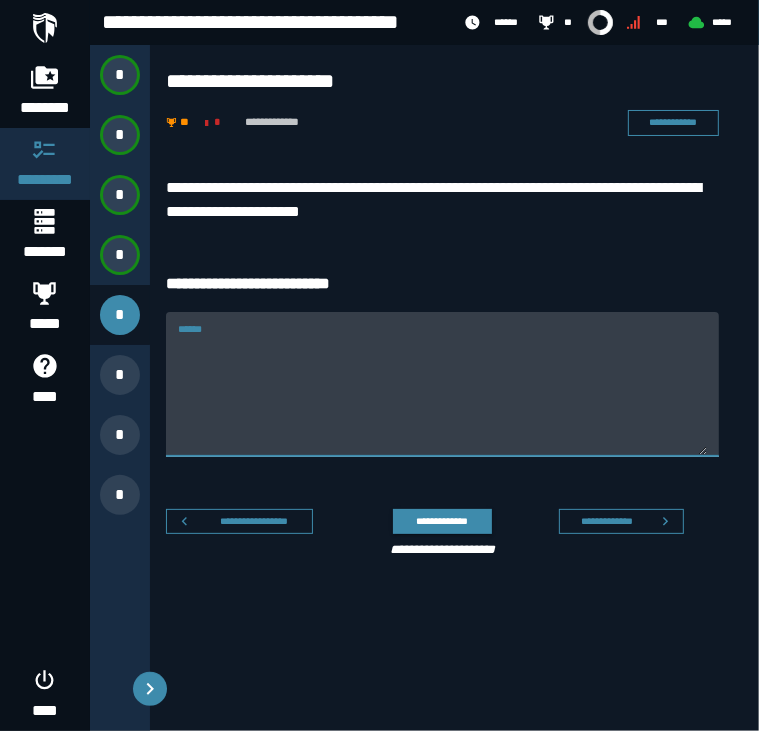 click on "******" at bounding box center (442, 396) 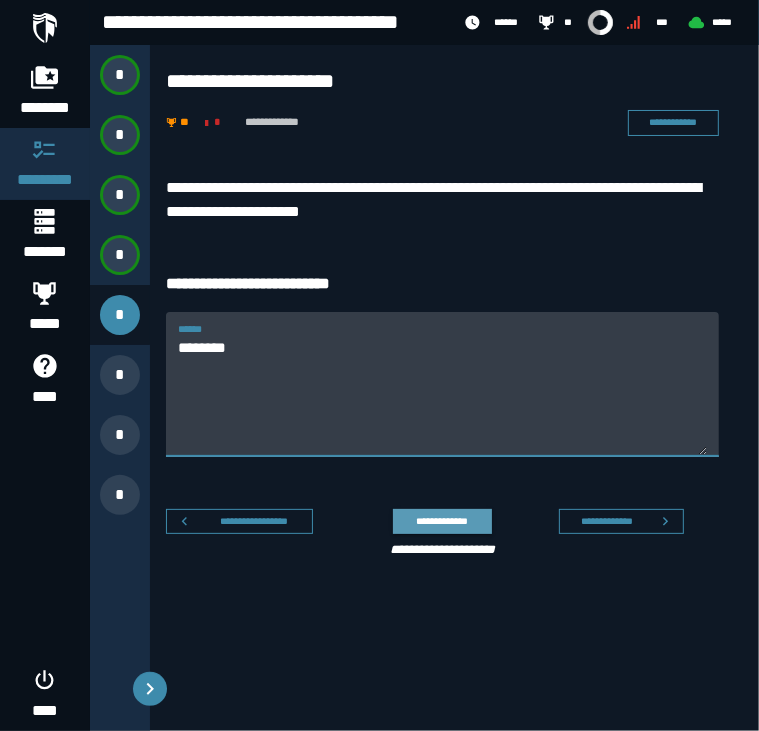click on "**********" at bounding box center [442, 521] 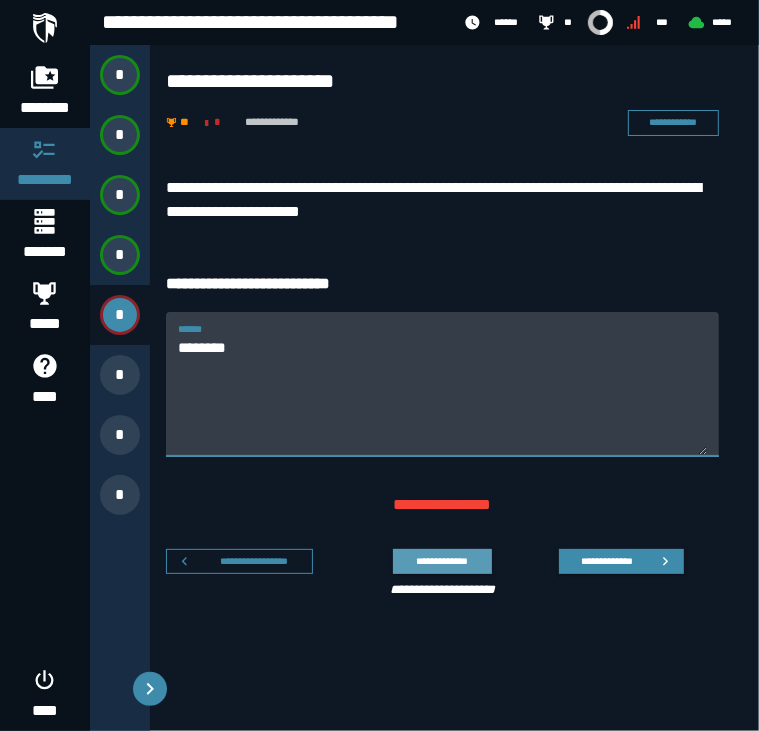 type on "********" 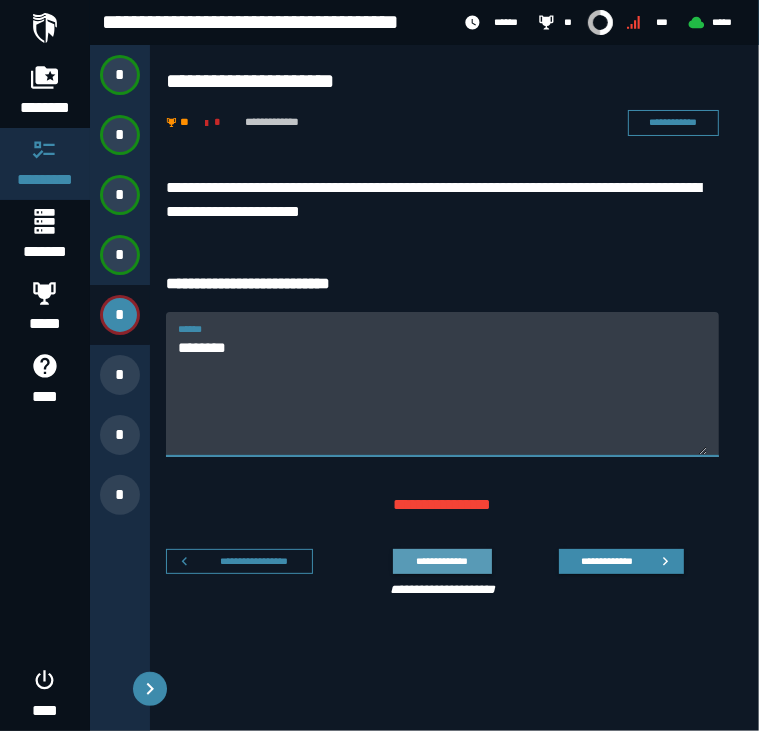 click on "**********" at bounding box center [442, 561] 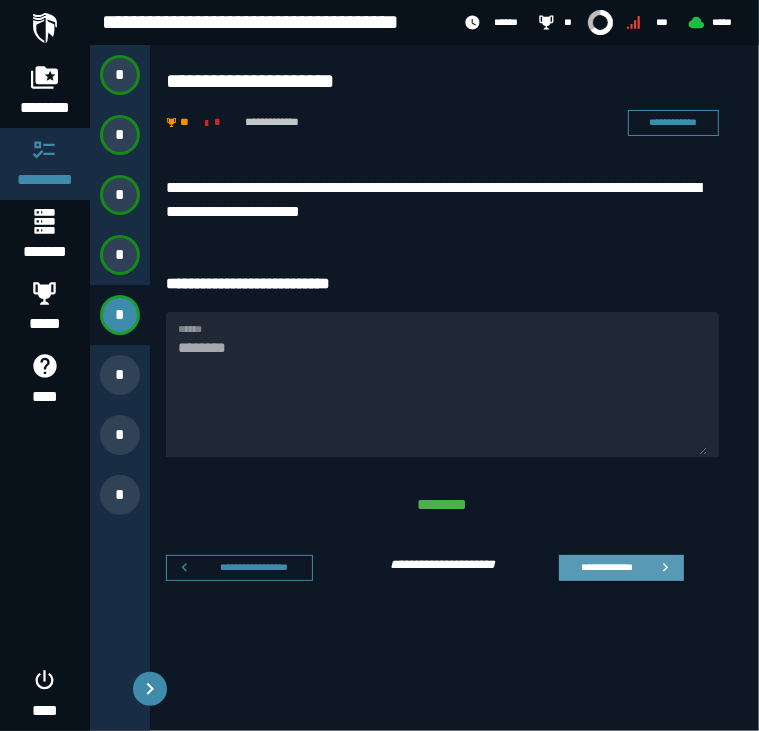 click on "**********" at bounding box center (606, 567) 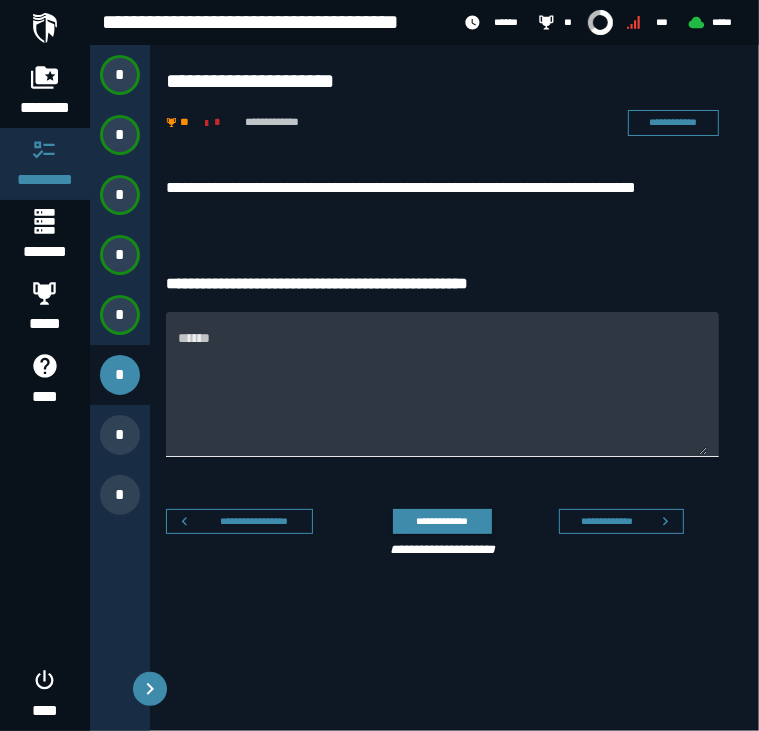 click on "******" at bounding box center (442, 384) 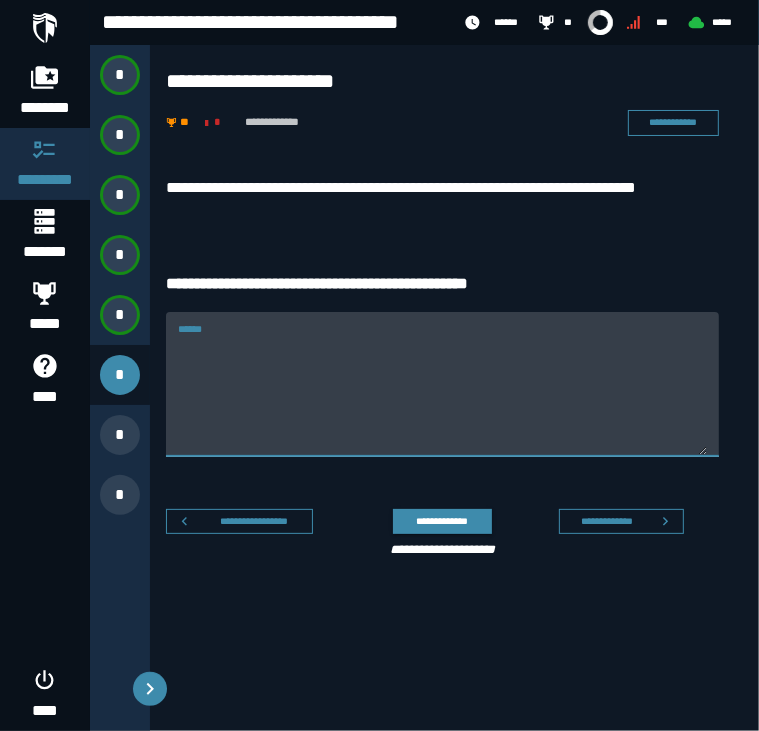 click on "******" at bounding box center [442, 396] 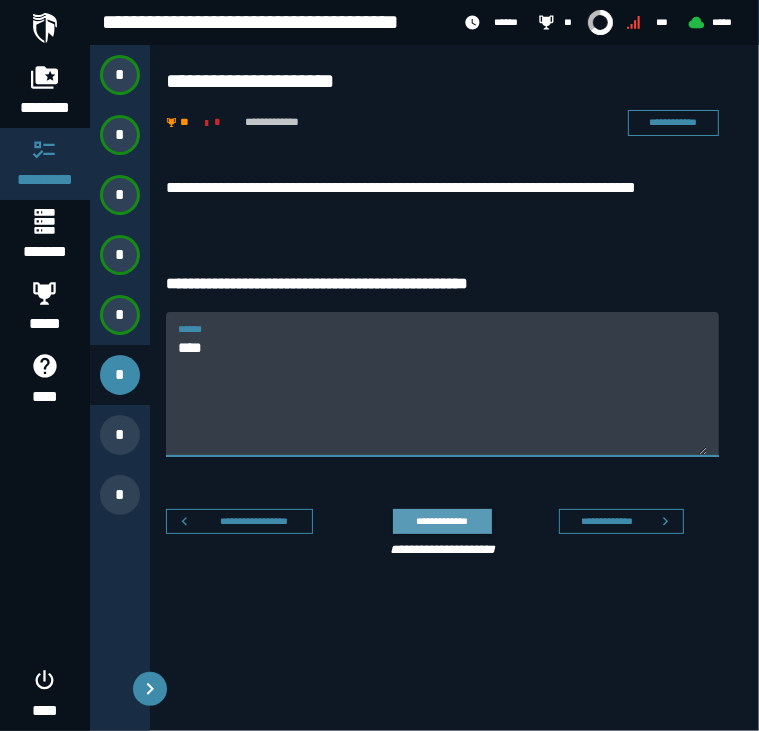 type on "****" 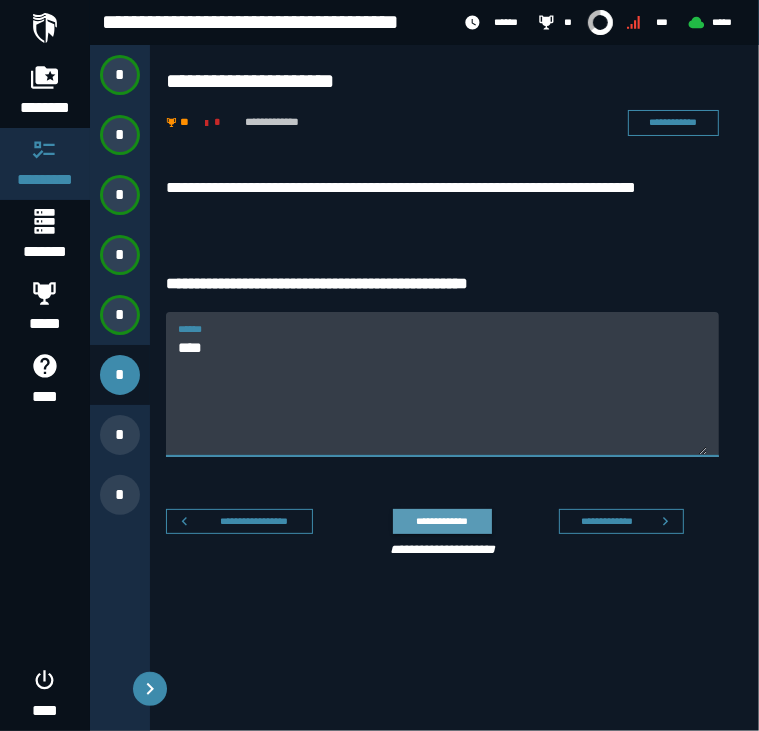 click on "**********" at bounding box center [442, 521] 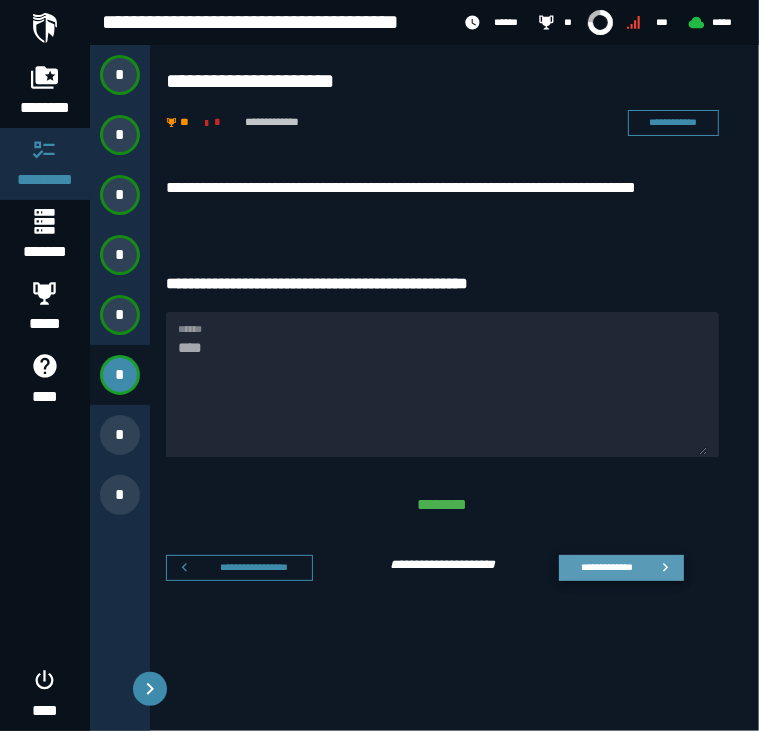 click on "**********" at bounding box center (621, 568) 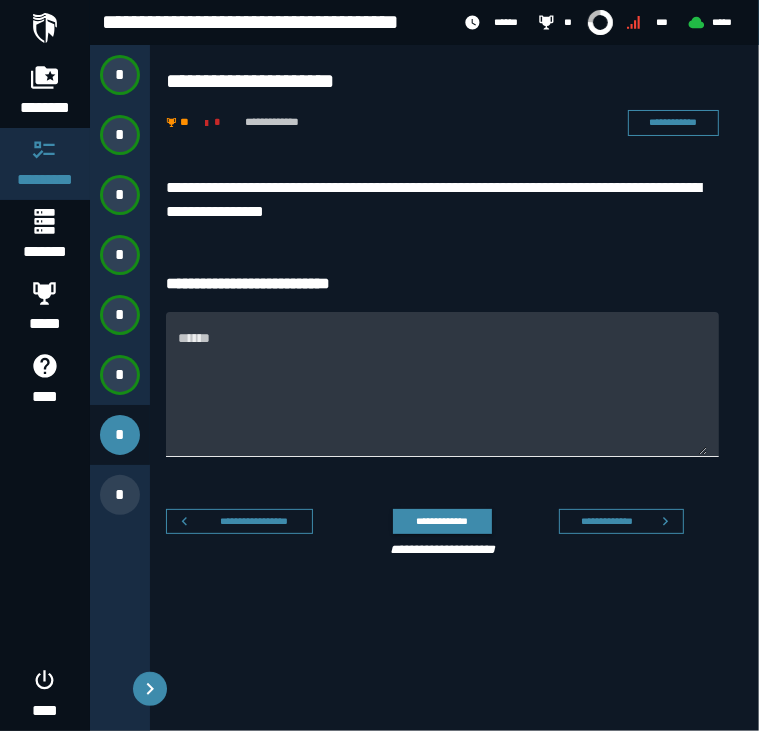click on "******" at bounding box center [442, 396] 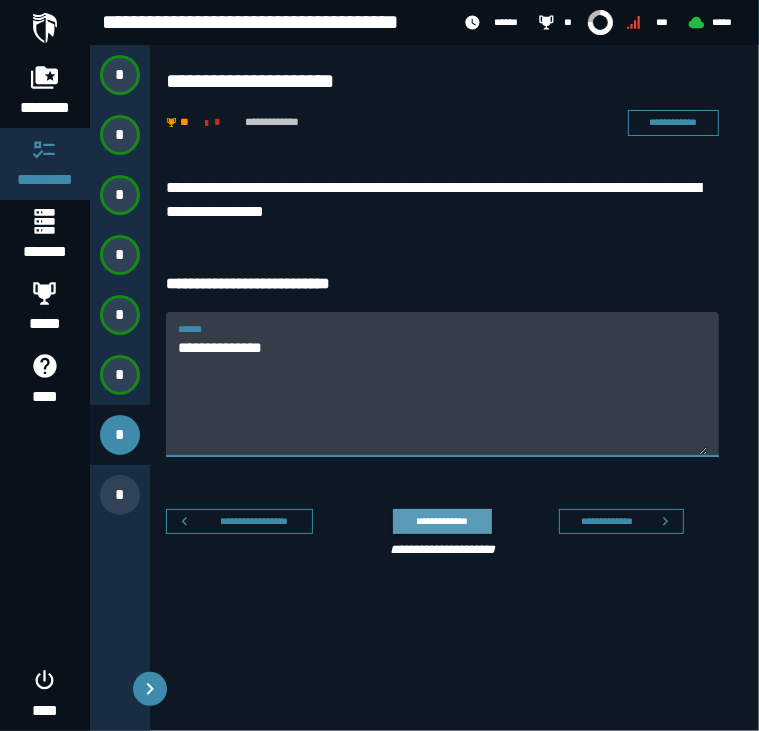 type on "**********" 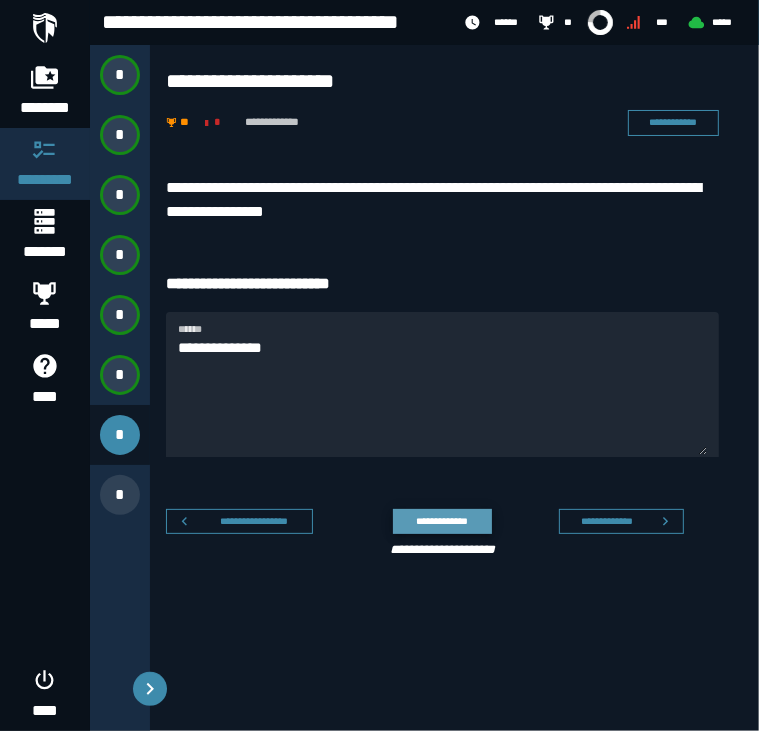 click on "**********" at bounding box center (442, 521) 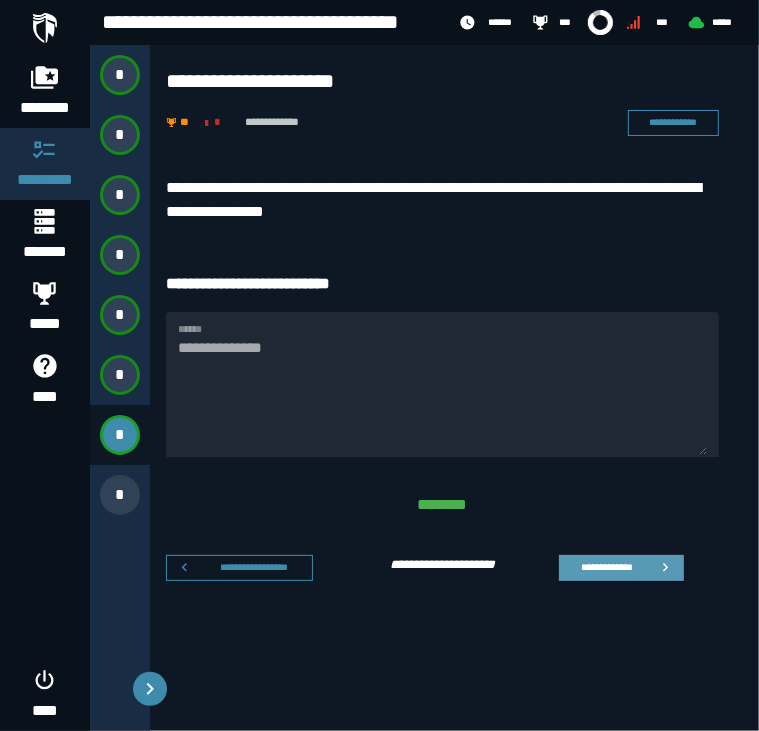 click on "**********" at bounding box center [606, 567] 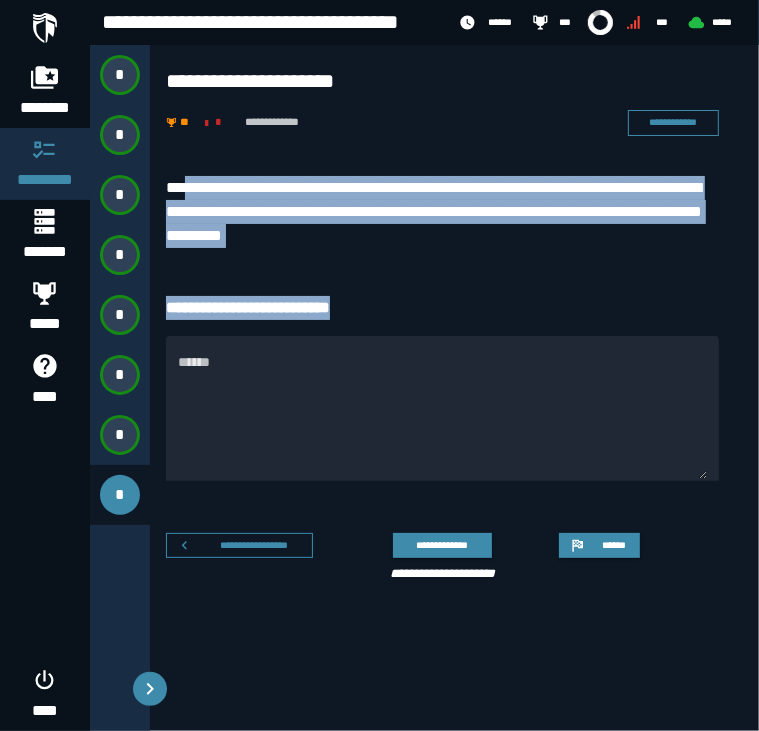 drag, startPoint x: 186, startPoint y: 163, endPoint x: 465, endPoint y: 287, distance: 305.3146 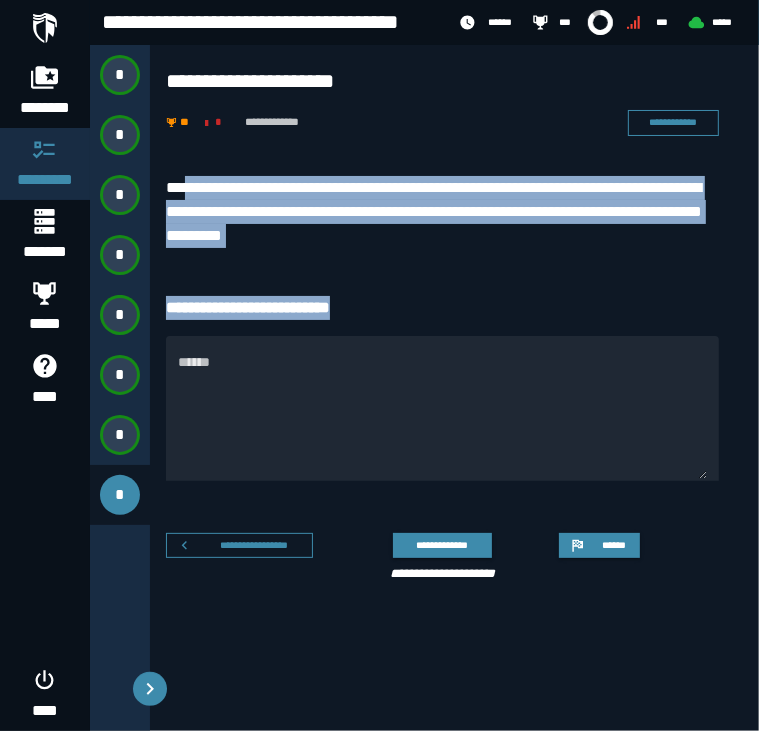 drag, startPoint x: 465, startPoint y: 287, endPoint x: 415, endPoint y: 207, distance: 94.33981 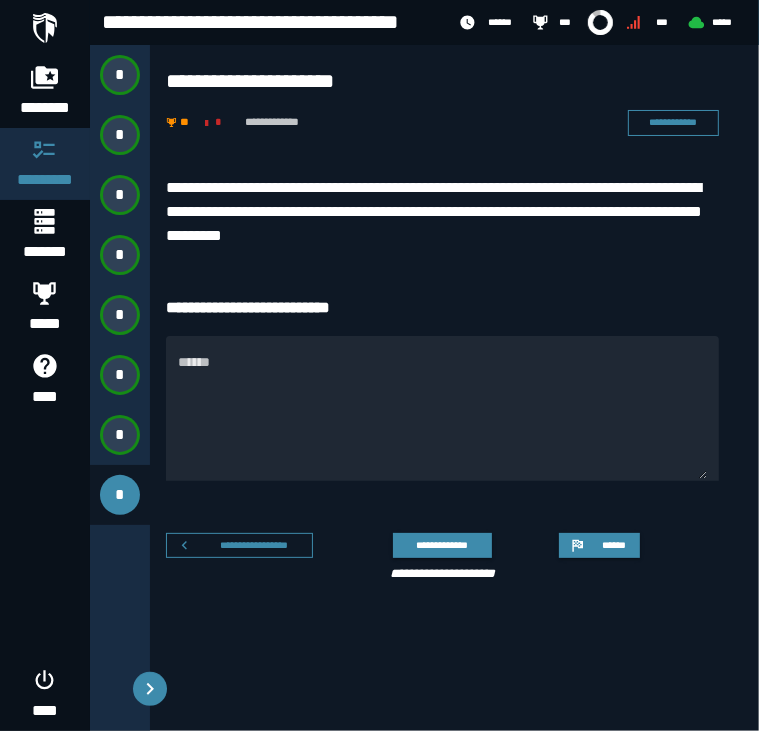 click on "**********" at bounding box center (442, 398) 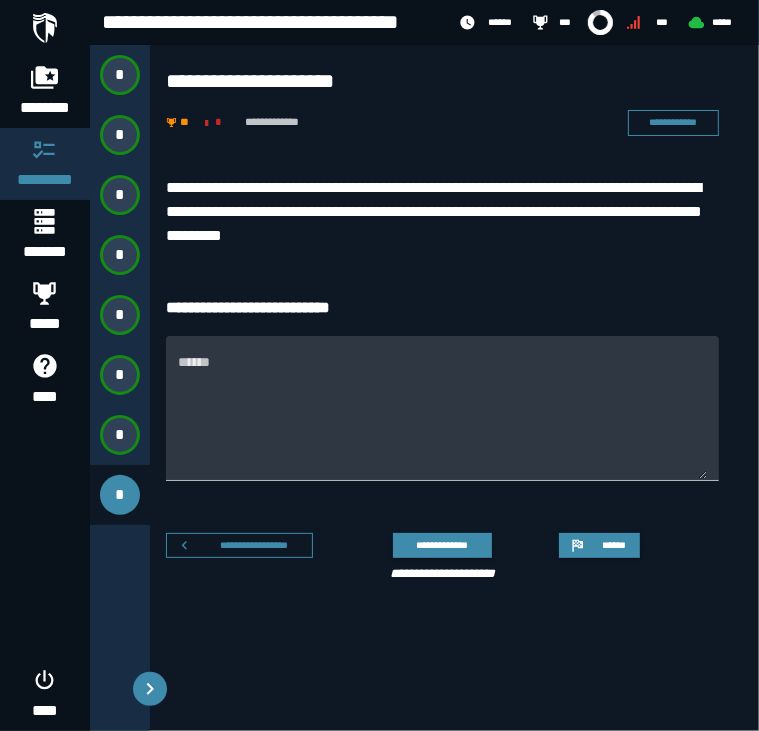 click on "******" at bounding box center [442, 420] 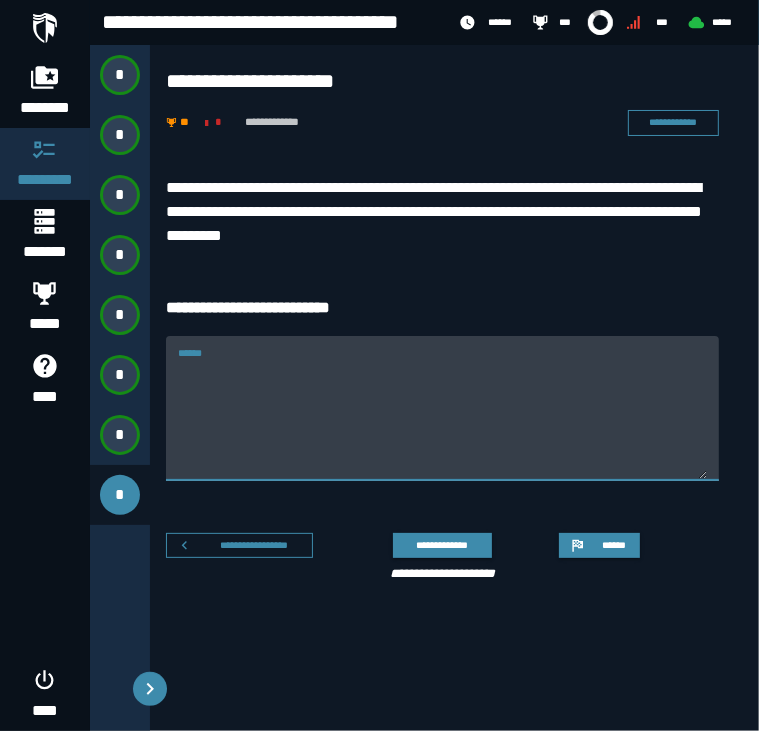 paste on "**********" 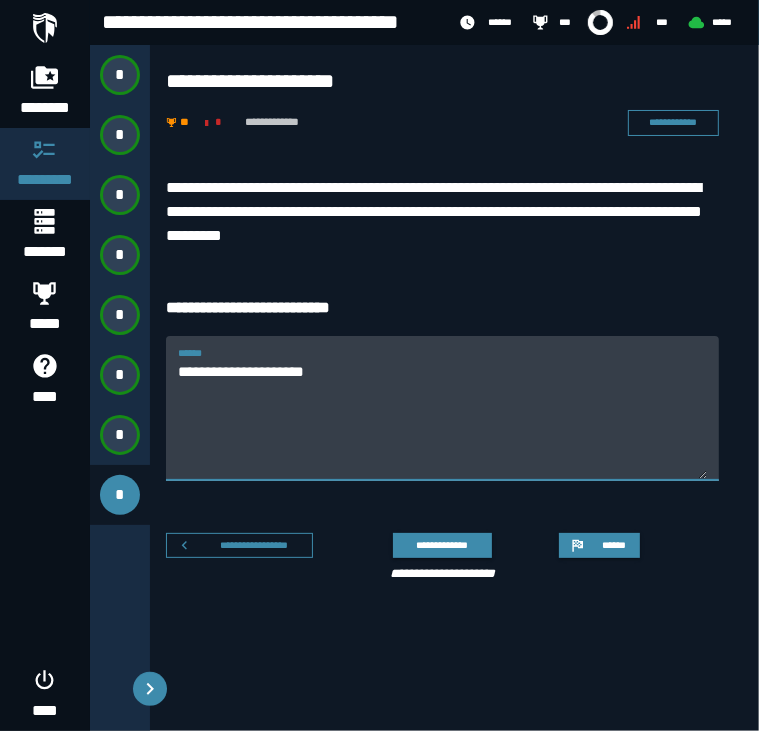 type on "**********" 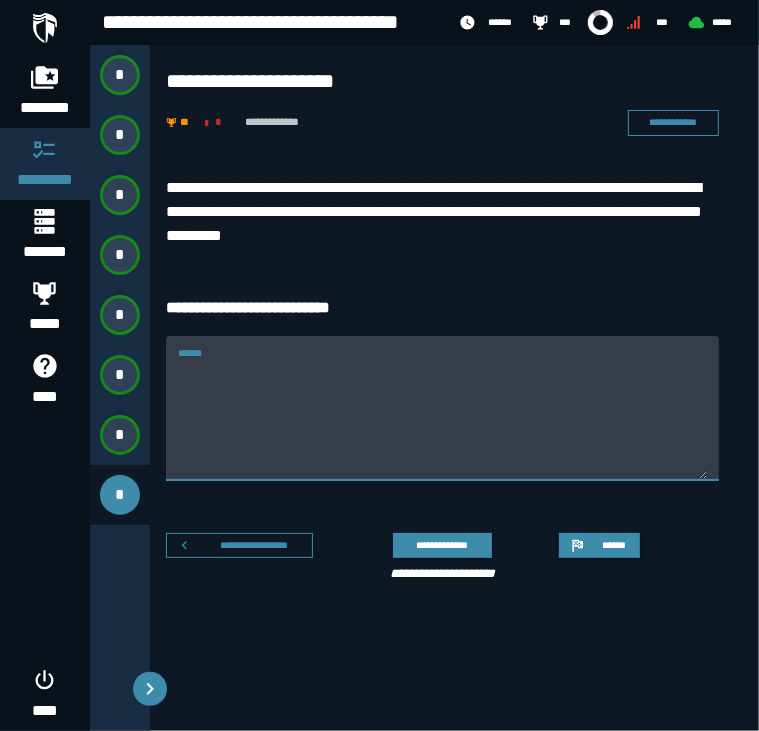 click on "**********" at bounding box center (442, 398) 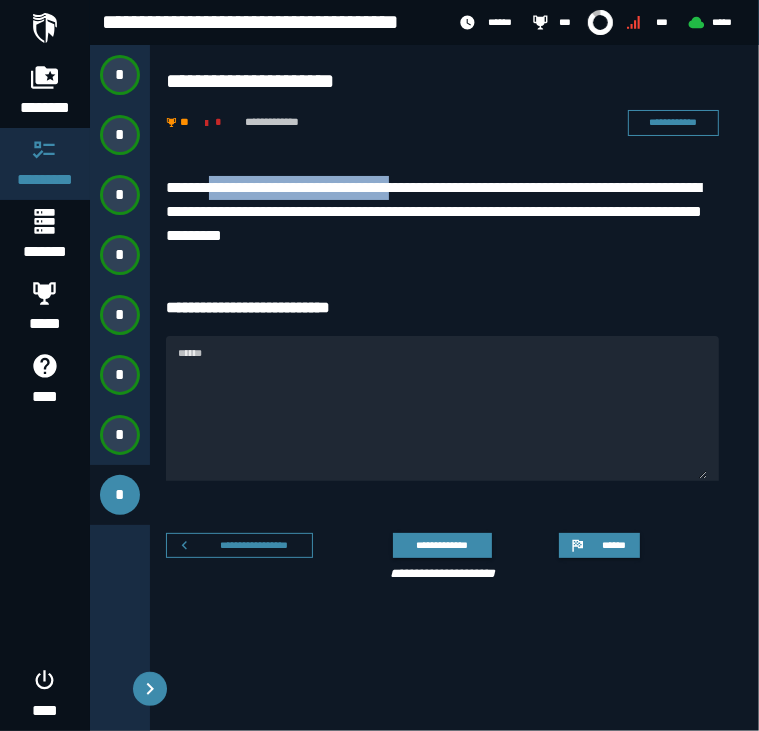 drag, startPoint x: 222, startPoint y: 184, endPoint x: 441, endPoint y: 181, distance: 219.02055 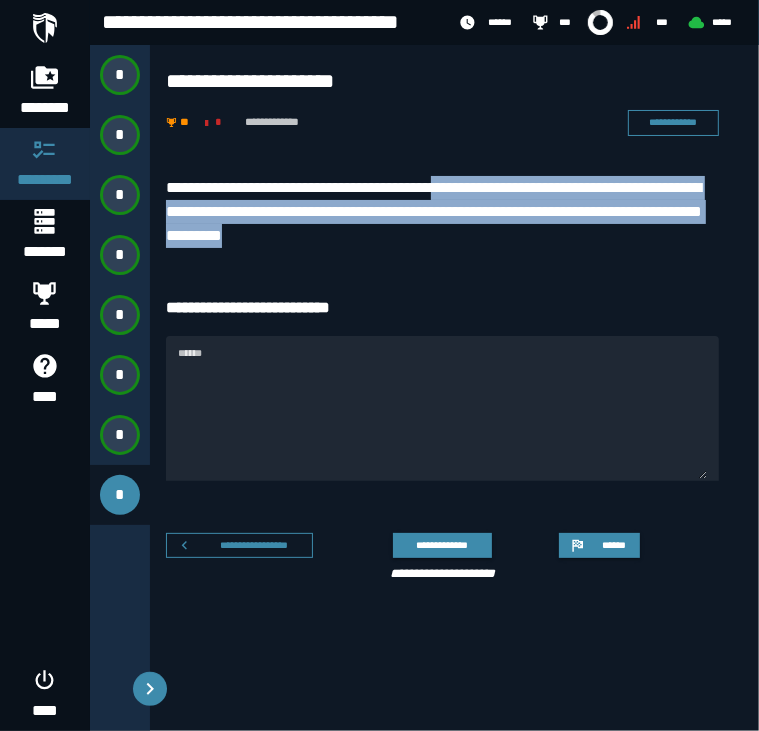 drag, startPoint x: 441, startPoint y: 181, endPoint x: 620, endPoint y: 230, distance: 185.58556 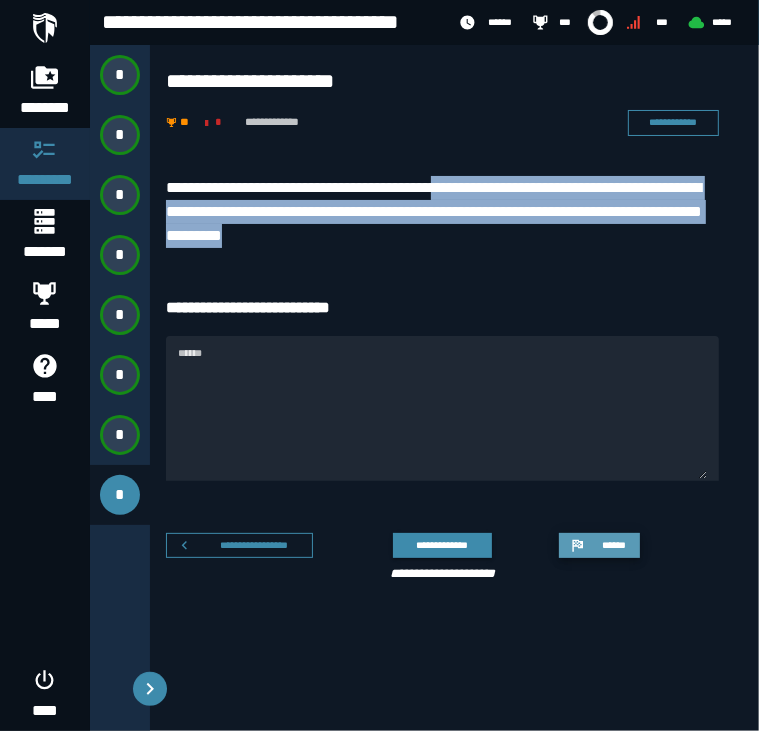 click on "******" at bounding box center (613, 545) 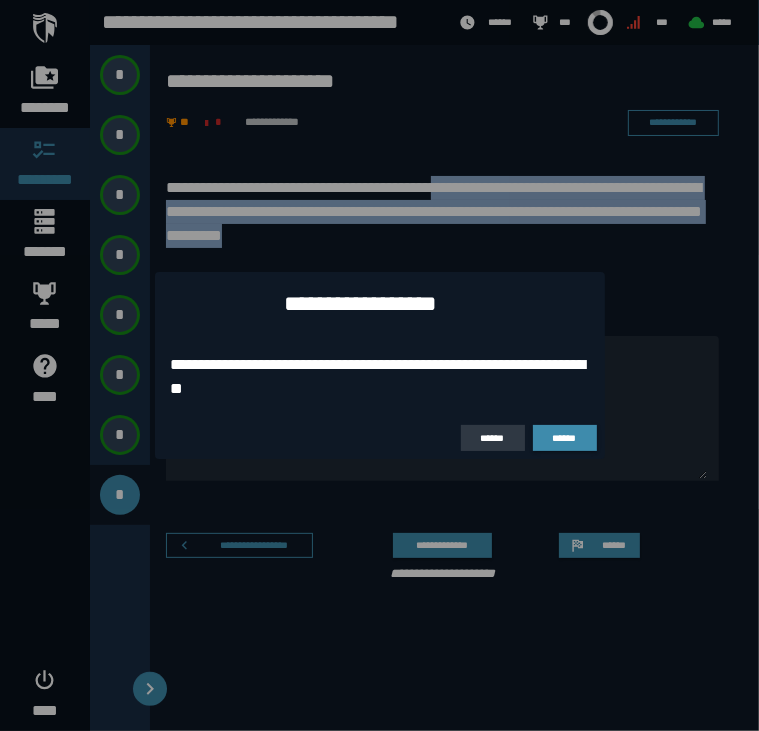 click on "******" at bounding box center [493, 438] 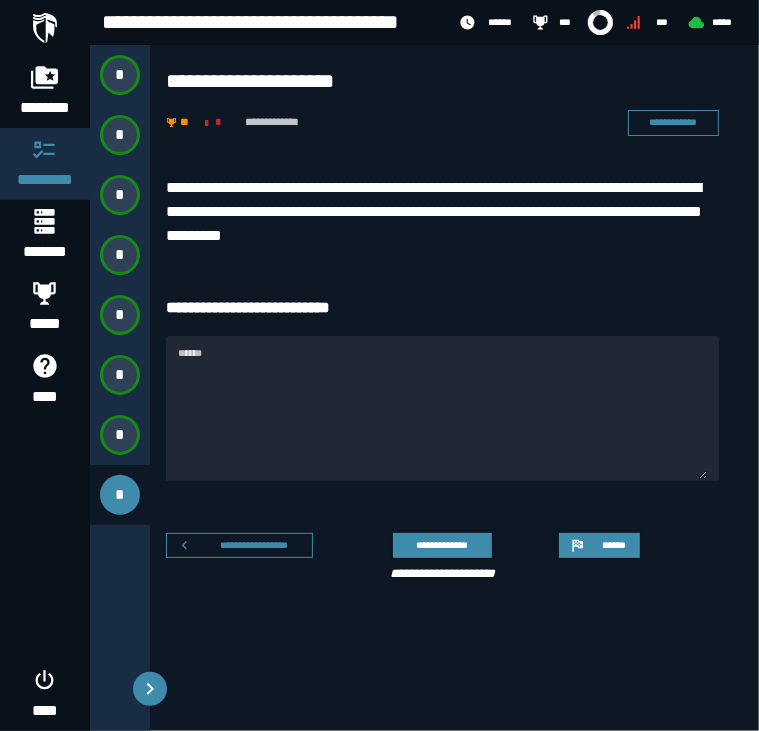 click on "**********" at bounding box center (454, 383) 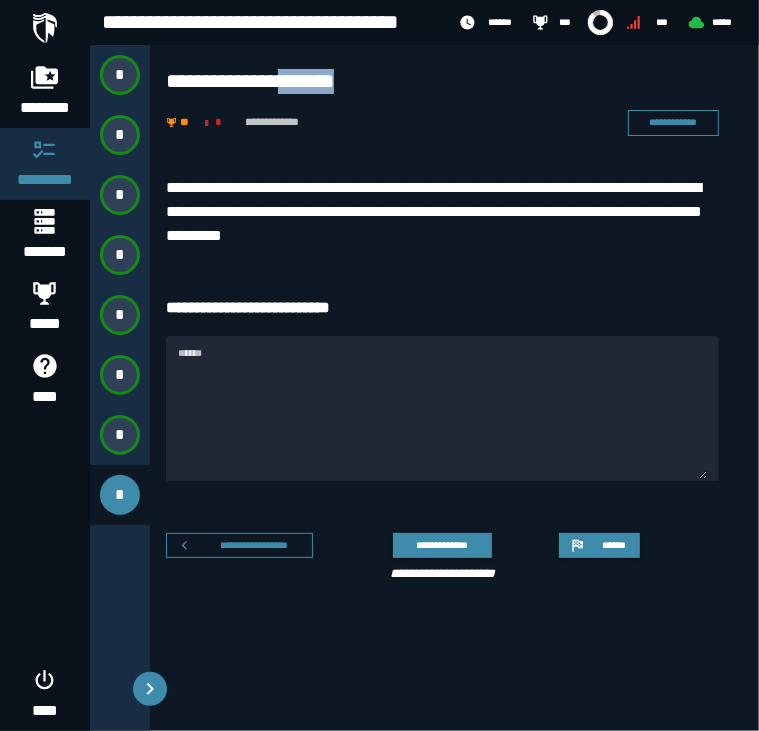 click on "**********" at bounding box center [442, 81] 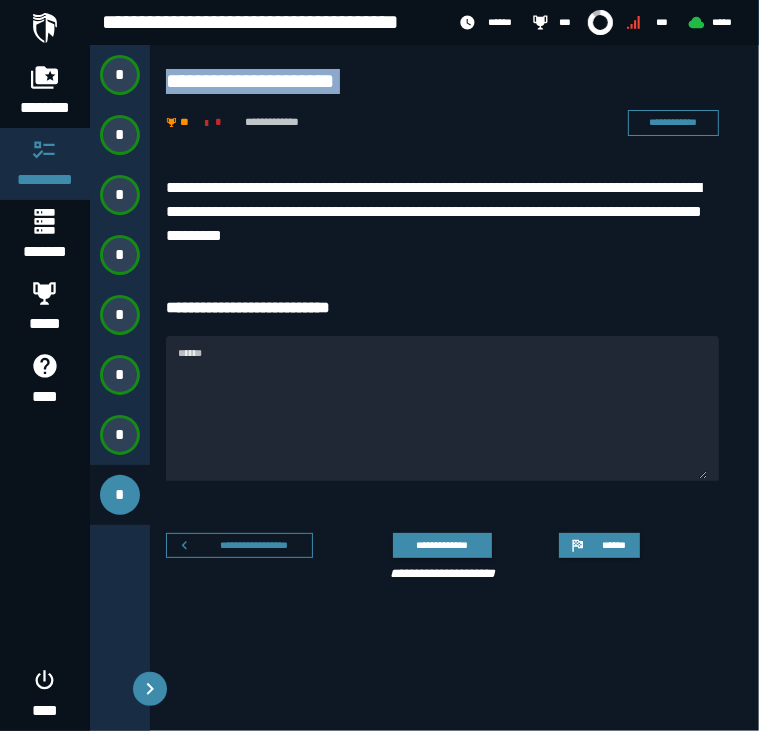 click on "**********" at bounding box center [442, 81] 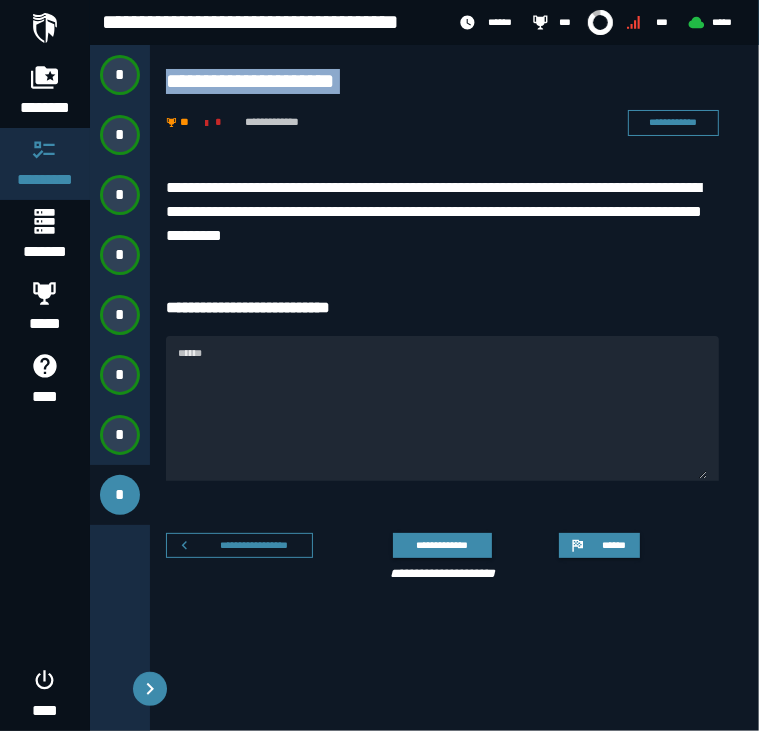 copy on "**********" 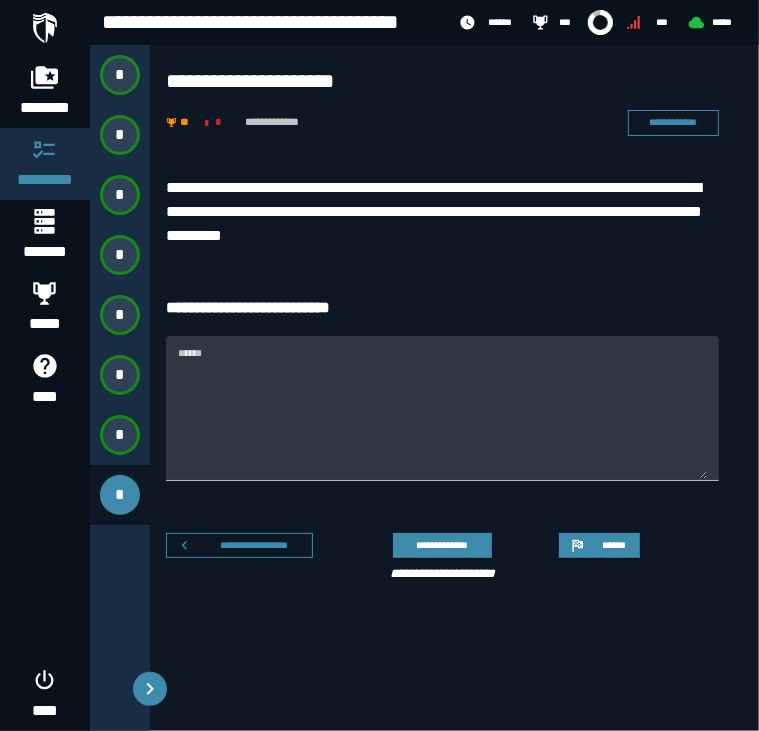 click on "******" at bounding box center [442, 420] 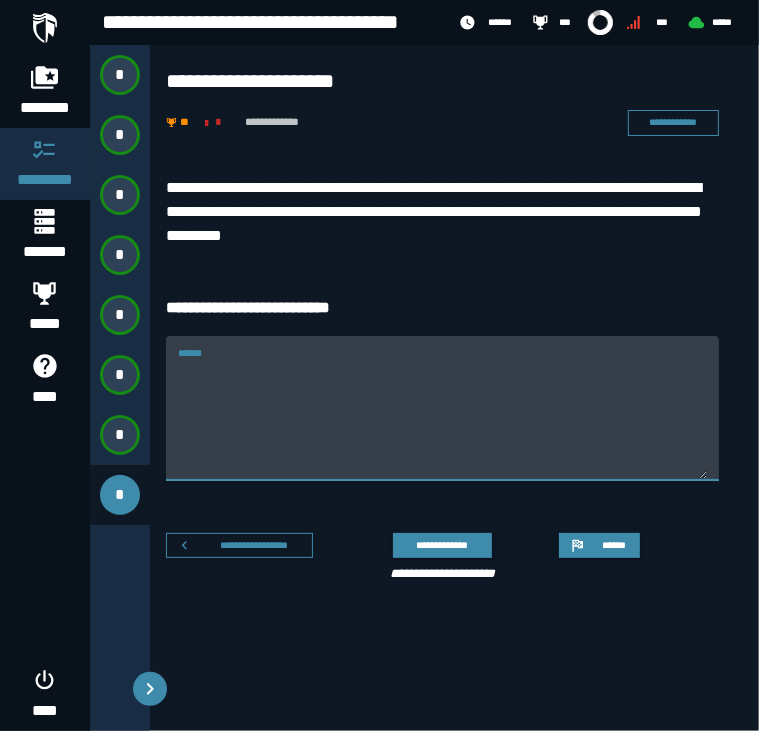 paste on "**********" 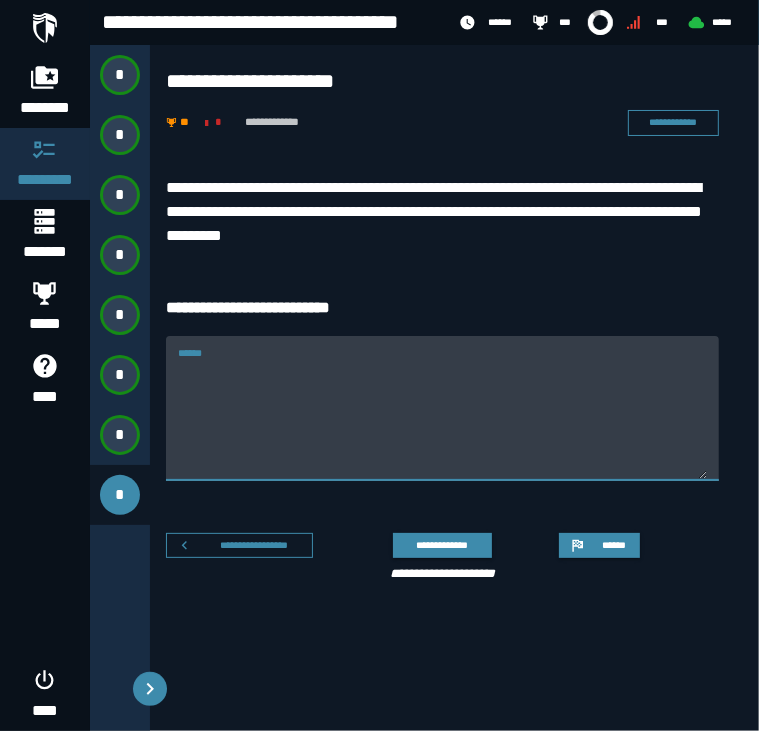 type on "**********" 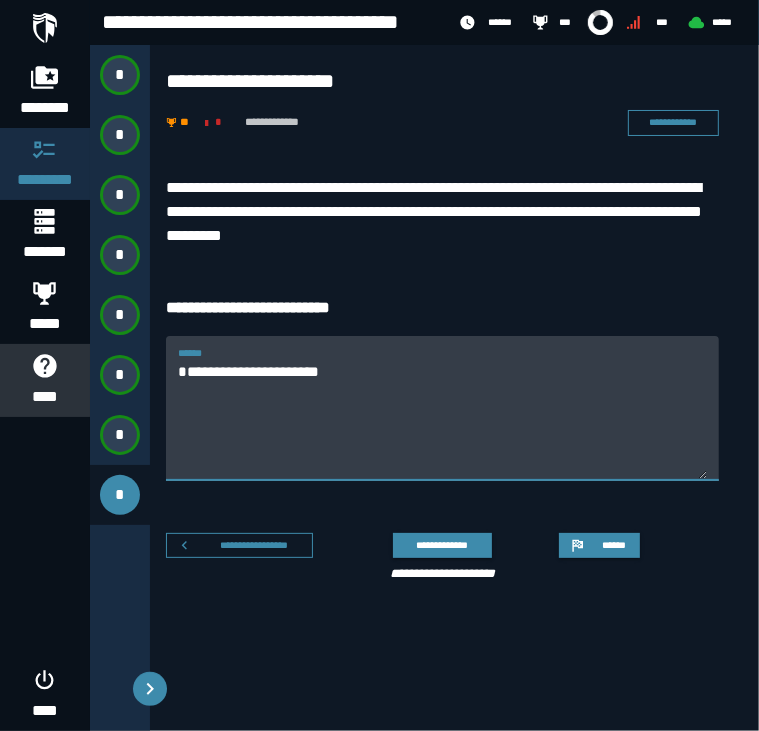 drag, startPoint x: 356, startPoint y: 380, endPoint x: 26, endPoint y: 379, distance: 330.00153 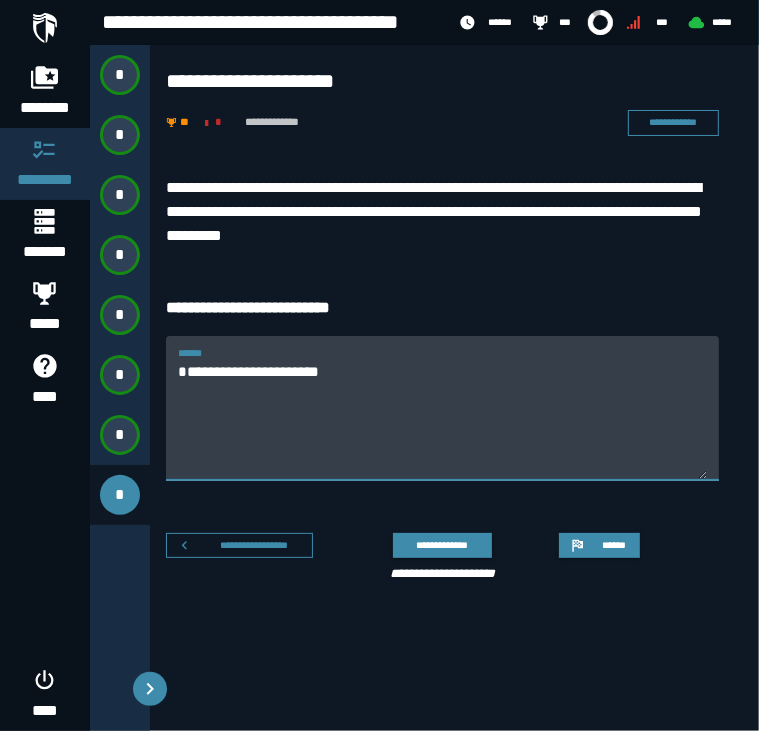 click on "**********" at bounding box center [442, 420] 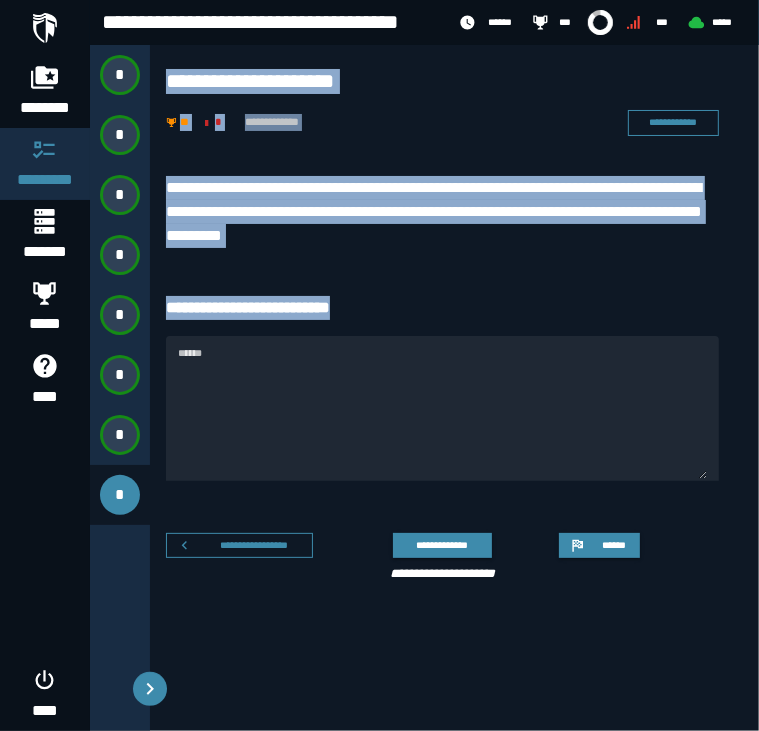 drag, startPoint x: 408, startPoint y: 321, endPoint x: 171, endPoint y: 57, distance: 354.77457 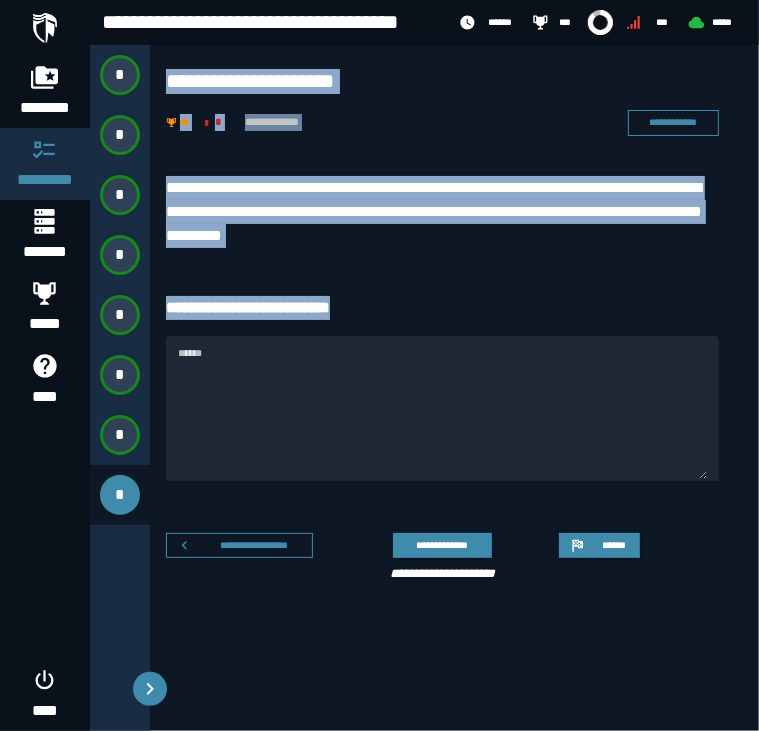 copy on "**********" 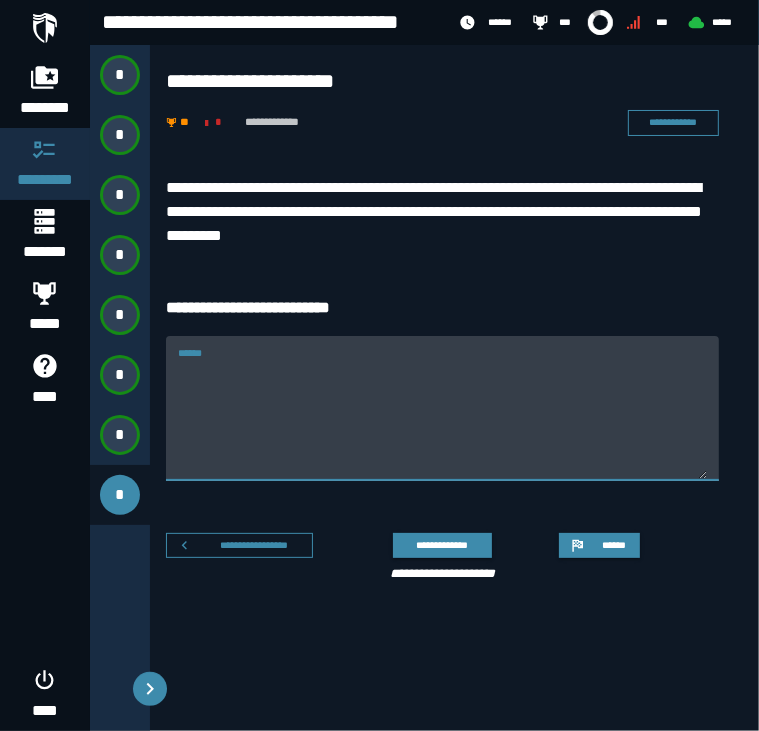 click on "******" at bounding box center [442, 420] 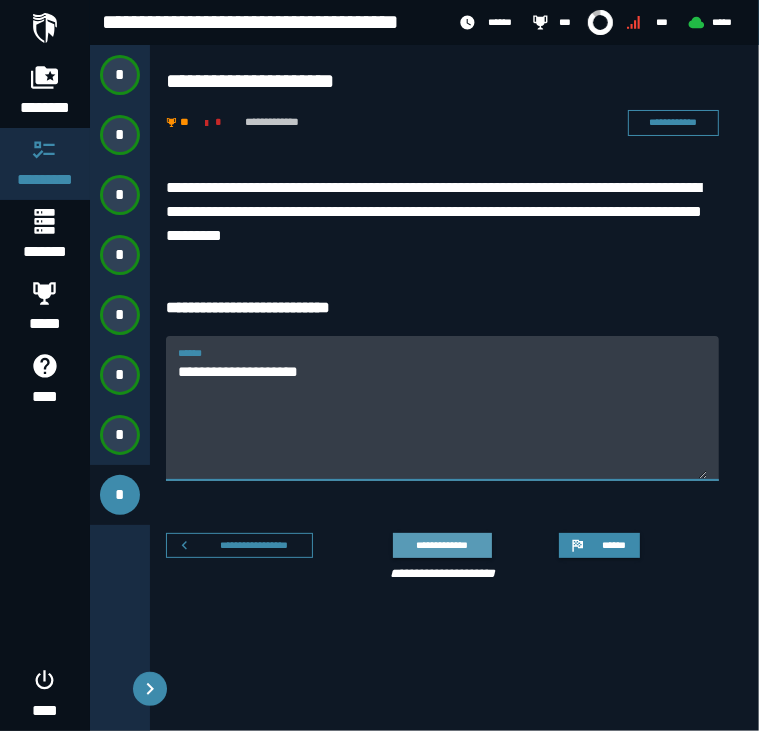 click on "**********" at bounding box center [442, 545] 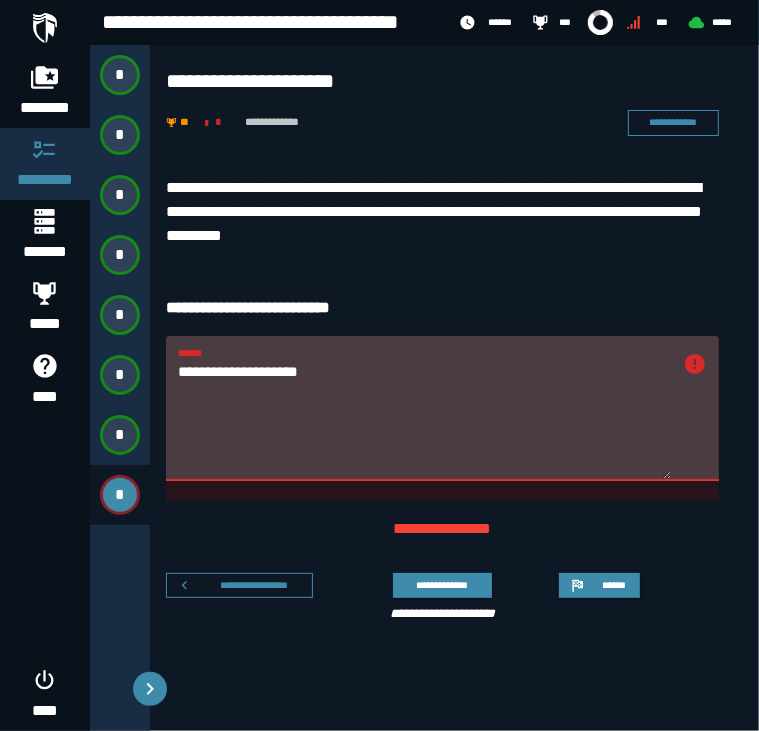 click on "**********" at bounding box center [424, 420] 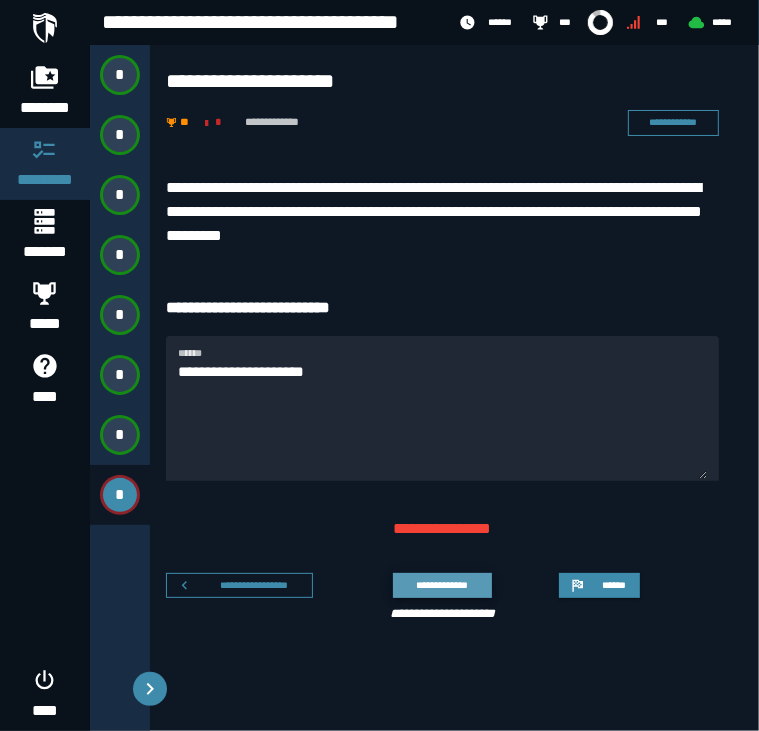 click on "**********" at bounding box center [442, 585] 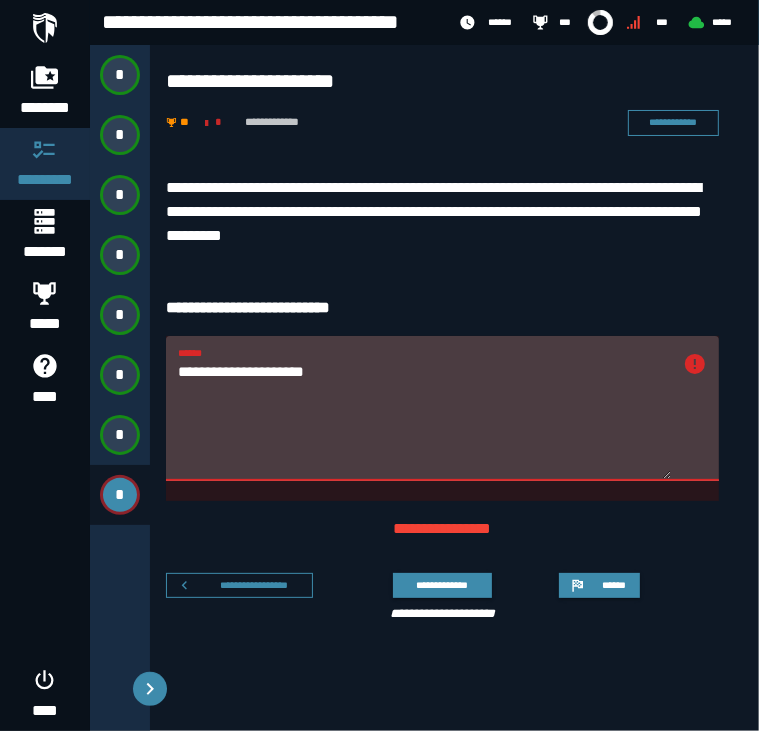 click on "**********" at bounding box center [424, 420] 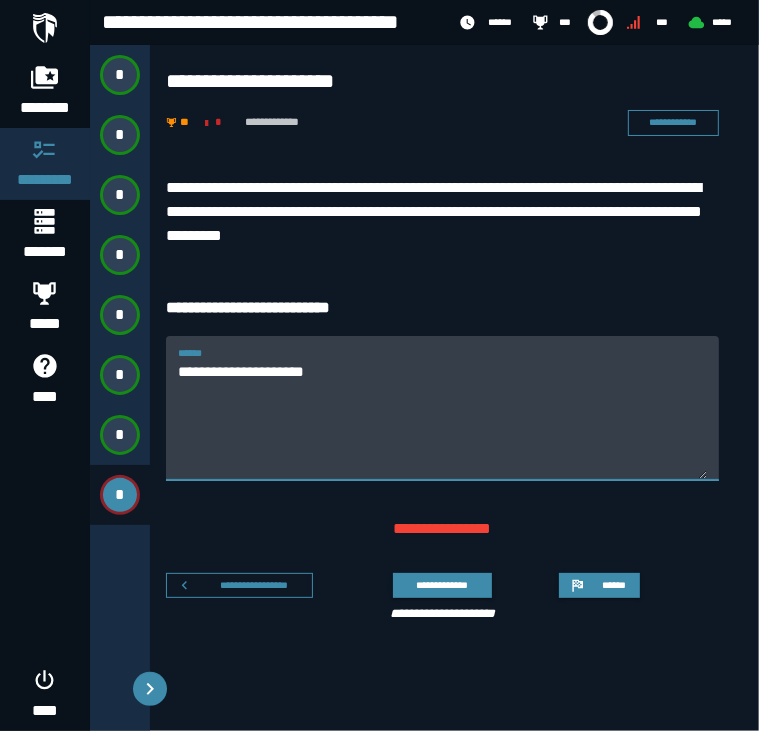 click on "**********" at bounding box center [442, 420] 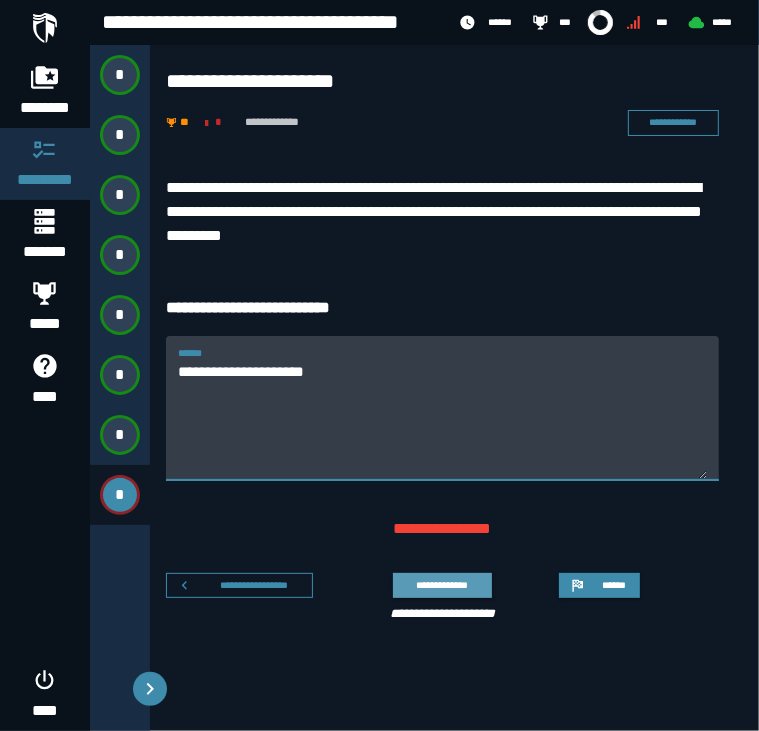 type on "**********" 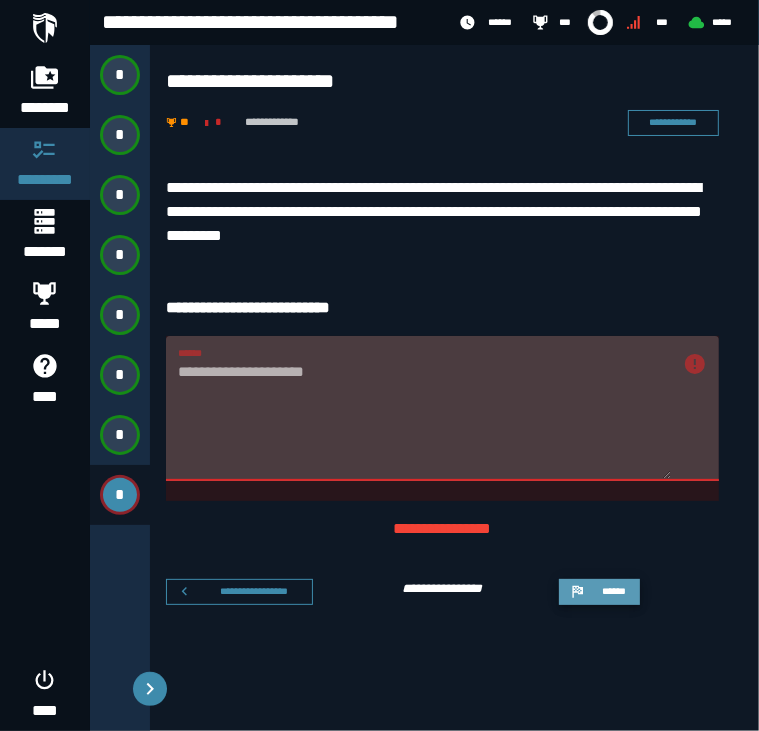 click on "******" at bounding box center (599, 592) 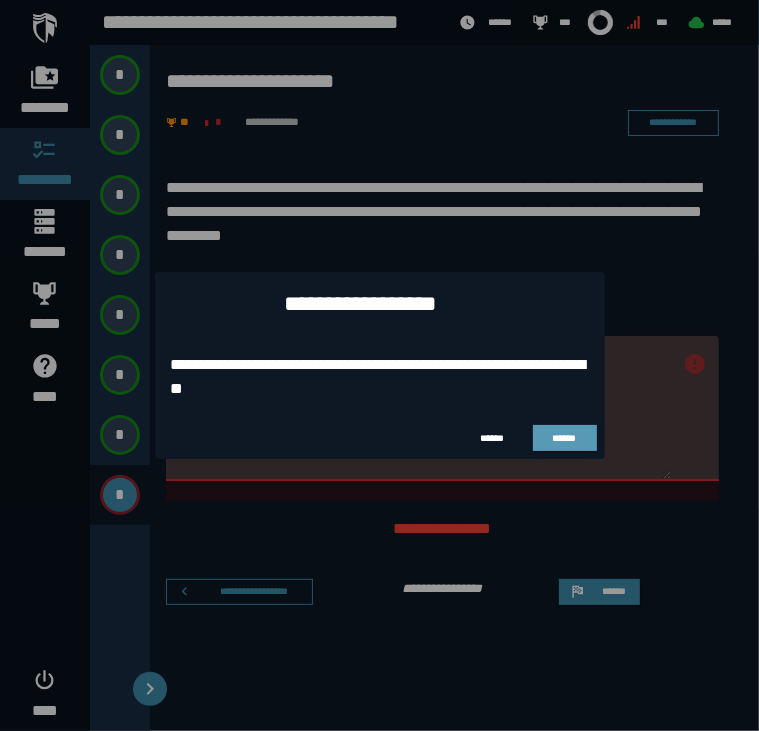 click on "******" at bounding box center (564, 438) 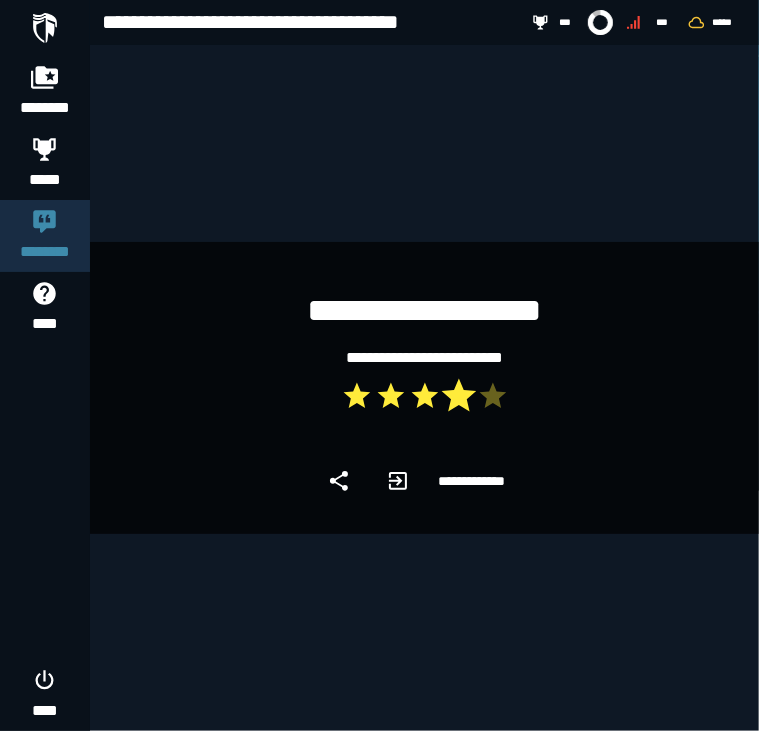 click 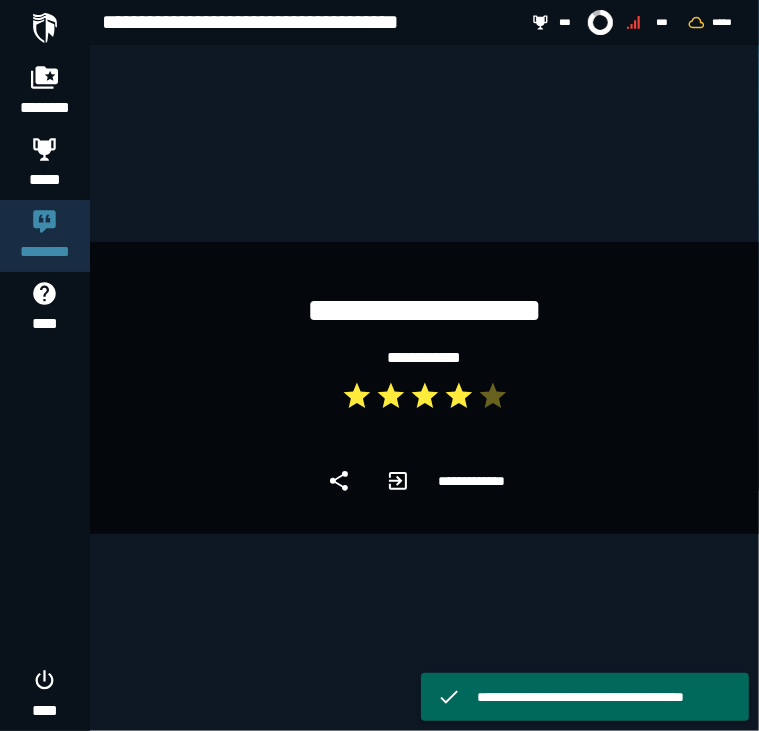 click on "******** ***** ******** **** ****" at bounding box center [45, 365] 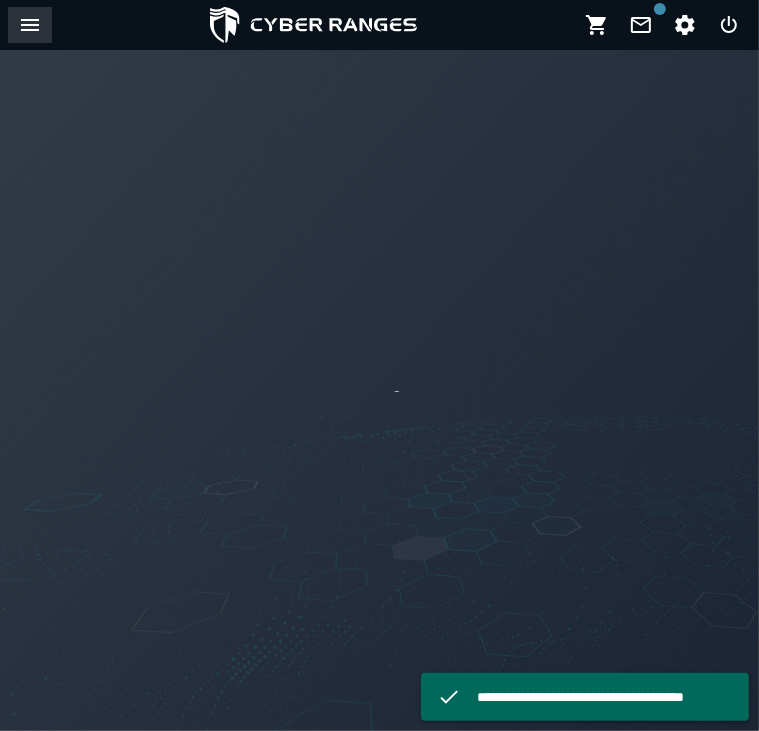 click at bounding box center [30, 25] 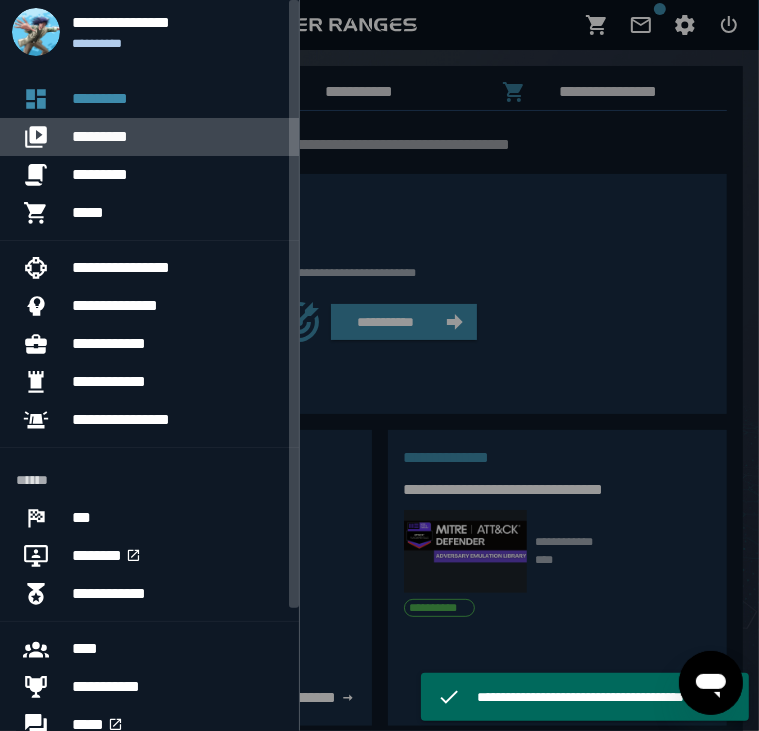 click at bounding box center [44, 137] 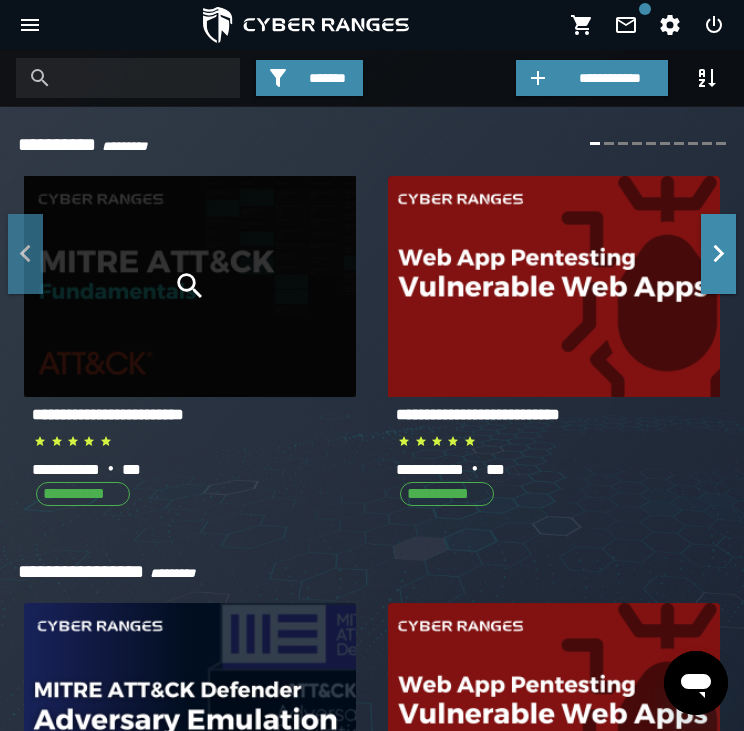 click 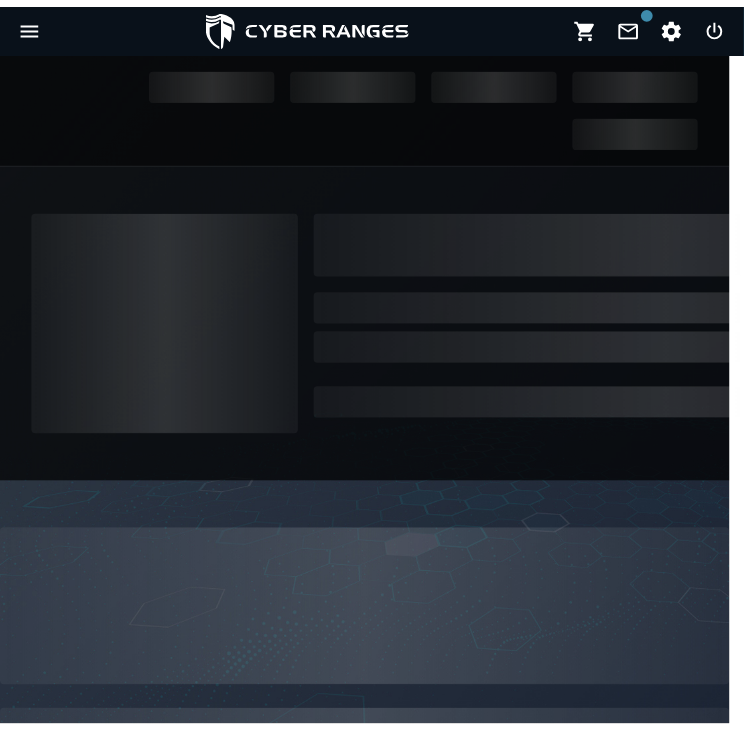 scroll, scrollTop: 17, scrollLeft: 0, axis: vertical 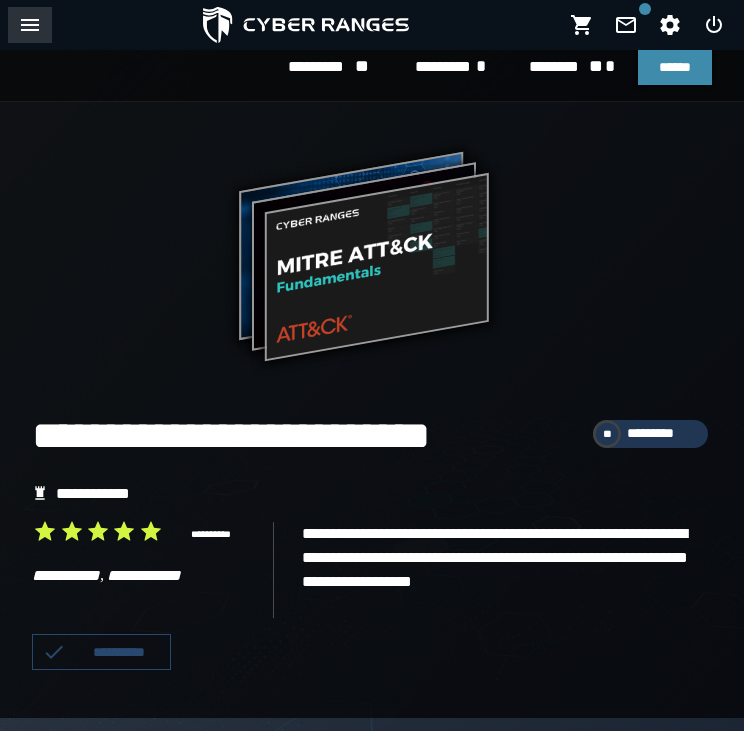 click at bounding box center [30, 25] 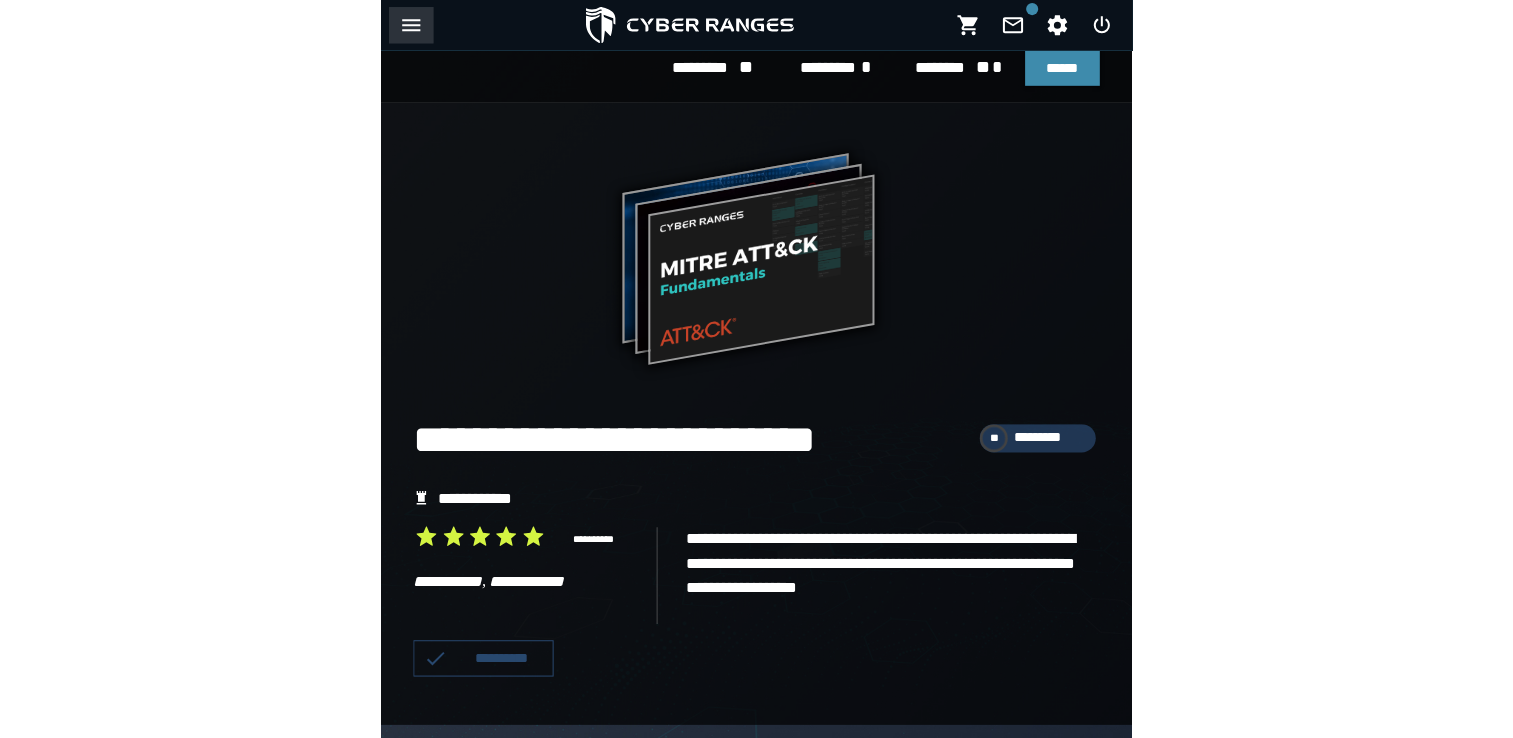 scroll, scrollTop: 0, scrollLeft: 0, axis: both 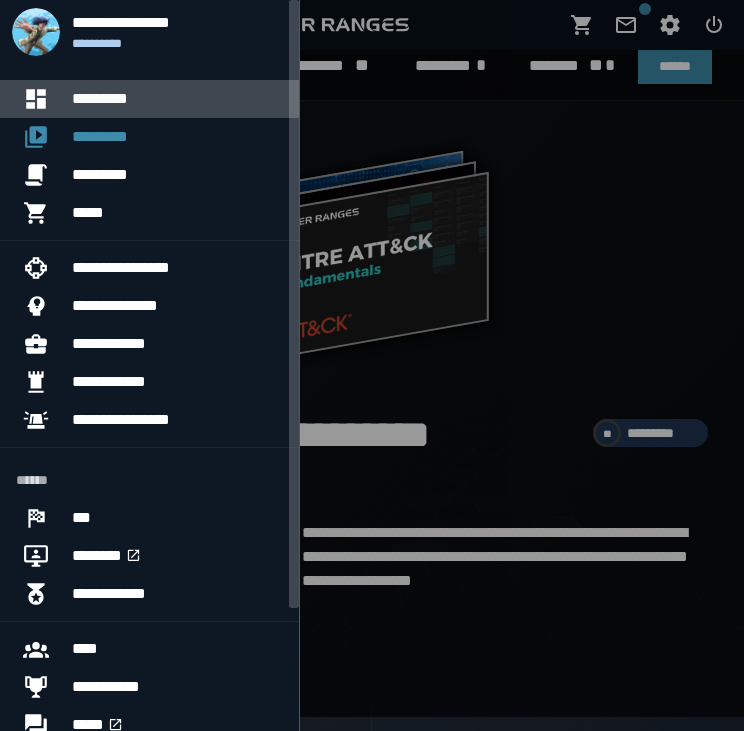 click on "*********" at bounding box center [177, 99] 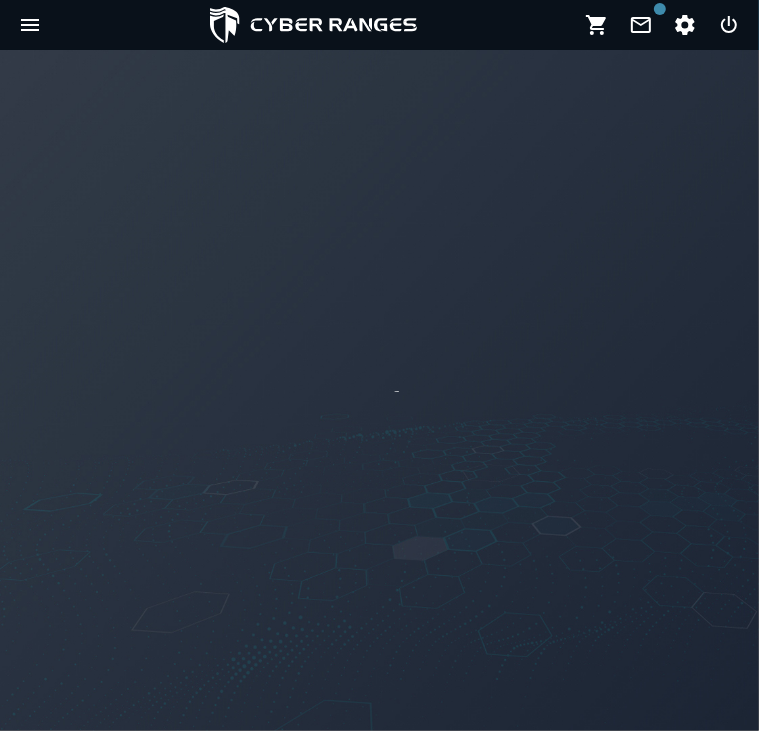 click at bounding box center (7, 365) 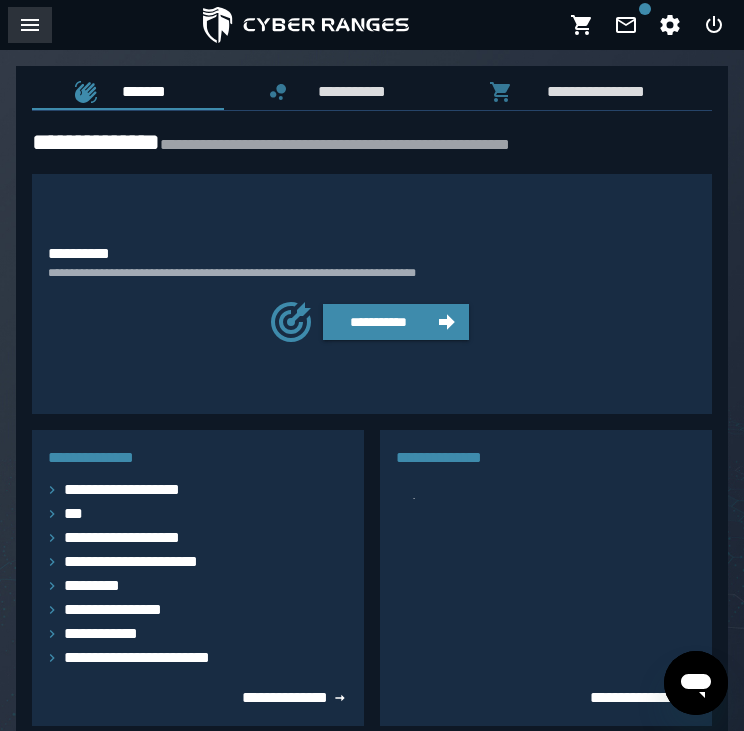 click 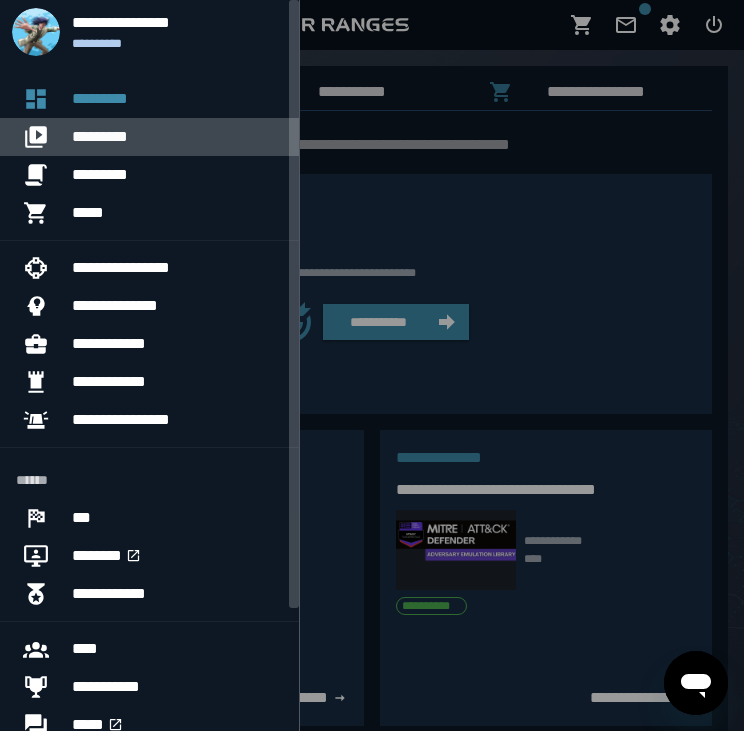 click on "*********" at bounding box center (177, 137) 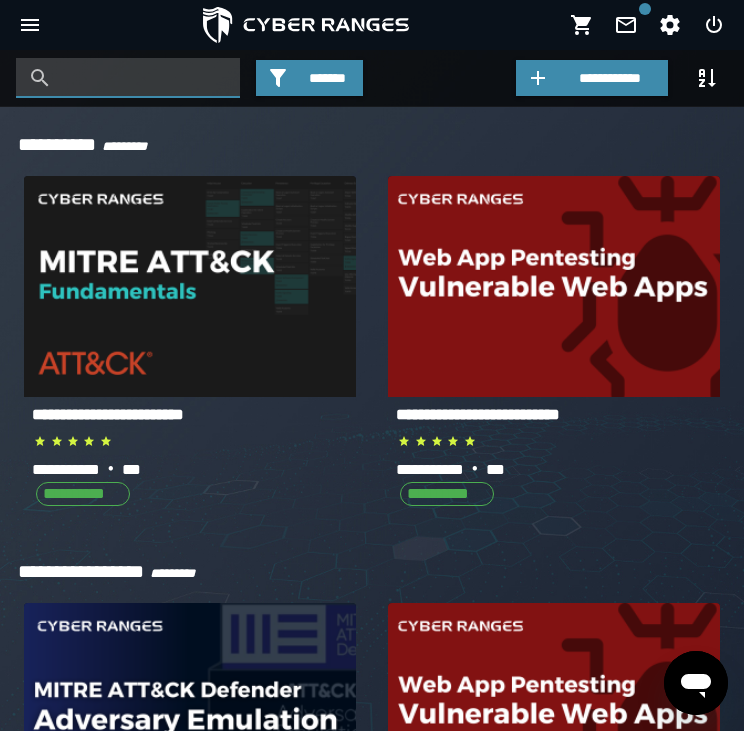 click at bounding box center [143, 78] 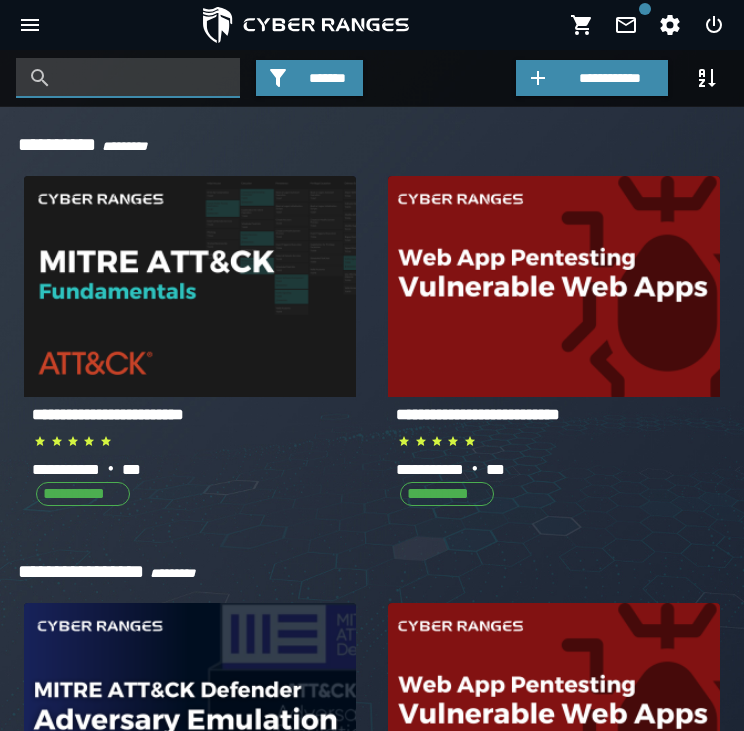 type on "*" 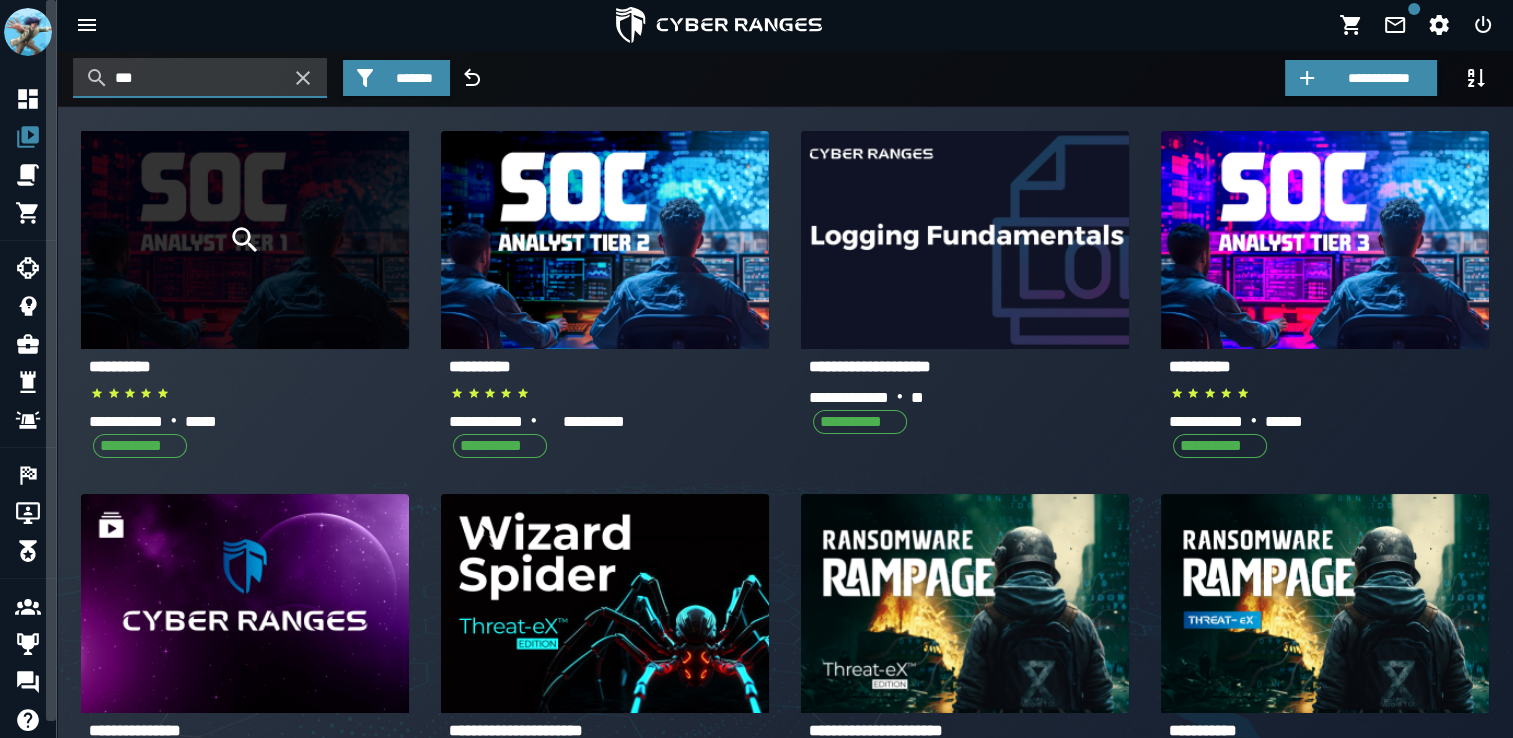 type on "***" 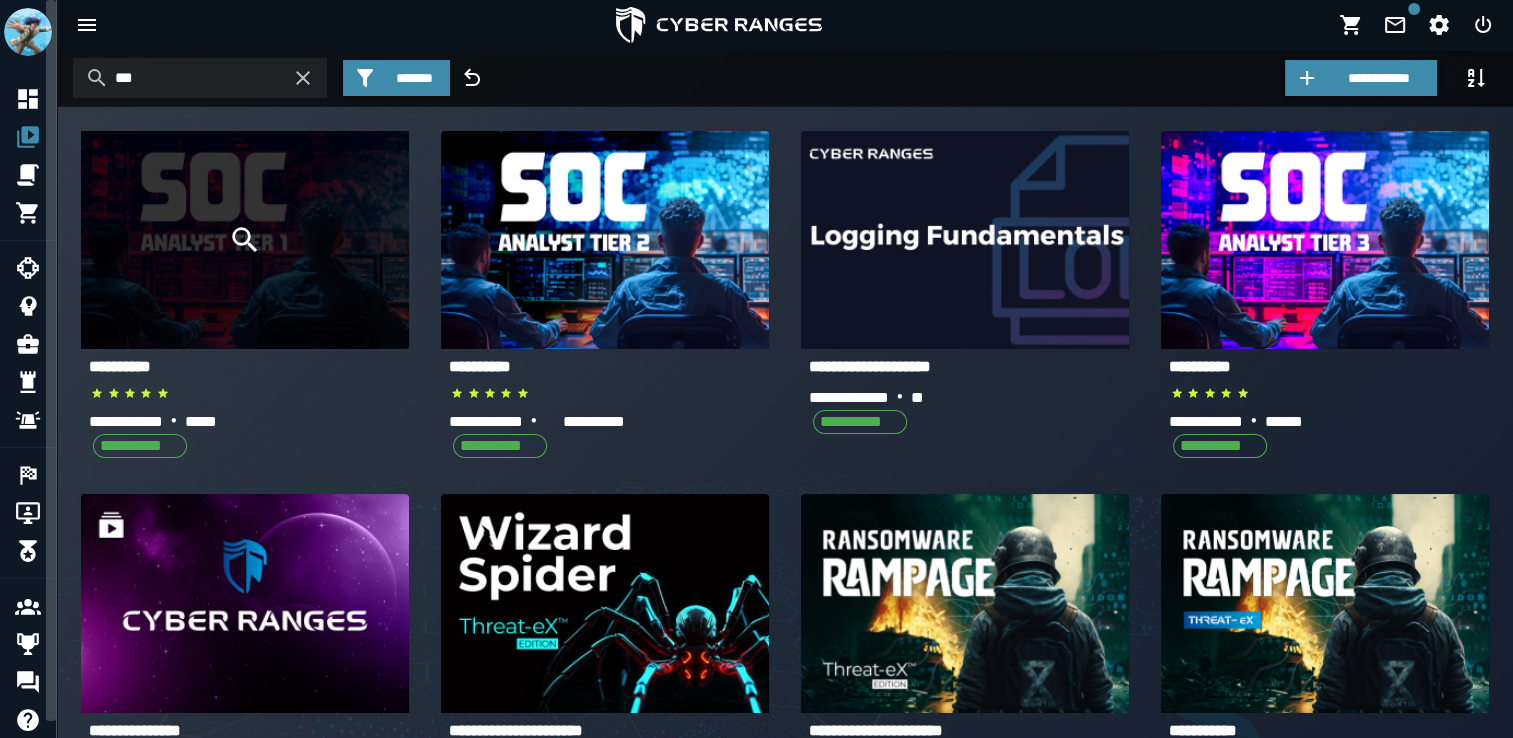 click 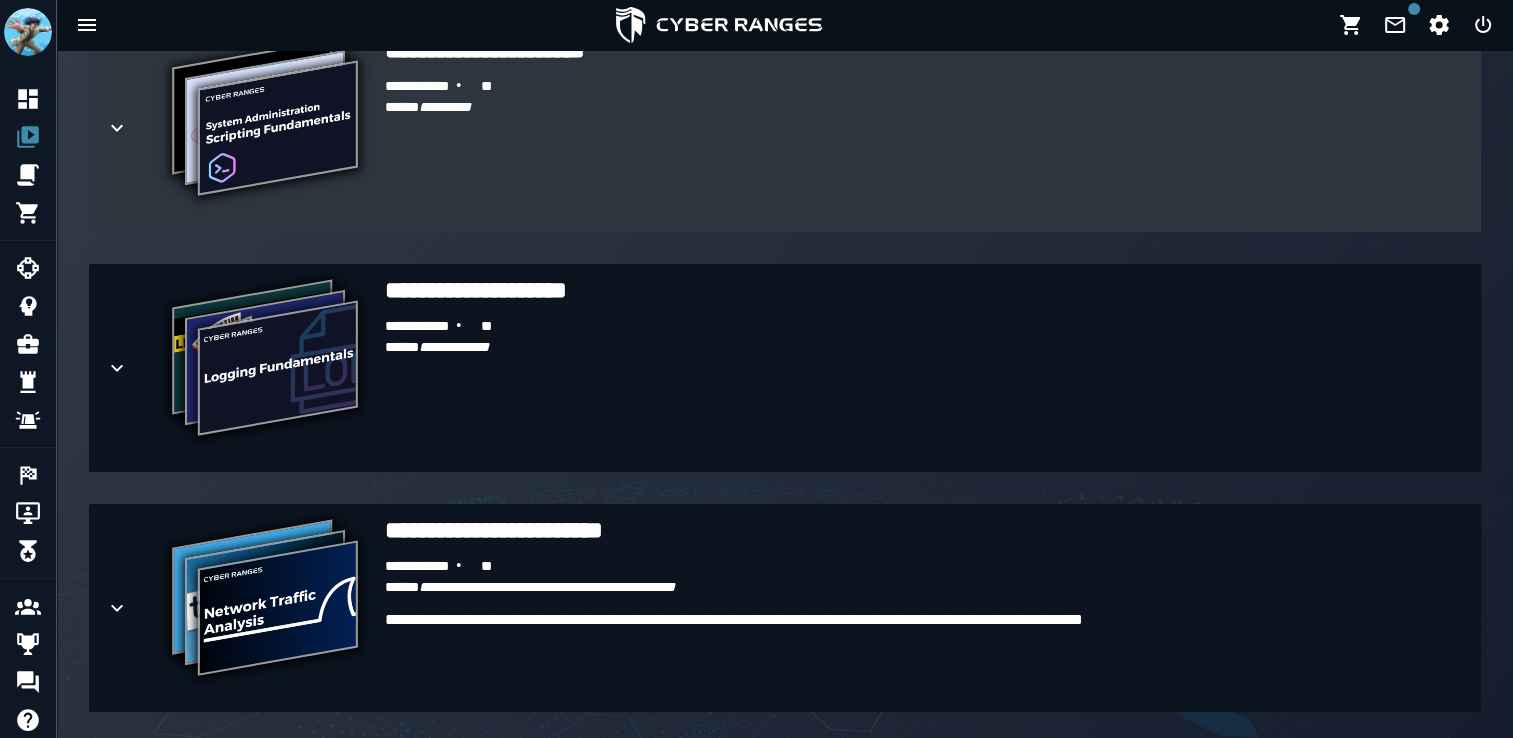 scroll, scrollTop: 1032, scrollLeft: 0, axis: vertical 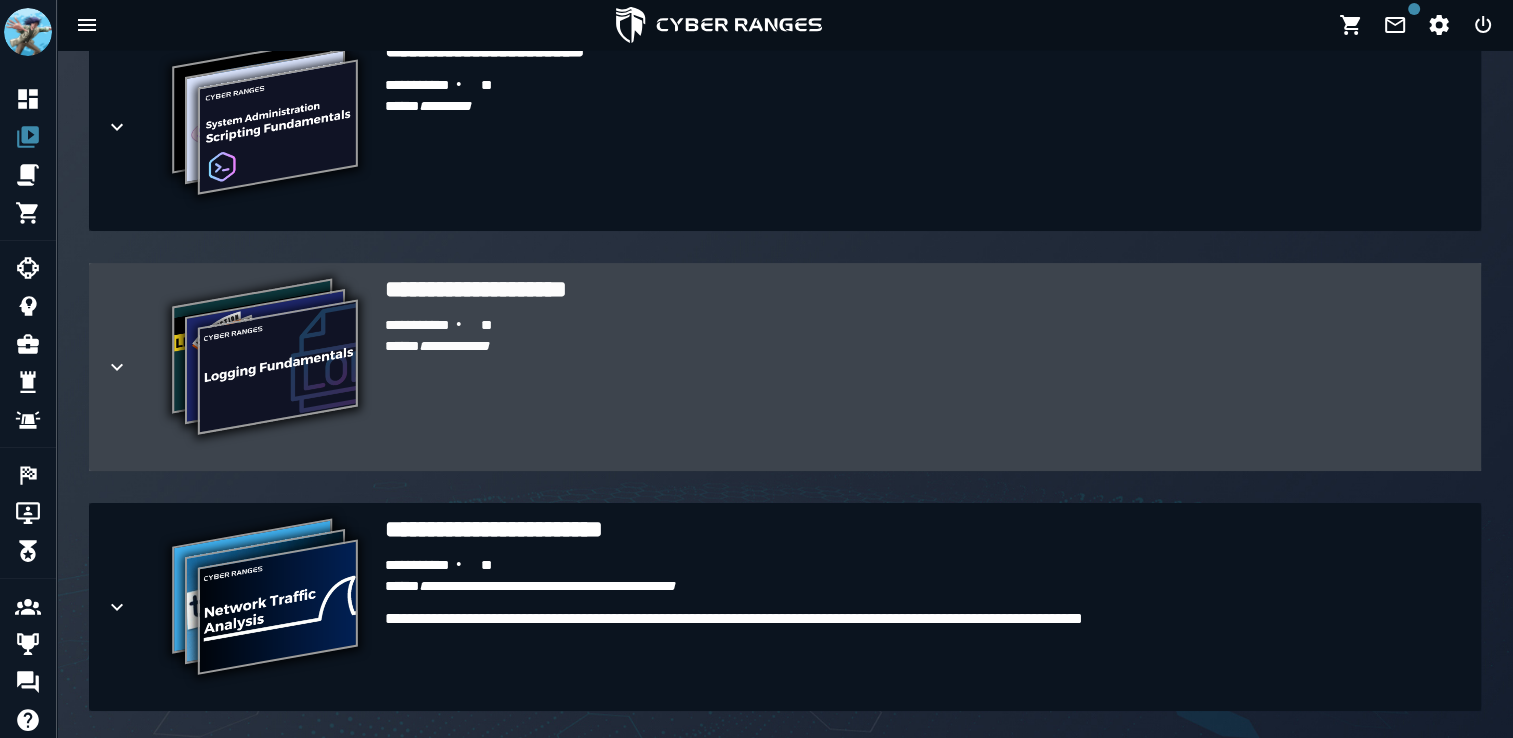 click 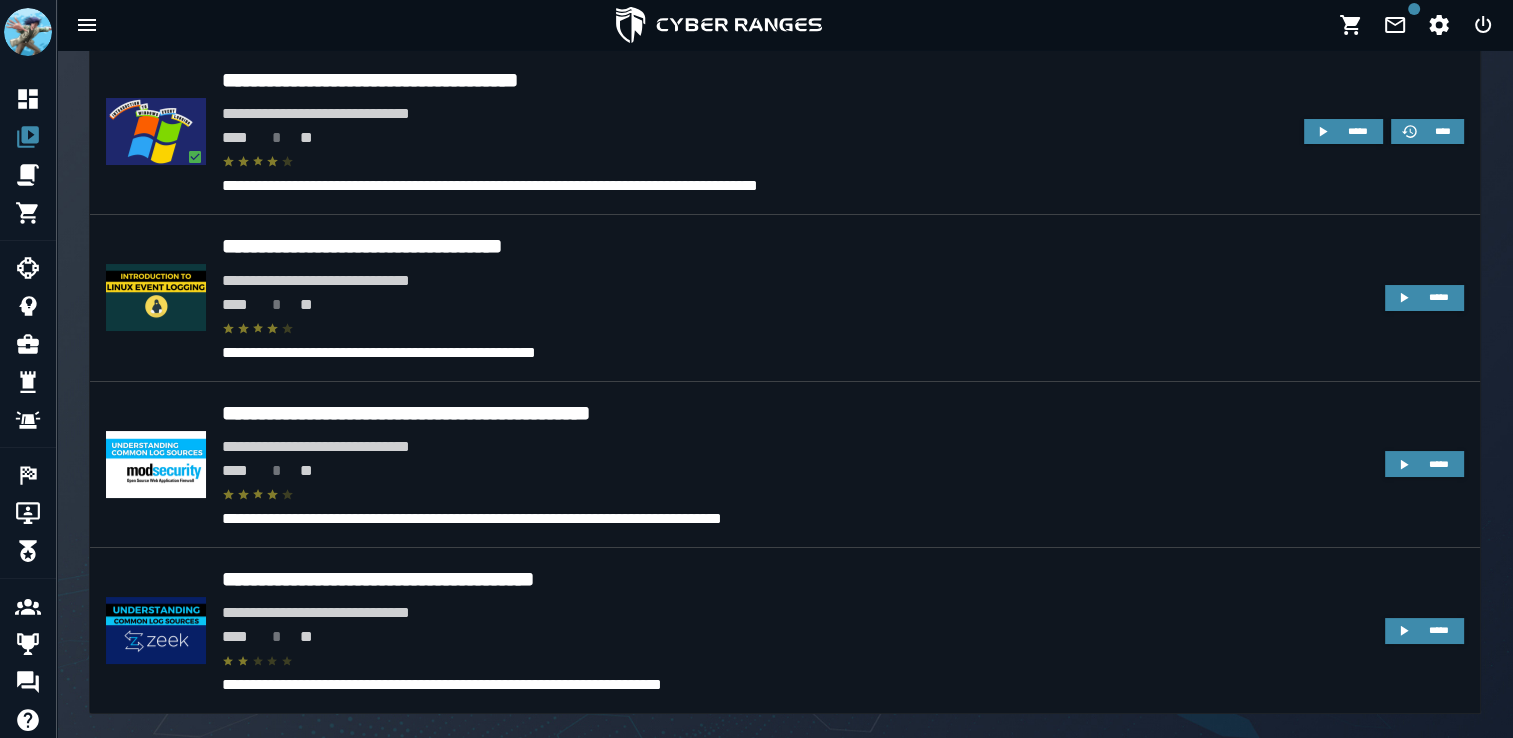 scroll, scrollTop: 1440, scrollLeft: 0, axis: vertical 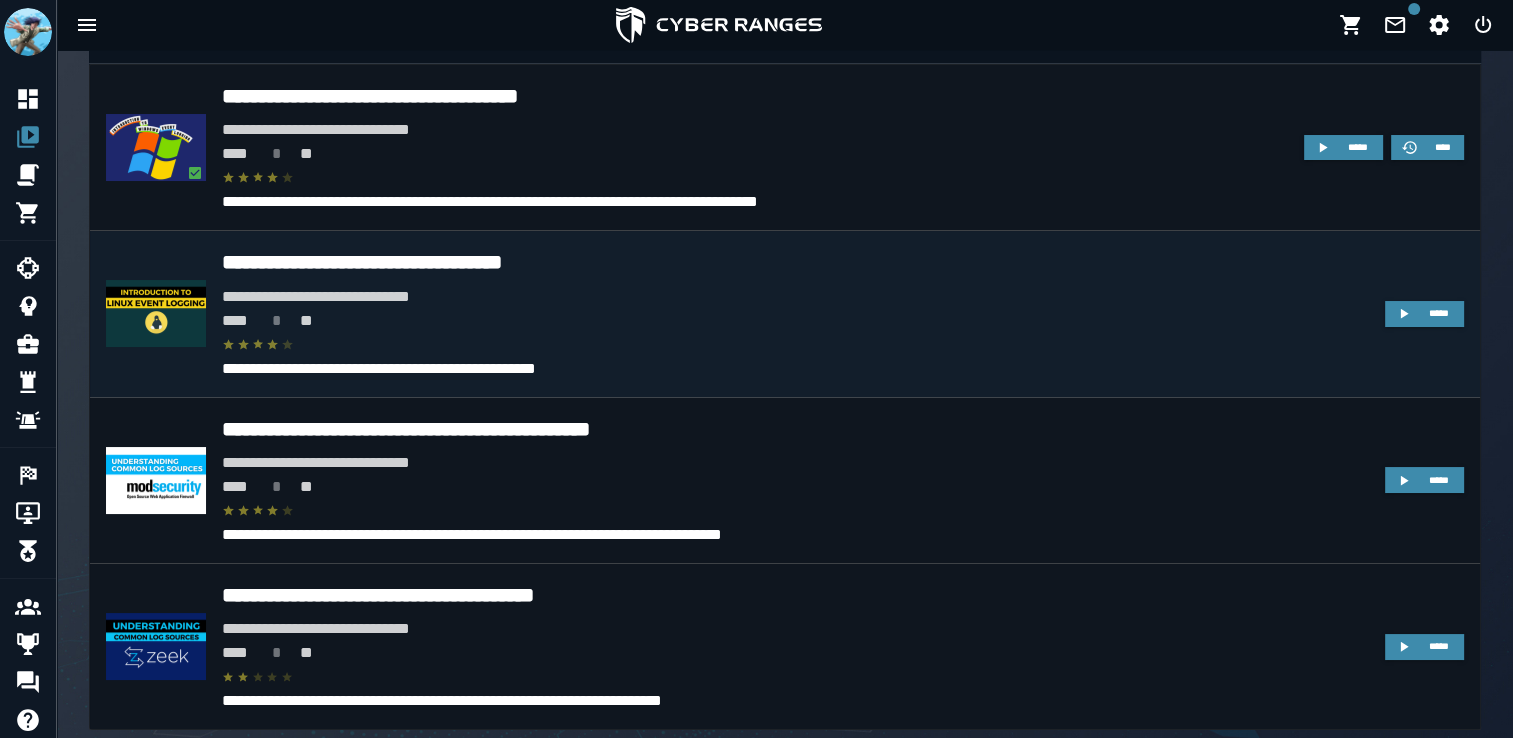 click on "**********" at bounding box center (795, 262) 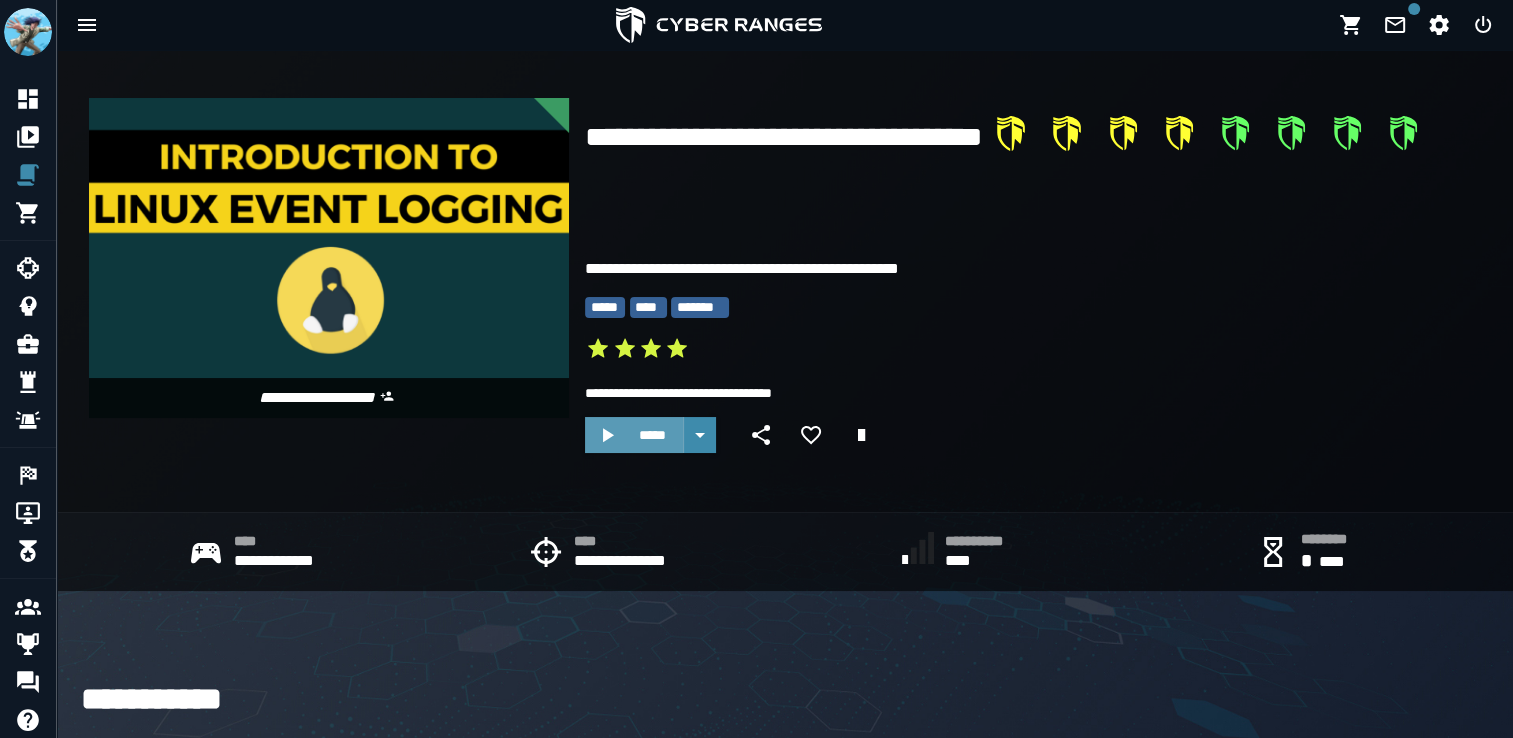 click 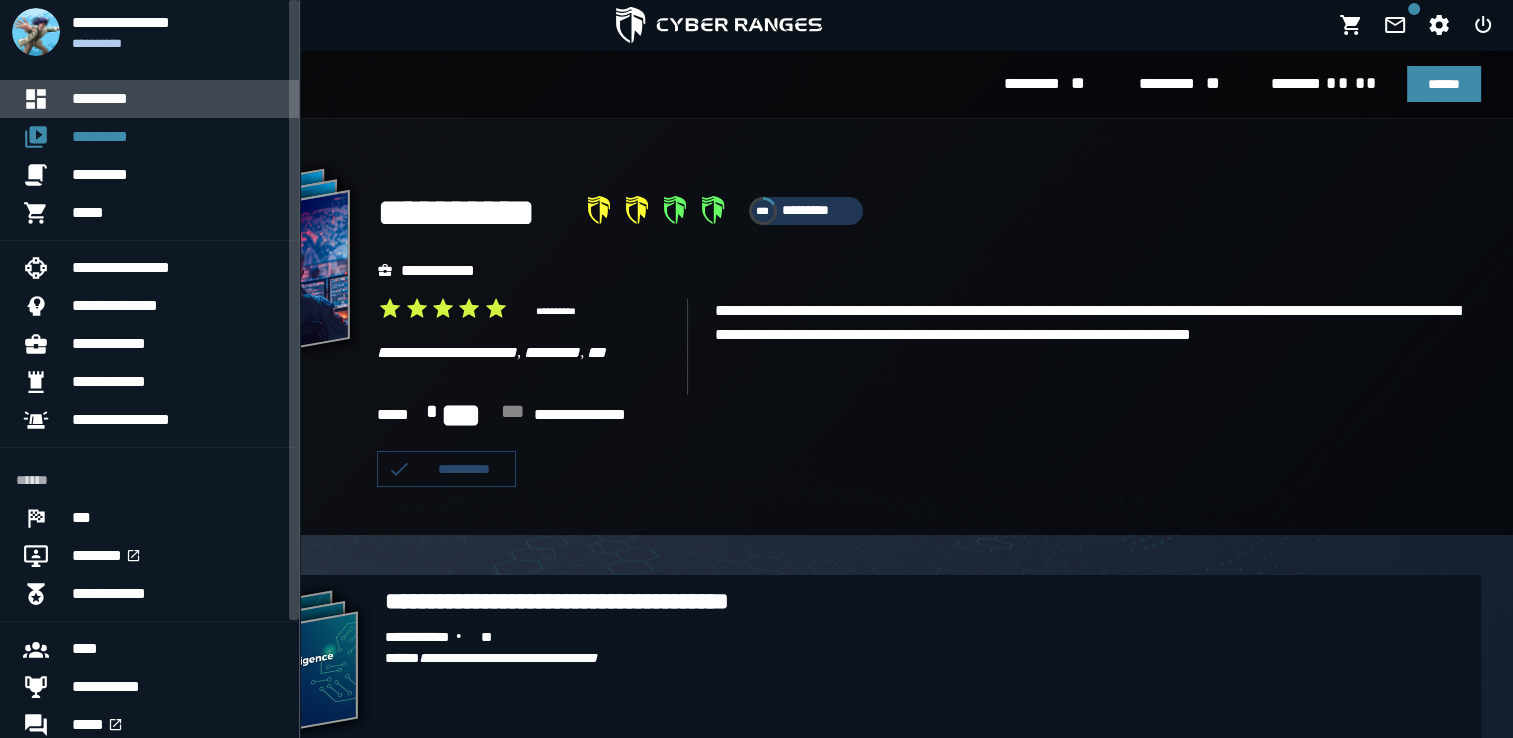 click on "*********" at bounding box center (177, 99) 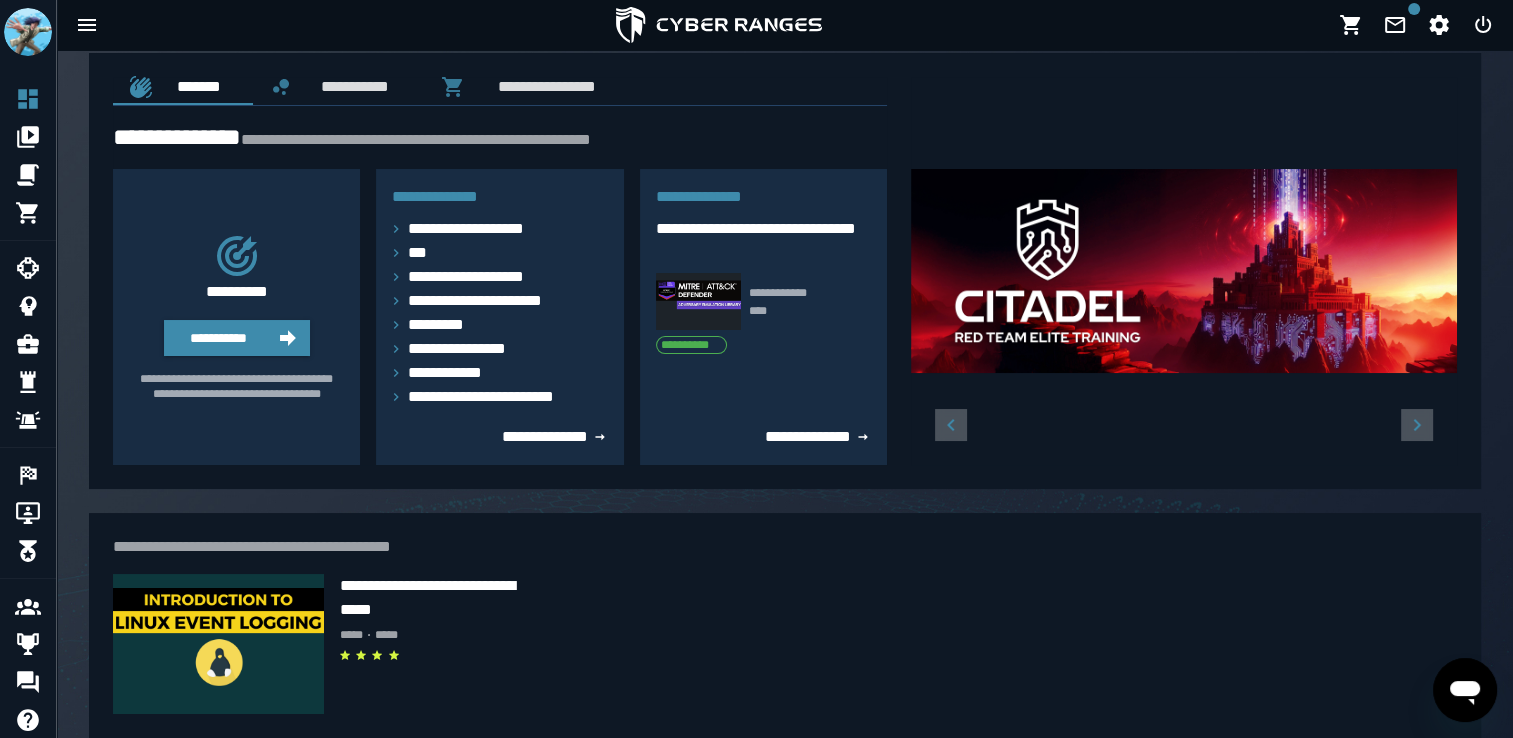 scroll, scrollTop: 465, scrollLeft: 0, axis: vertical 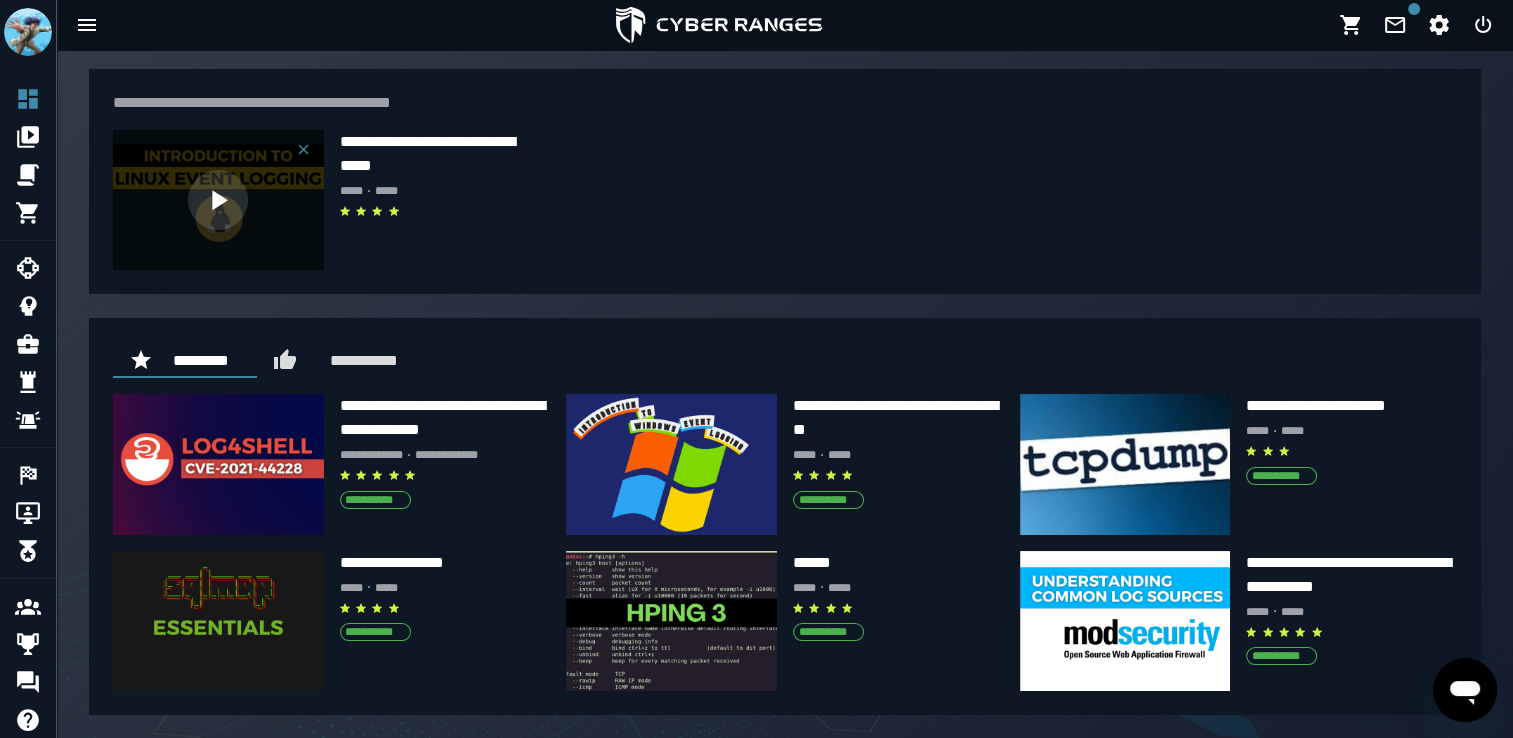 click at bounding box center [218, 200] 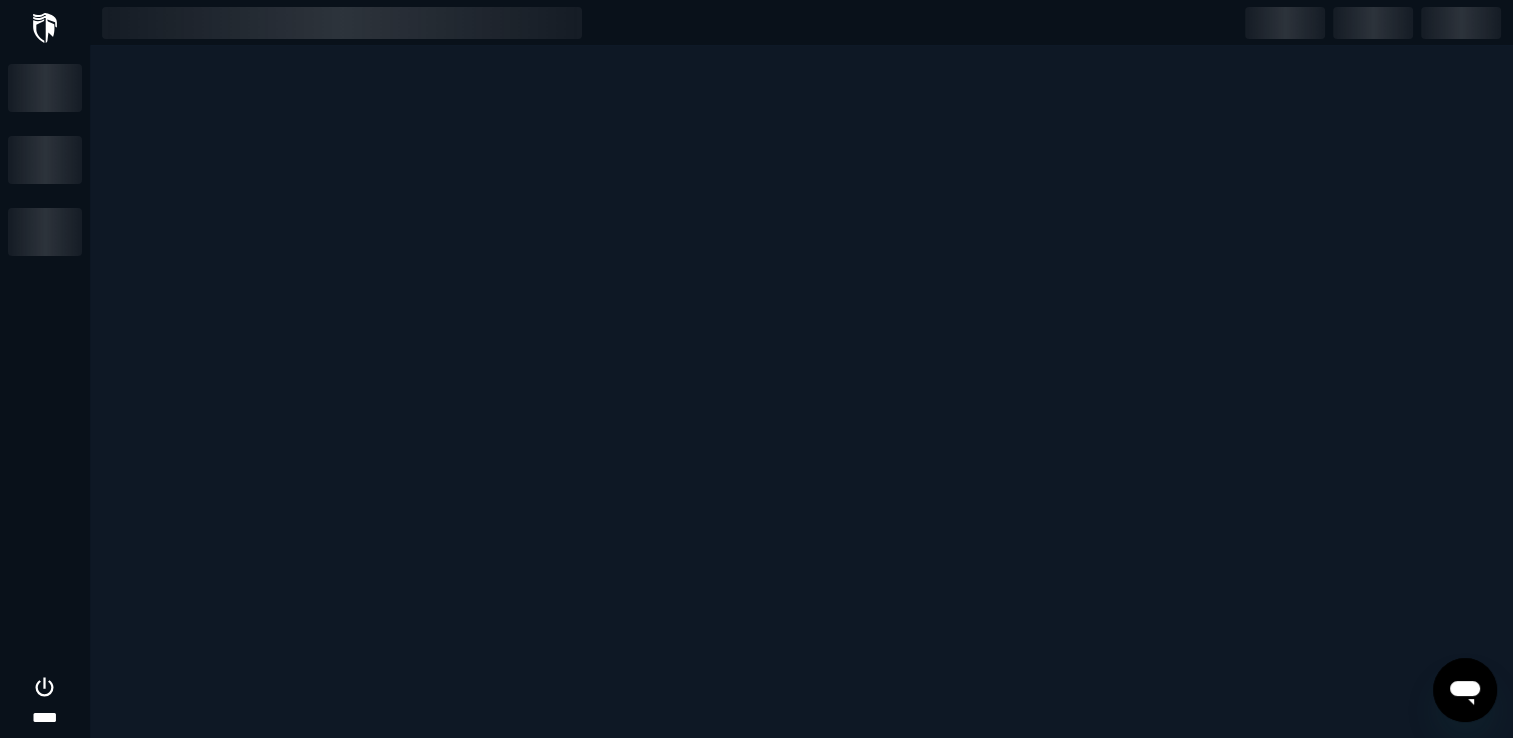 scroll, scrollTop: 0, scrollLeft: 0, axis: both 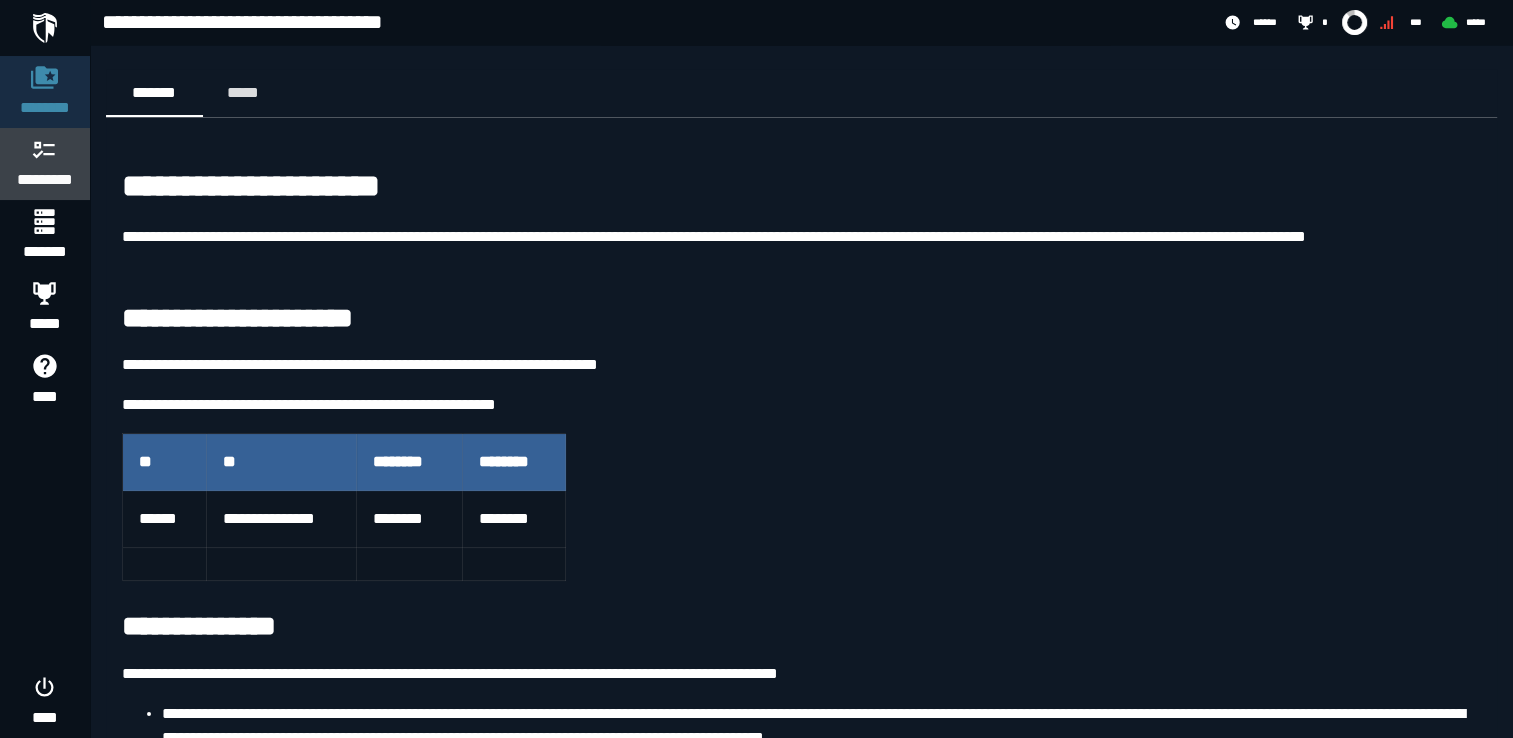 click at bounding box center (45, 149) 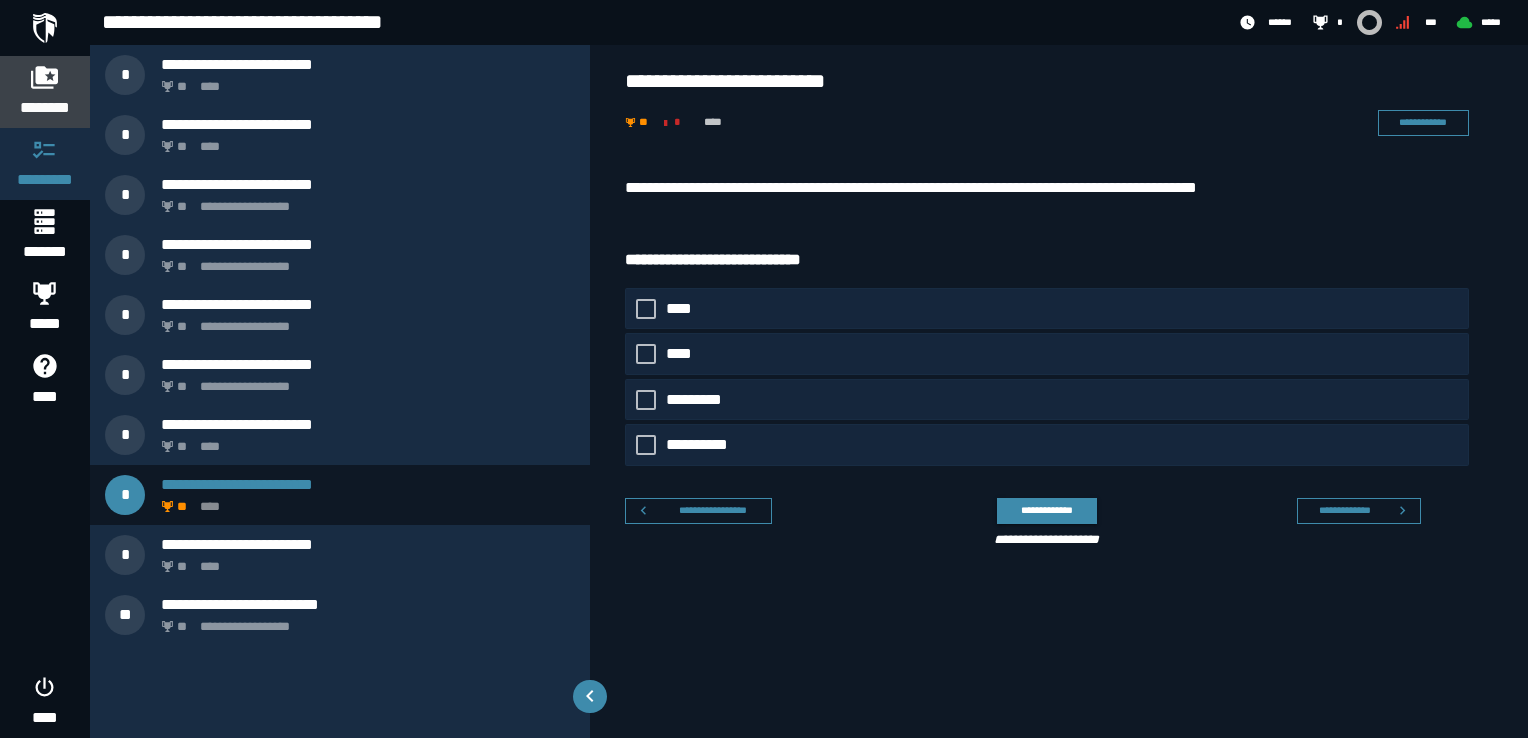 click 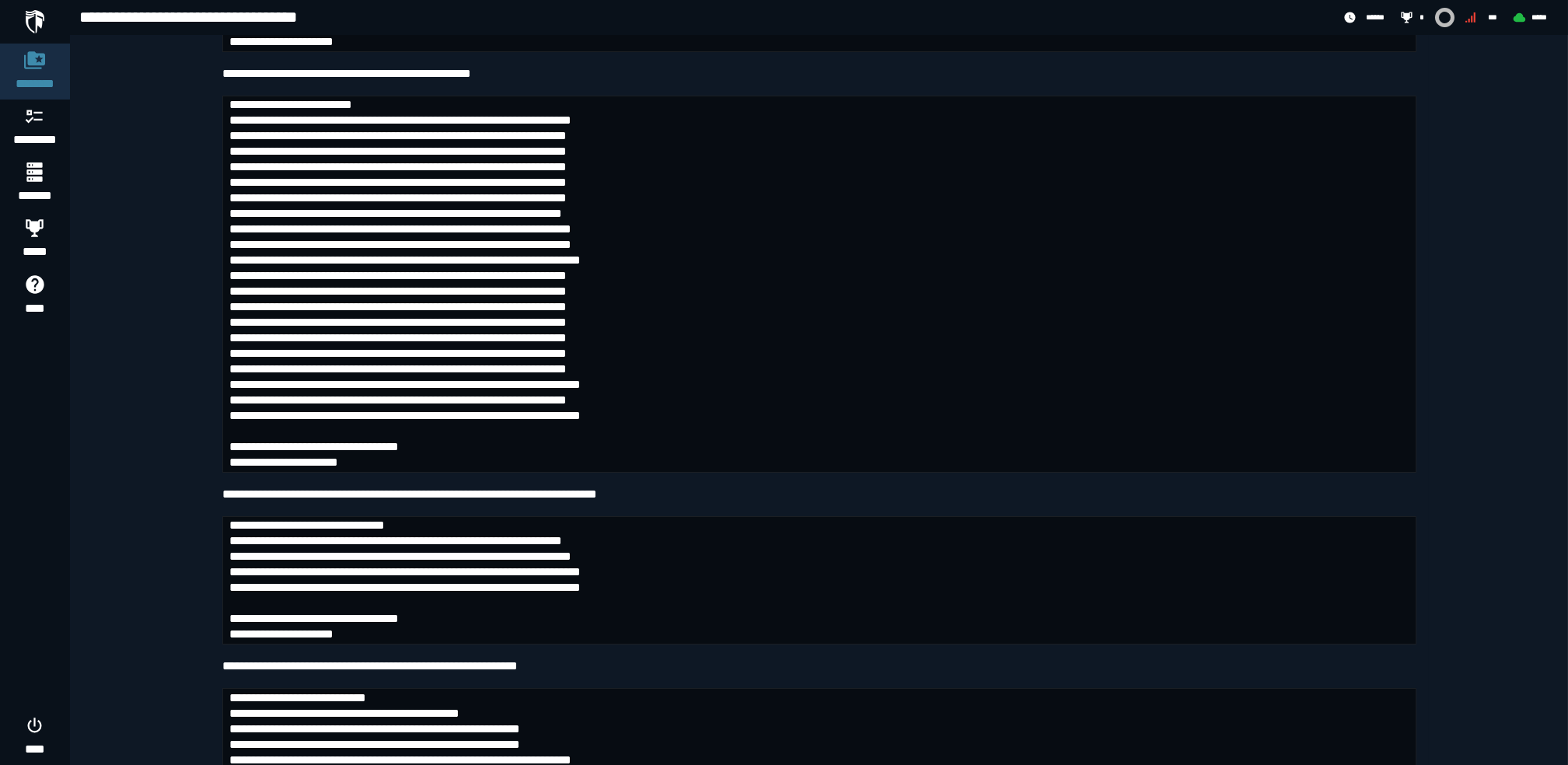 scroll, scrollTop: 2841, scrollLeft: 0, axis: vertical 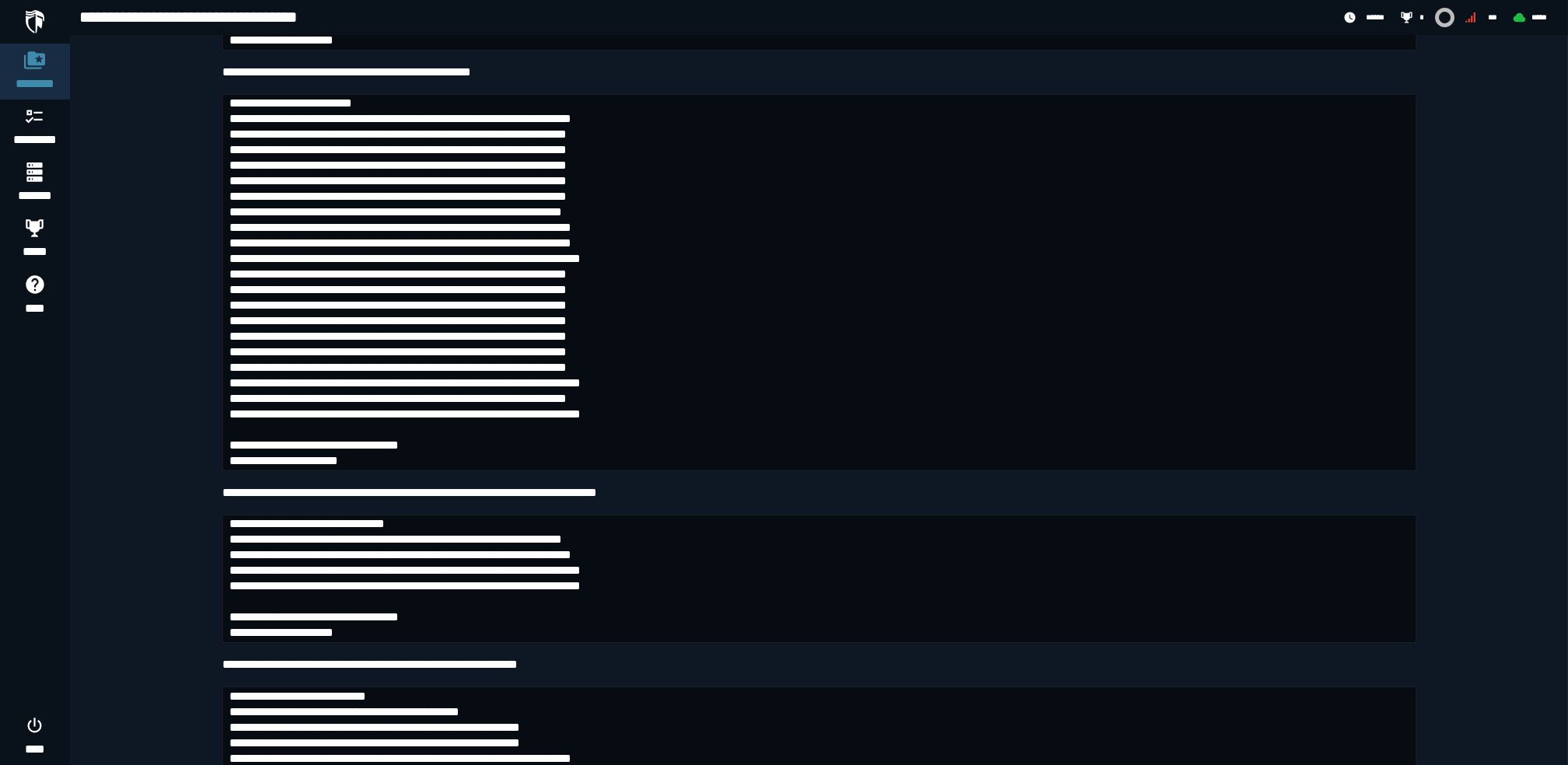 drag, startPoint x: 1142, startPoint y: 0, endPoint x: 916, endPoint y: 362, distance: 426.755 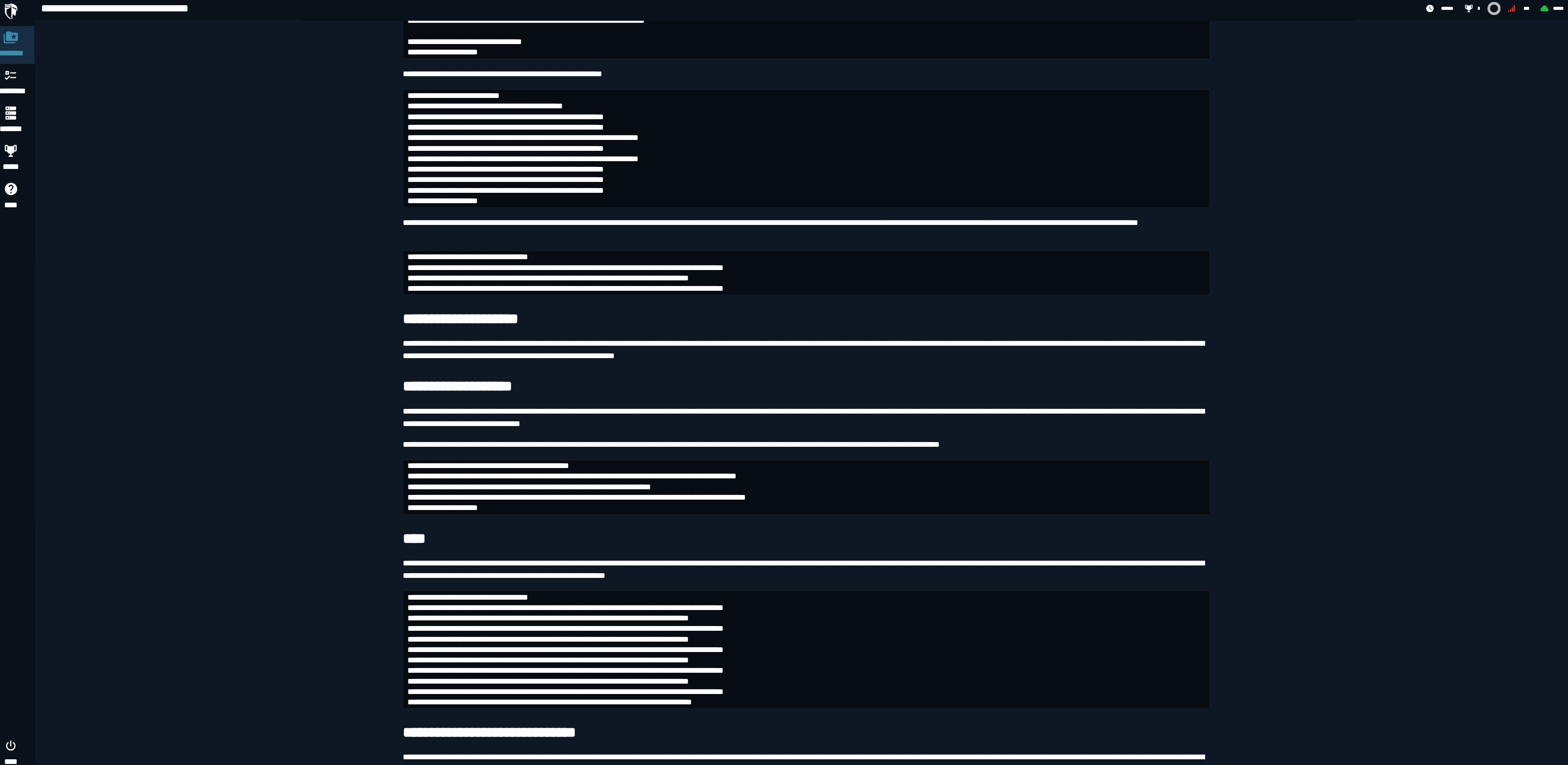 scroll, scrollTop: 2272, scrollLeft: 0, axis: vertical 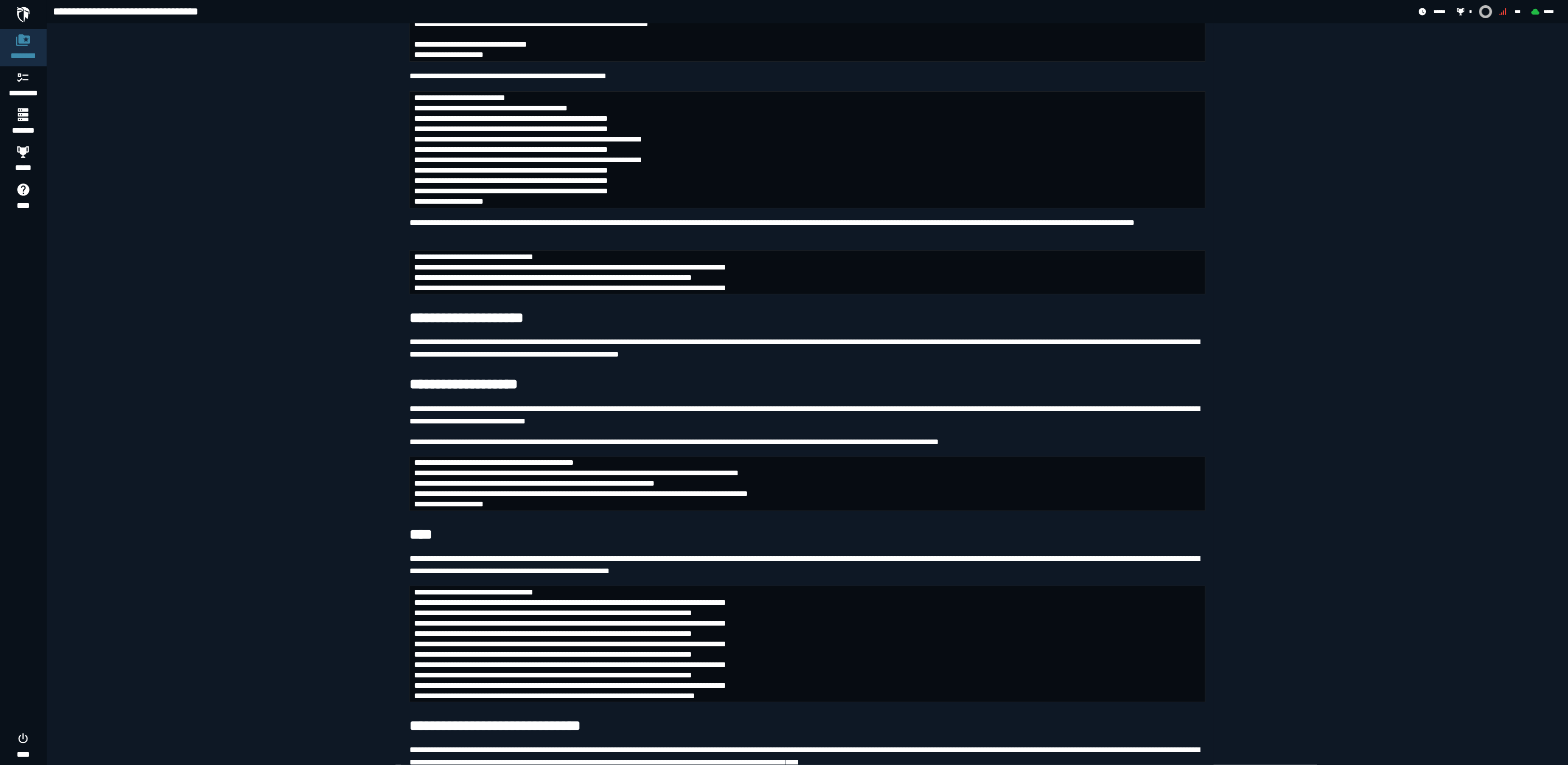drag, startPoint x: 998, startPoint y: 2, endPoint x: 332, endPoint y: 291, distance: 726.001 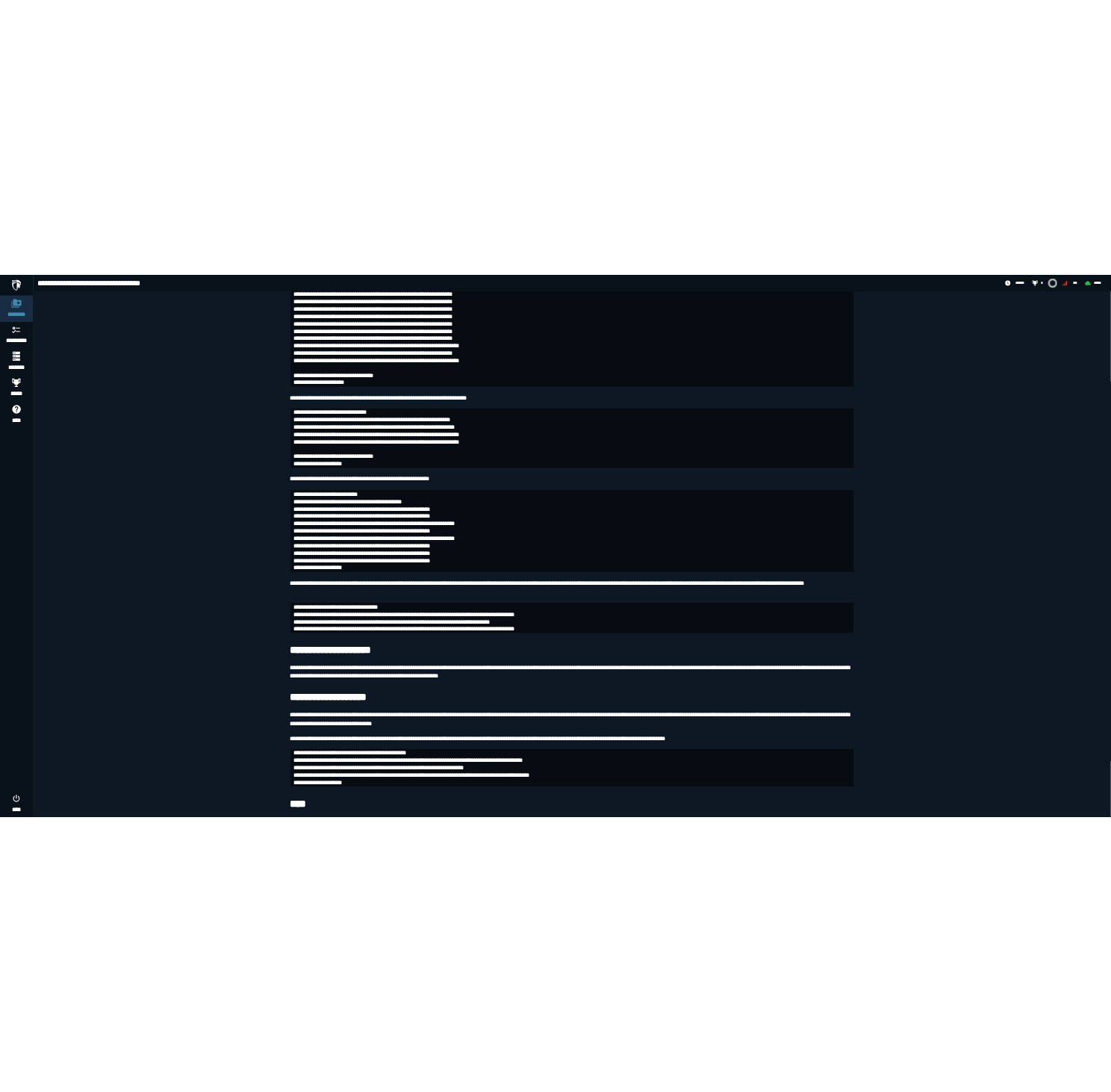 scroll, scrollTop: 3060, scrollLeft: 0, axis: vertical 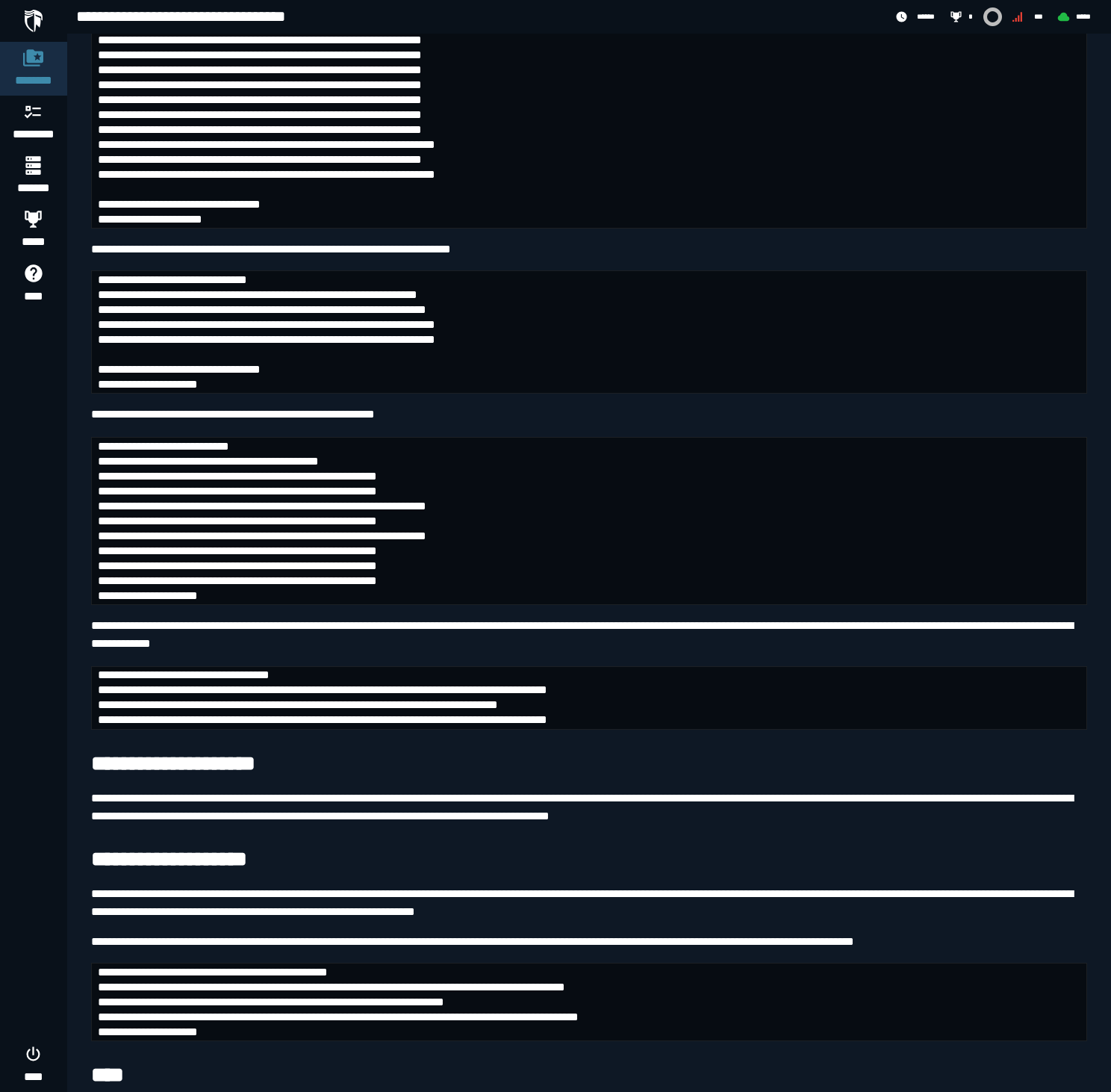 click on "**********" at bounding box center [589, 521] 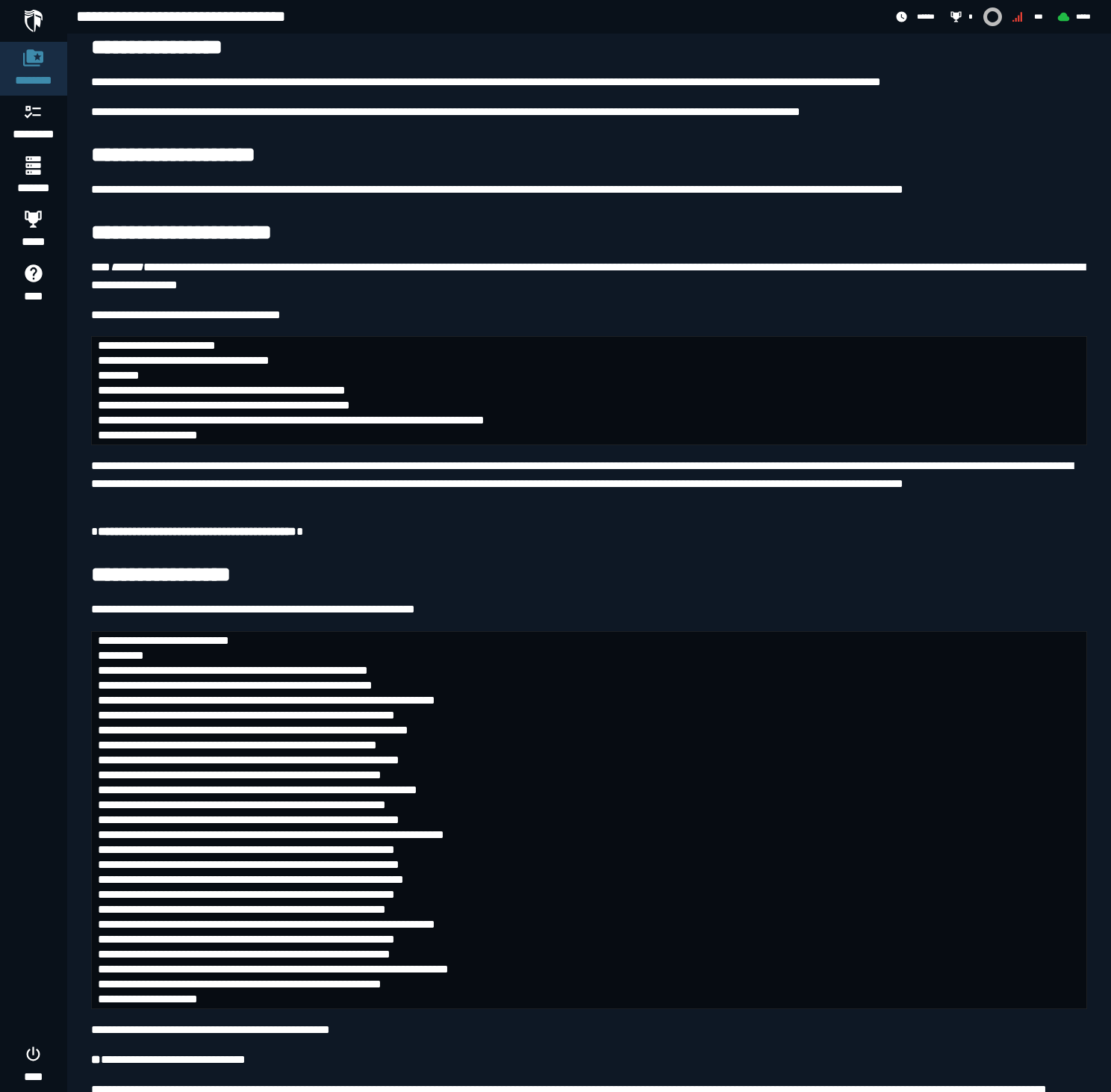scroll, scrollTop: 1235, scrollLeft: 0, axis: vertical 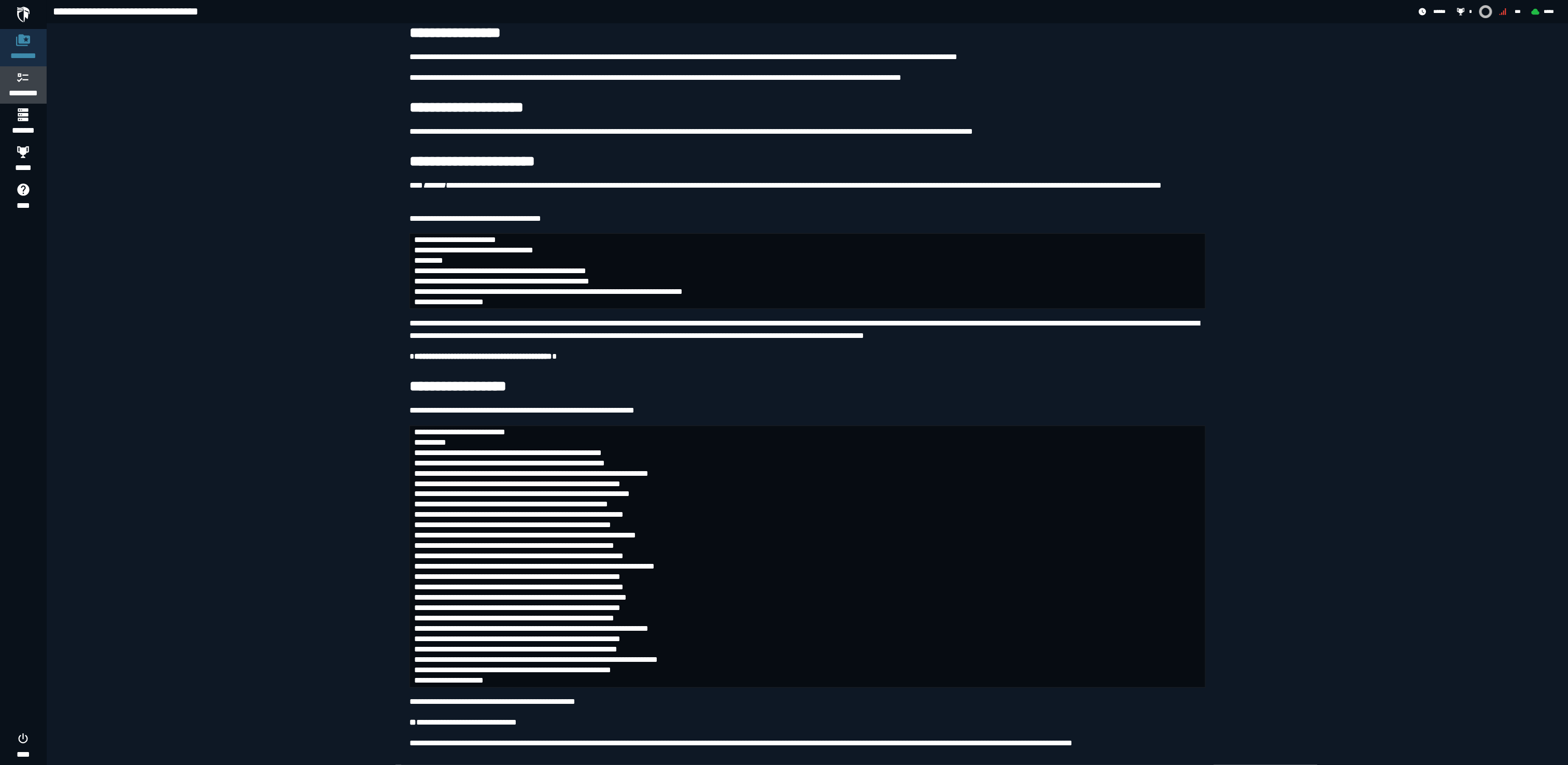 click 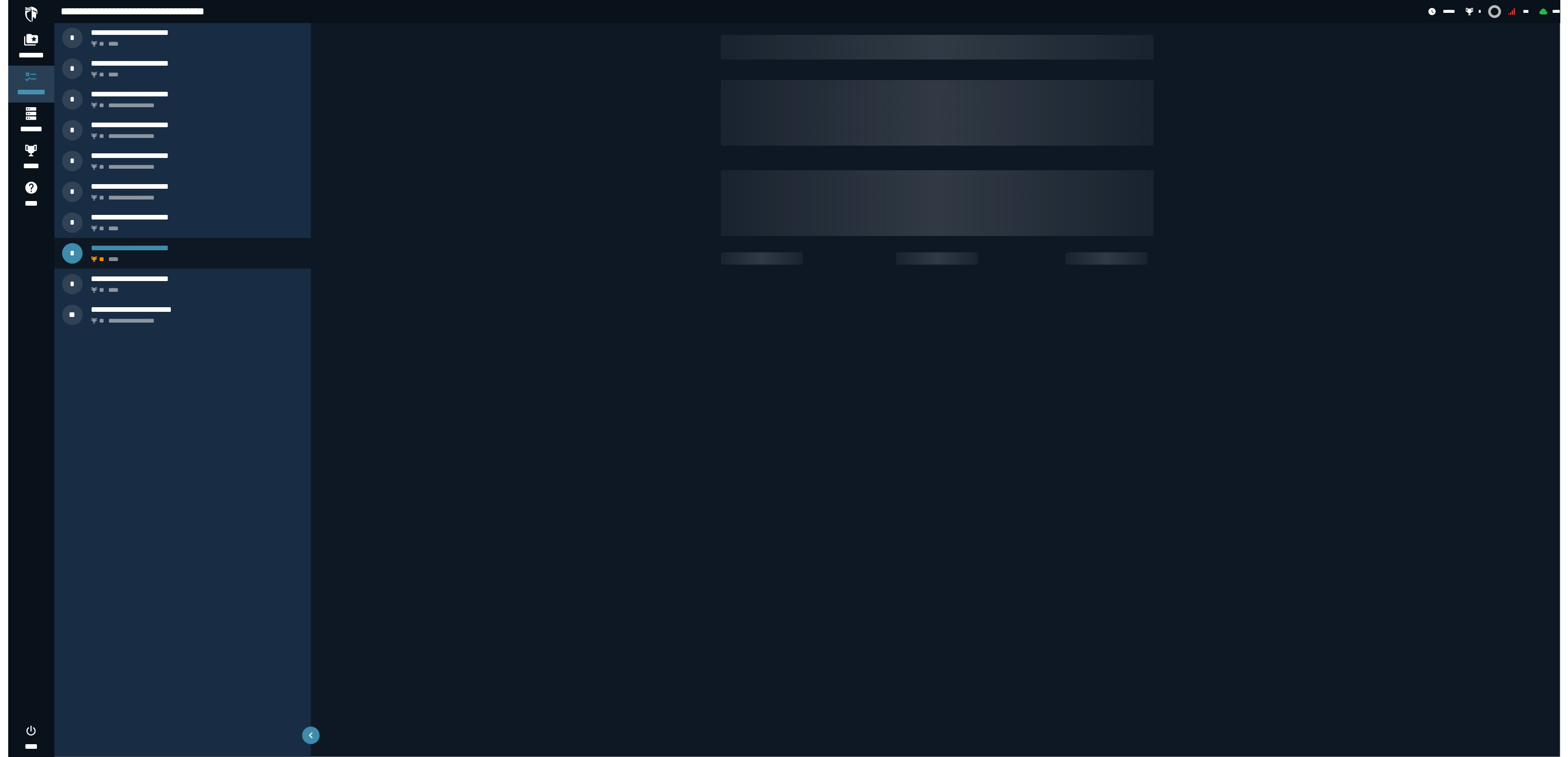 scroll, scrollTop: 0, scrollLeft: 0, axis: both 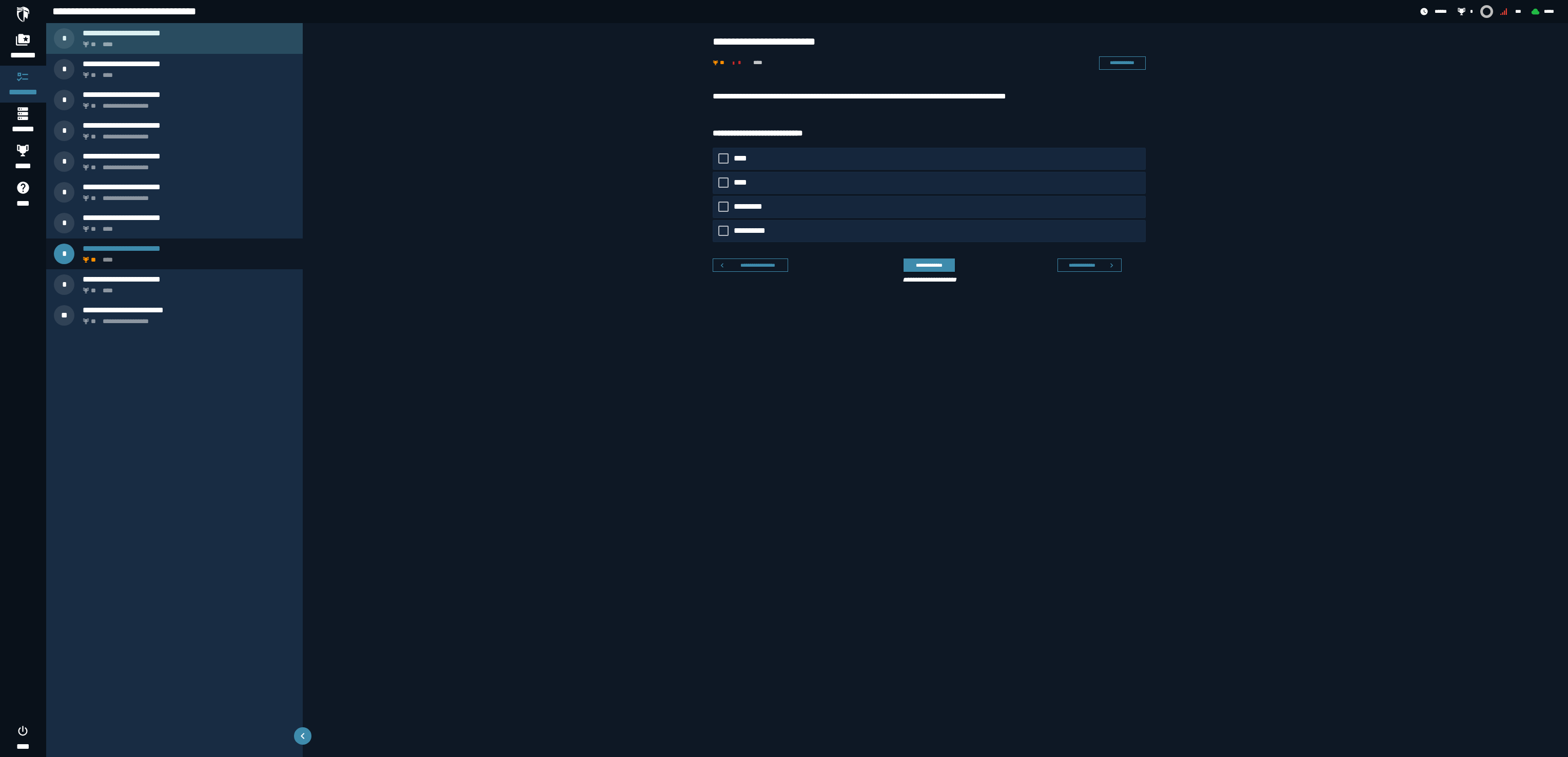 click on "** ****" at bounding box center [187, 42] 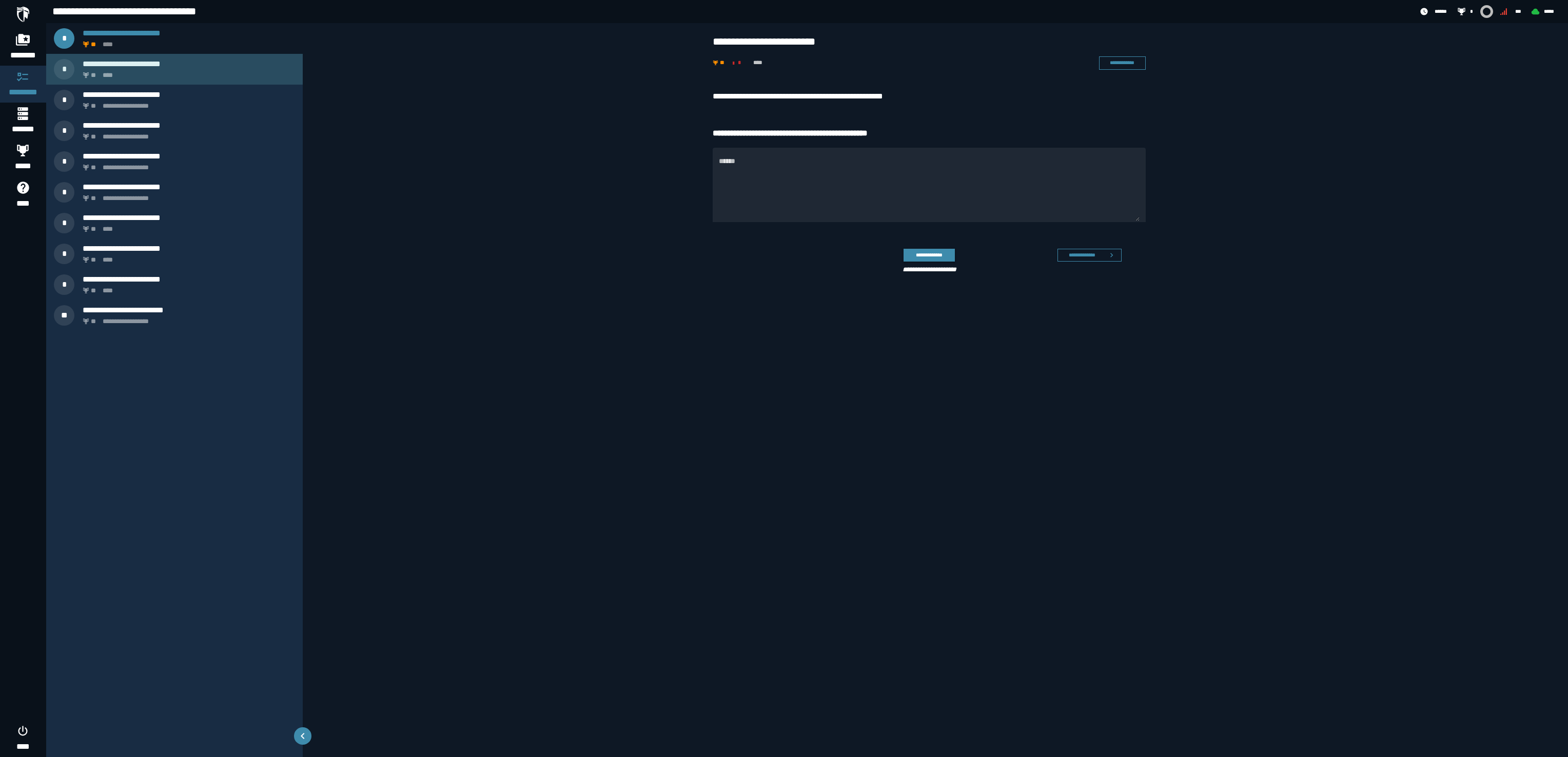 click on "** ****" at bounding box center [187, 72] 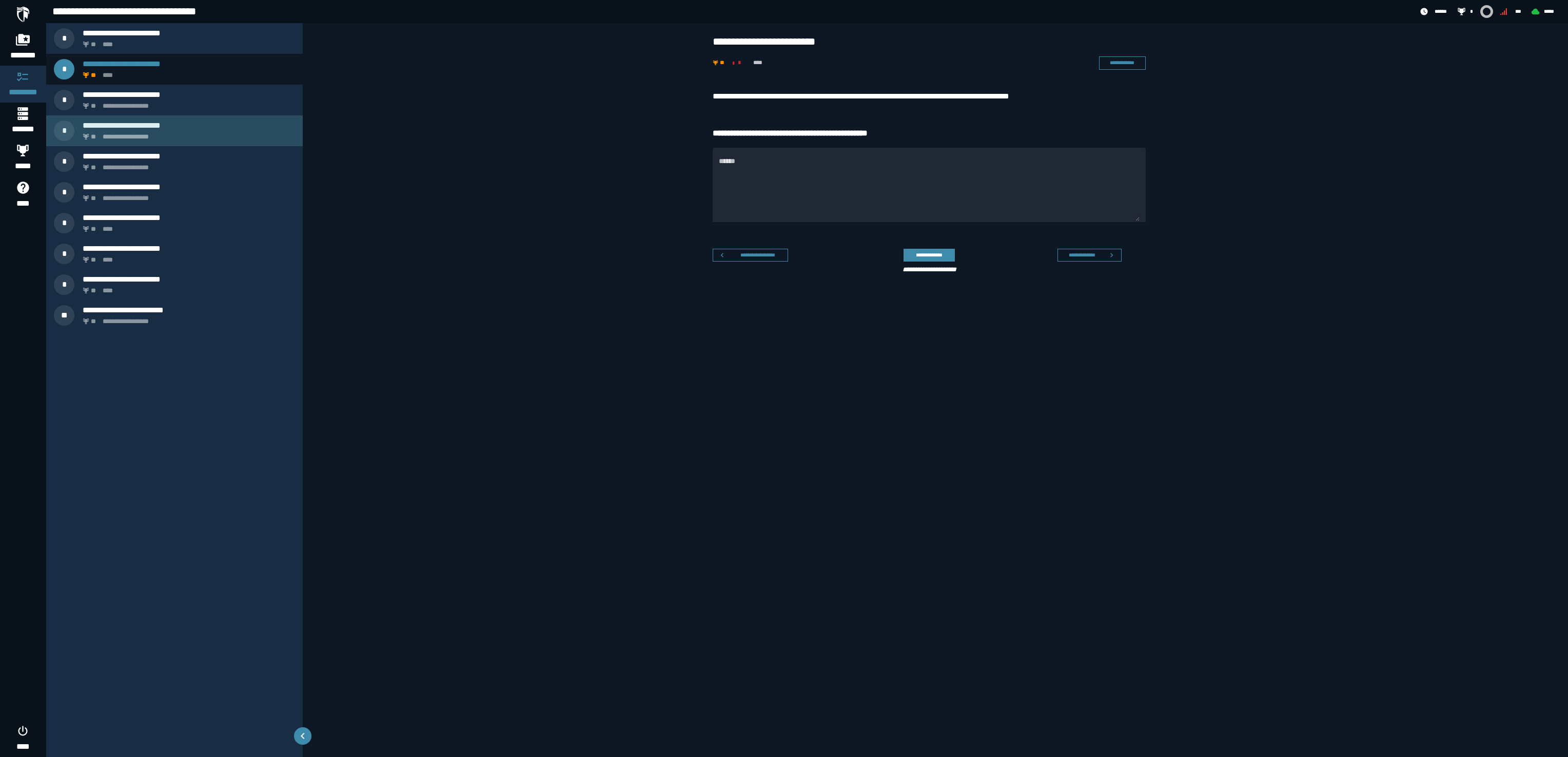 click on "**********" at bounding box center (189, 125) 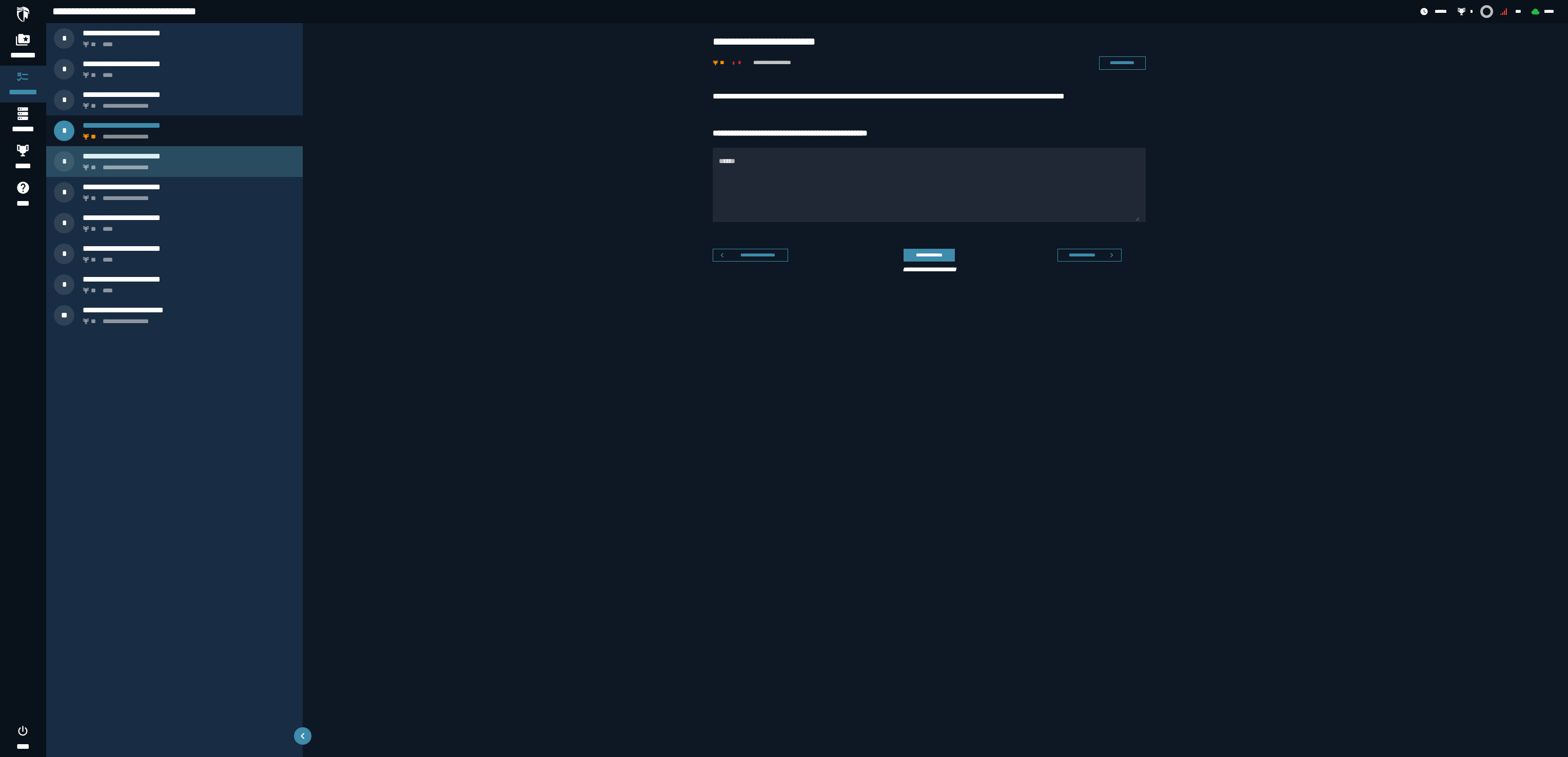 click on "**********" at bounding box center (187, 165) 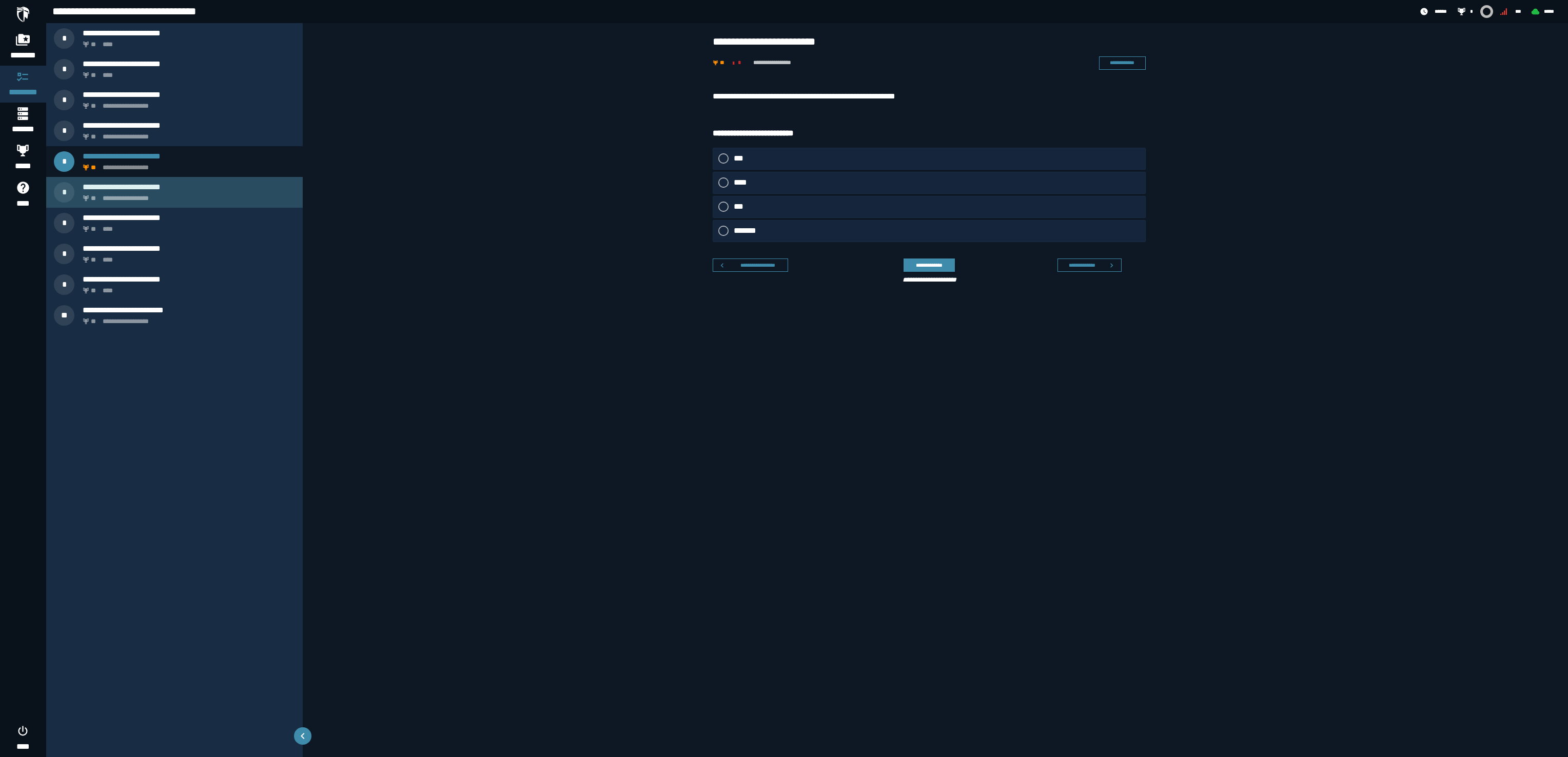 click on "**********" at bounding box center [174, 192] 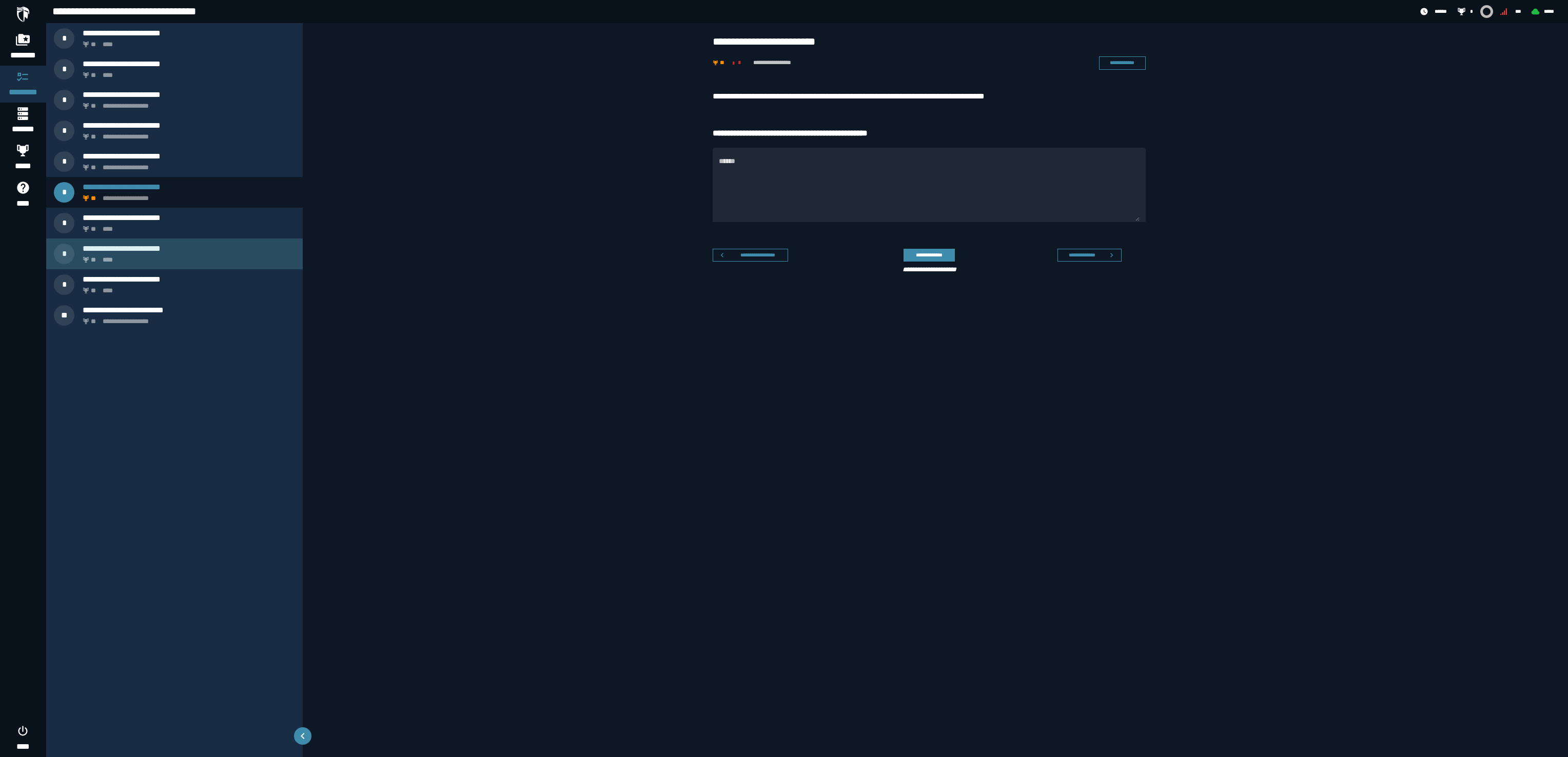 click on "** ****" at bounding box center (187, 257) 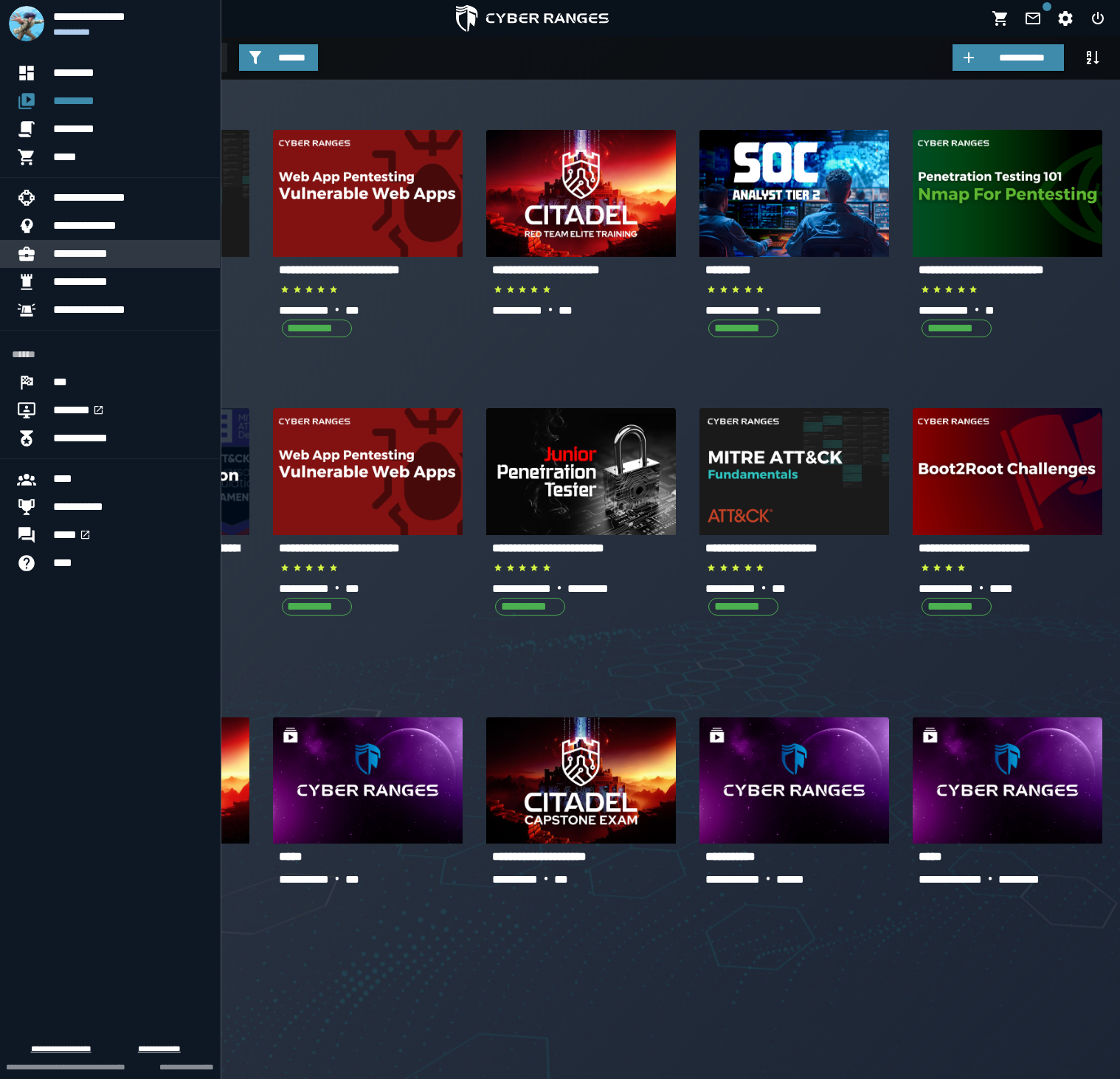 scroll, scrollTop: 0, scrollLeft: 0, axis: both 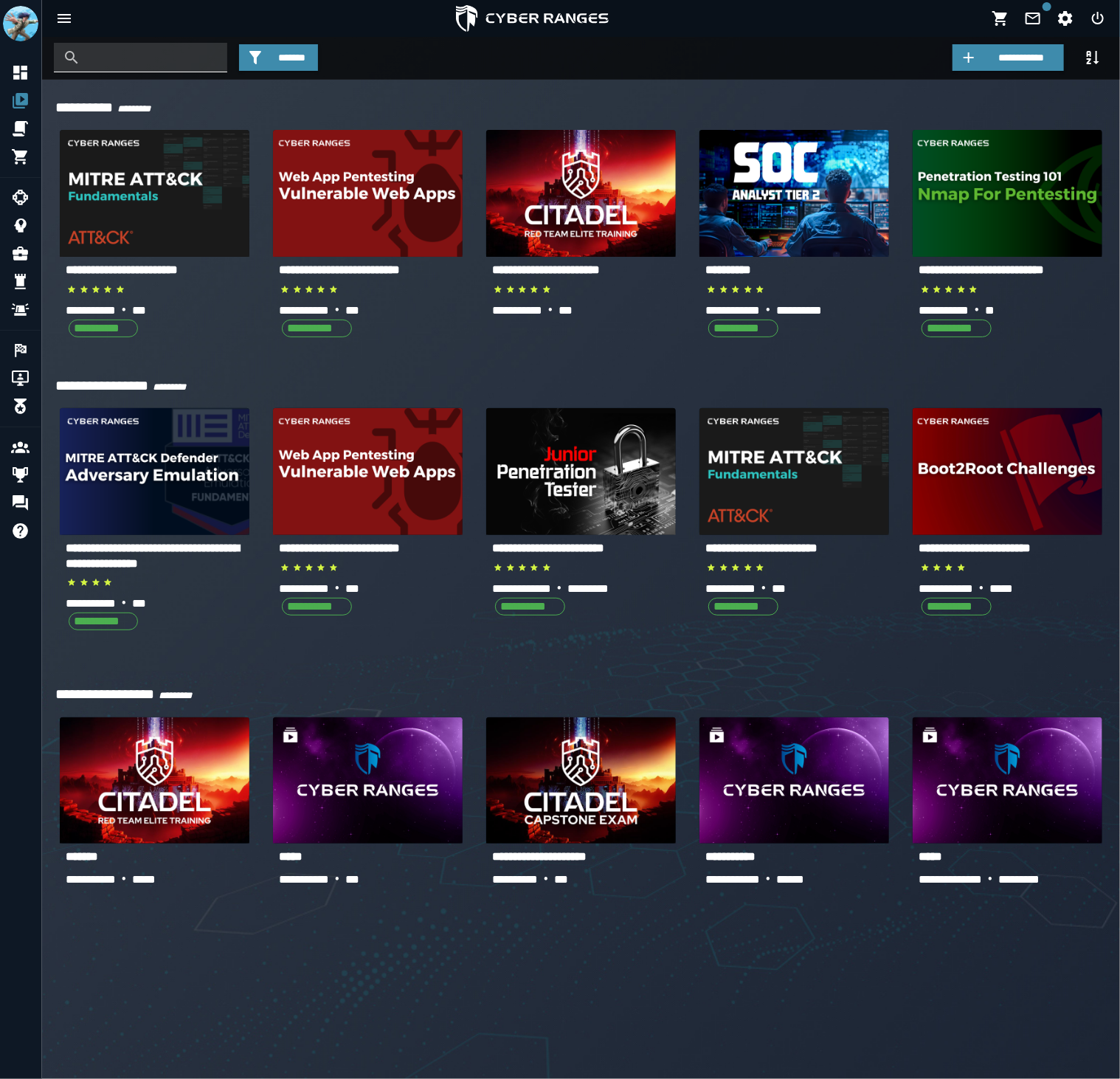 click at bounding box center (151, 58) 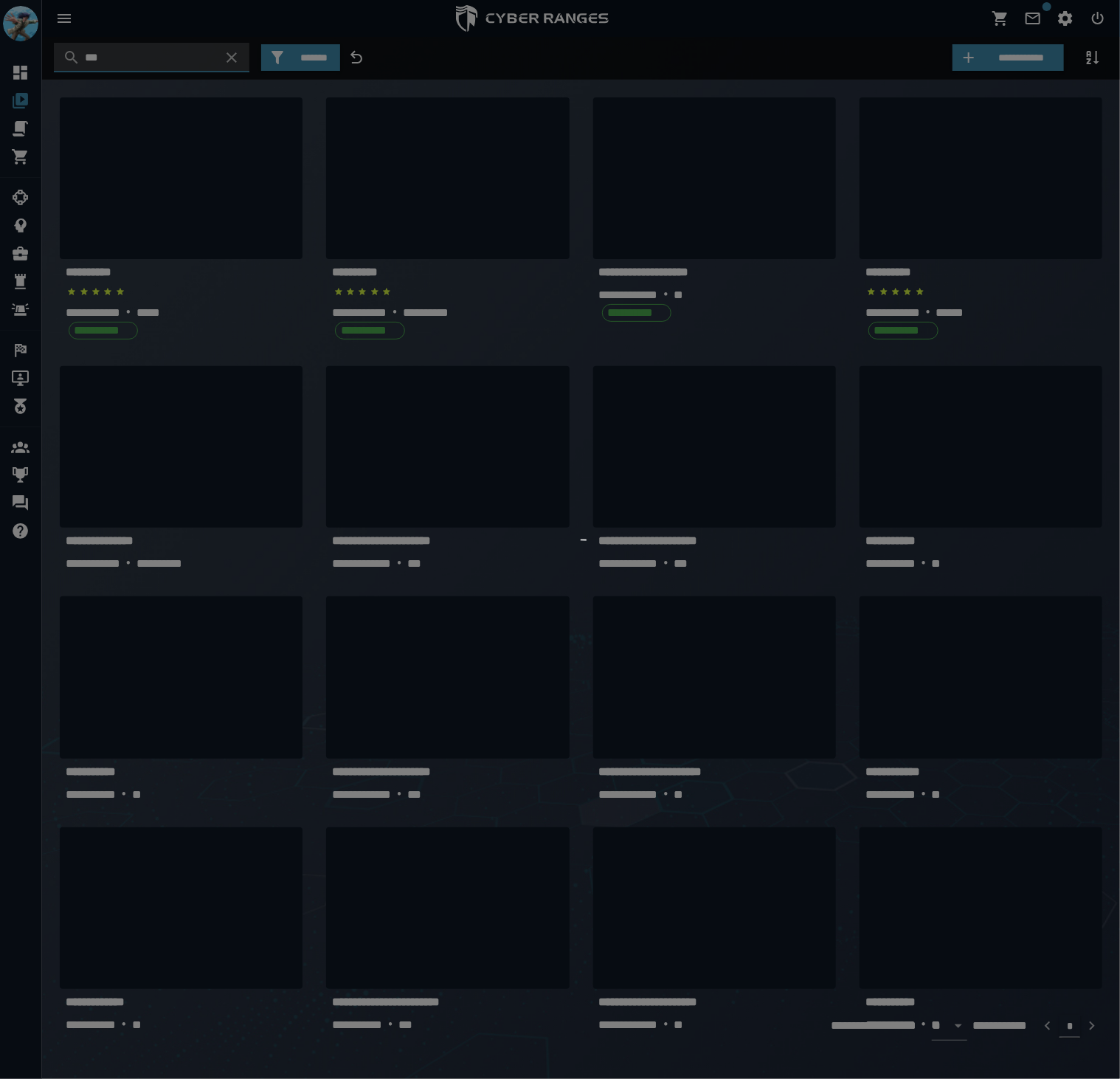 type on "***" 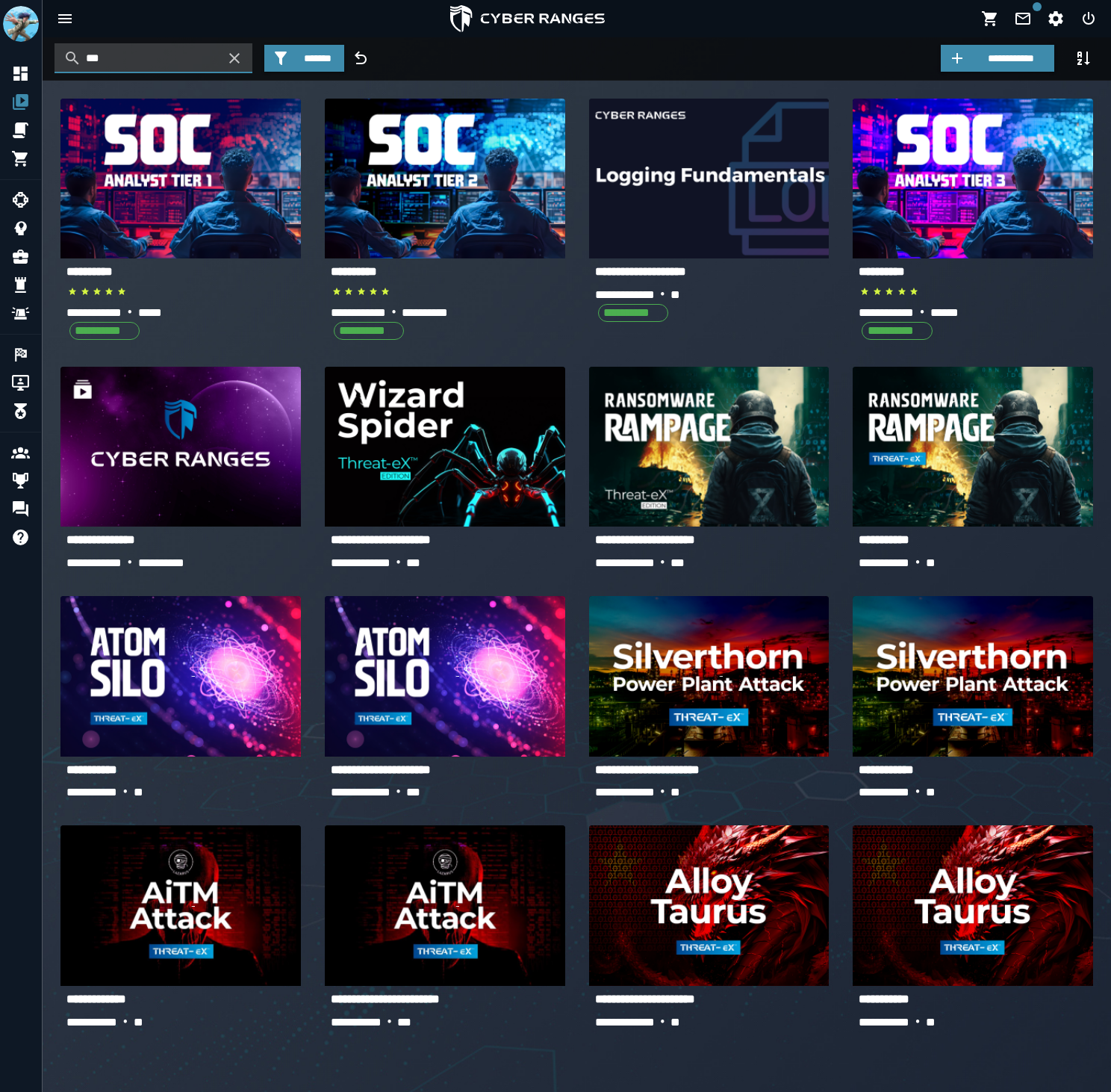 click on "**********" 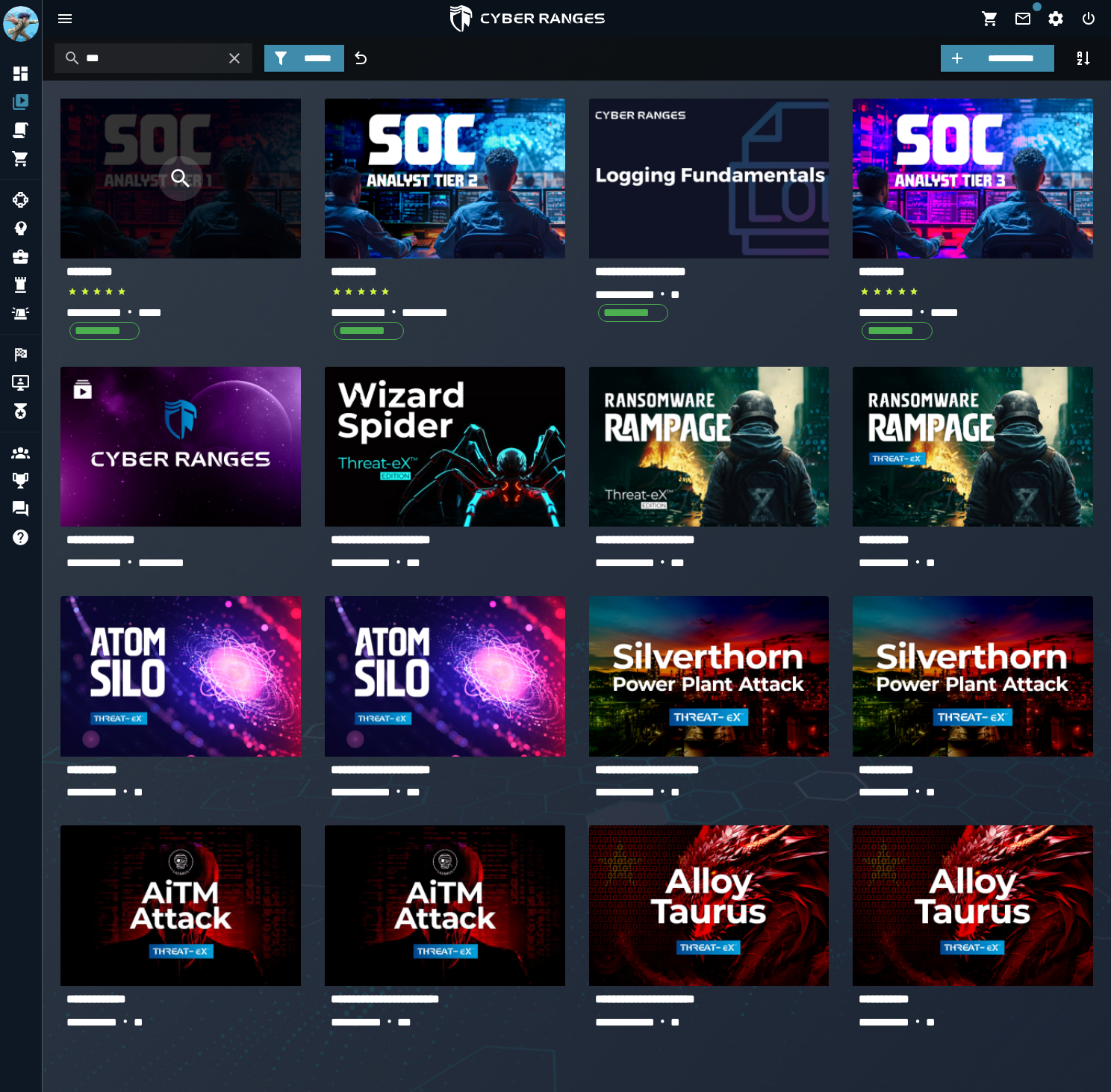 click 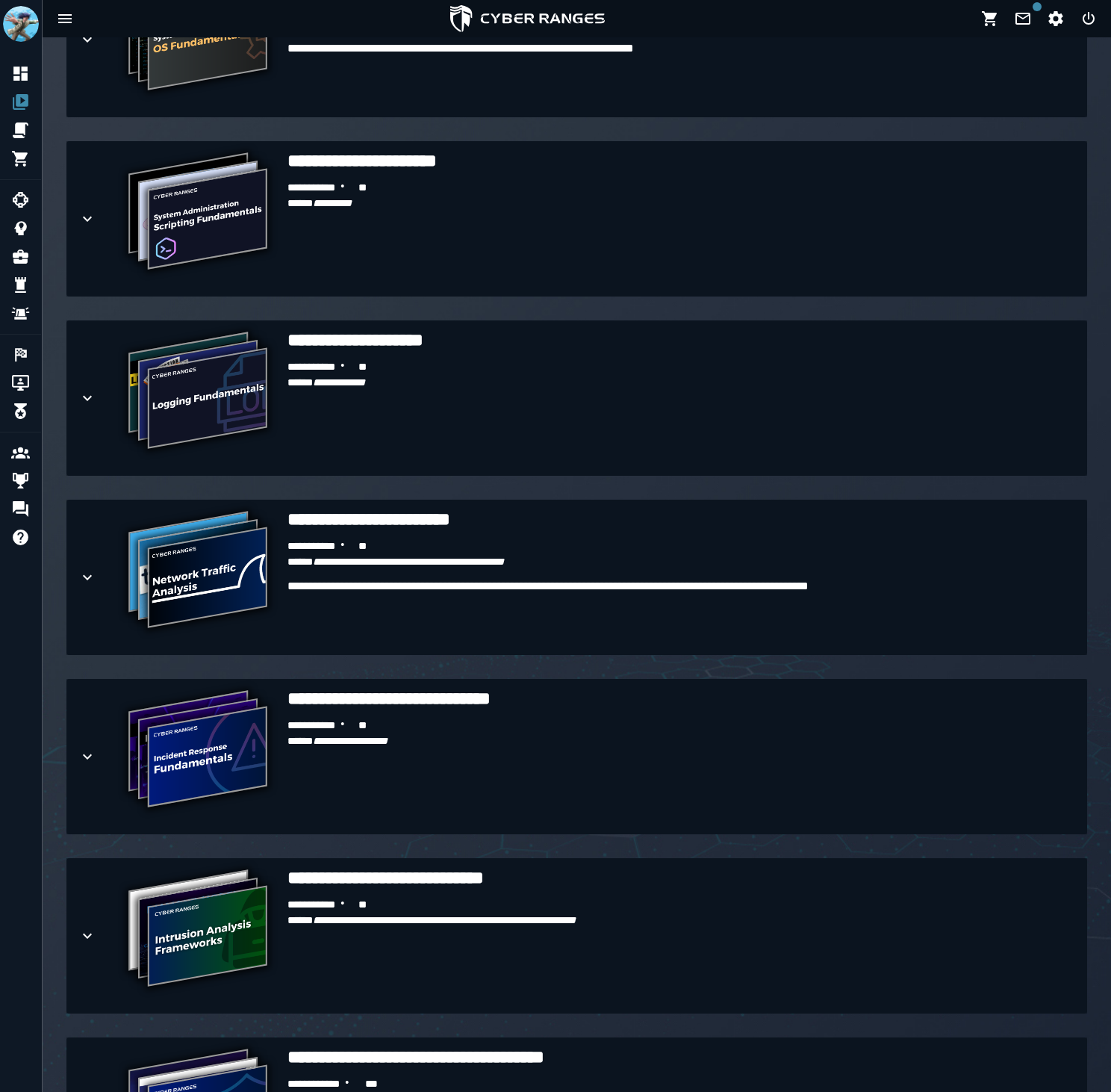 scroll, scrollTop: 644, scrollLeft: 0, axis: vertical 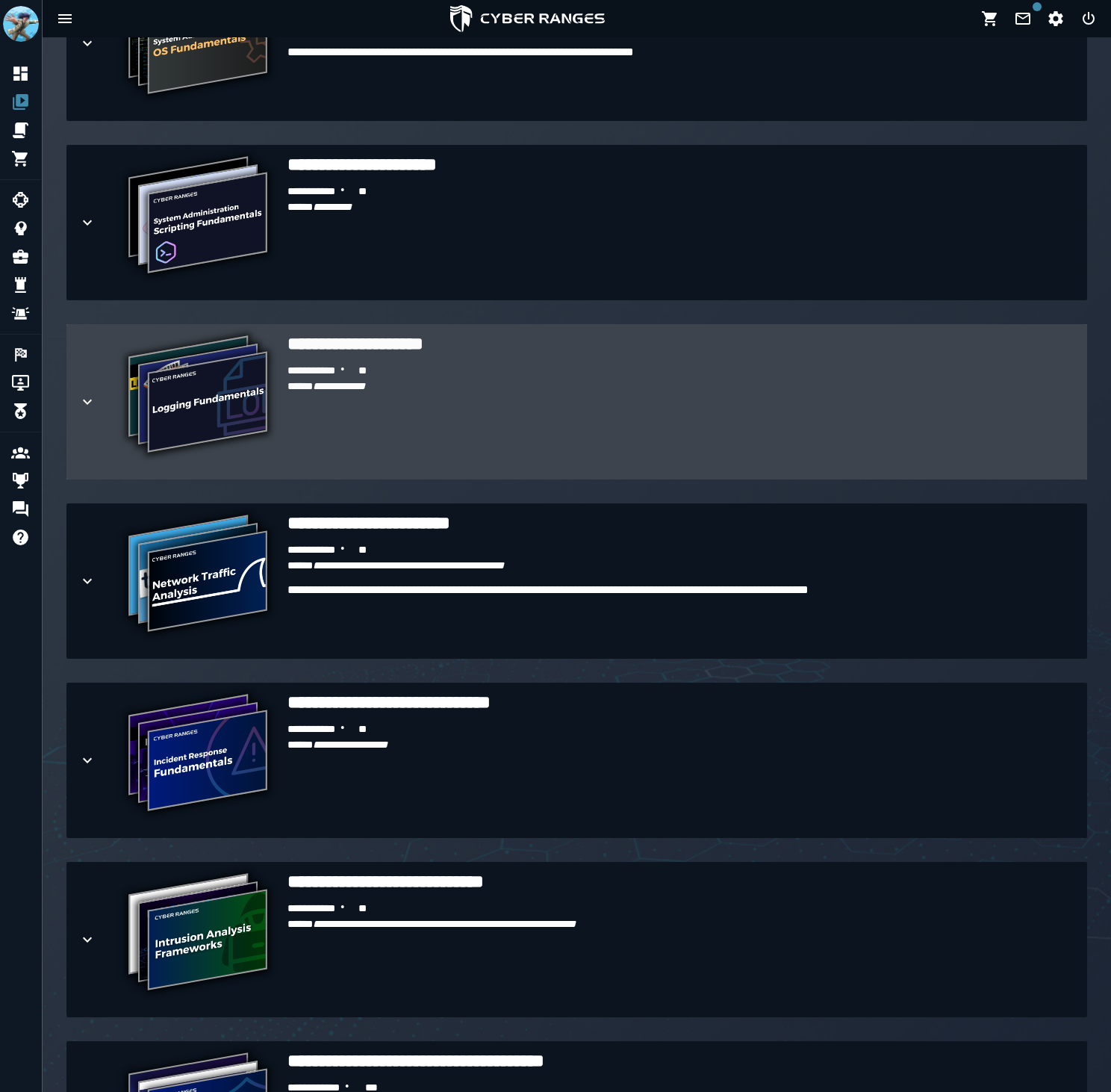 click on "**********" at bounding box center [681, 344] 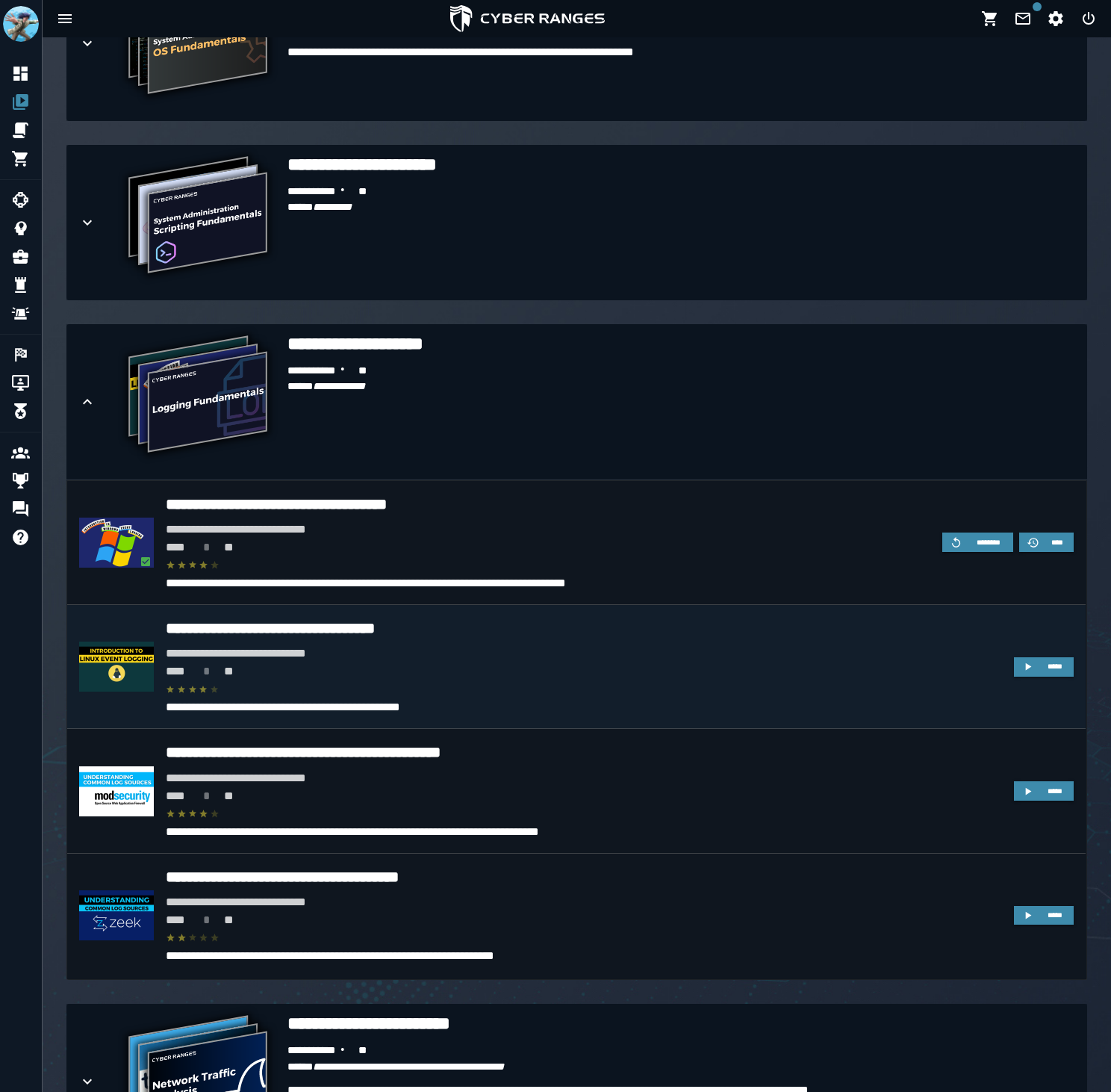 click on "**** * **" at bounding box center (584, 671) 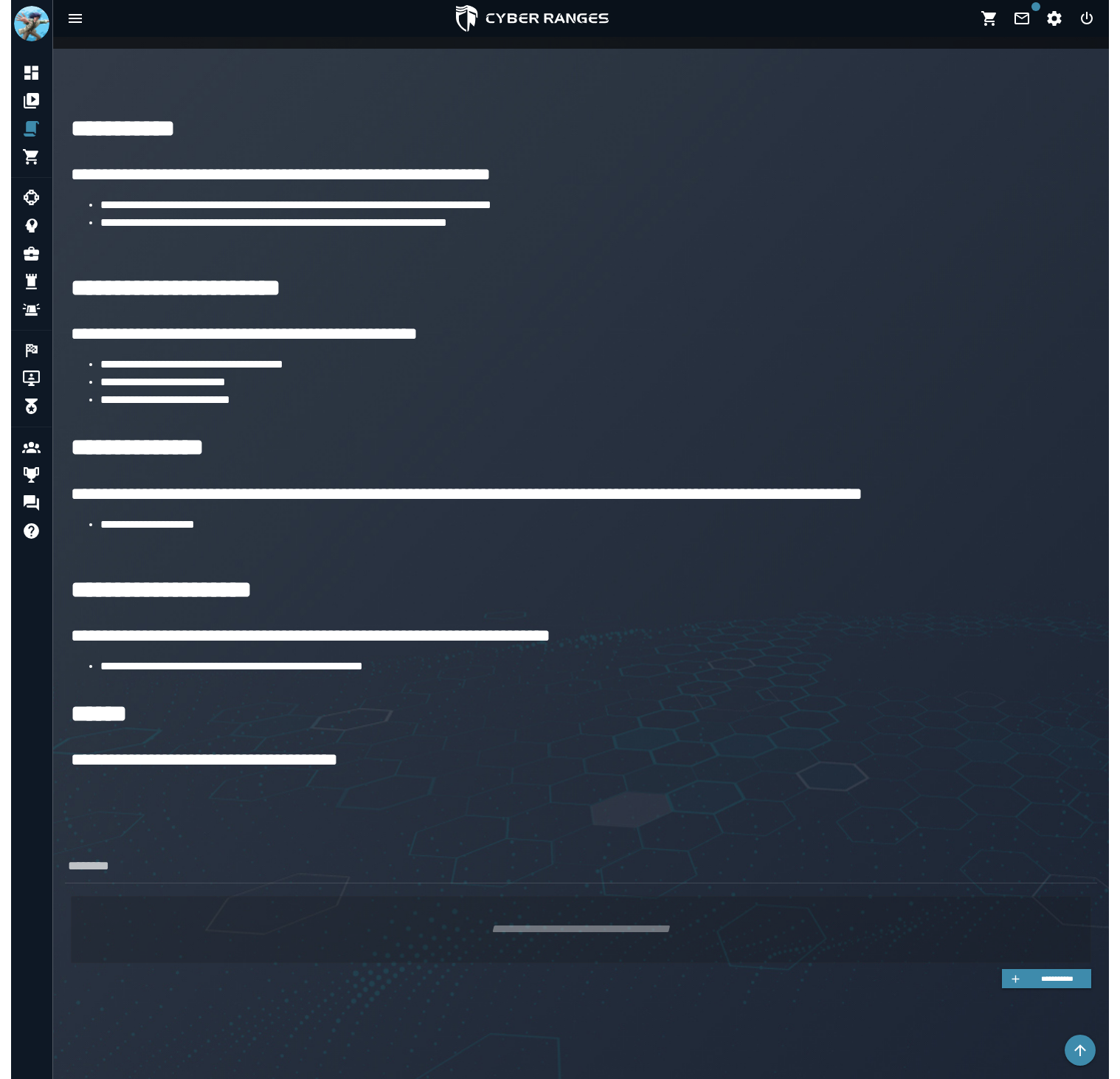 scroll, scrollTop: 0, scrollLeft: 0, axis: both 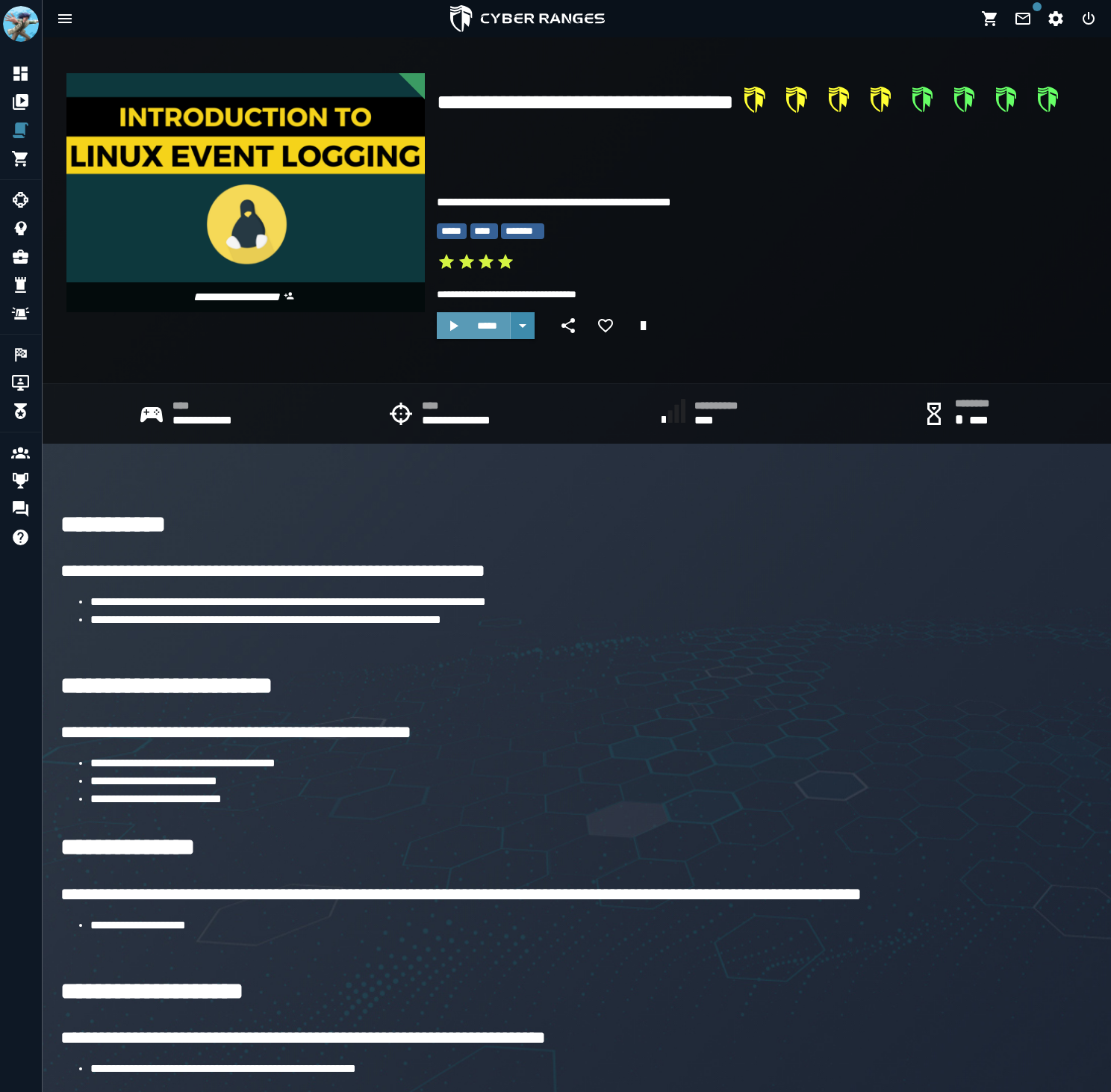 click on "*****" at bounding box center (473, 326) 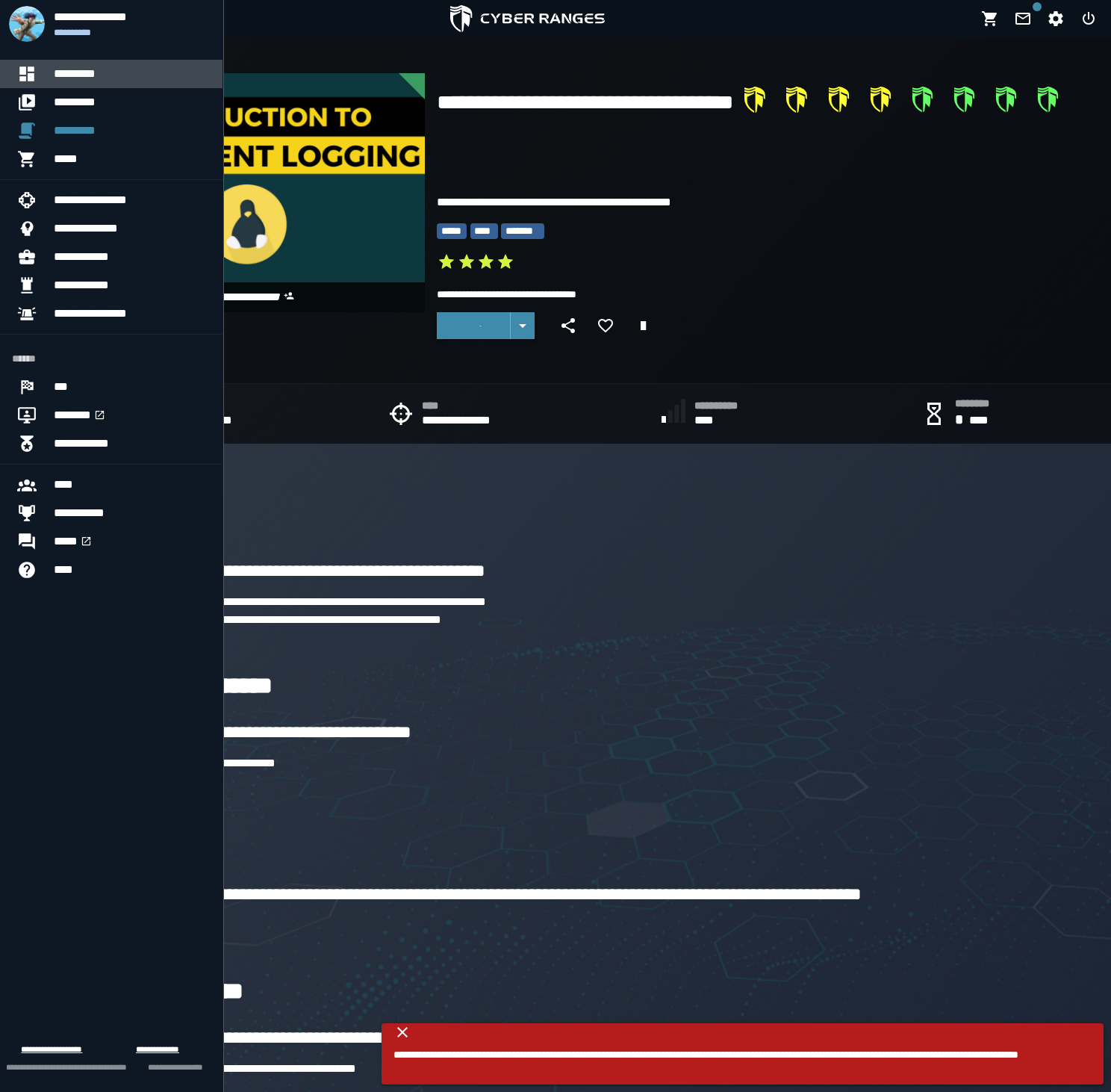 click at bounding box center [33, 74] 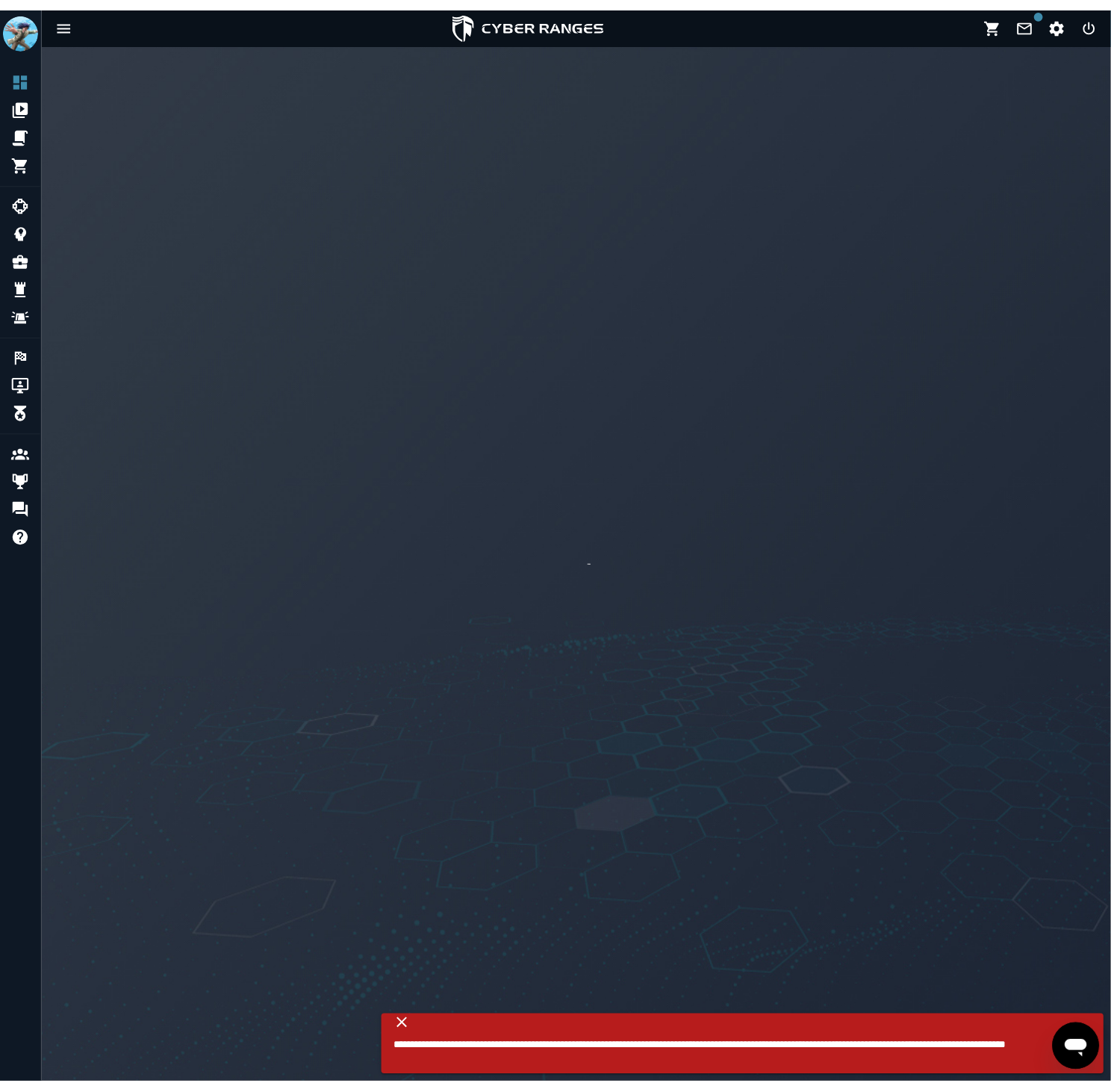 scroll, scrollTop: 0, scrollLeft: 0, axis: both 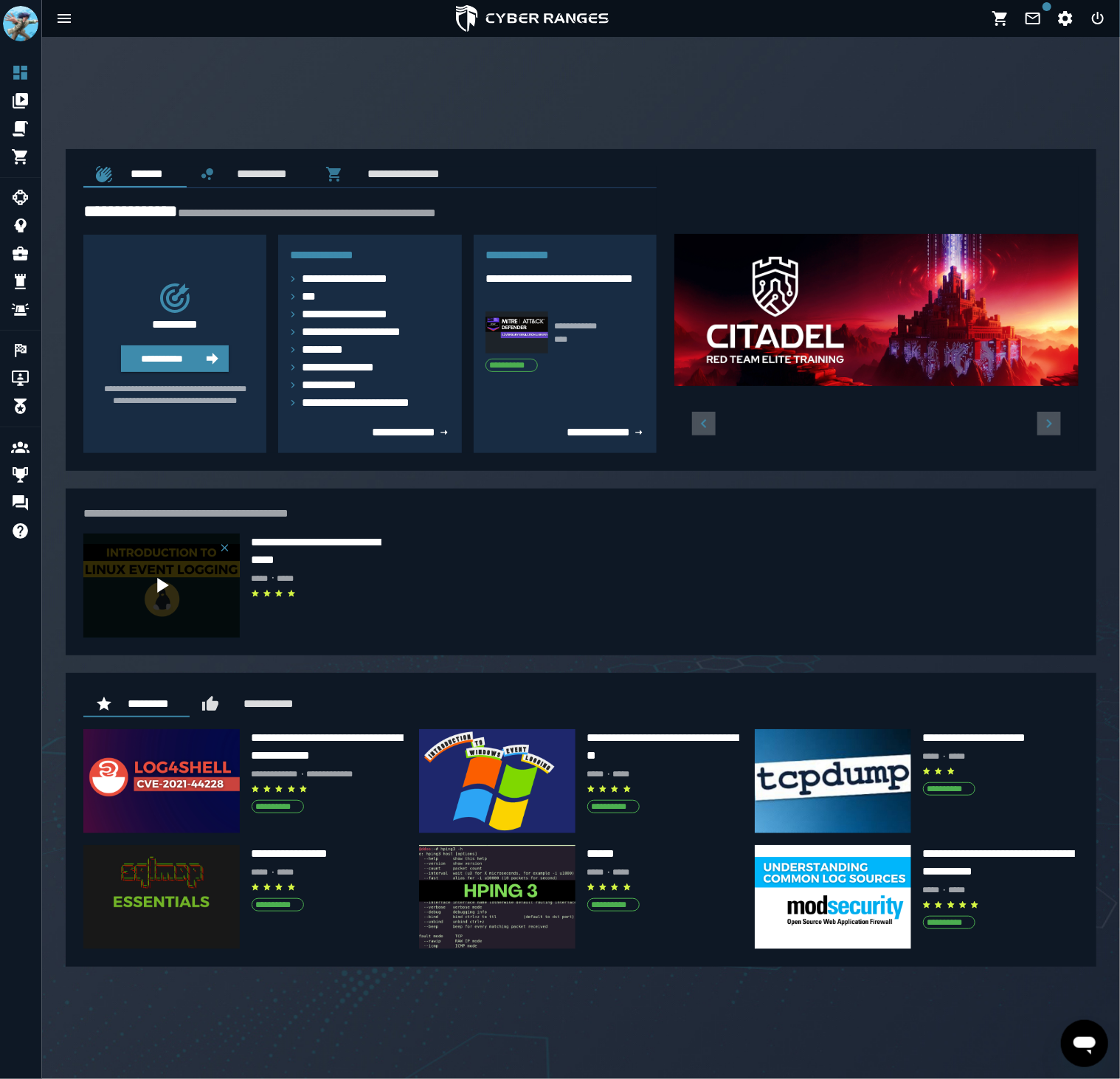 click at bounding box center [162, 585] 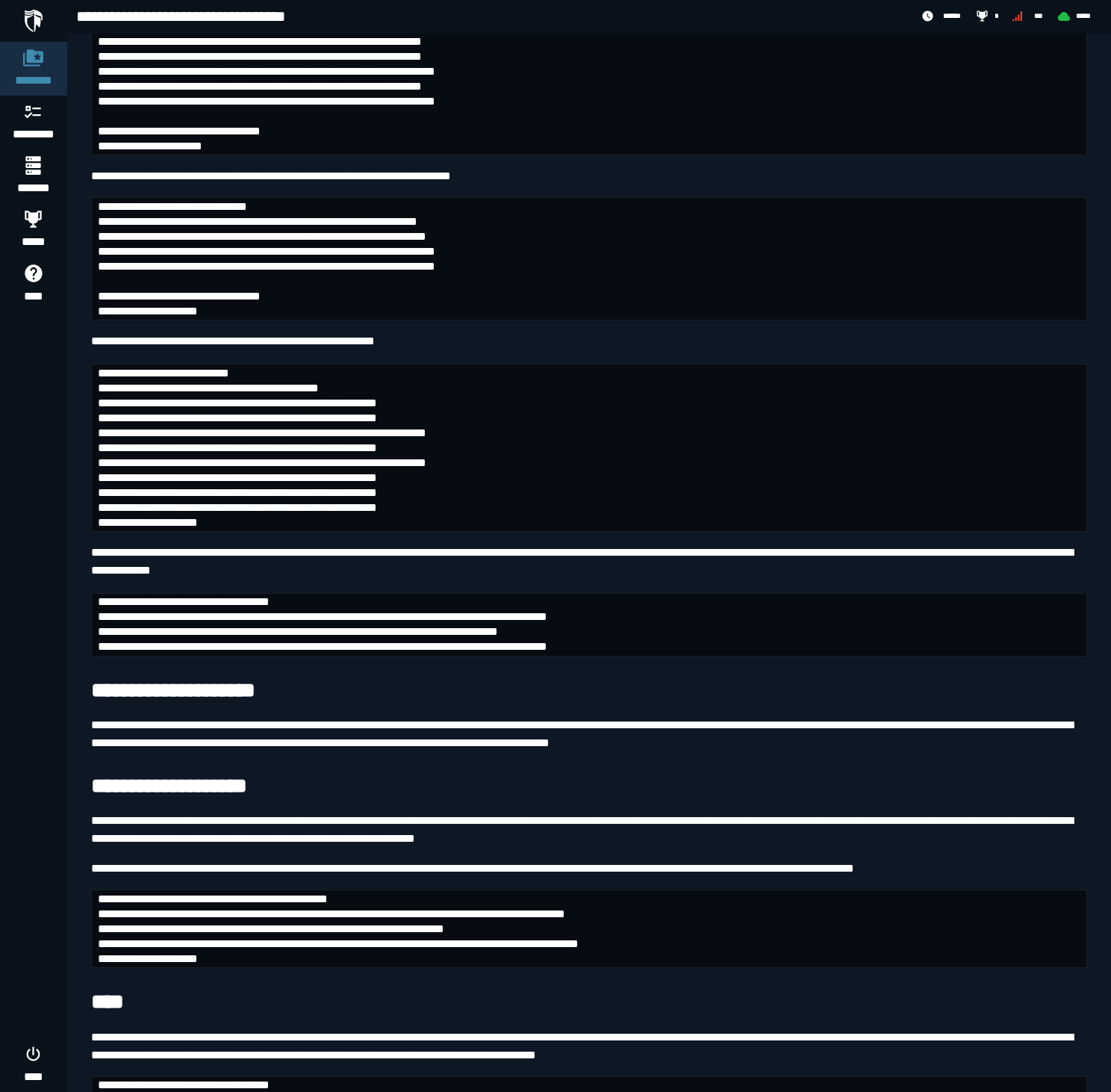 scroll, scrollTop: 3191, scrollLeft: 0, axis: vertical 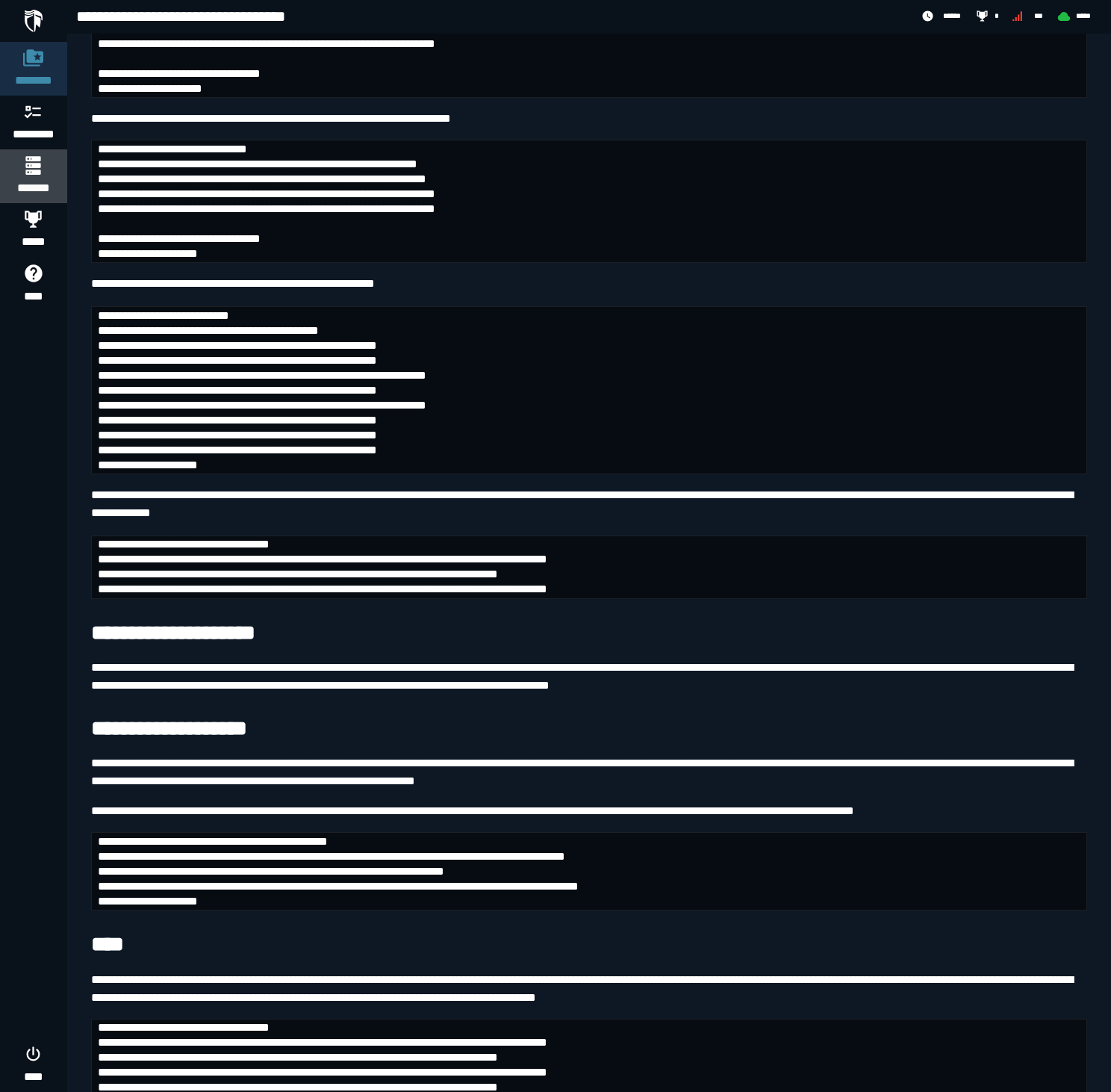 click at bounding box center (33, 165) 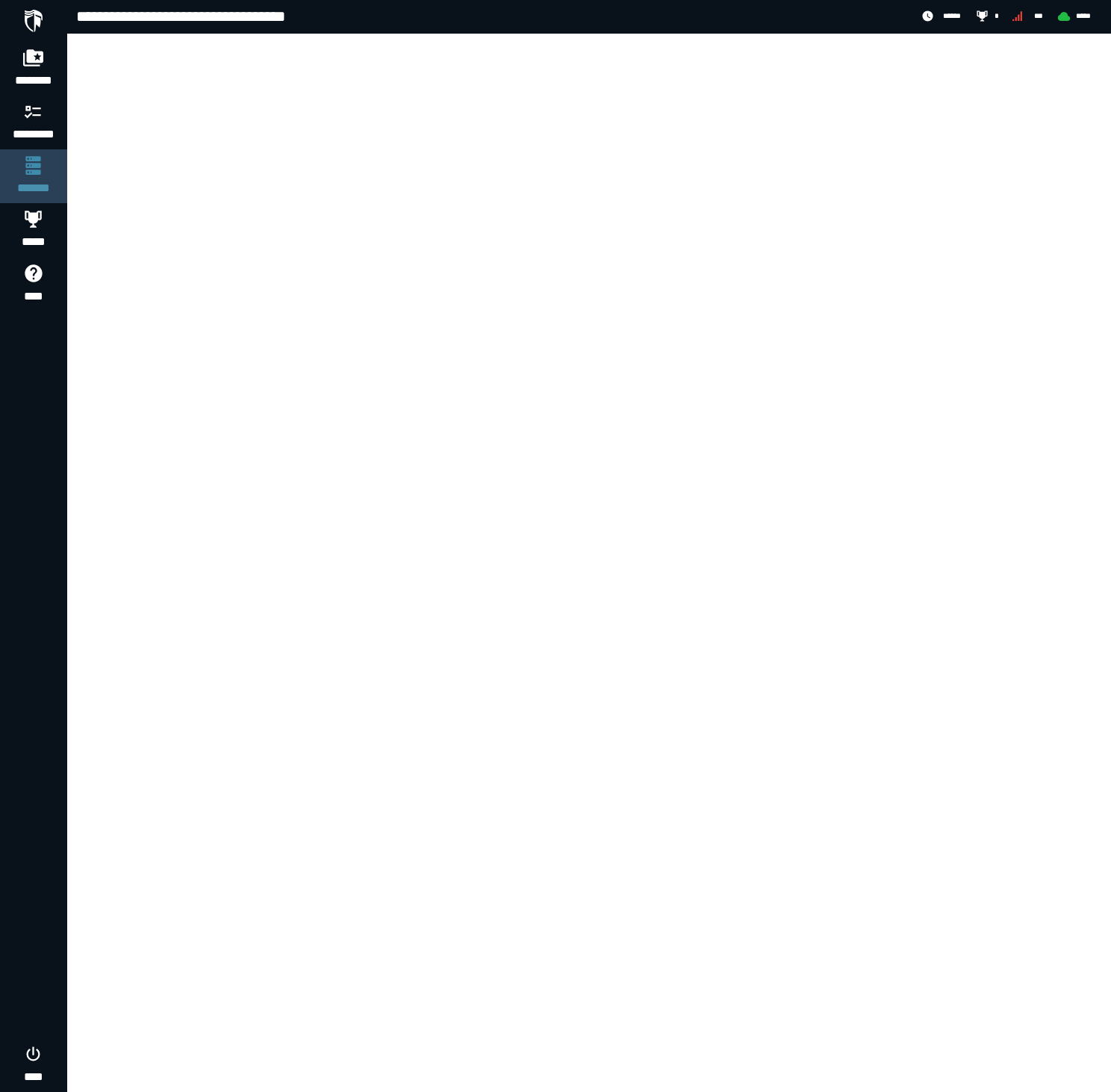 scroll, scrollTop: 0, scrollLeft: 0, axis: both 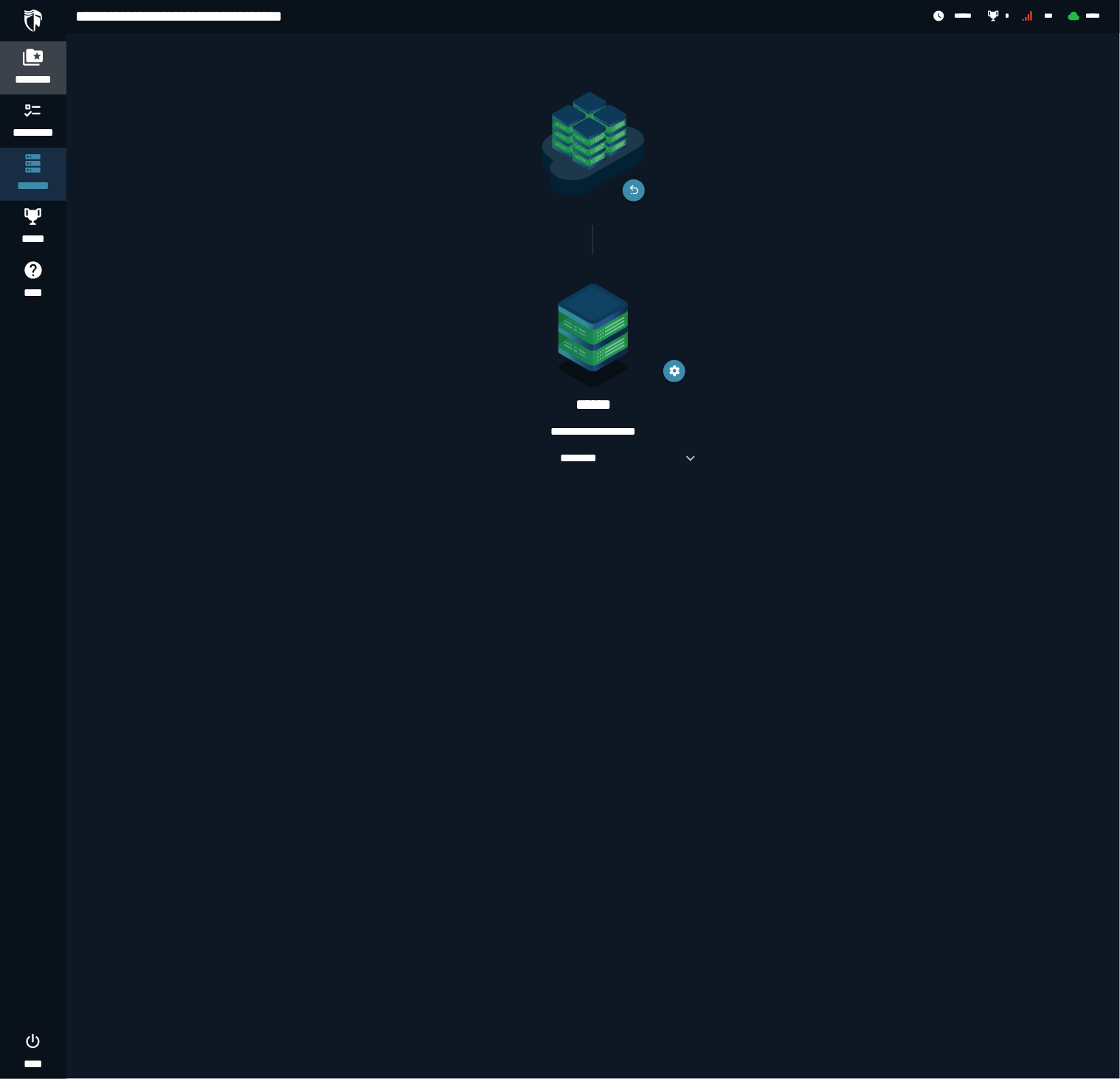 click 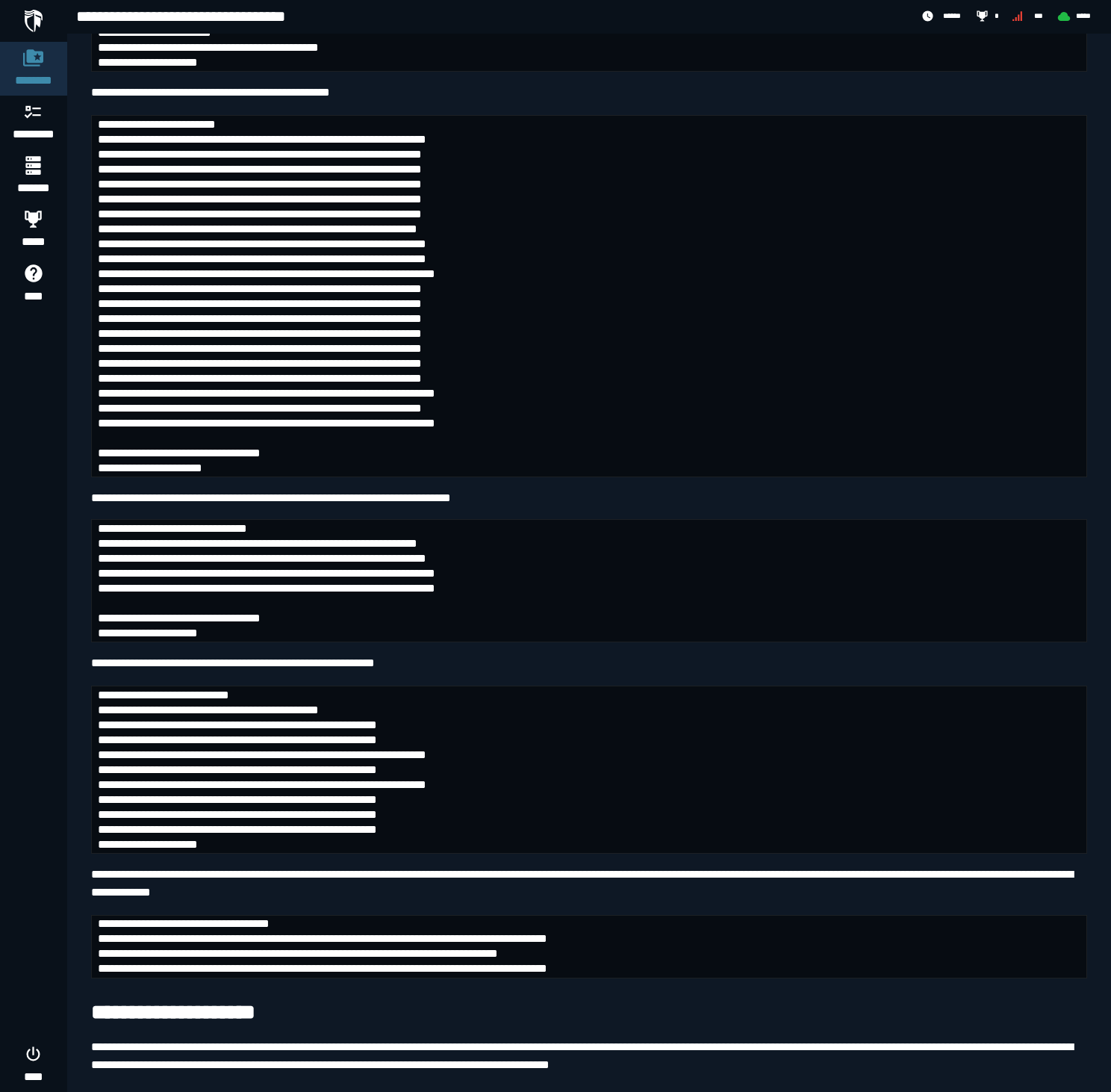 scroll, scrollTop: 2811, scrollLeft: 0, axis: vertical 